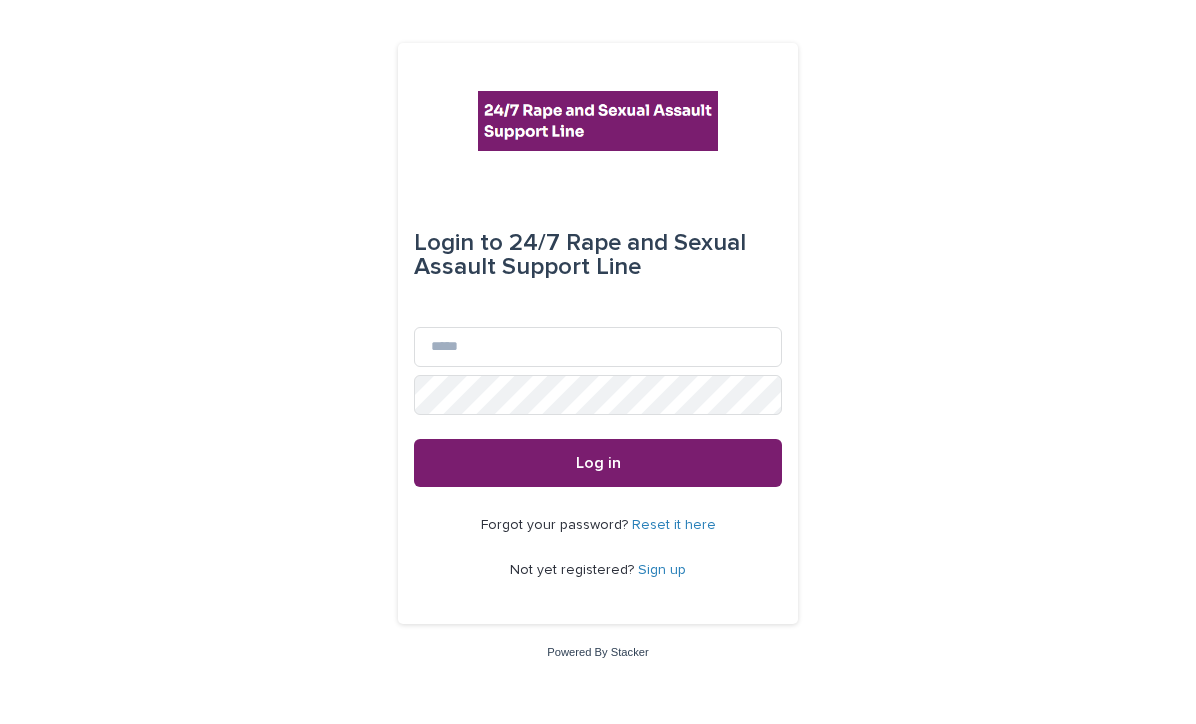 scroll, scrollTop: 0, scrollLeft: 0, axis: both 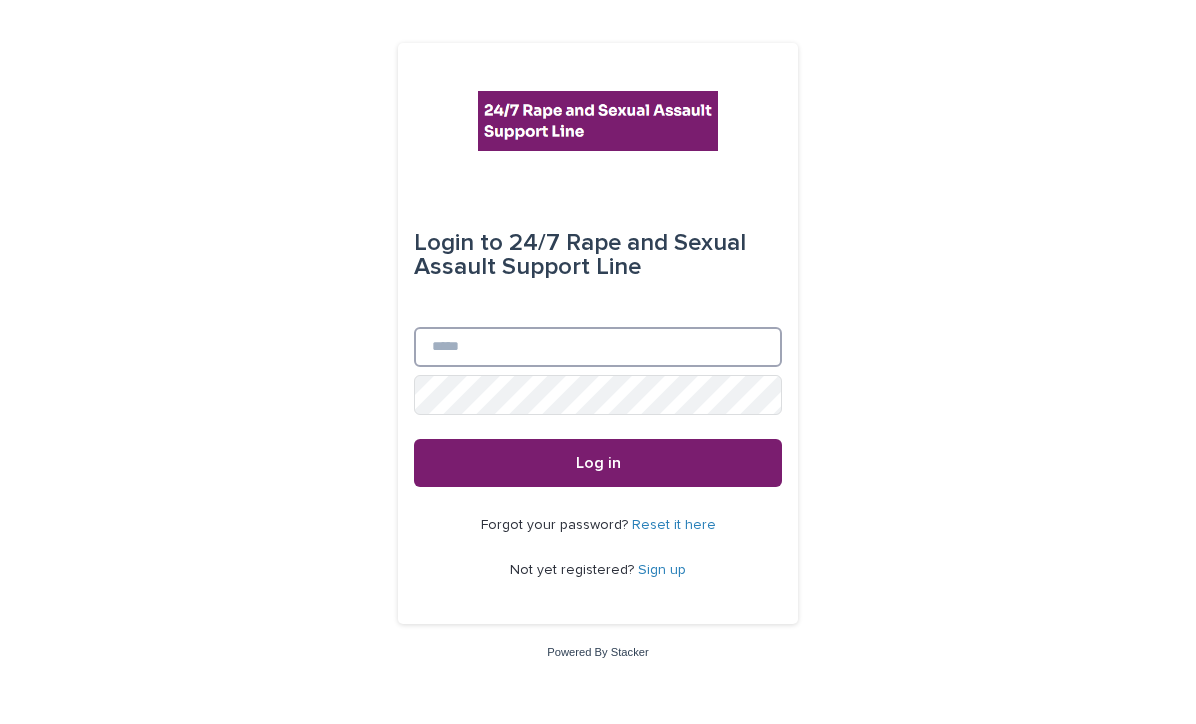 type on "**********" 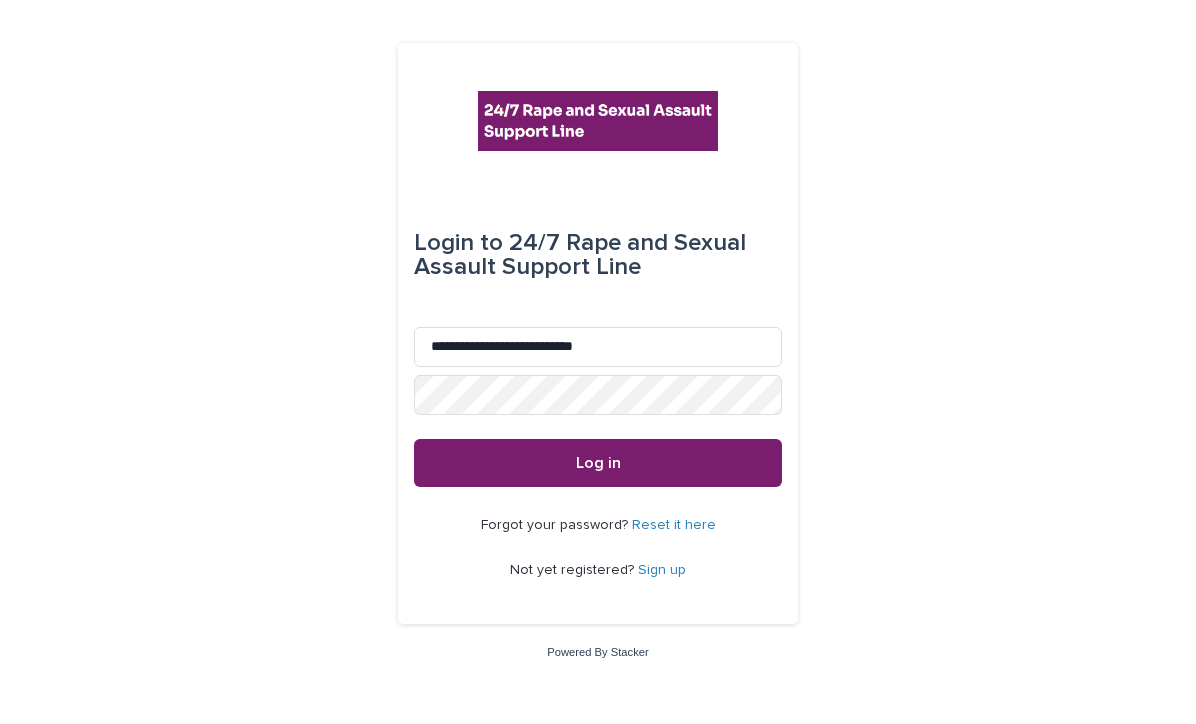 click on "Log in" at bounding box center (598, 463) 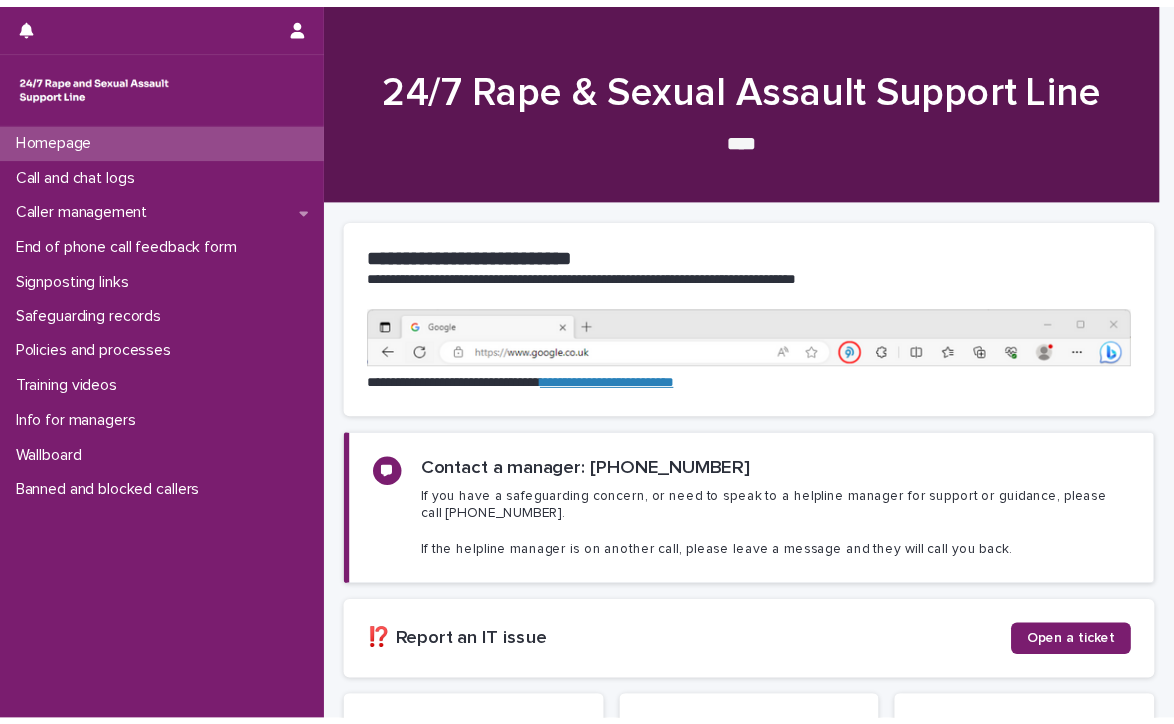 scroll, scrollTop: 0, scrollLeft: 0, axis: both 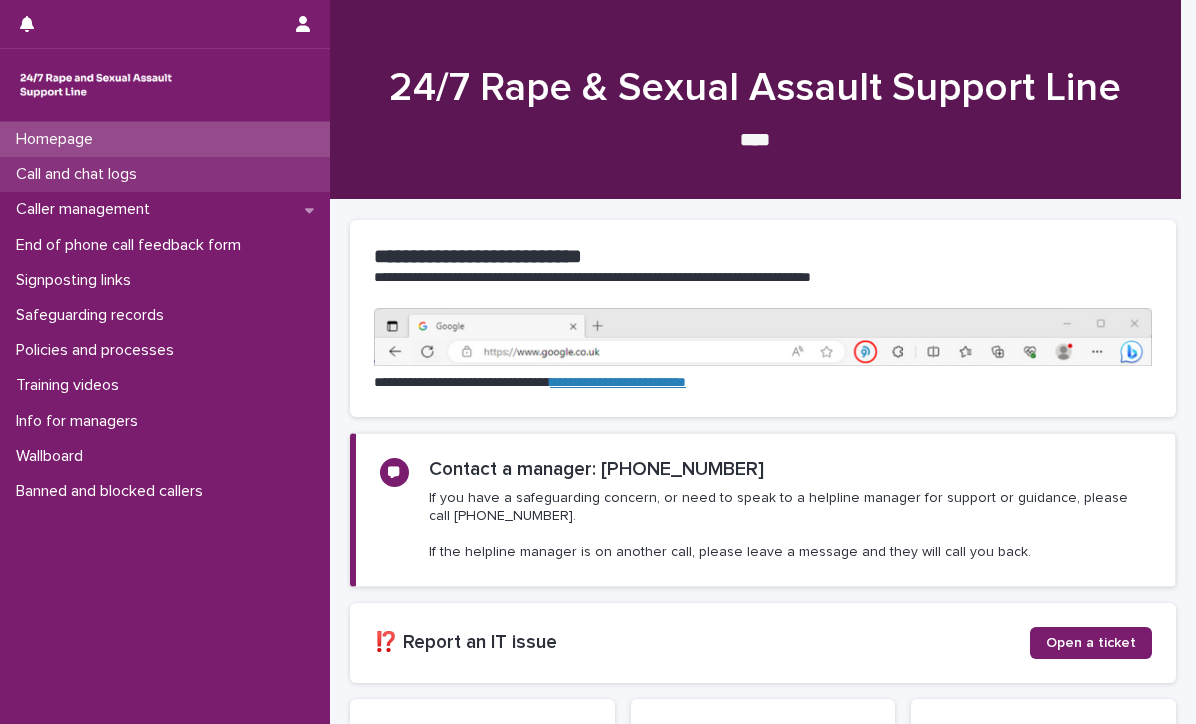 click on "Call and chat logs" at bounding box center (80, 174) 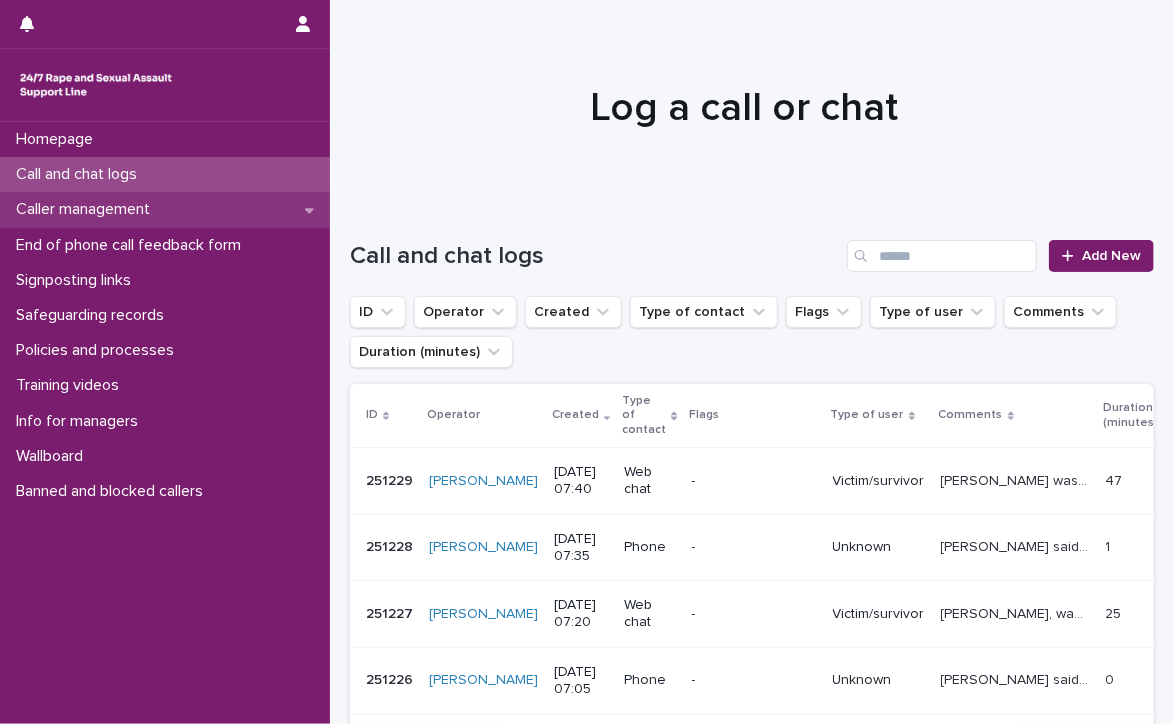 click on "Caller management" at bounding box center [87, 209] 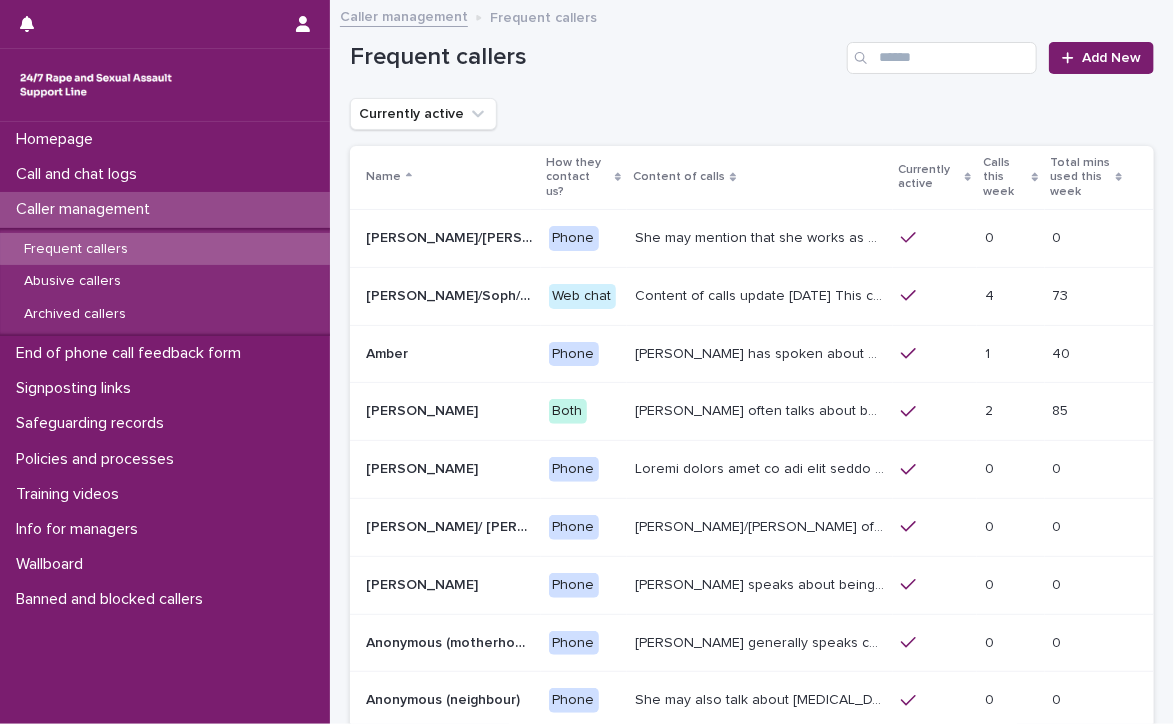click on "Content of calls update [DATE]
This caller discloses different sexual violence they have experienced, it is usually recent.
More recently they have been disclosing sexual violence perpetrated by a gang/group of perpetrators. Alongside what they have already disclosed.
They have mentioned having suicidal thoughts and also attempts.
They have also disclosed on multiple contacts that they are currently getting treated for [MEDICAL_DATA] (Chemotherapy).
[PERSON_NAME] uses a variety of names like [PERSON_NAME], [PERSON_NAME], [PERSON_NAME], [PERSON_NAME], [PERSON_NAME], [PERSON_NAME], [PERSON_NAME], [PERSON_NAME], [PERSON_NAME], [PERSON_NAME].
Chatter will present in different ways.  She sometimes discusses being raped or experiencing domestic abuse by their partner / another perpetrator, or experiencing ritual abuse.
She will also often chat about some kind of loss, the loss of a child, her mum etc." at bounding box center [761, 294] 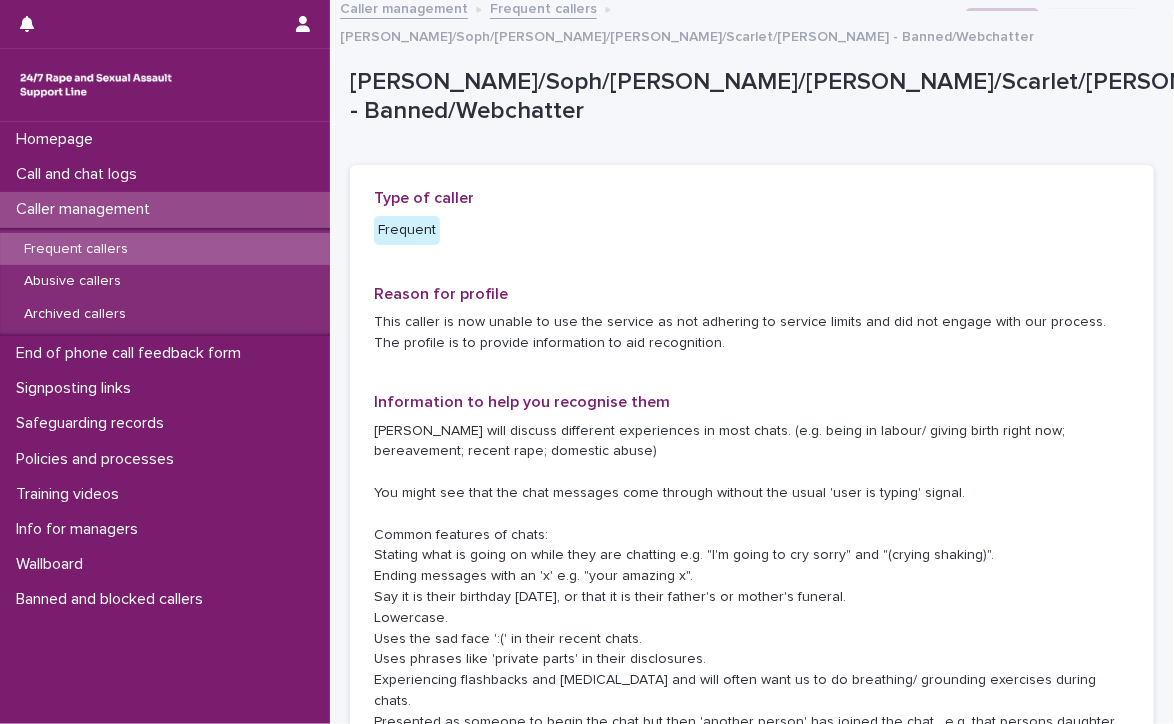 scroll, scrollTop: 0, scrollLeft: 0, axis: both 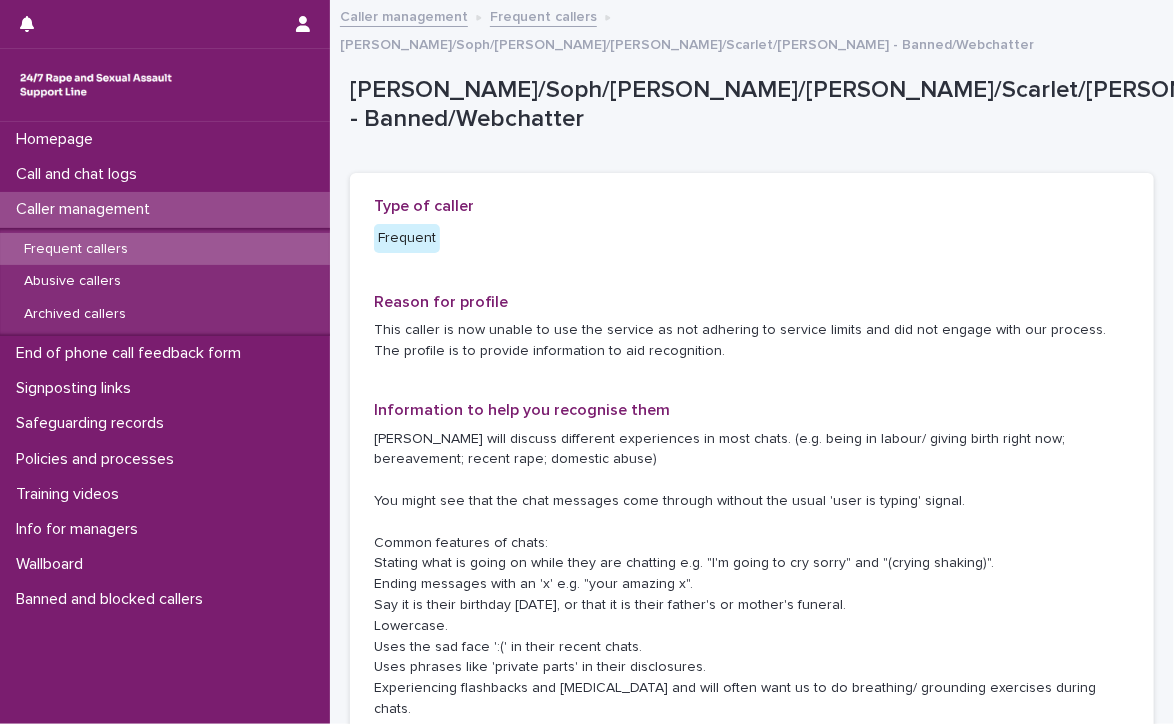 click on "Caller management" at bounding box center (87, 209) 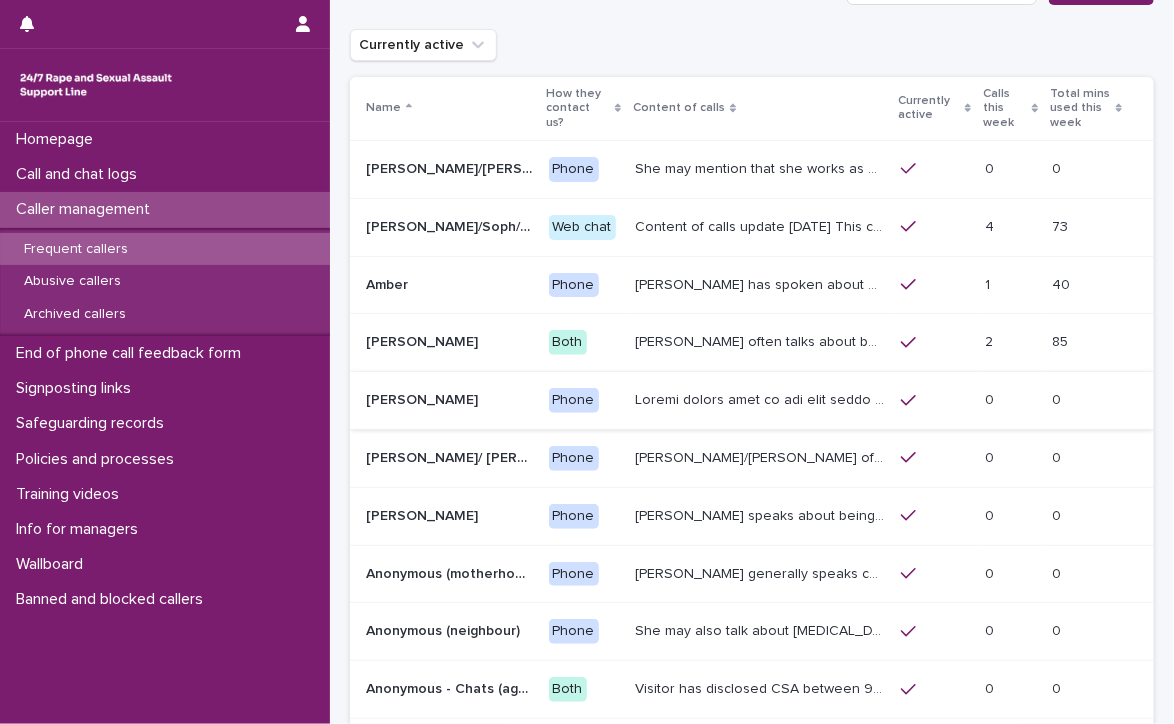 scroll, scrollTop: 100, scrollLeft: 0, axis: vertical 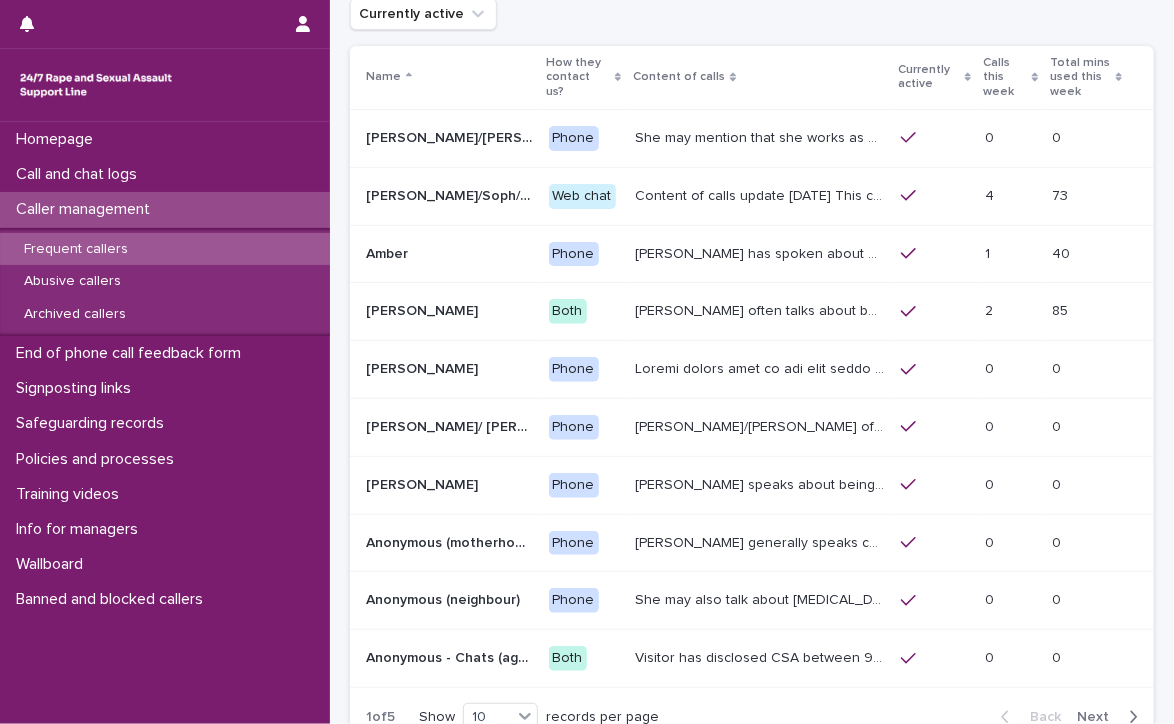 click on "Caller management" at bounding box center (165, 209) 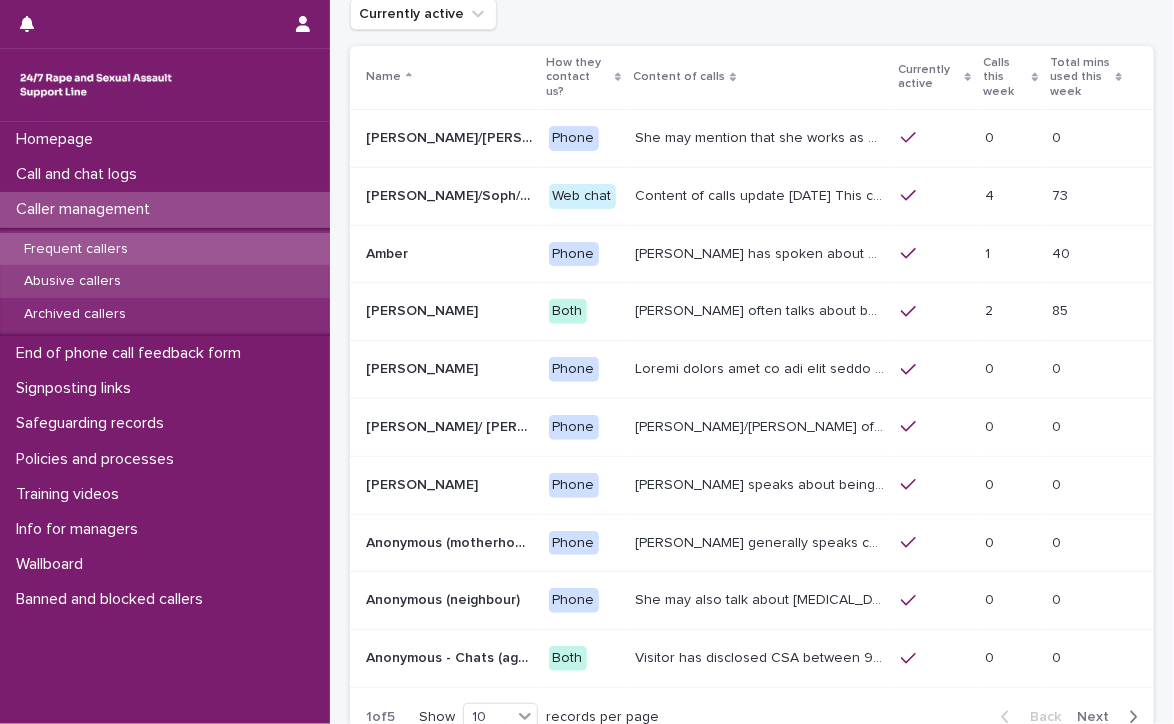 click on "Abusive callers" at bounding box center [72, 281] 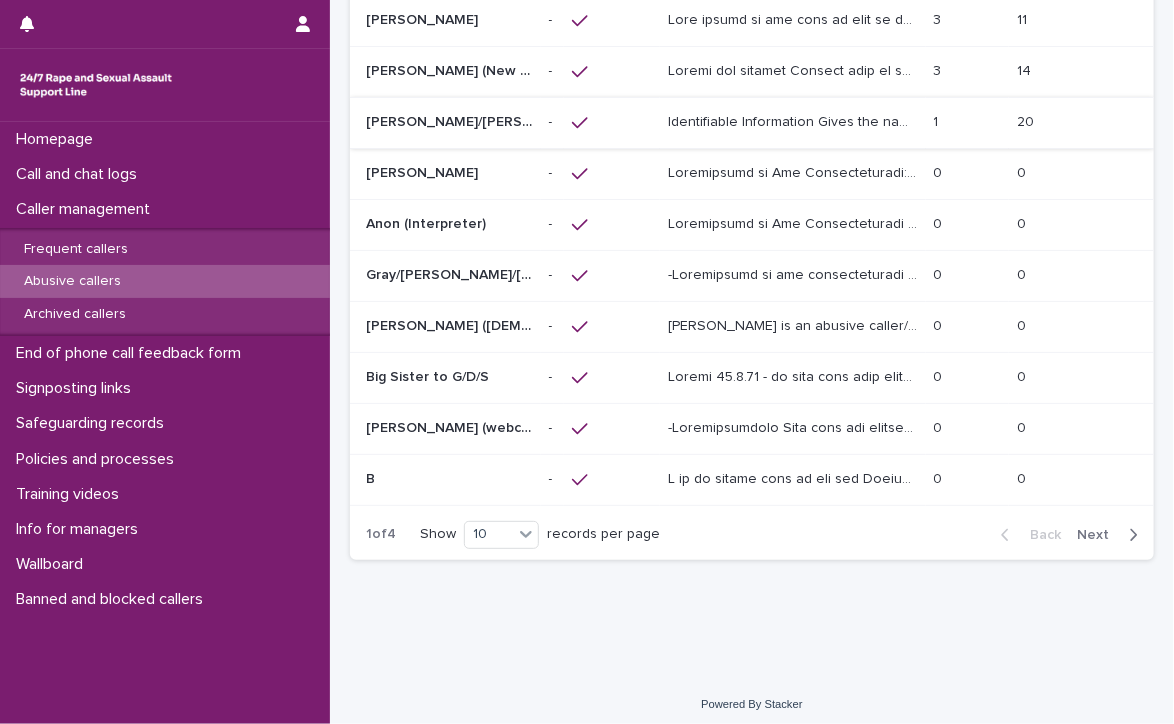 scroll, scrollTop: 0, scrollLeft: 0, axis: both 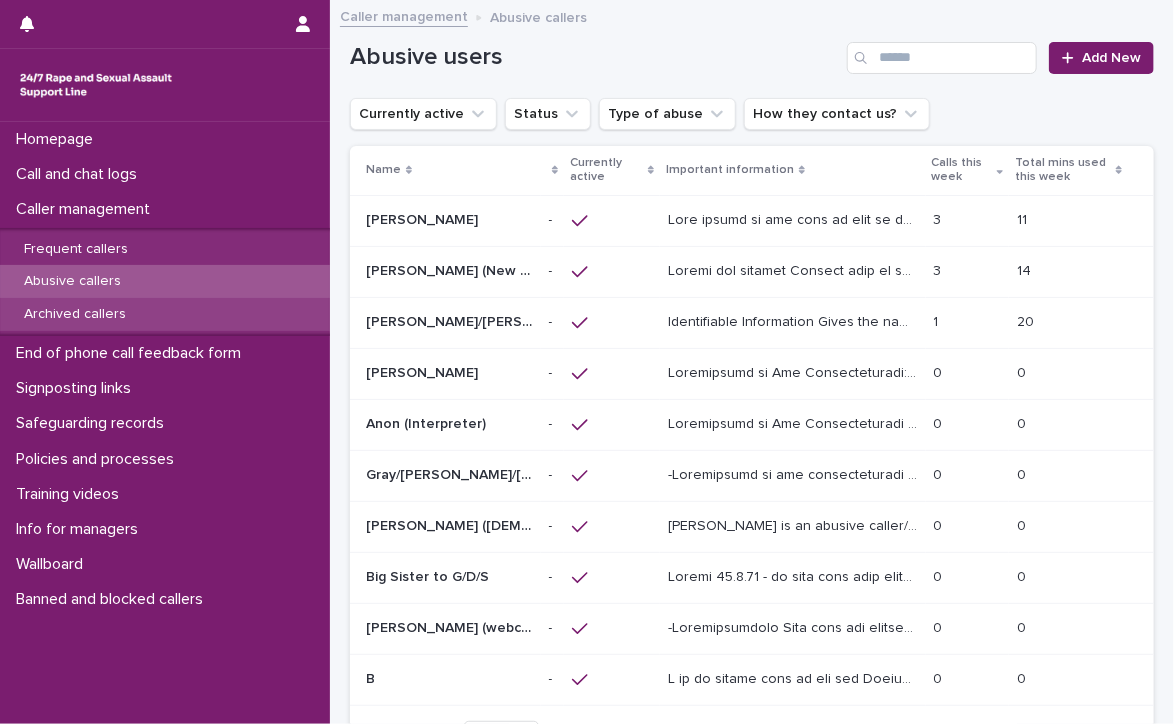 click on "Archived callers" at bounding box center (75, 314) 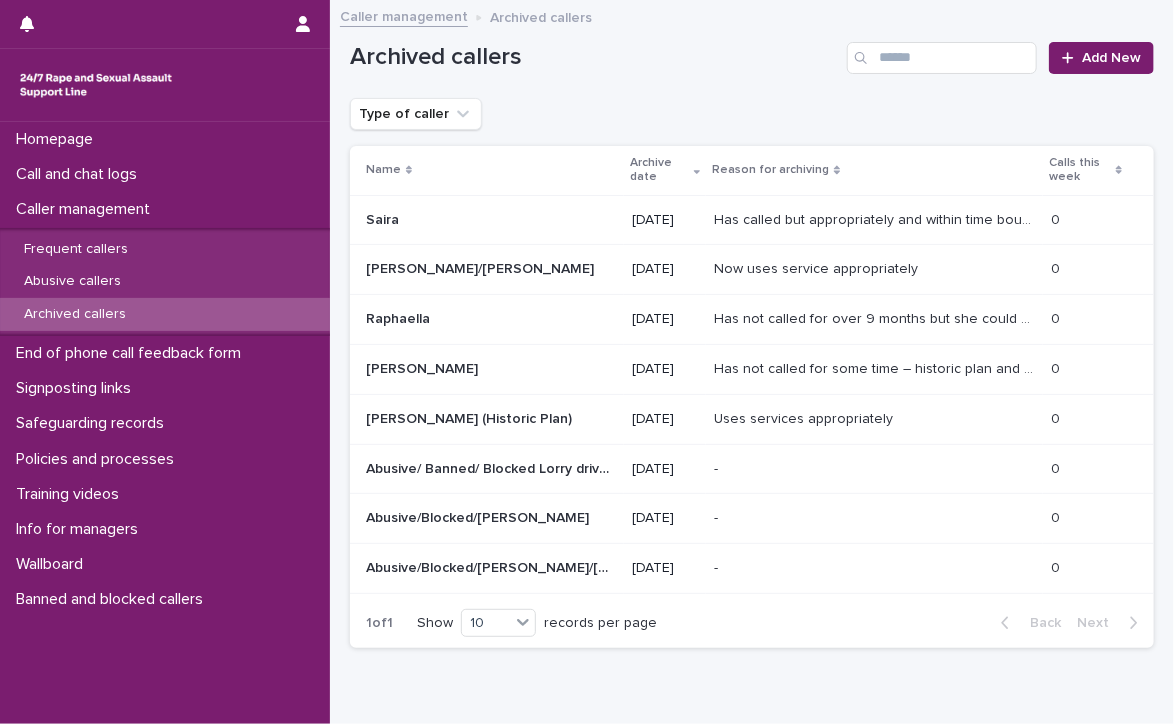 click on "[PERSON_NAME] (Historic Plan)" at bounding box center (471, 417) 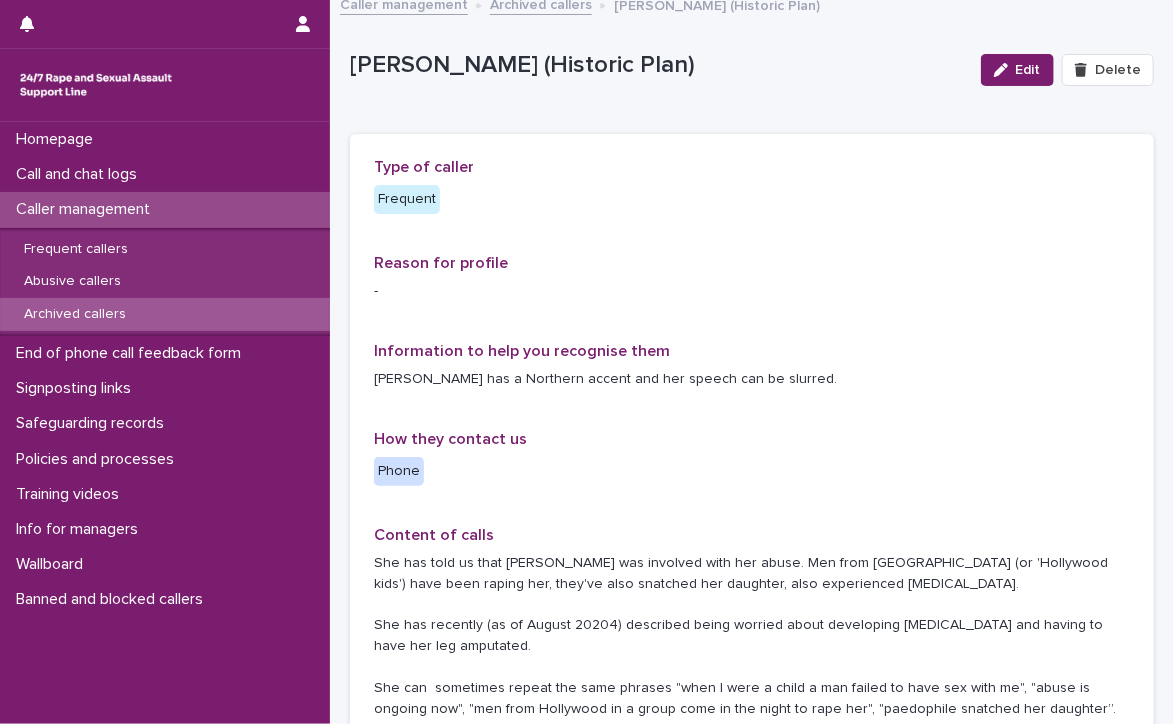 scroll, scrollTop: 0, scrollLeft: 0, axis: both 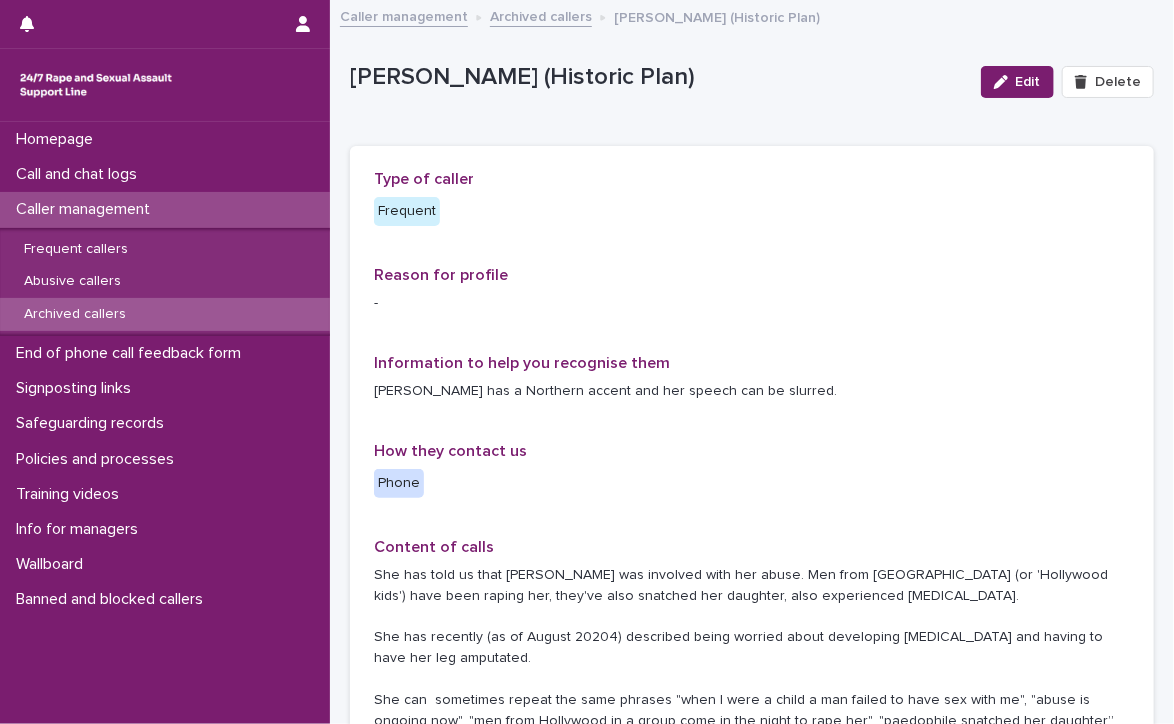click on "Archived callers" at bounding box center (75, 314) 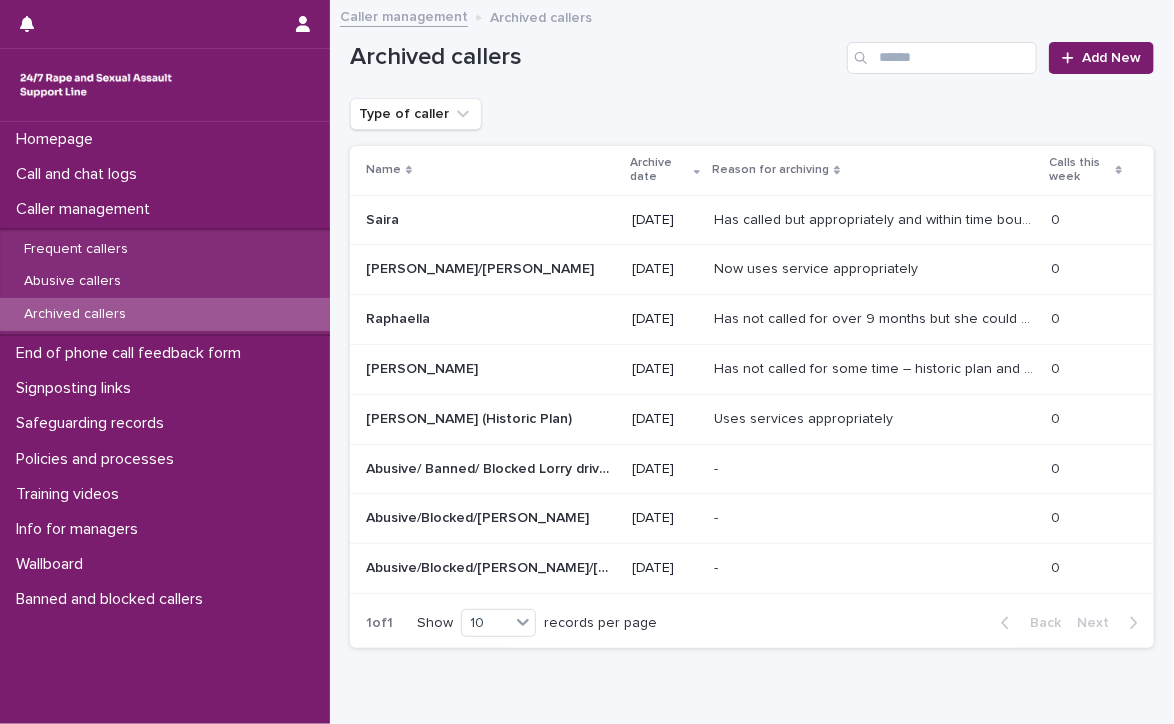 click on "Uses services appropriately" at bounding box center [805, 417] 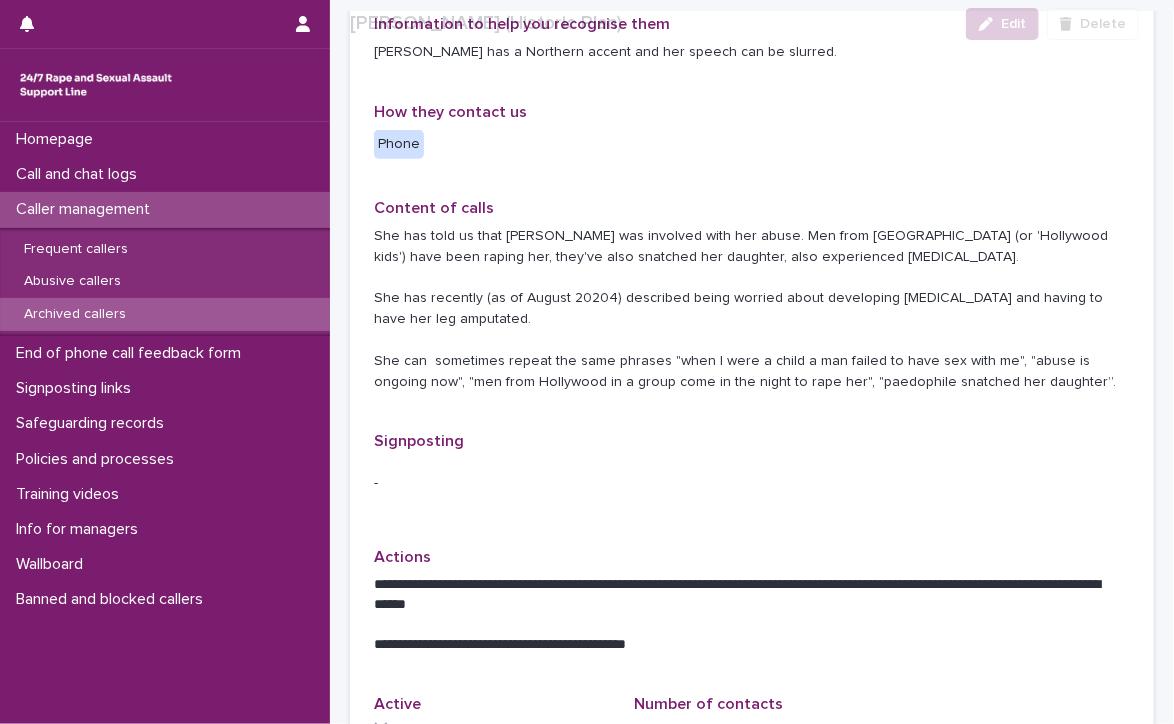 scroll, scrollTop: 400, scrollLeft: 0, axis: vertical 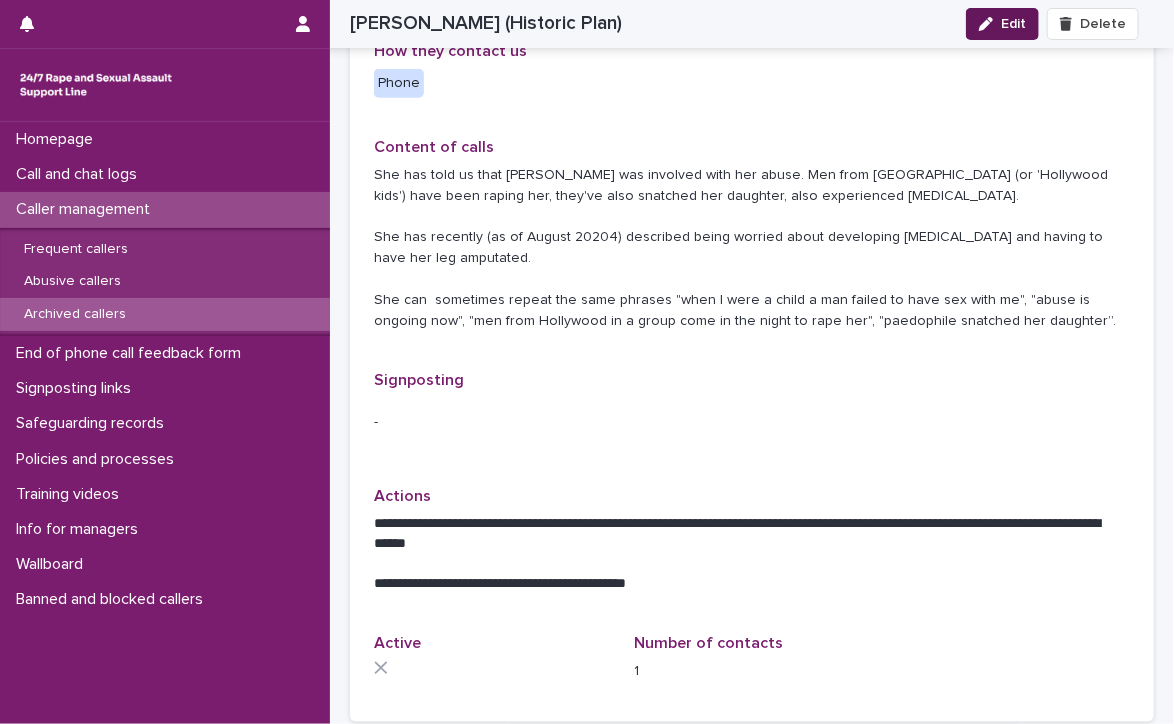 click 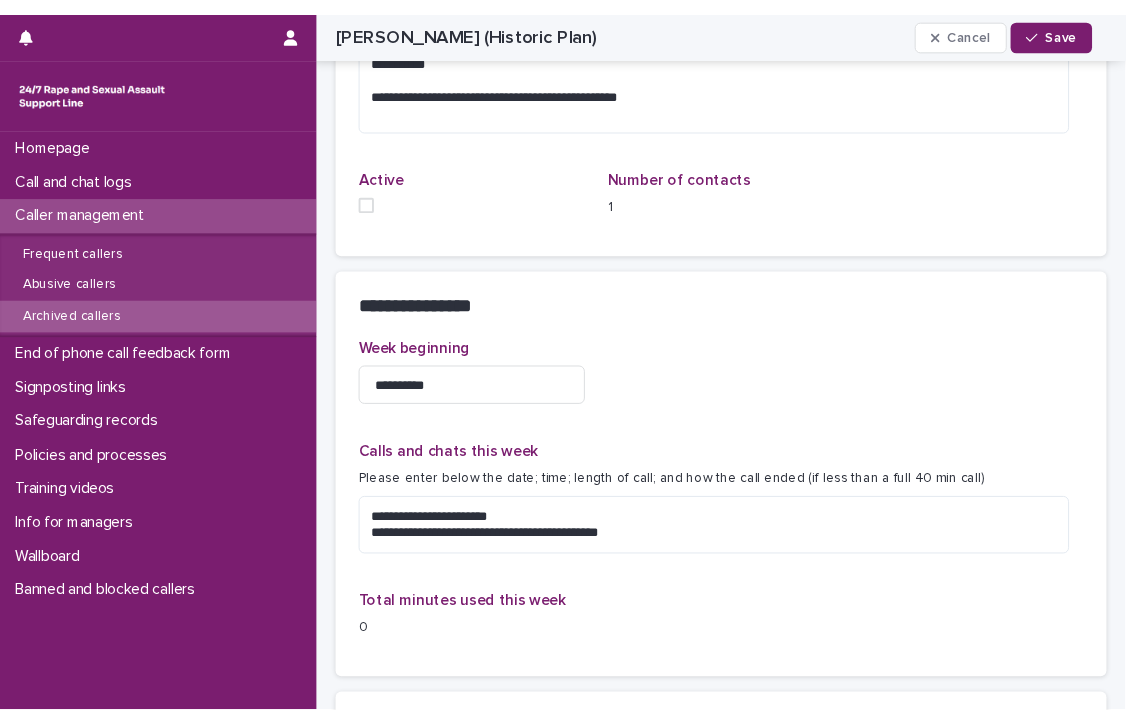 scroll, scrollTop: 985, scrollLeft: 0, axis: vertical 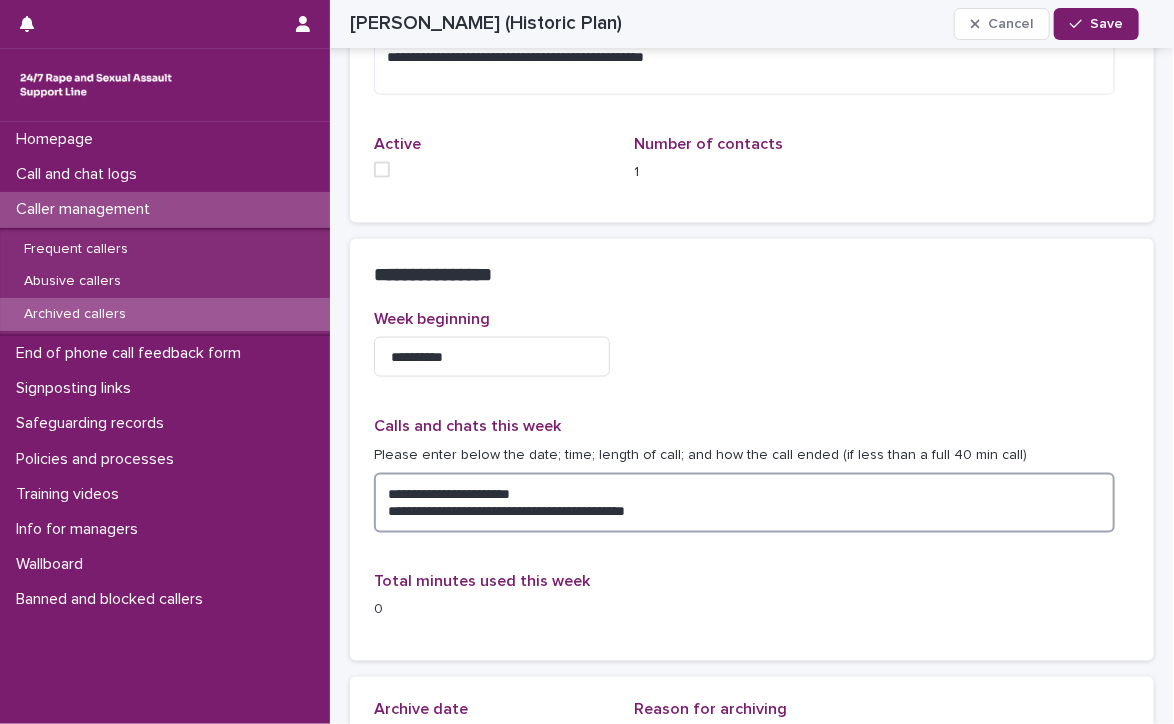 click on "**********" at bounding box center (744, 503) 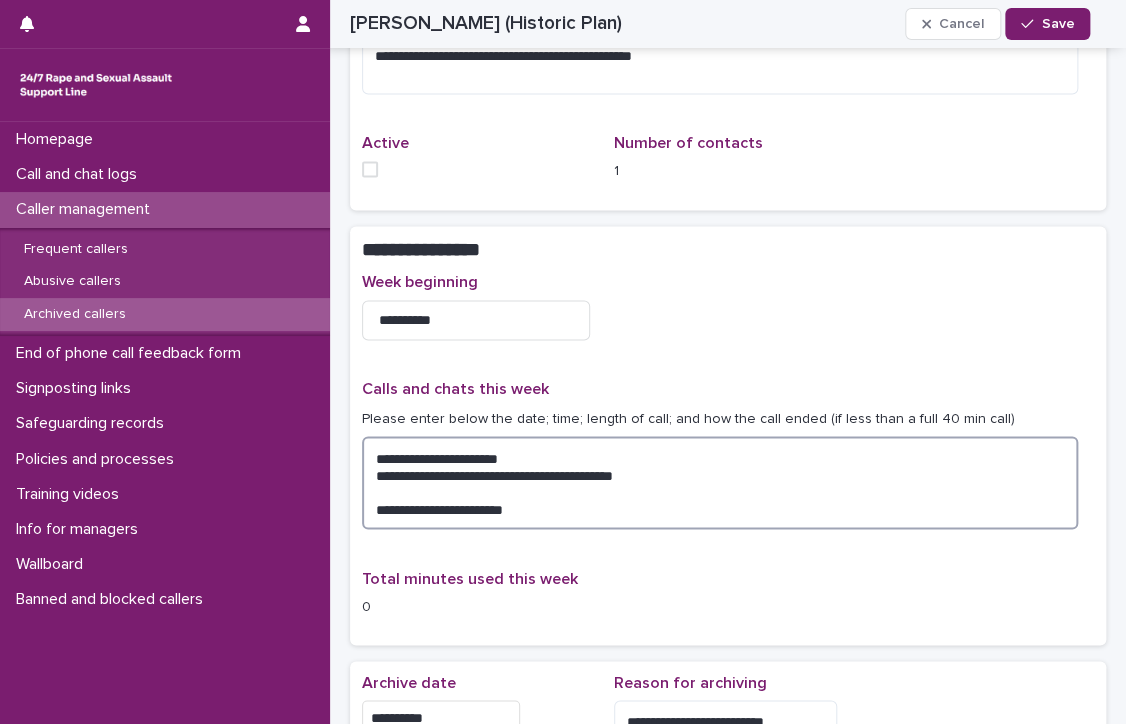 click on "**********" at bounding box center (720, 482) 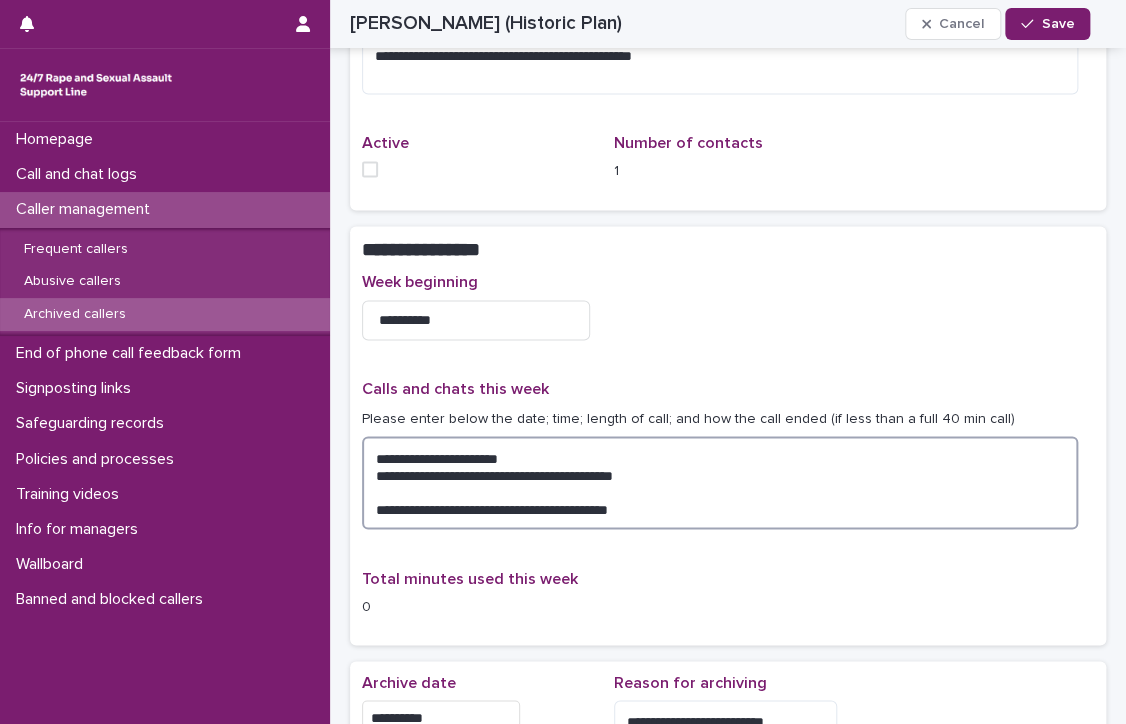 click on "**********" at bounding box center [720, 482] 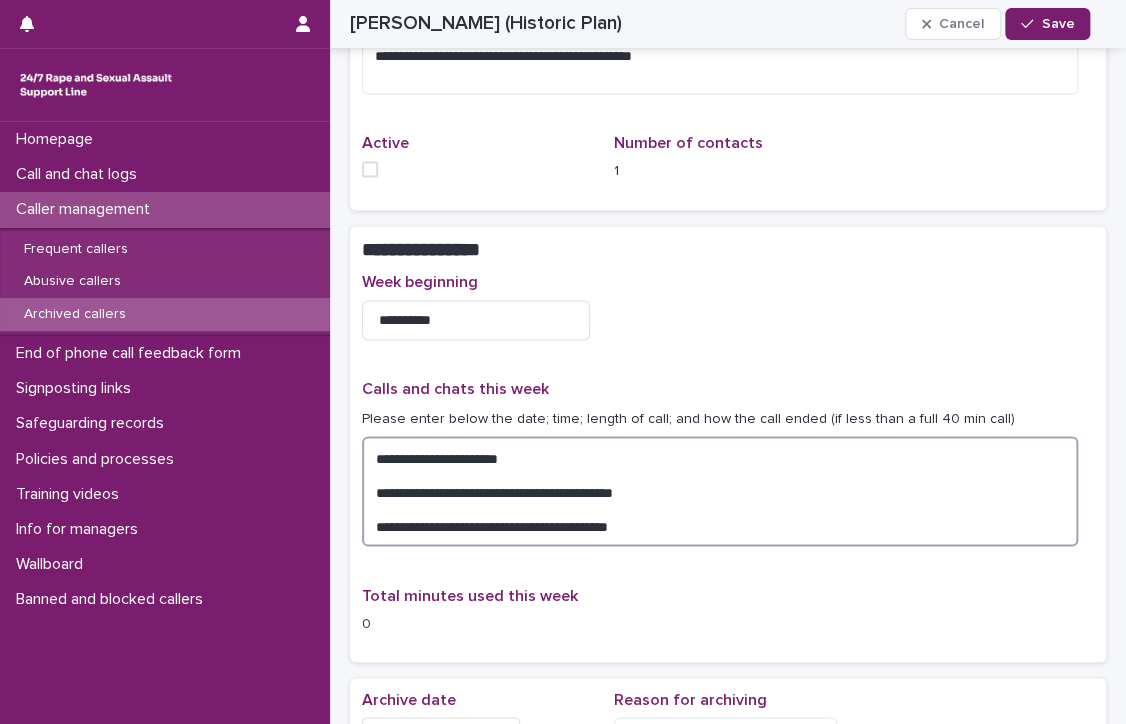 click on "**********" at bounding box center [720, 491] 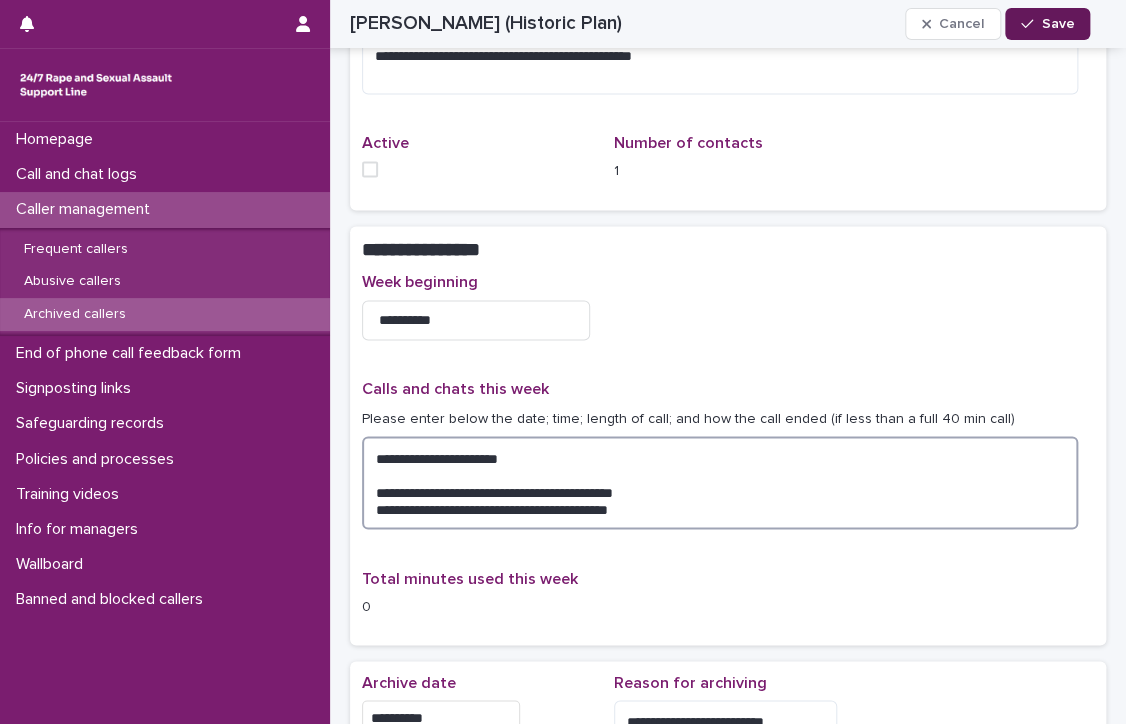 type on "**********" 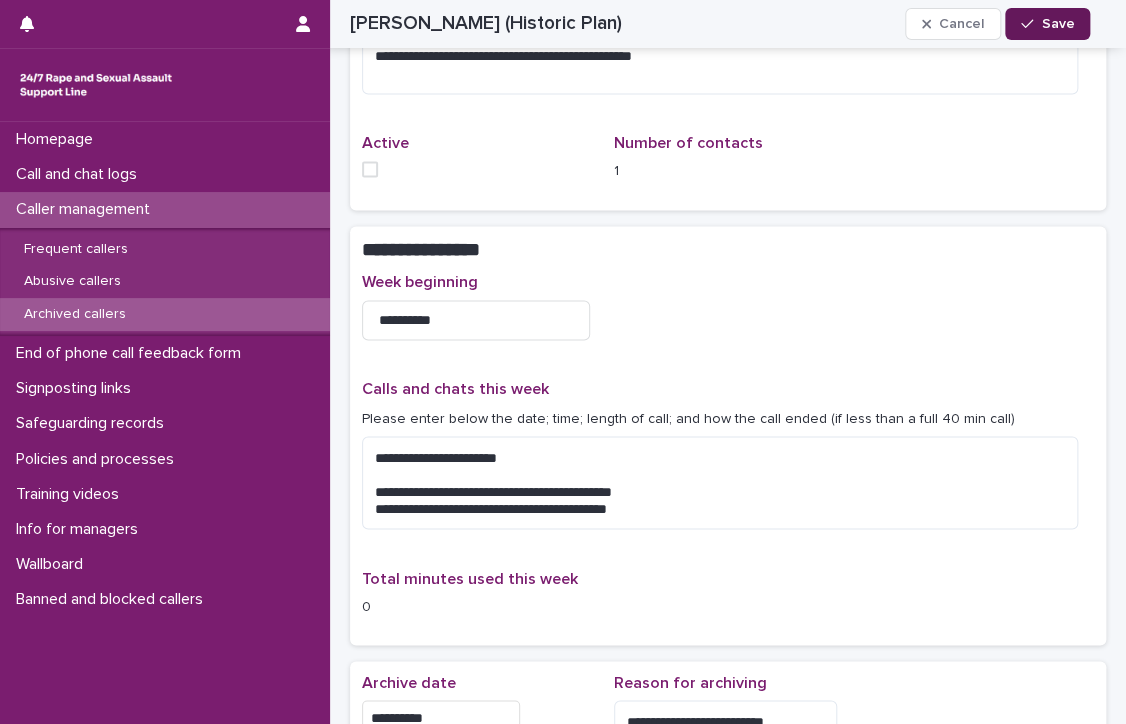 click on "Save" at bounding box center (1057, 24) 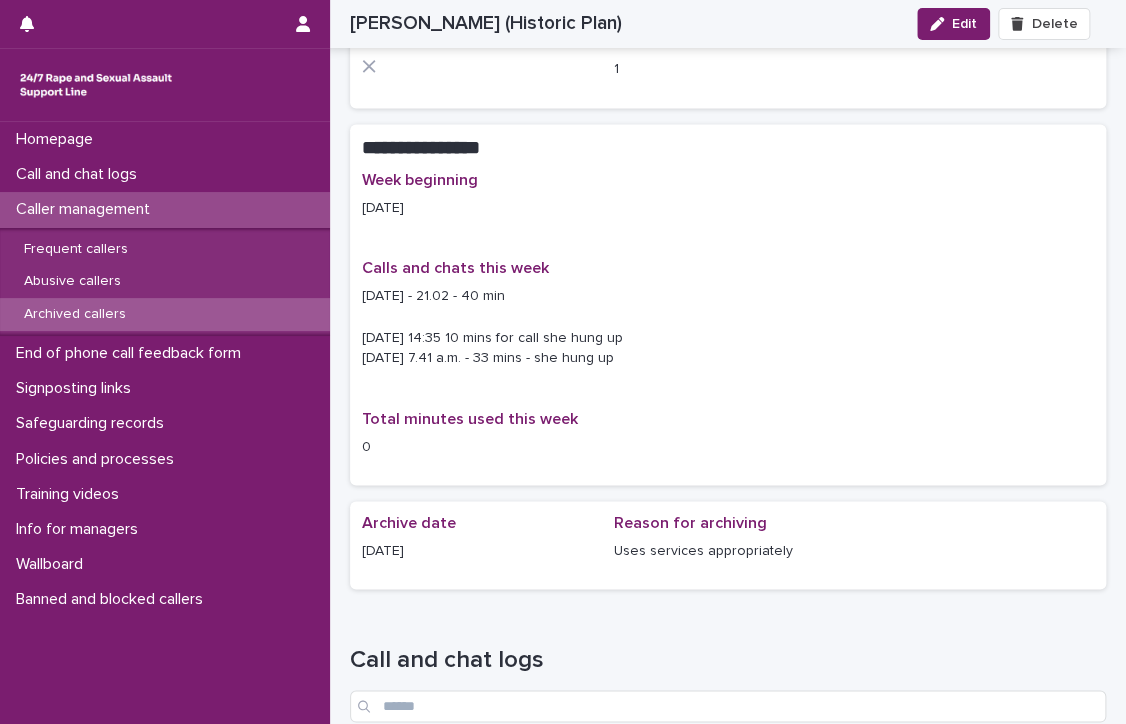 scroll, scrollTop: 884, scrollLeft: 0, axis: vertical 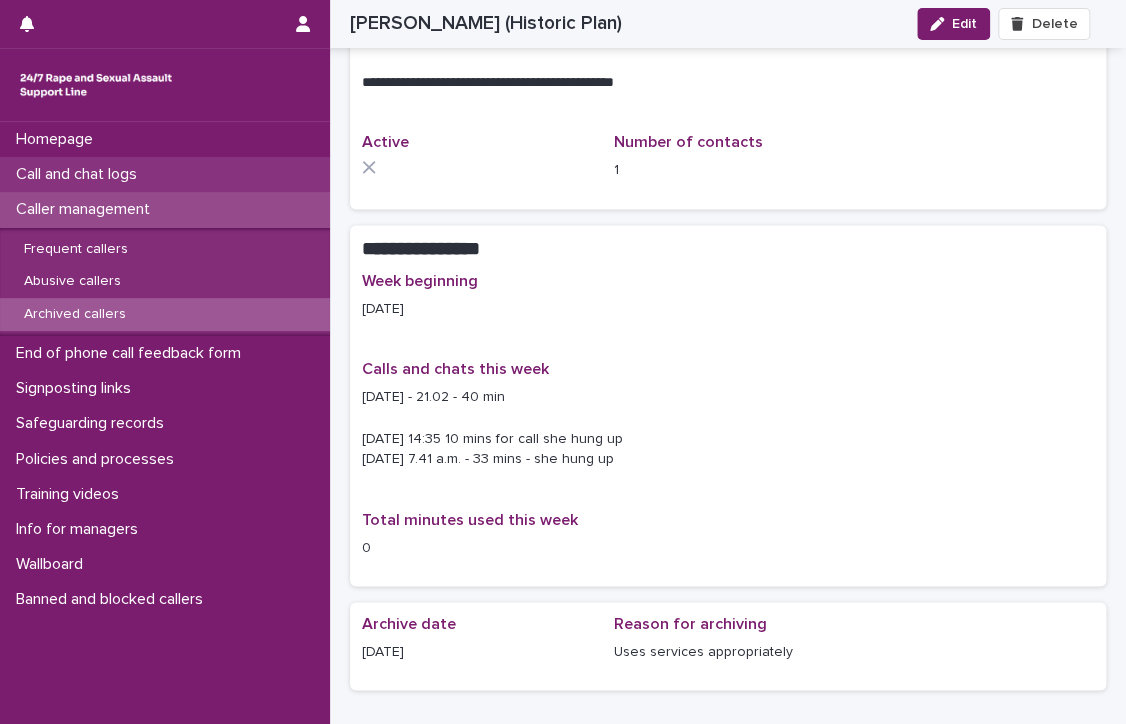 click on "Call and chat logs" at bounding box center [80, 174] 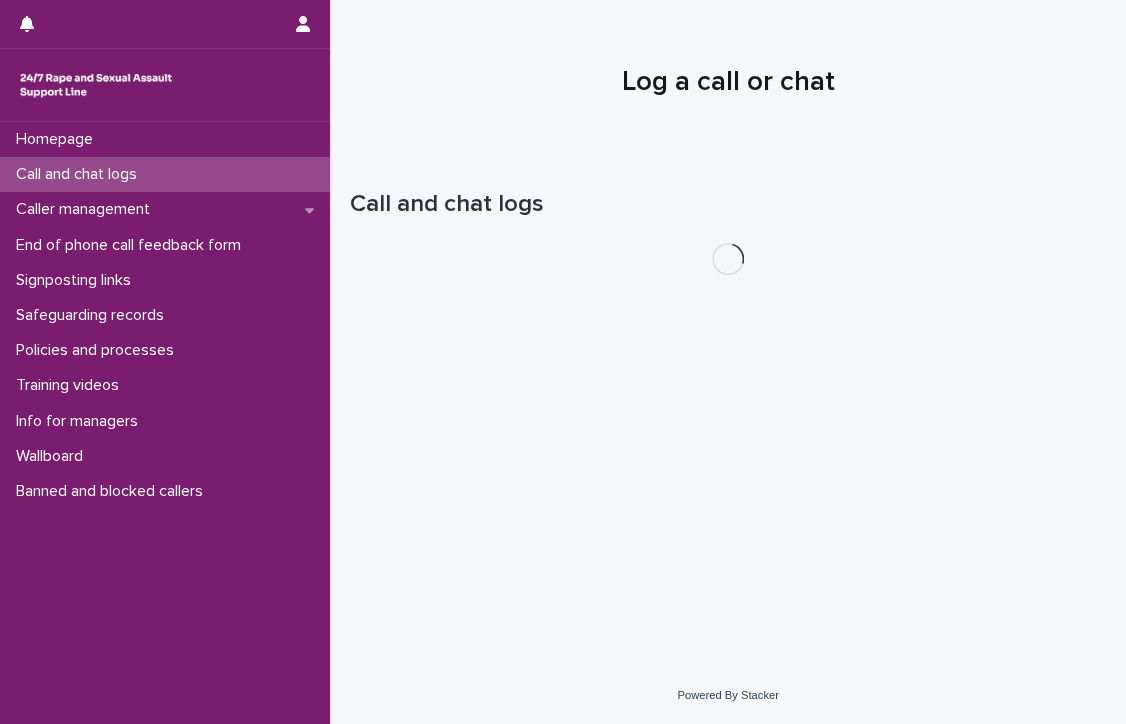 scroll, scrollTop: 0, scrollLeft: 0, axis: both 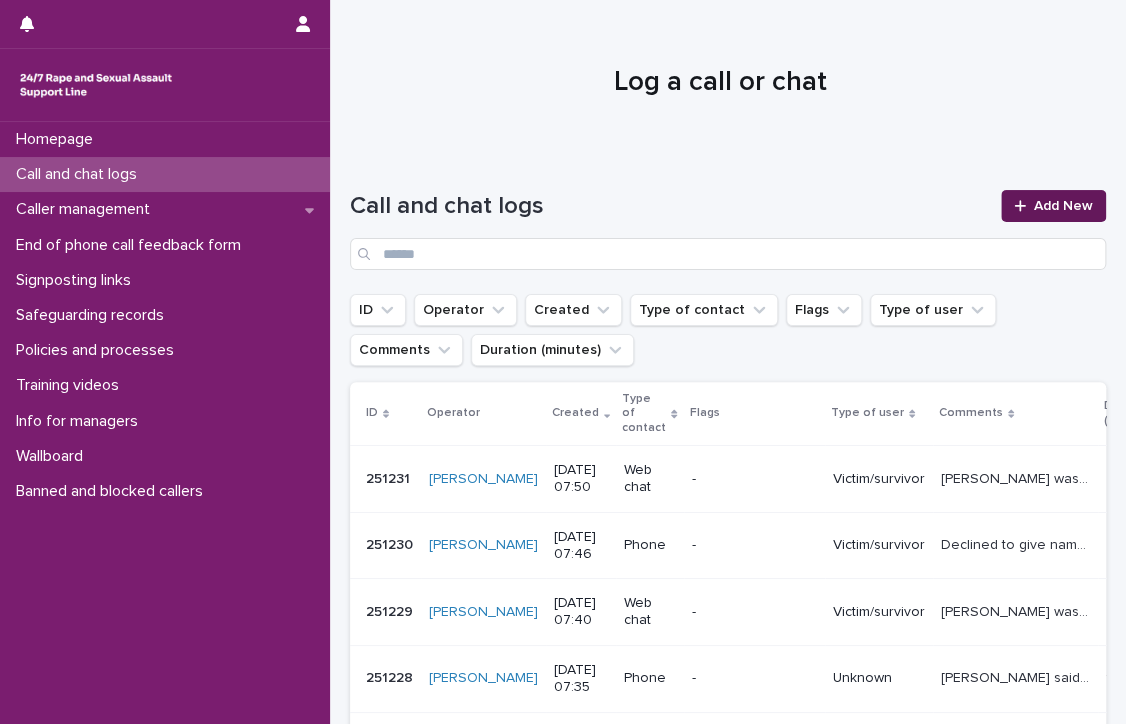 click on "Add New" at bounding box center (1053, 206) 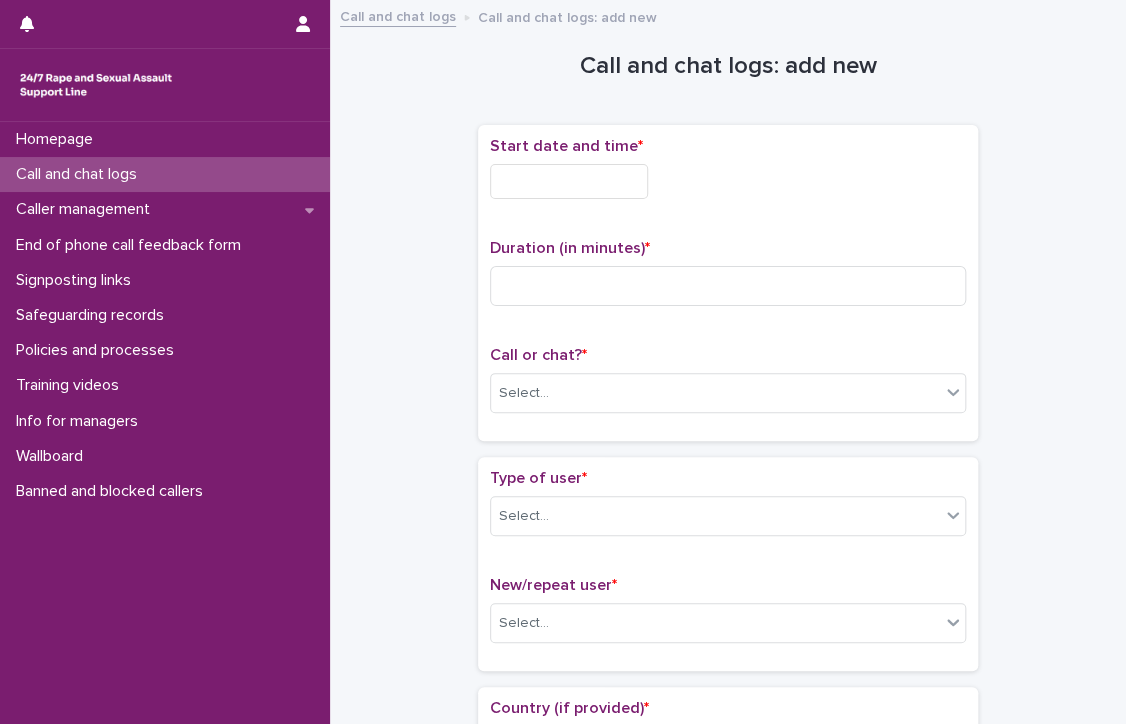 click at bounding box center (569, 181) 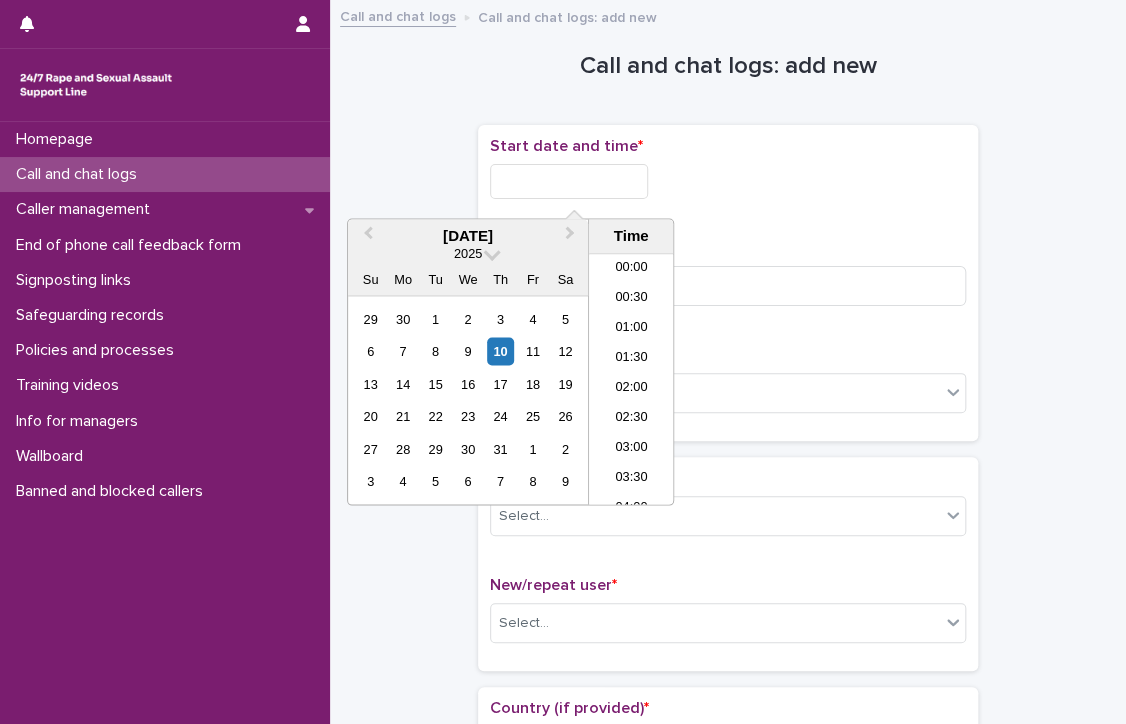 scroll, scrollTop: 370, scrollLeft: 0, axis: vertical 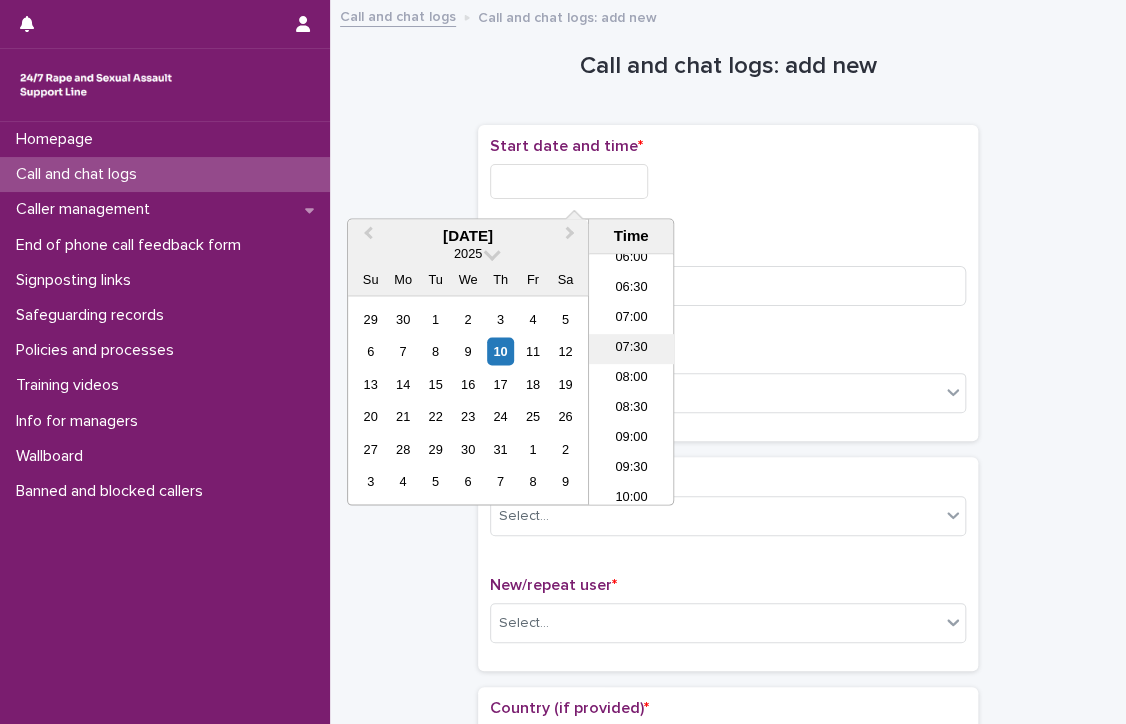 click on "07:30" at bounding box center (631, 350) 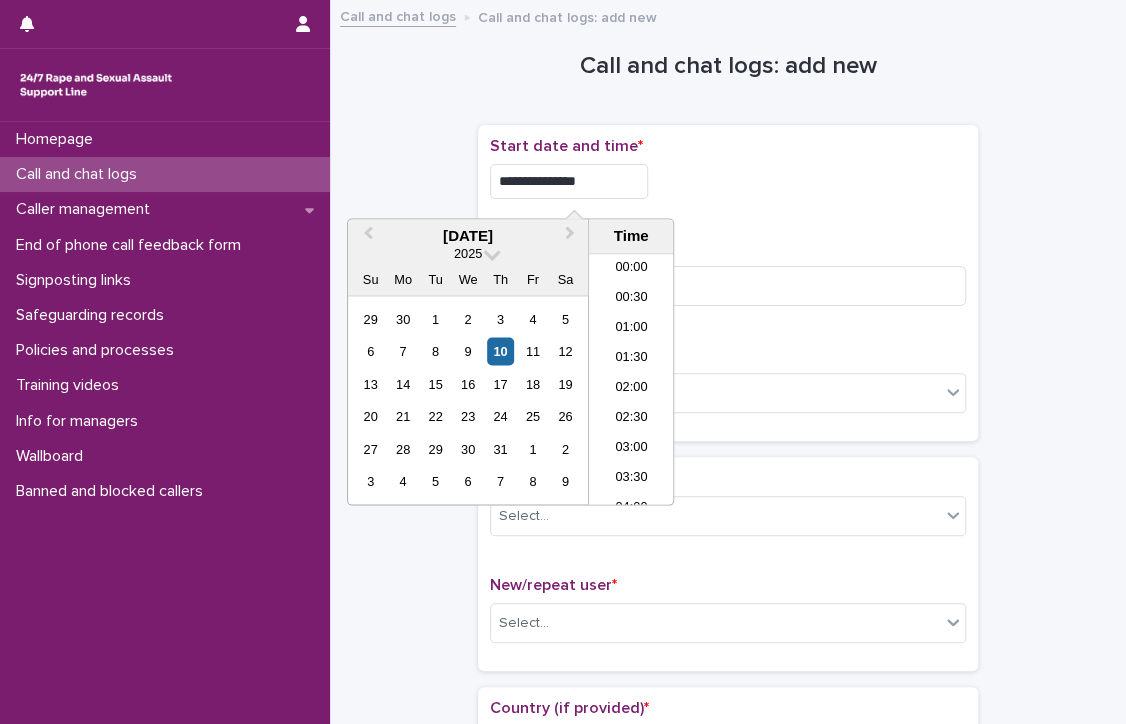 click on "**********" at bounding box center (569, 181) 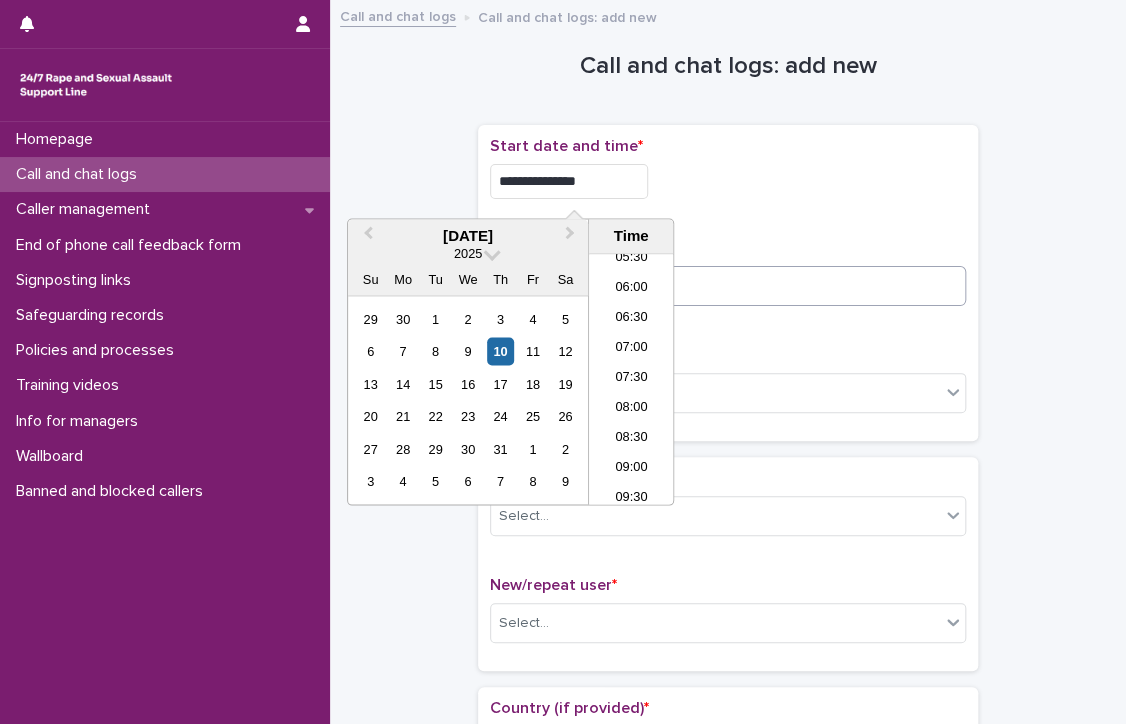 type on "**********" 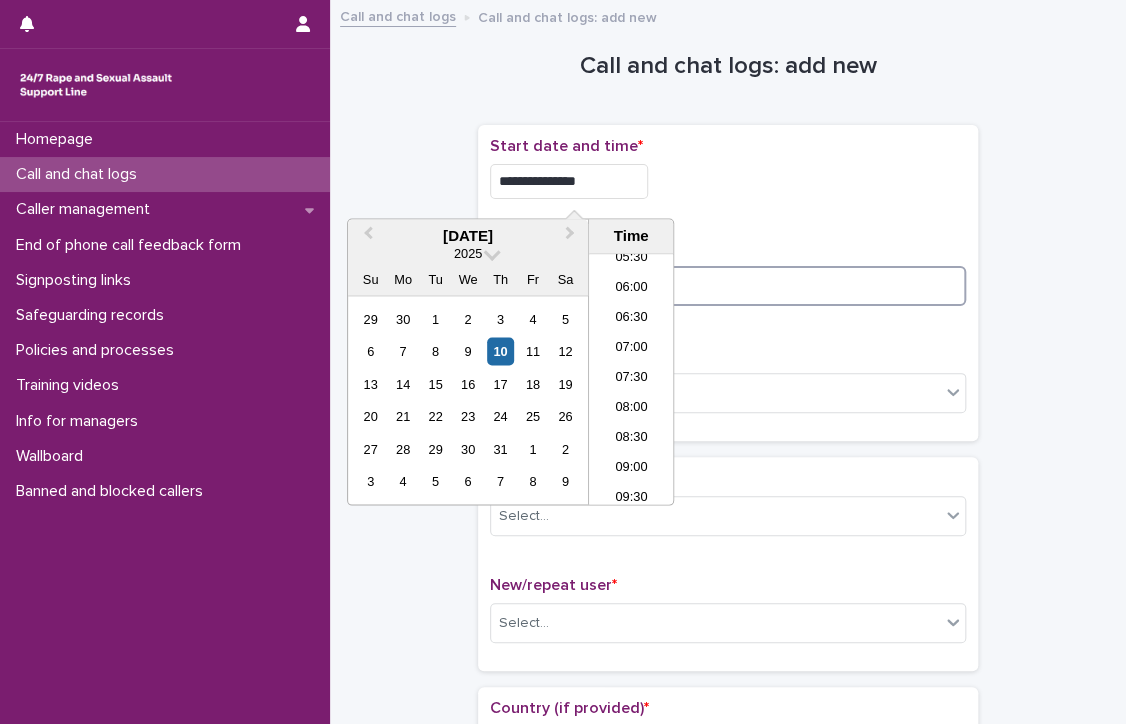 click at bounding box center [728, 286] 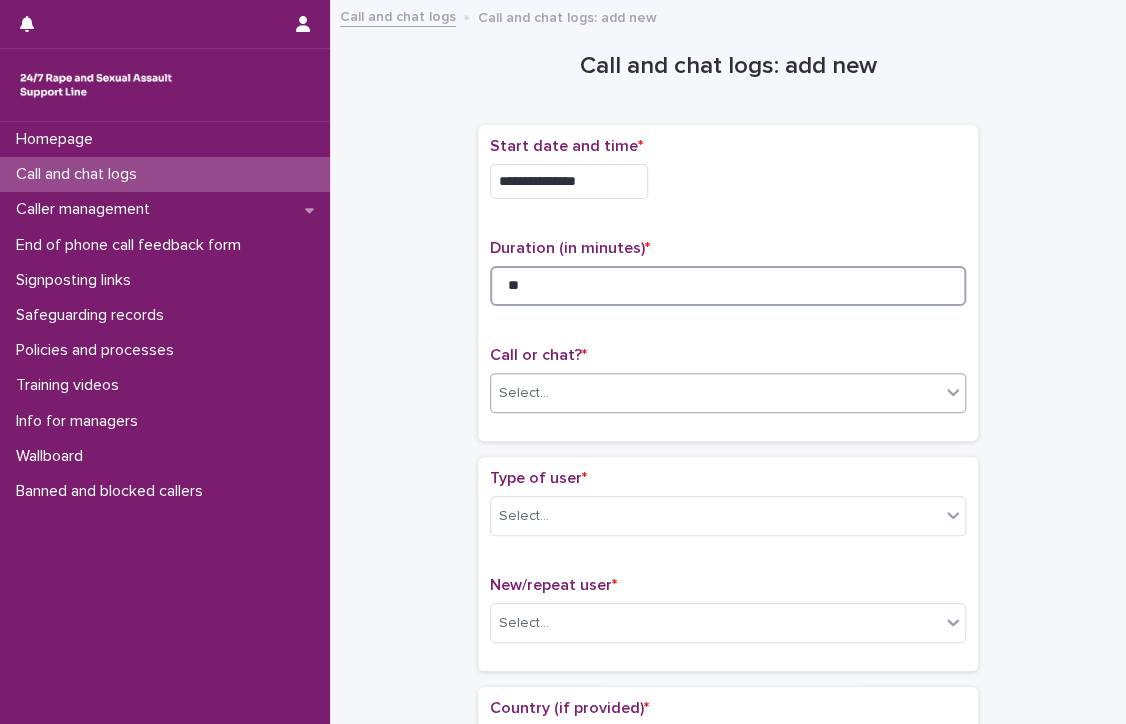 type on "**" 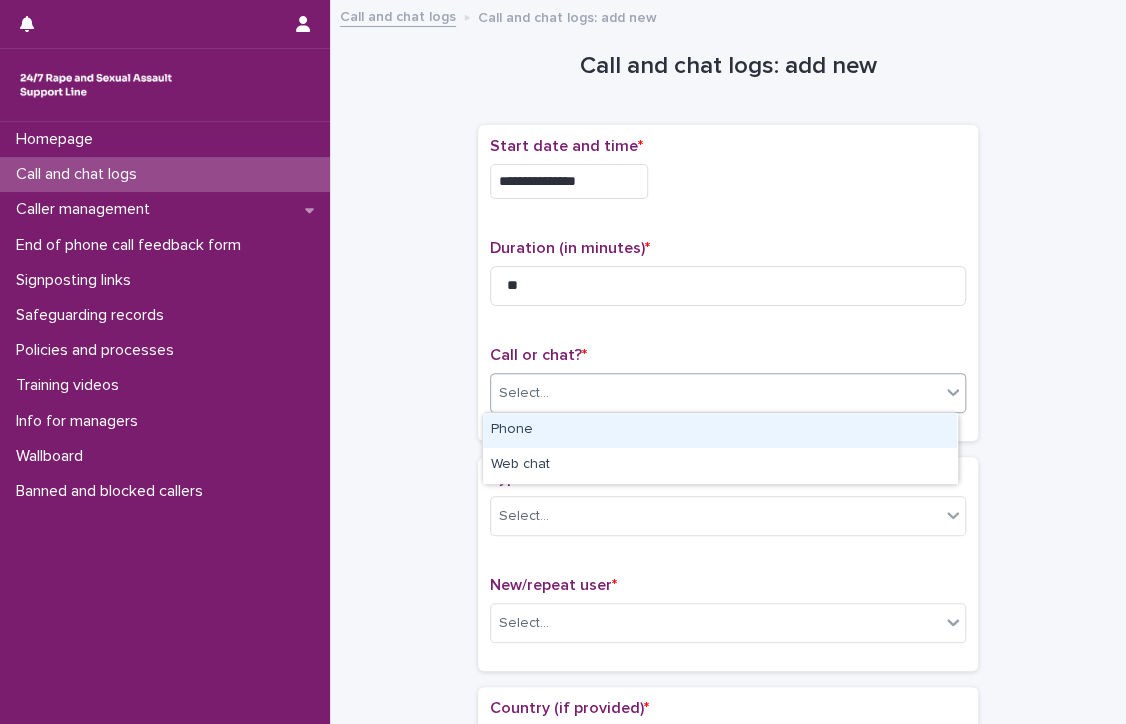 click on "Select..." at bounding box center [715, 393] 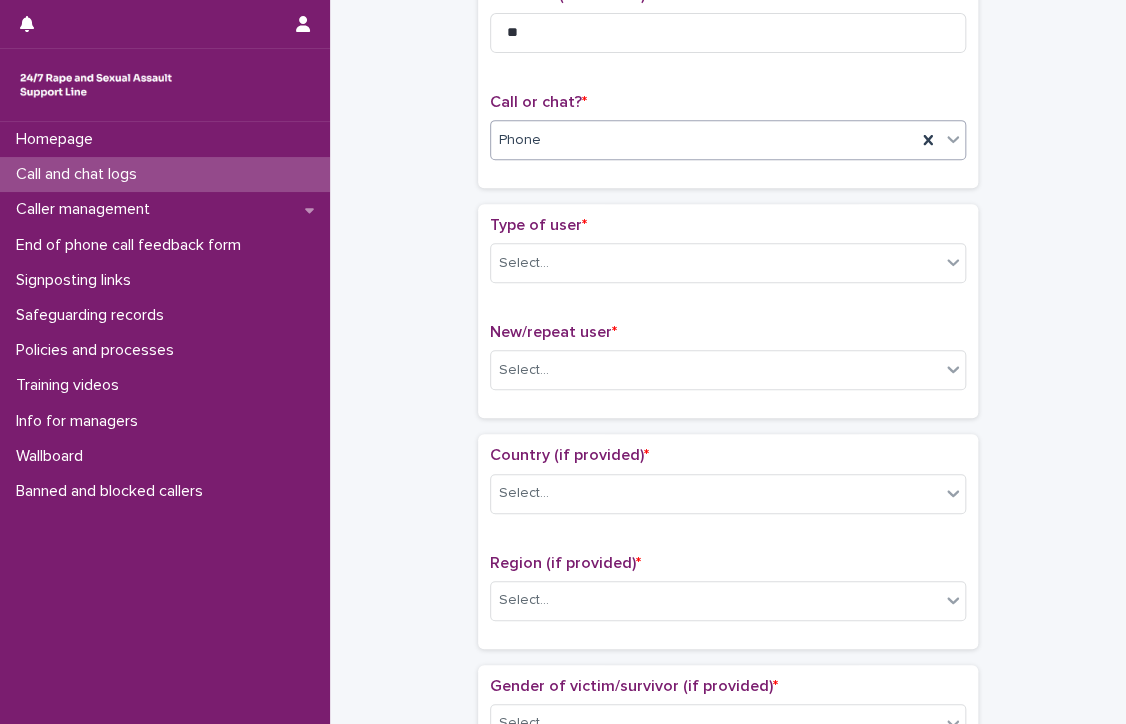 scroll, scrollTop: 300, scrollLeft: 0, axis: vertical 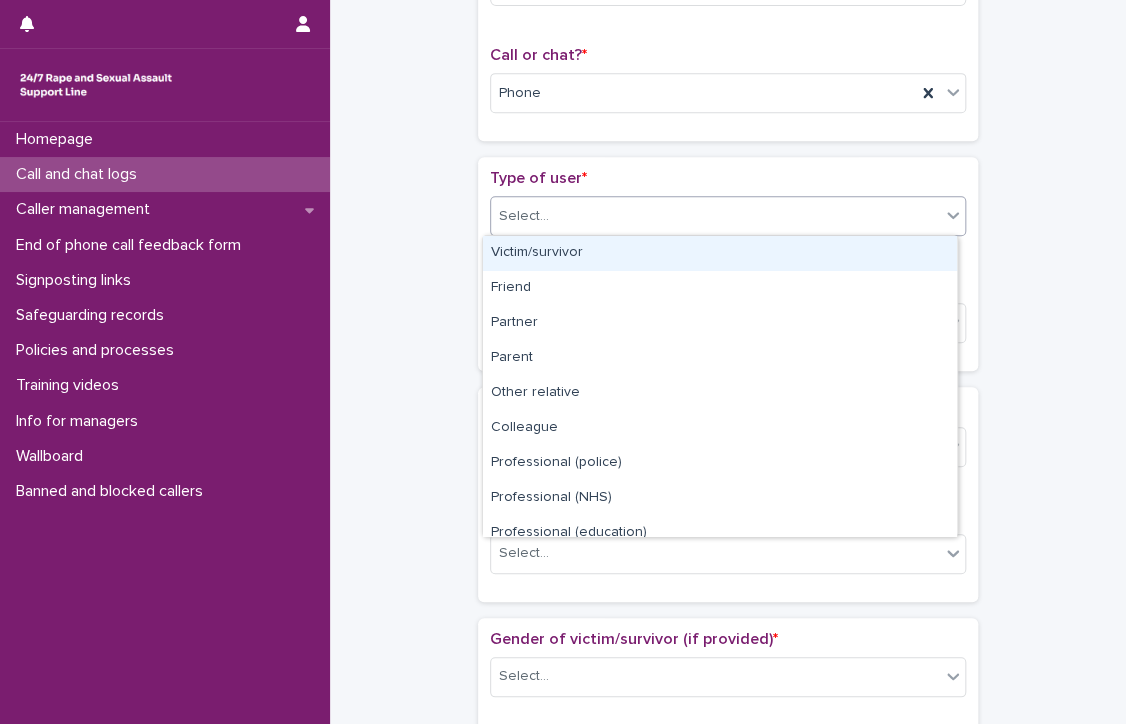 click on "Select..." at bounding box center (715, 216) 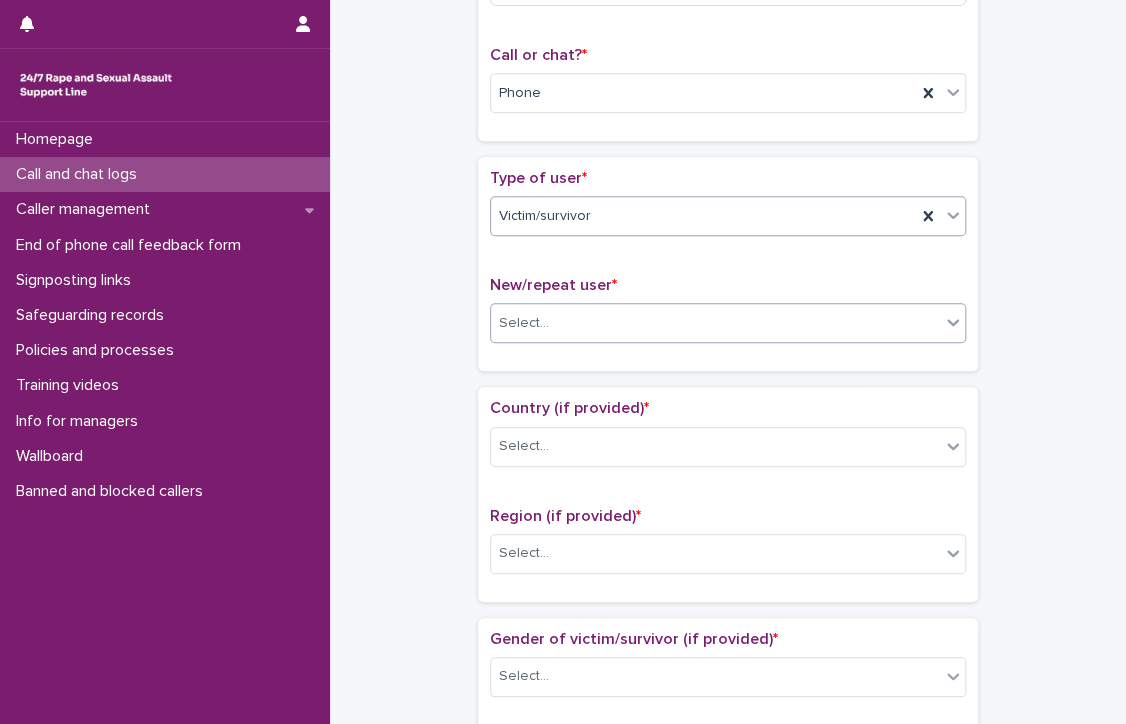 click on "Select..." at bounding box center (715, 323) 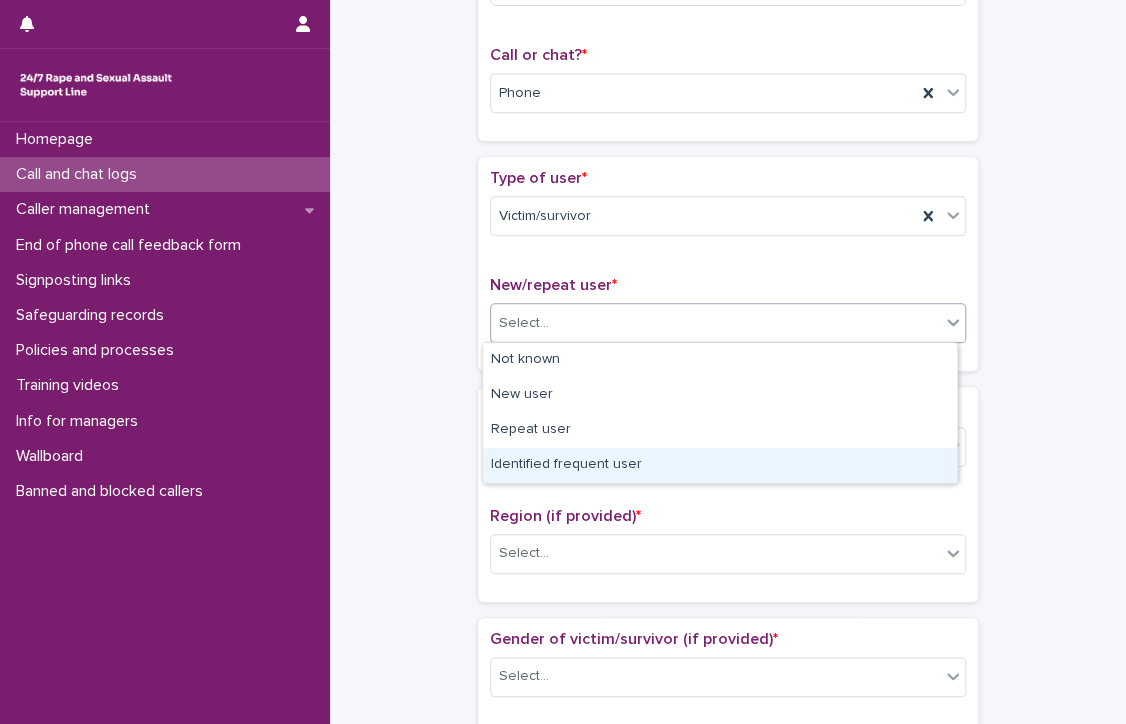 click on "Identified frequent user" at bounding box center (720, 465) 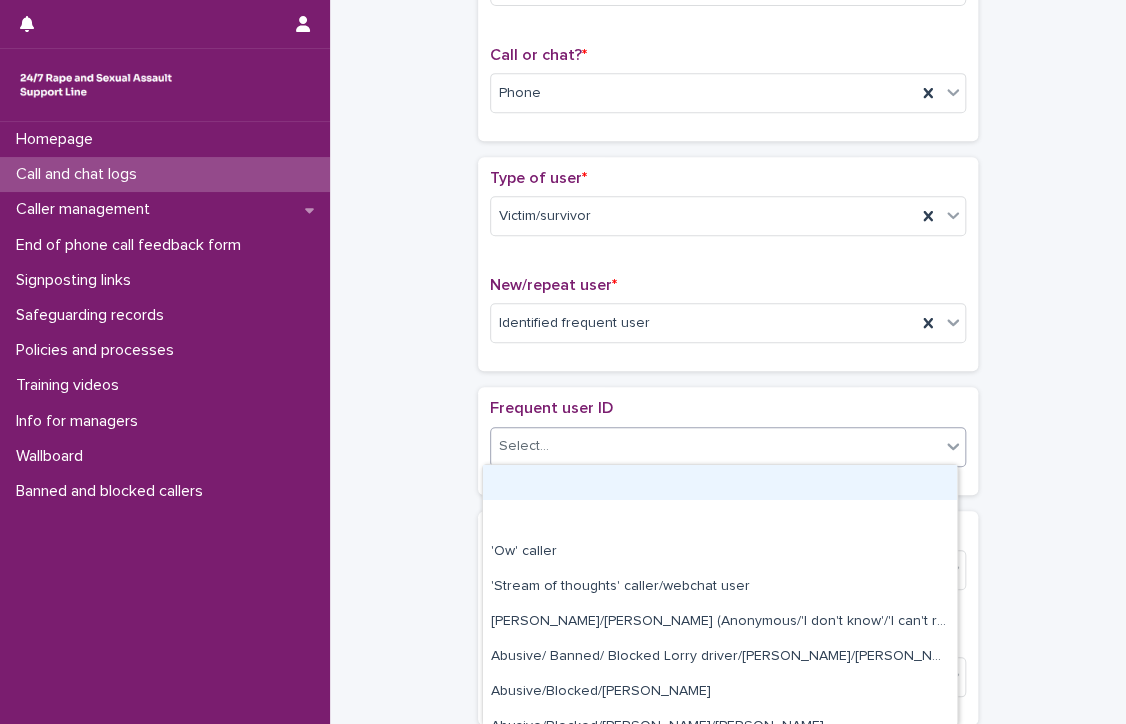 click on "Select..." at bounding box center [715, 446] 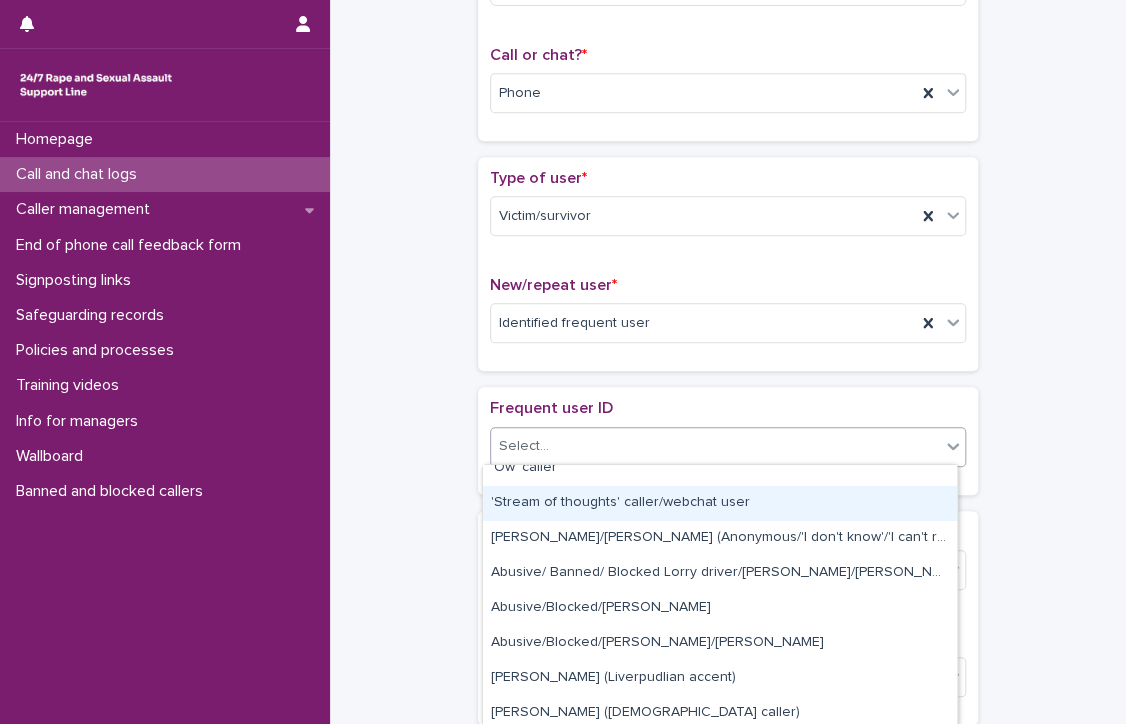 scroll, scrollTop: 200, scrollLeft: 0, axis: vertical 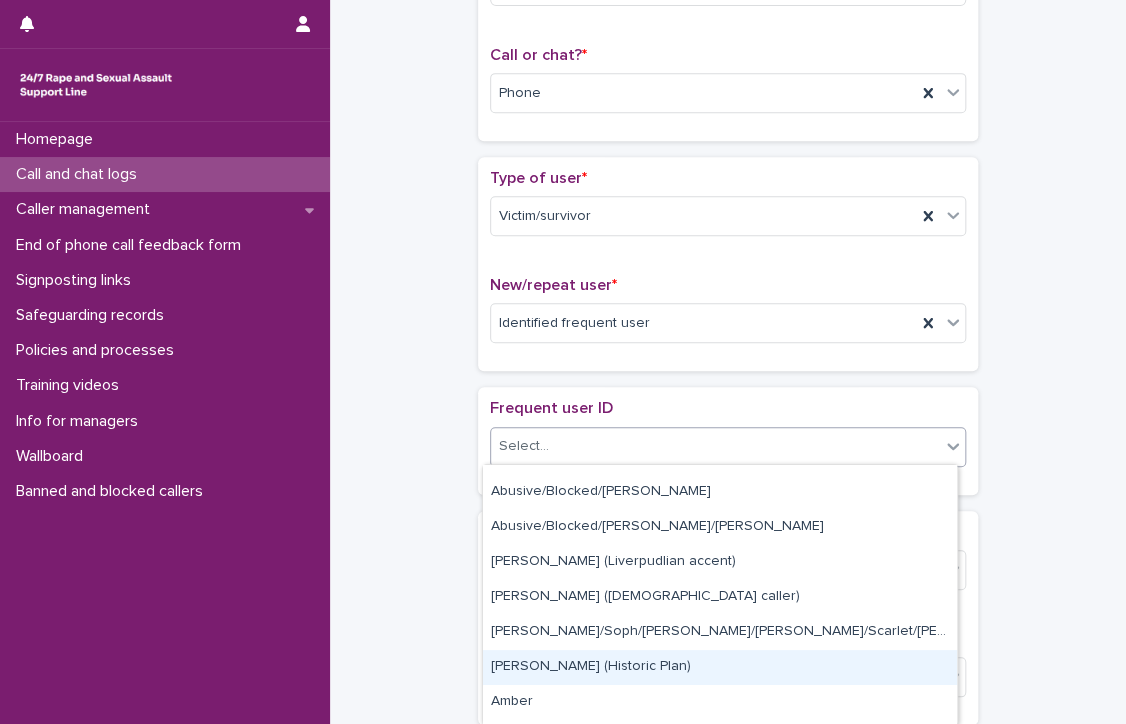 click on "[PERSON_NAME] (Historic Plan)" at bounding box center [720, 667] 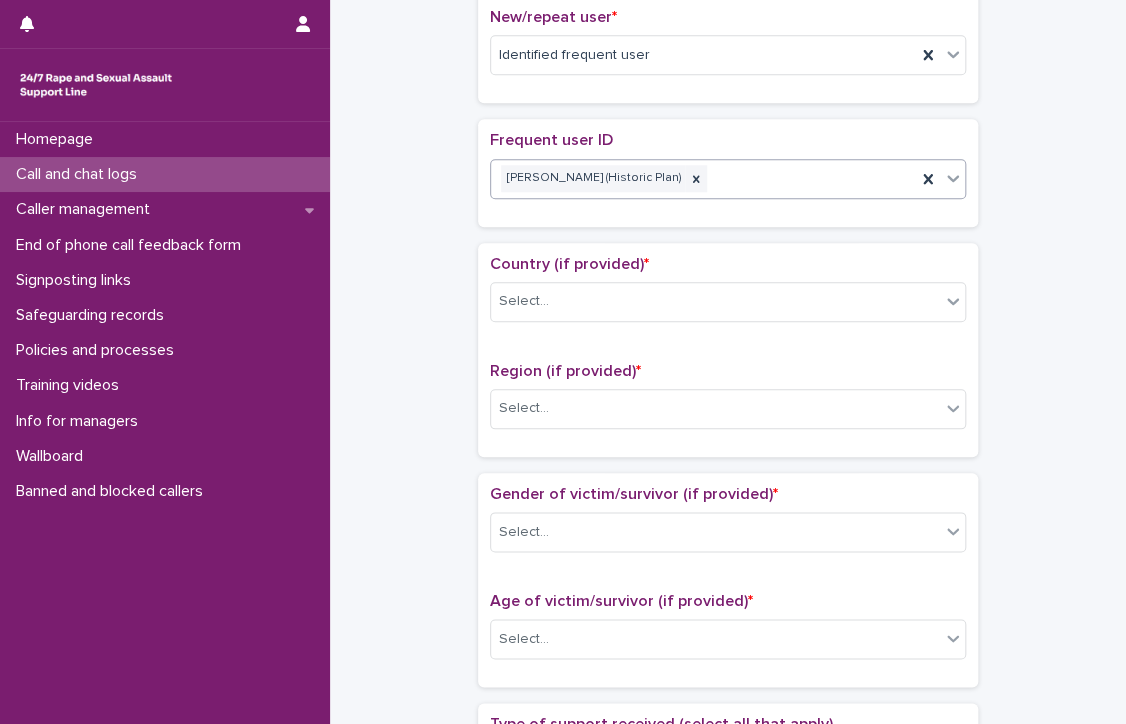 scroll, scrollTop: 600, scrollLeft: 0, axis: vertical 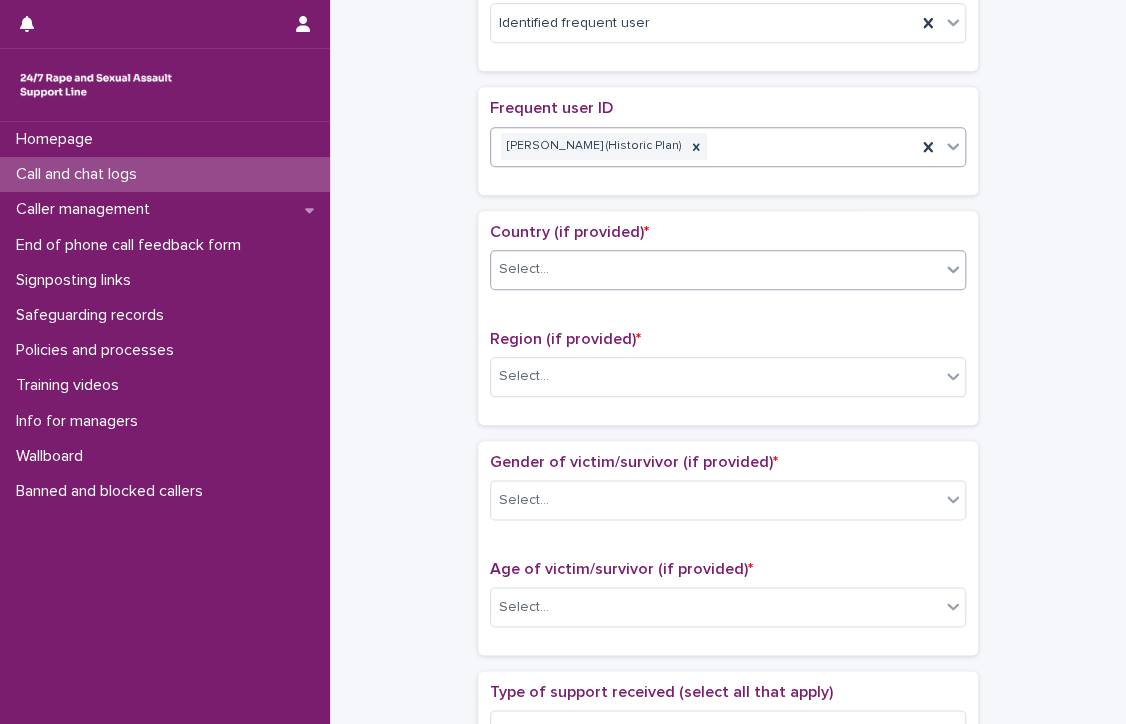 click on "Select..." at bounding box center (715, 269) 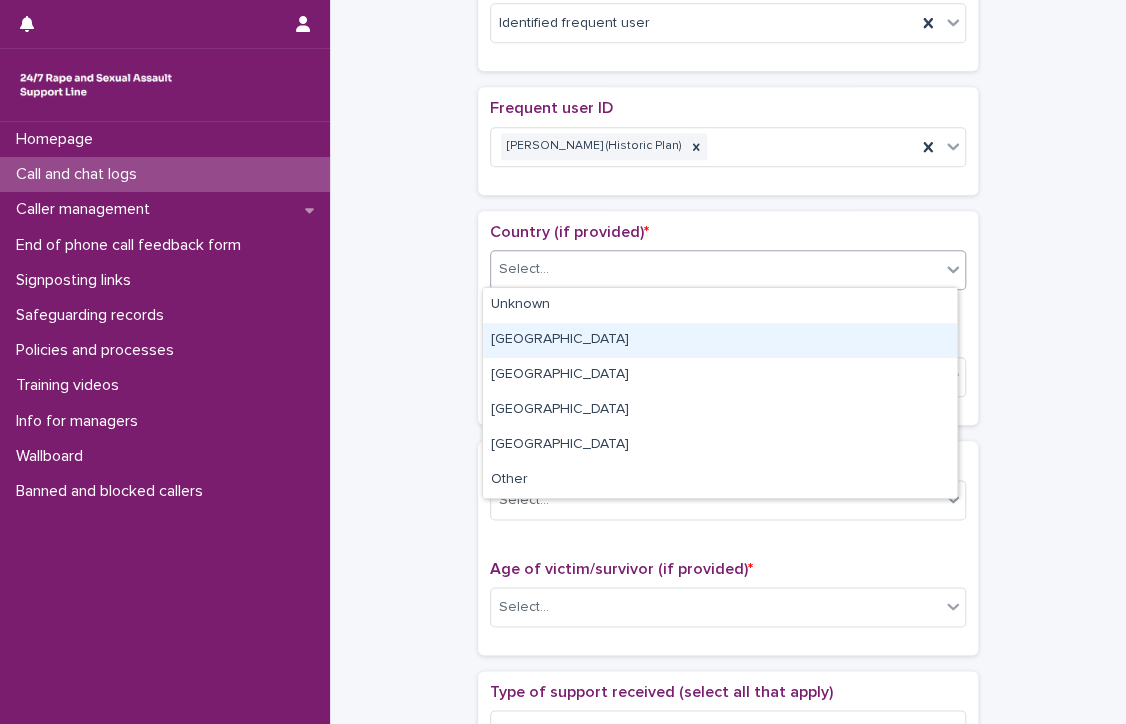 click on "[GEOGRAPHIC_DATA]" at bounding box center [720, 340] 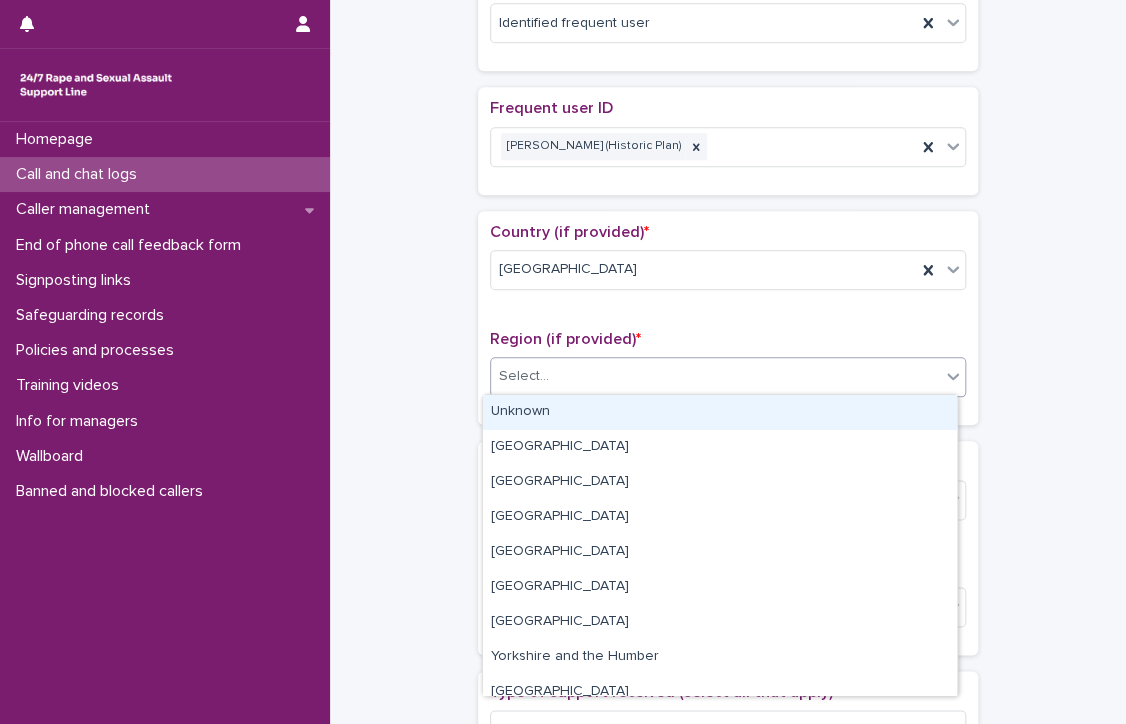 click on "Select..." at bounding box center (715, 376) 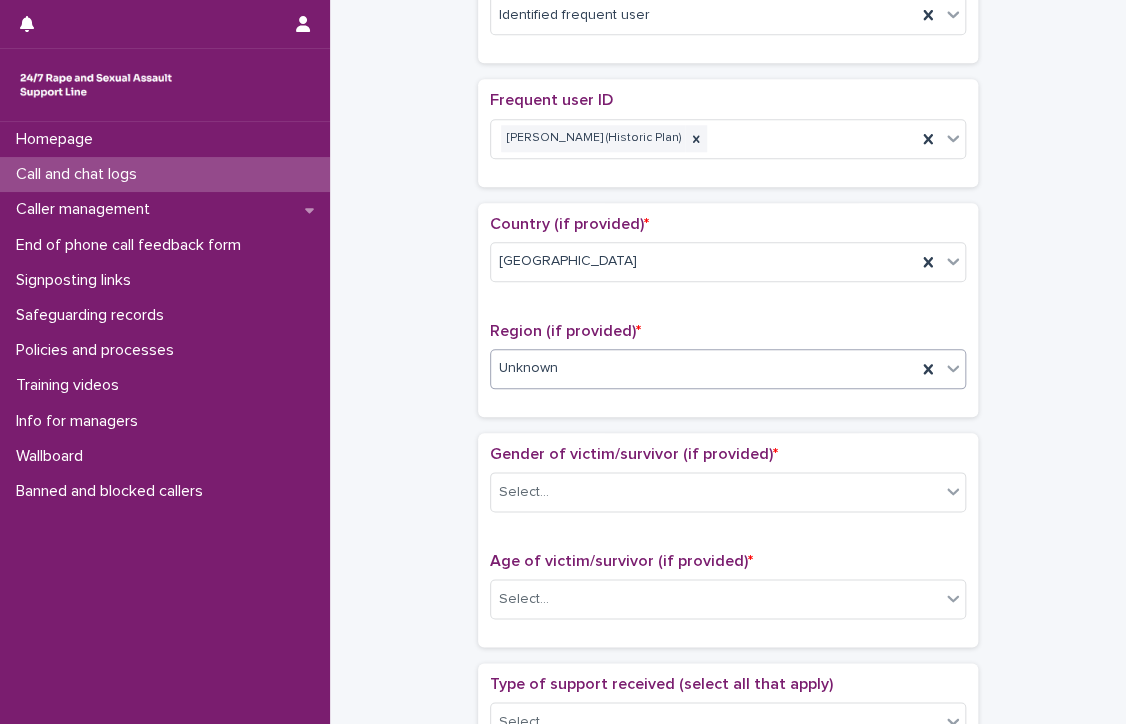 scroll, scrollTop: 700, scrollLeft: 0, axis: vertical 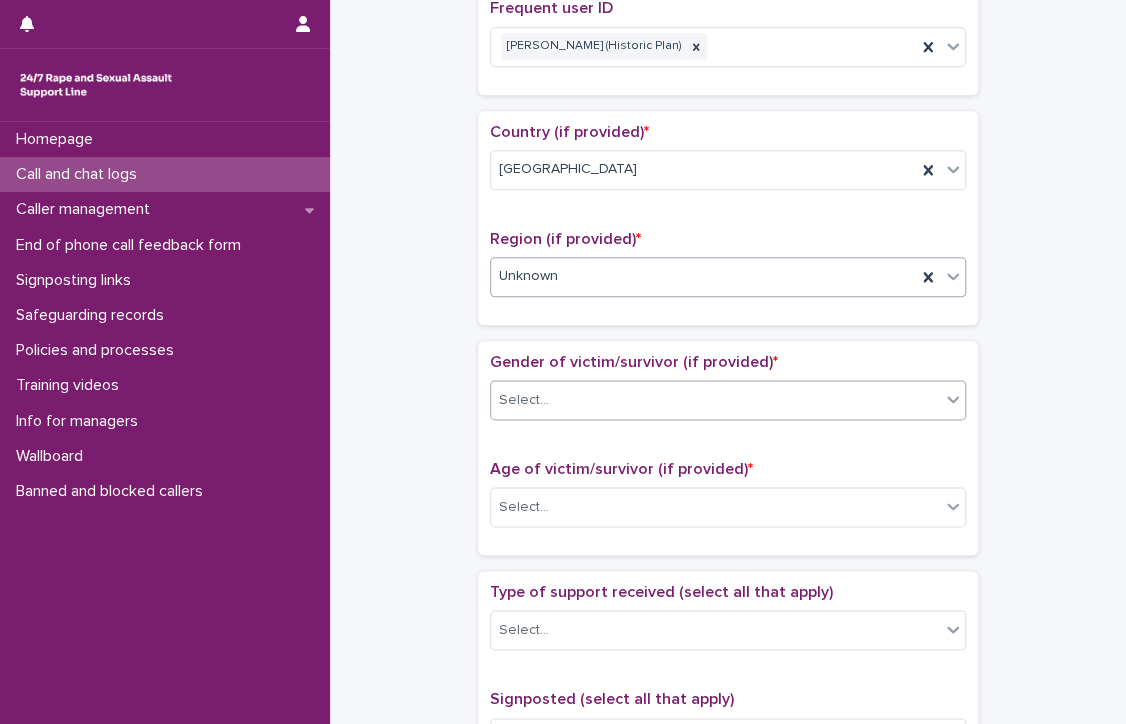 click on "Select..." at bounding box center (715, 400) 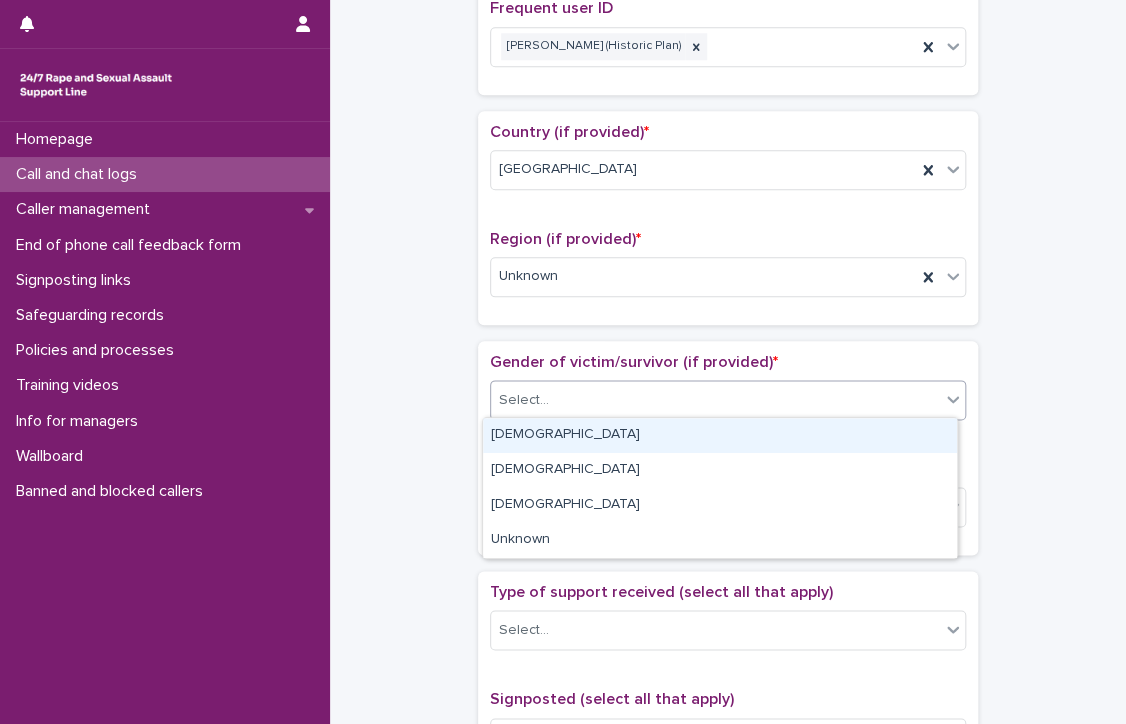 click on "[DEMOGRAPHIC_DATA]" at bounding box center (720, 435) 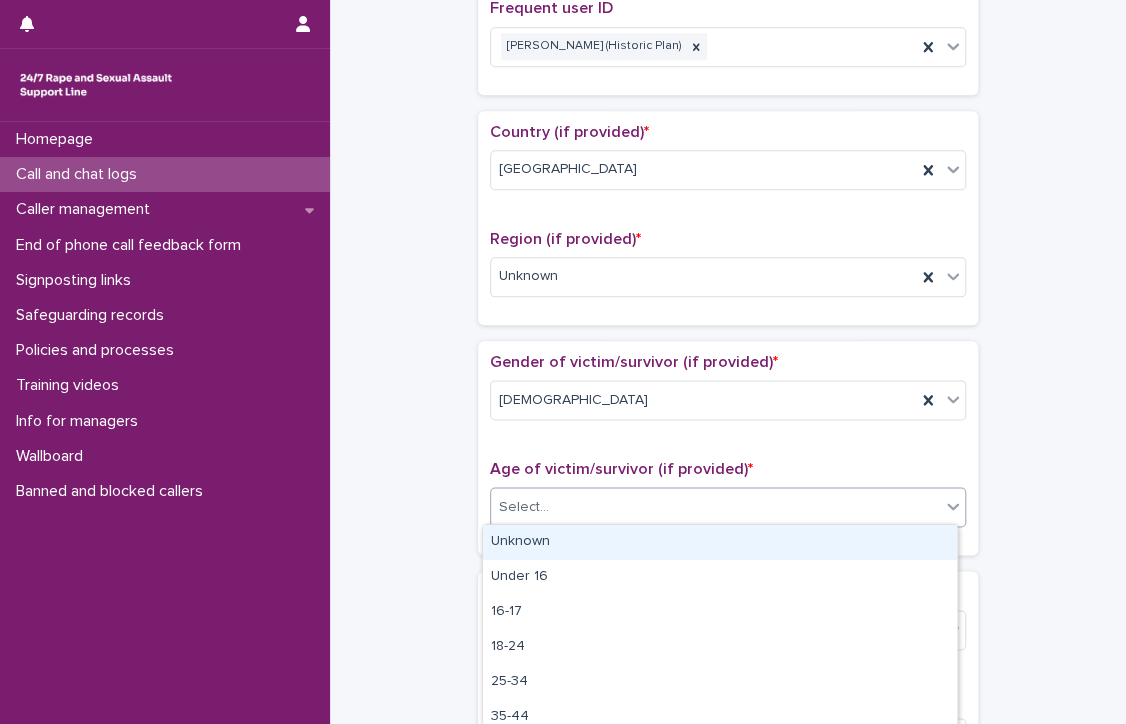 click on "Select..." at bounding box center [715, 507] 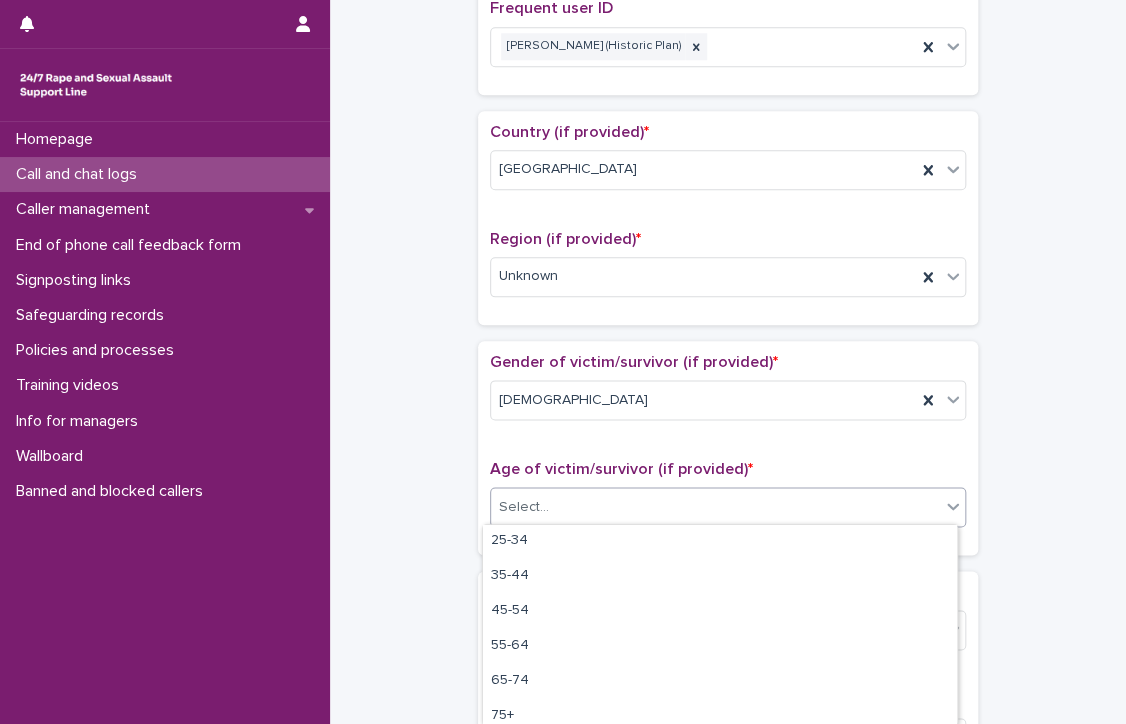 scroll, scrollTop: 150, scrollLeft: 0, axis: vertical 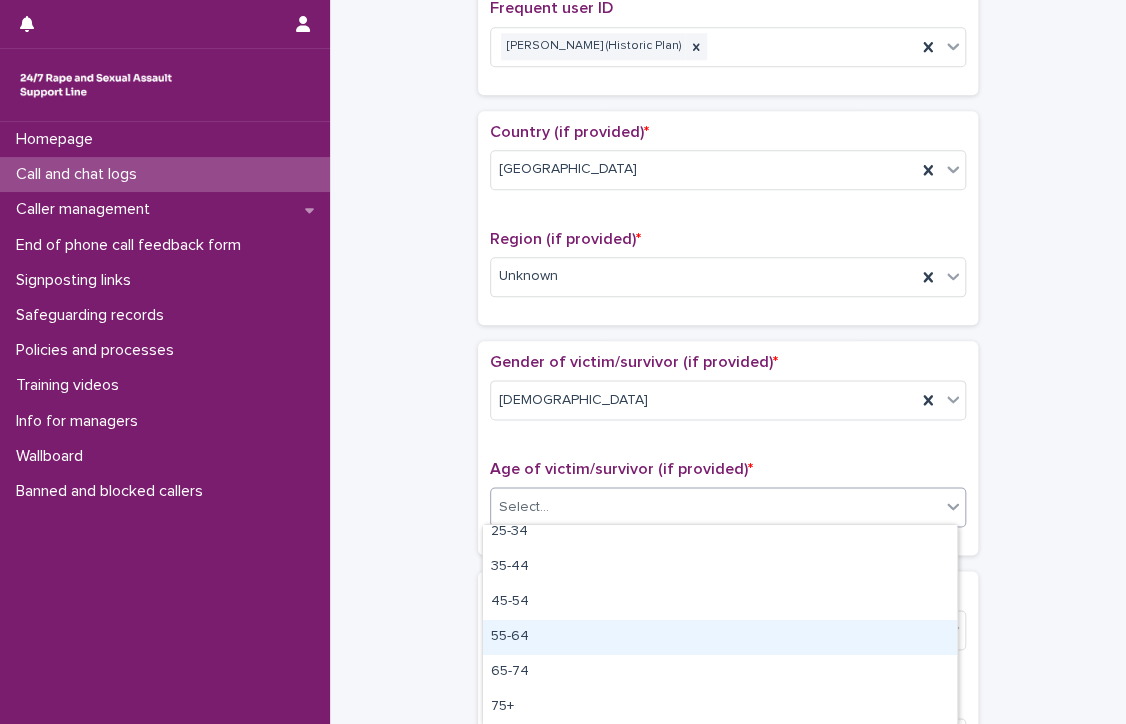 click on "55-64" at bounding box center [720, 637] 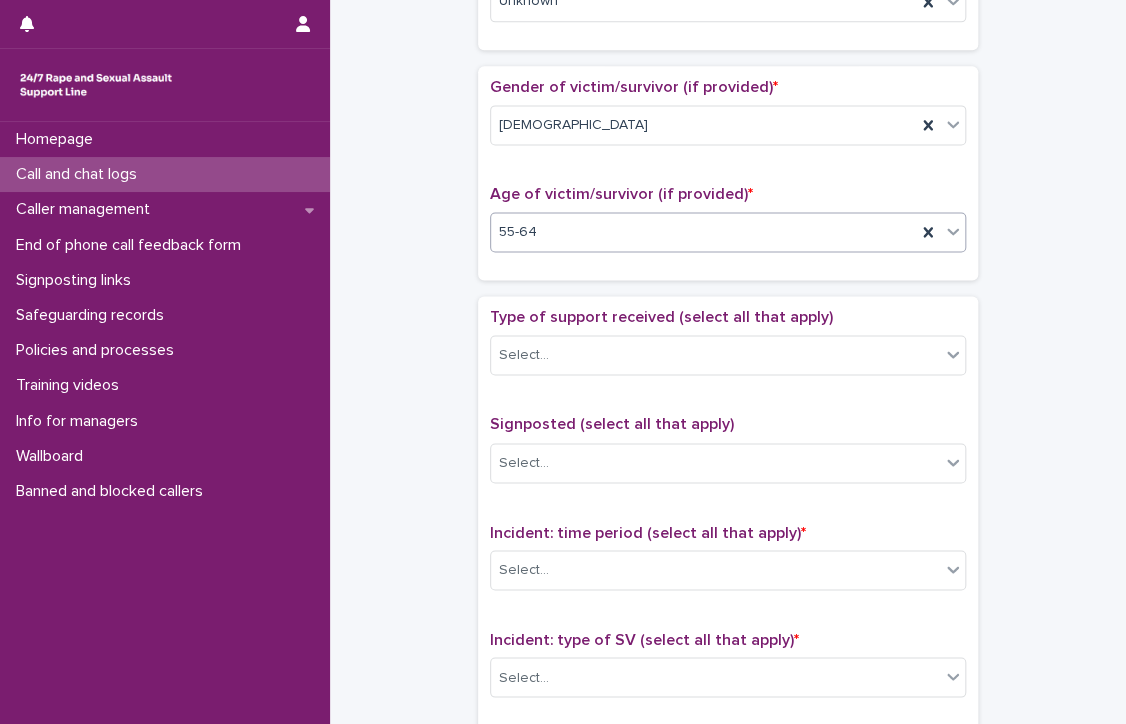 scroll, scrollTop: 1000, scrollLeft: 0, axis: vertical 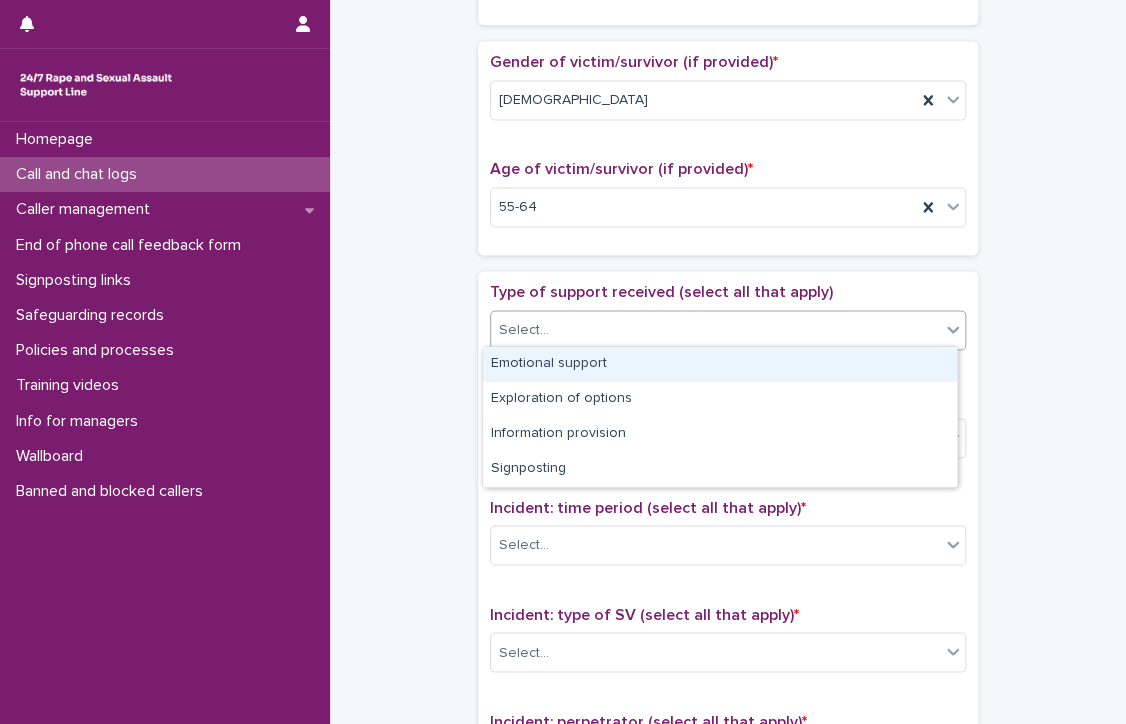 click on "Select..." at bounding box center [715, 330] 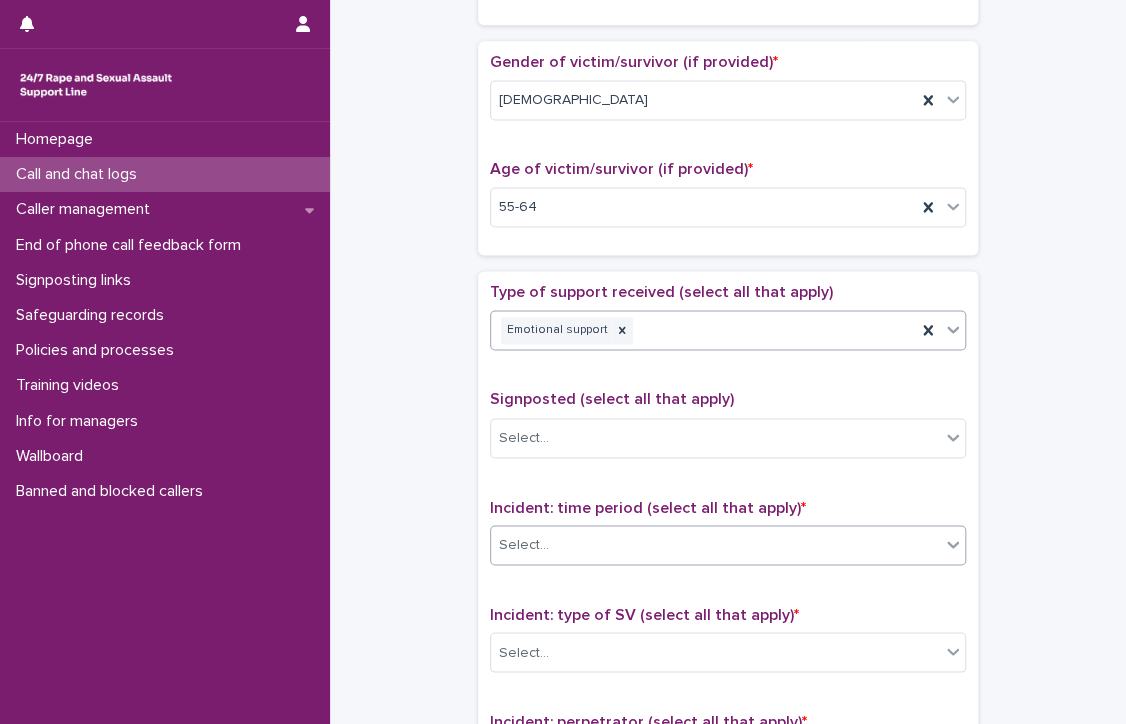 click on "Select..." at bounding box center [715, 544] 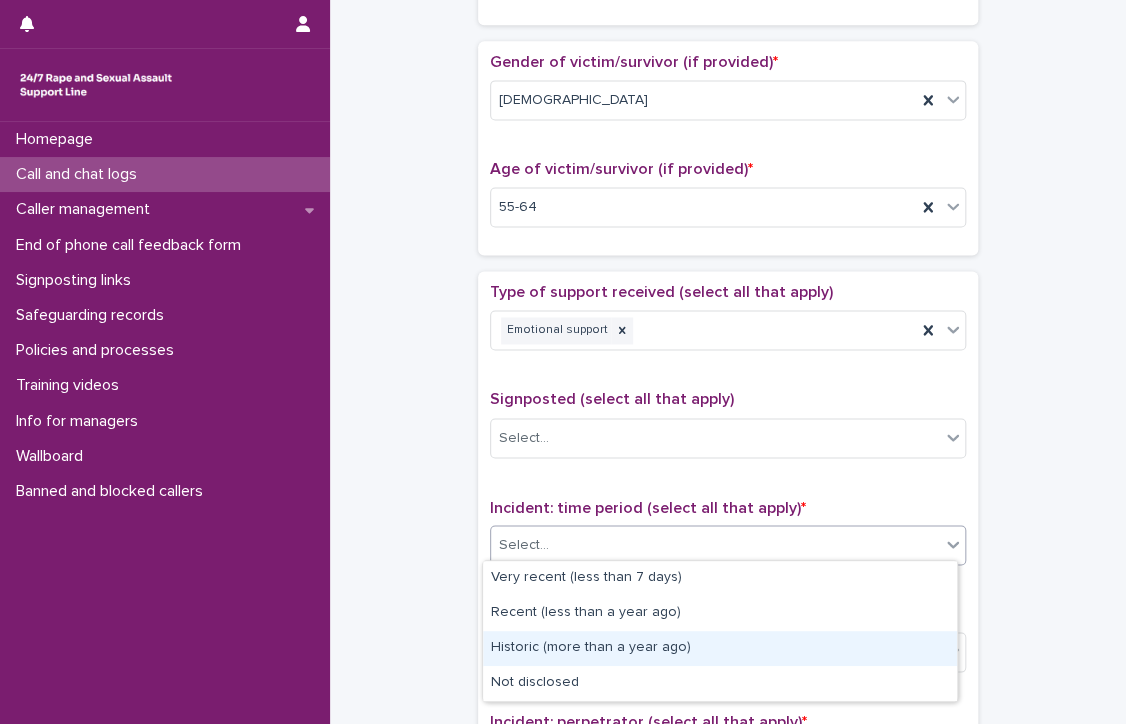 click on "Historic (more than a year ago)" at bounding box center (720, 648) 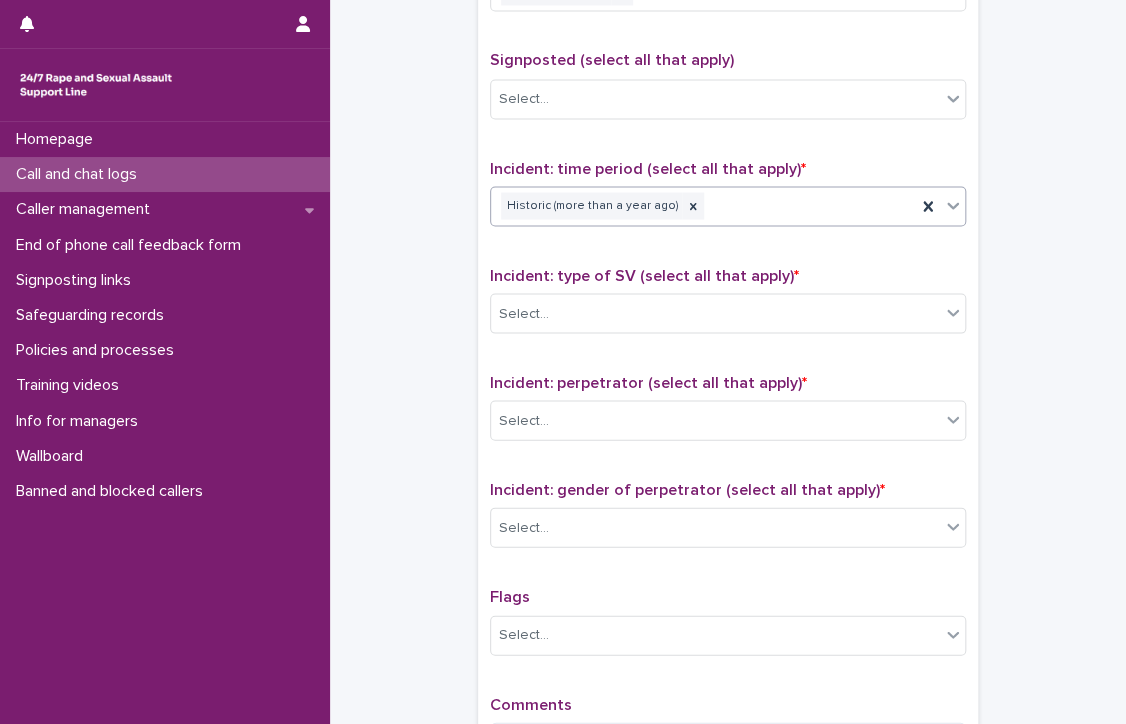 scroll, scrollTop: 1400, scrollLeft: 0, axis: vertical 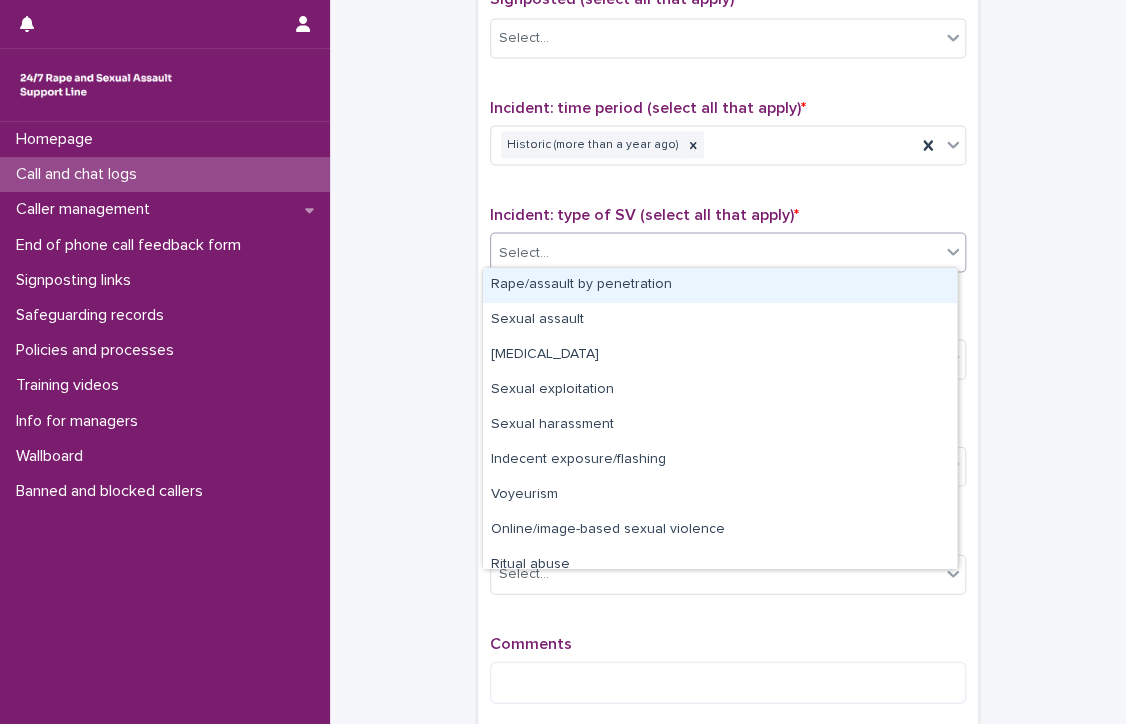 click on "Select..." at bounding box center [715, 252] 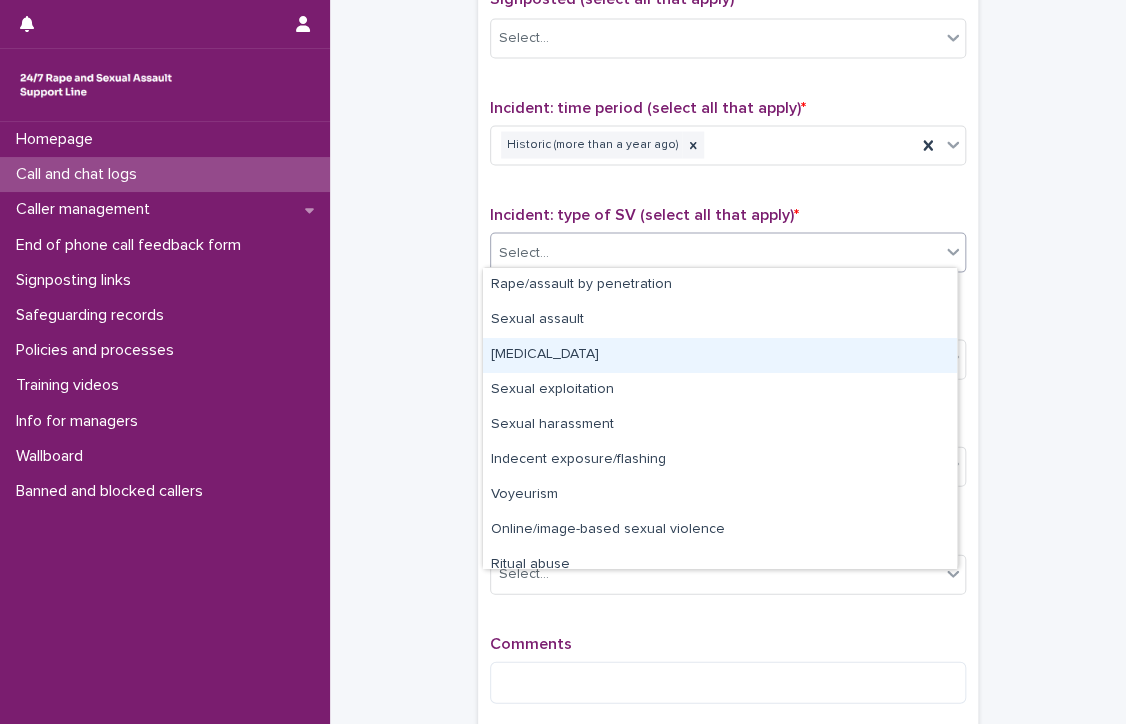 click on "[MEDICAL_DATA]" at bounding box center (720, 355) 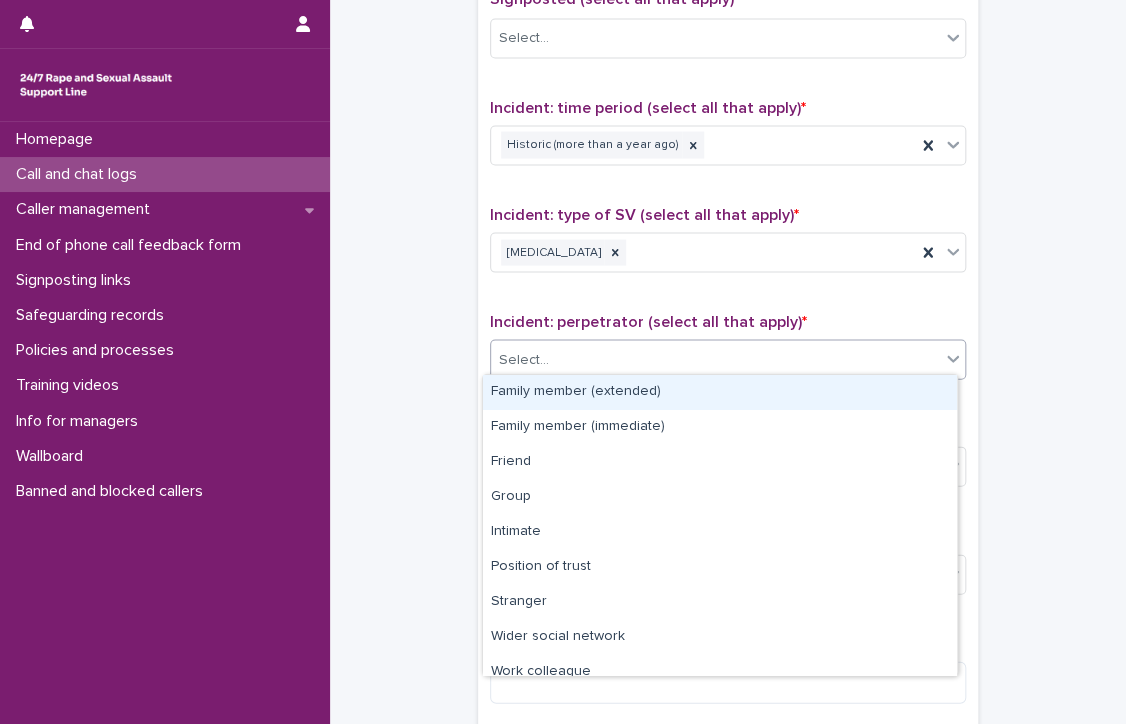 click on "Select..." at bounding box center [524, 359] 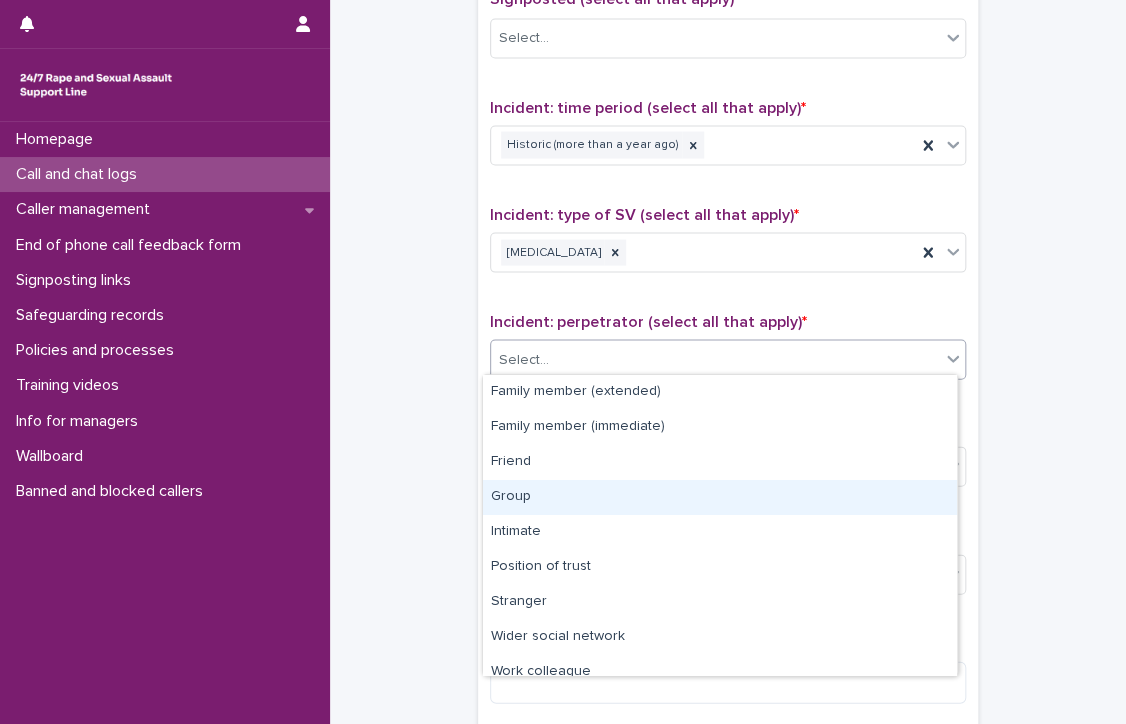 click on "Group" at bounding box center [720, 497] 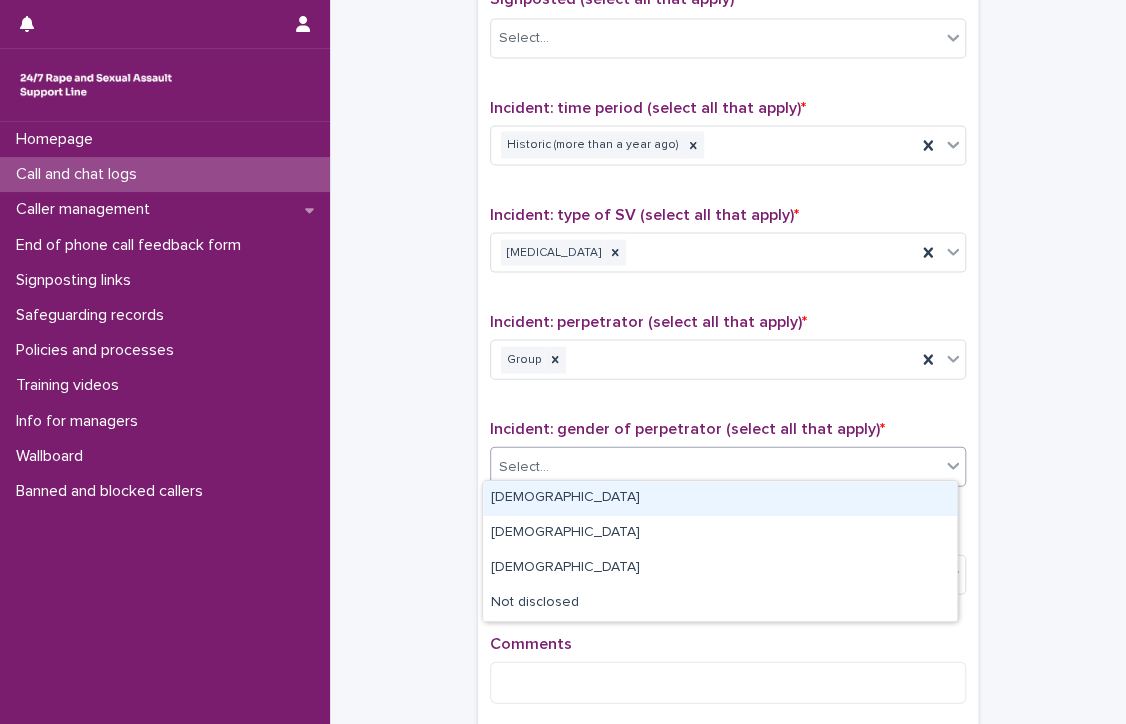 click on "Select..." at bounding box center (715, 466) 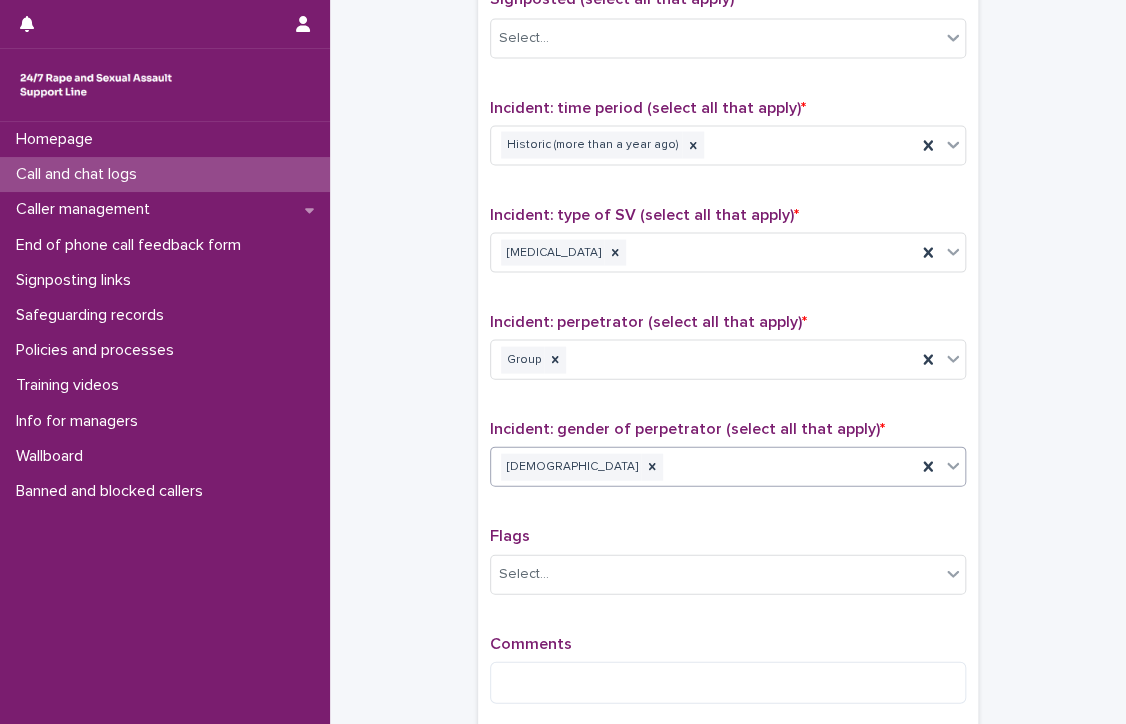 click on "[DEMOGRAPHIC_DATA]" at bounding box center (703, 466) 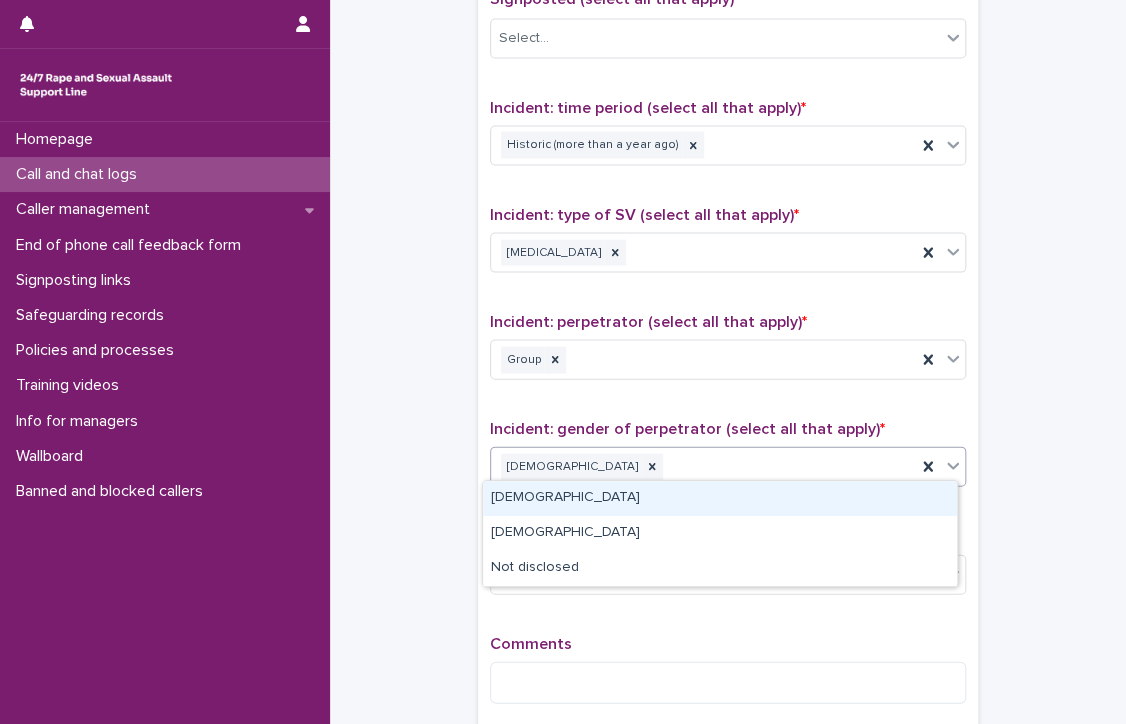 click on "[DEMOGRAPHIC_DATA]" at bounding box center [720, 498] 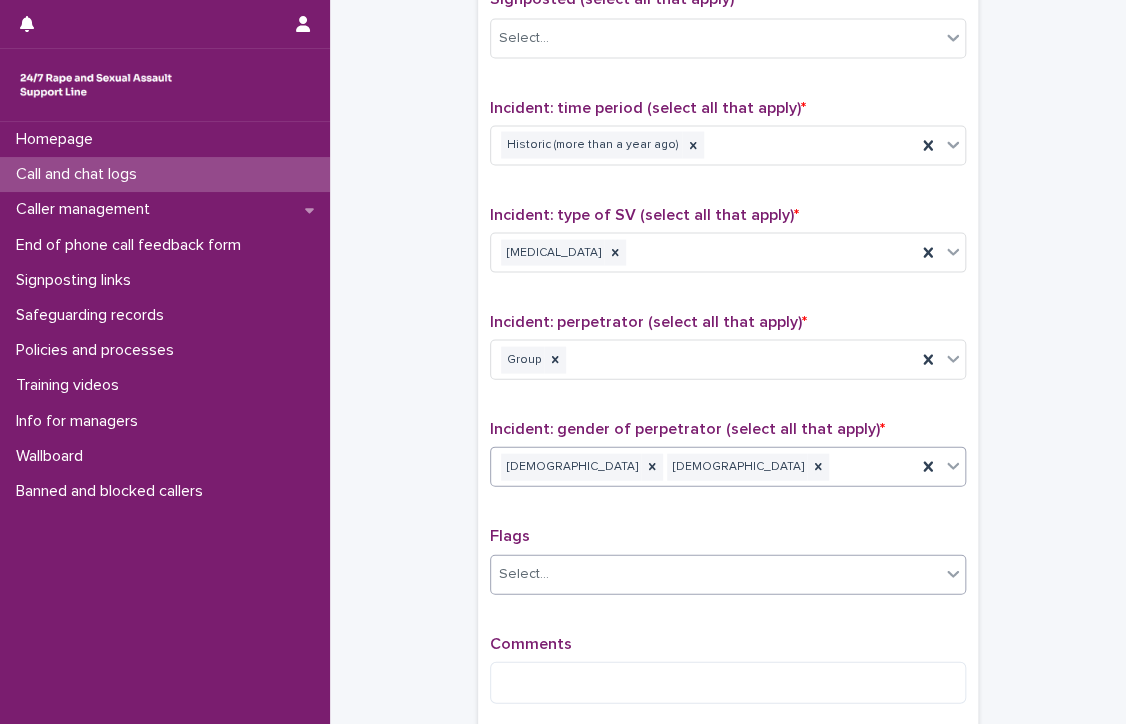 click on "Select..." at bounding box center [715, 573] 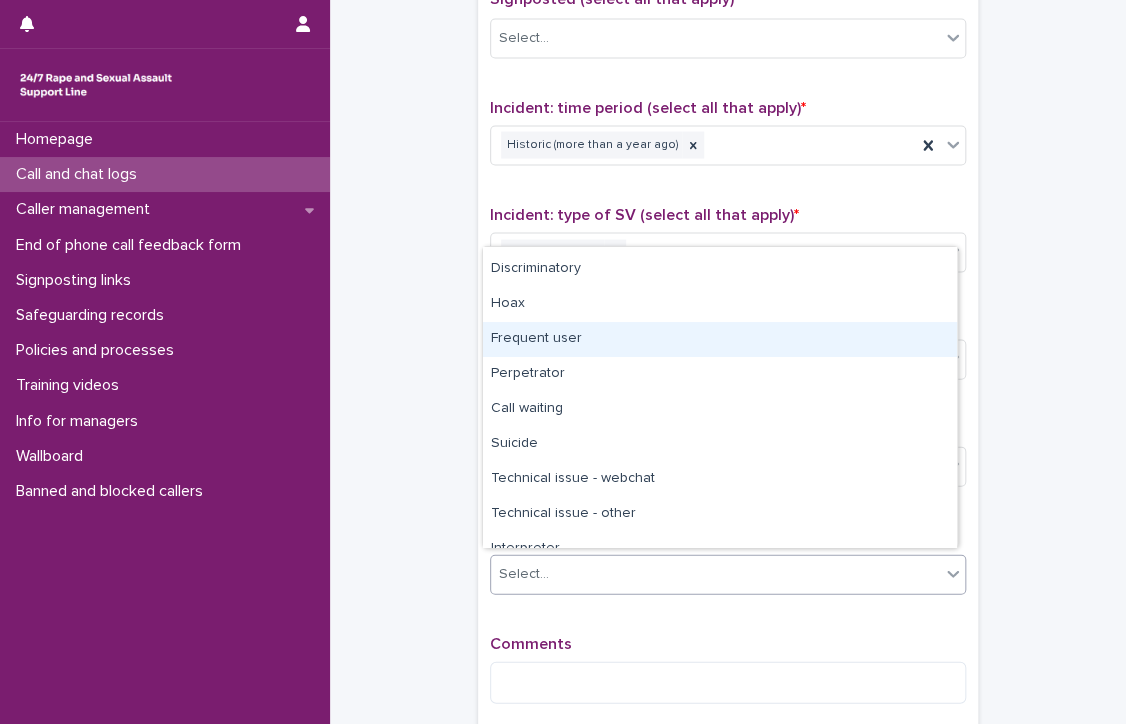 scroll, scrollTop: 120, scrollLeft: 0, axis: vertical 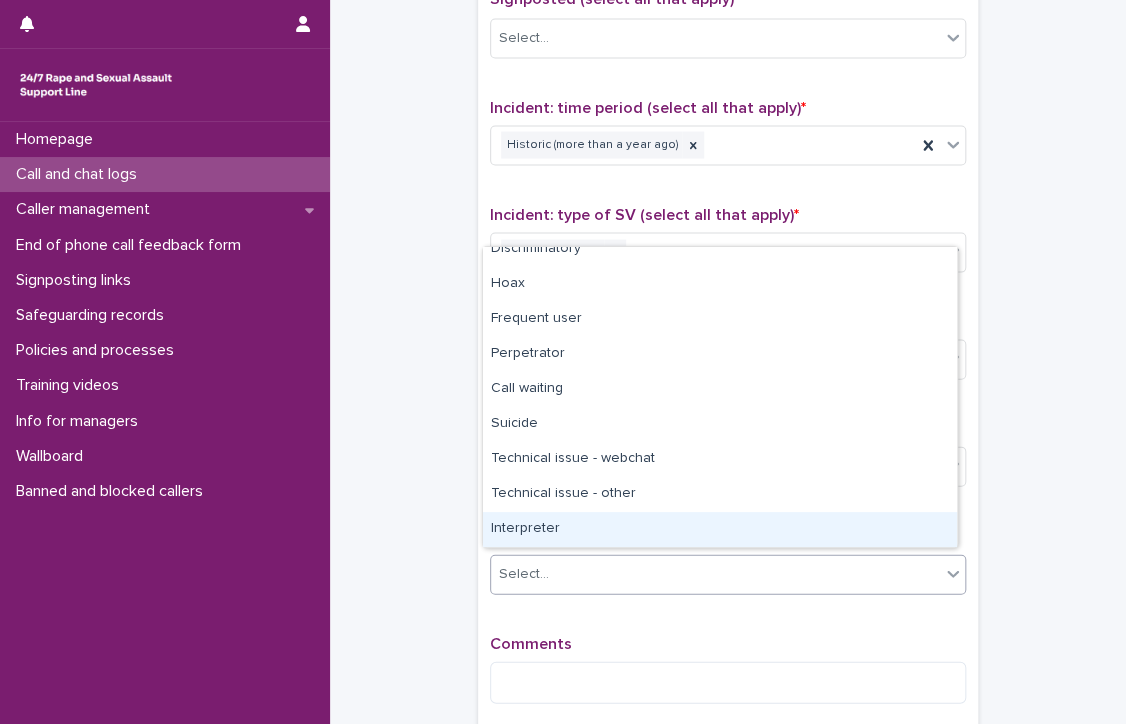 click on "**********" at bounding box center (728, -304) 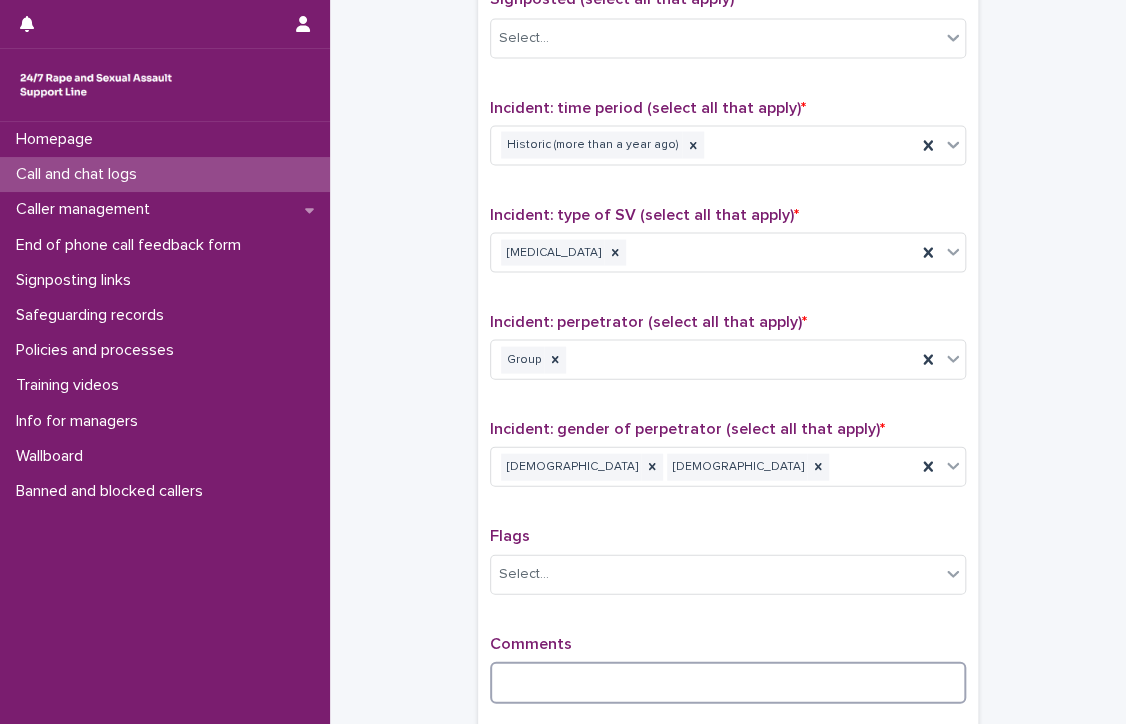 click at bounding box center [728, 682] 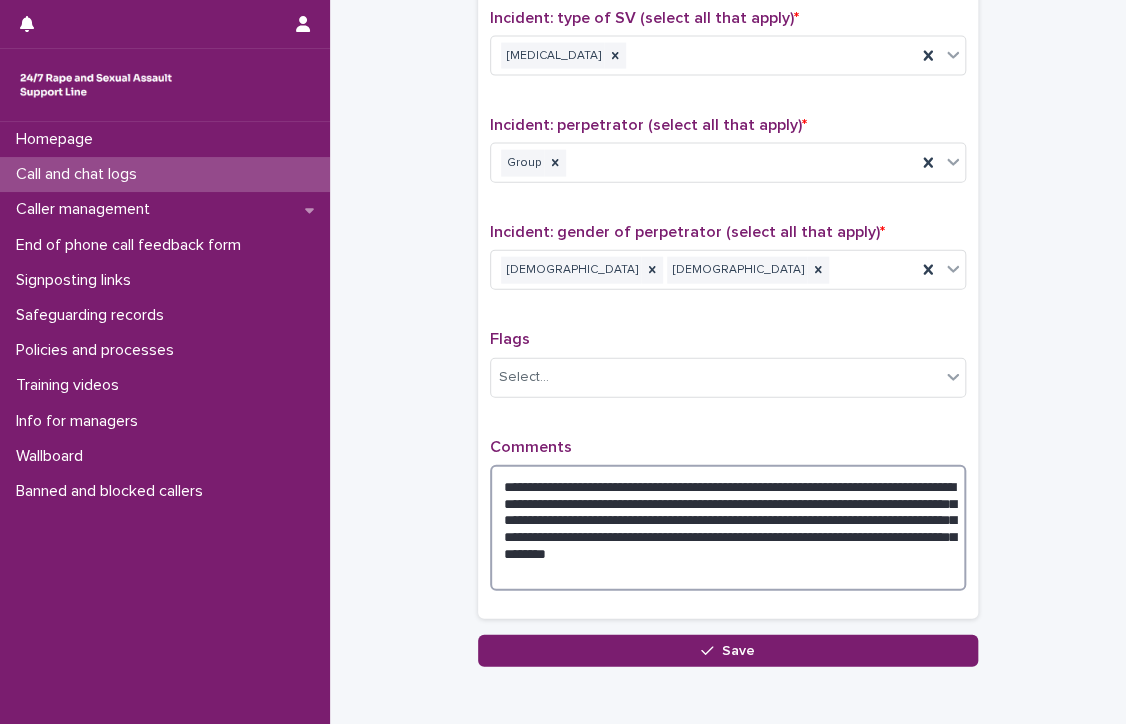 scroll, scrollTop: 1643, scrollLeft: 0, axis: vertical 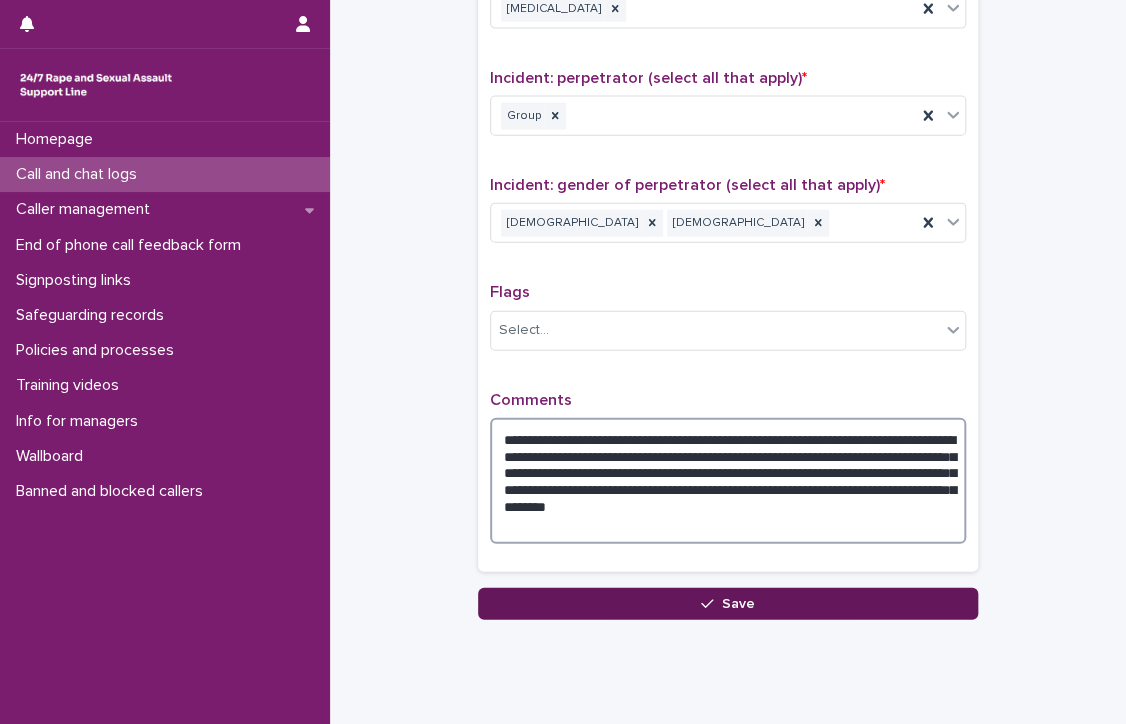 type on "**********" 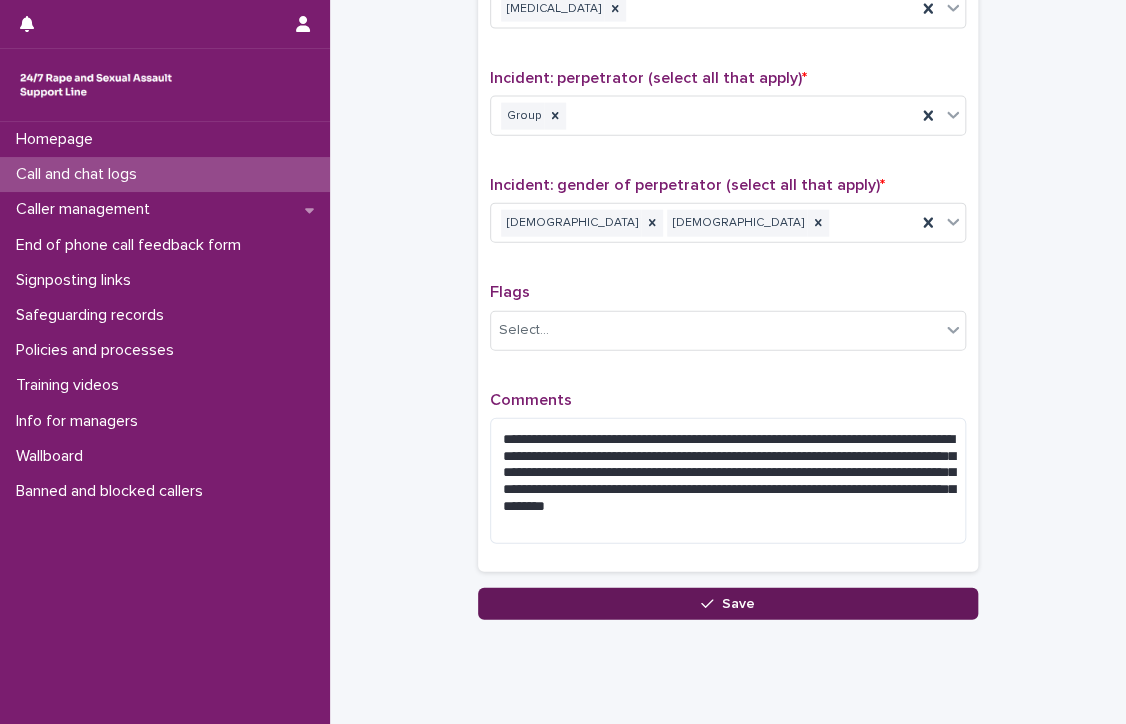 click 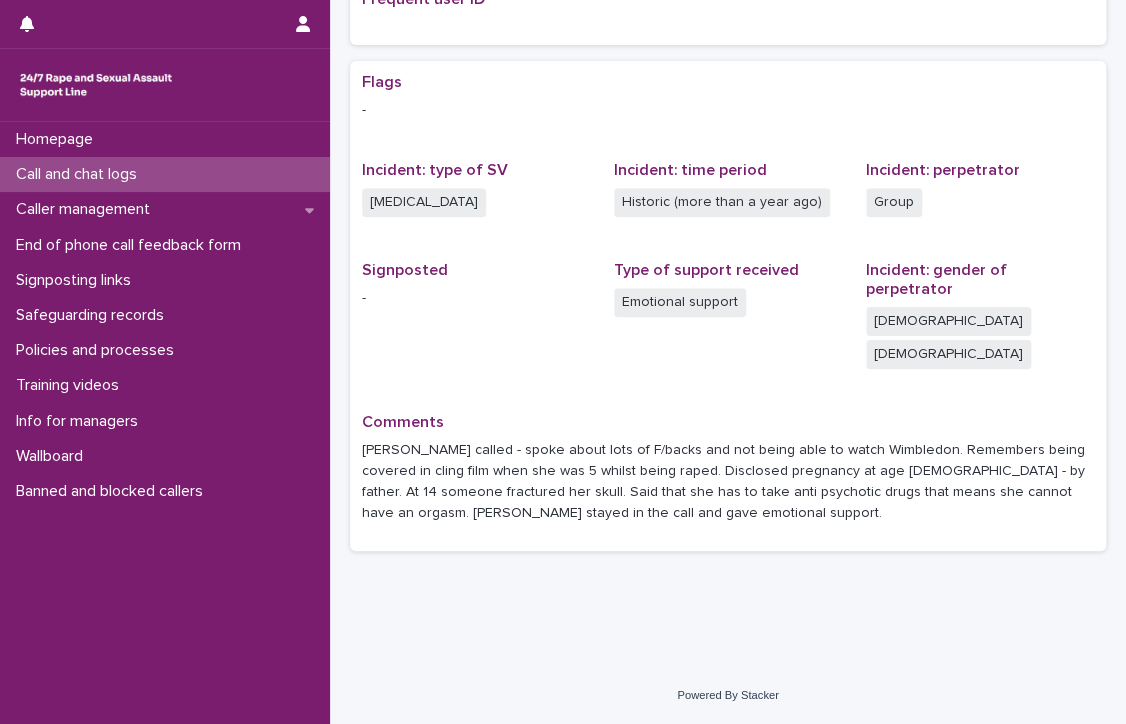 scroll, scrollTop: 0, scrollLeft: 0, axis: both 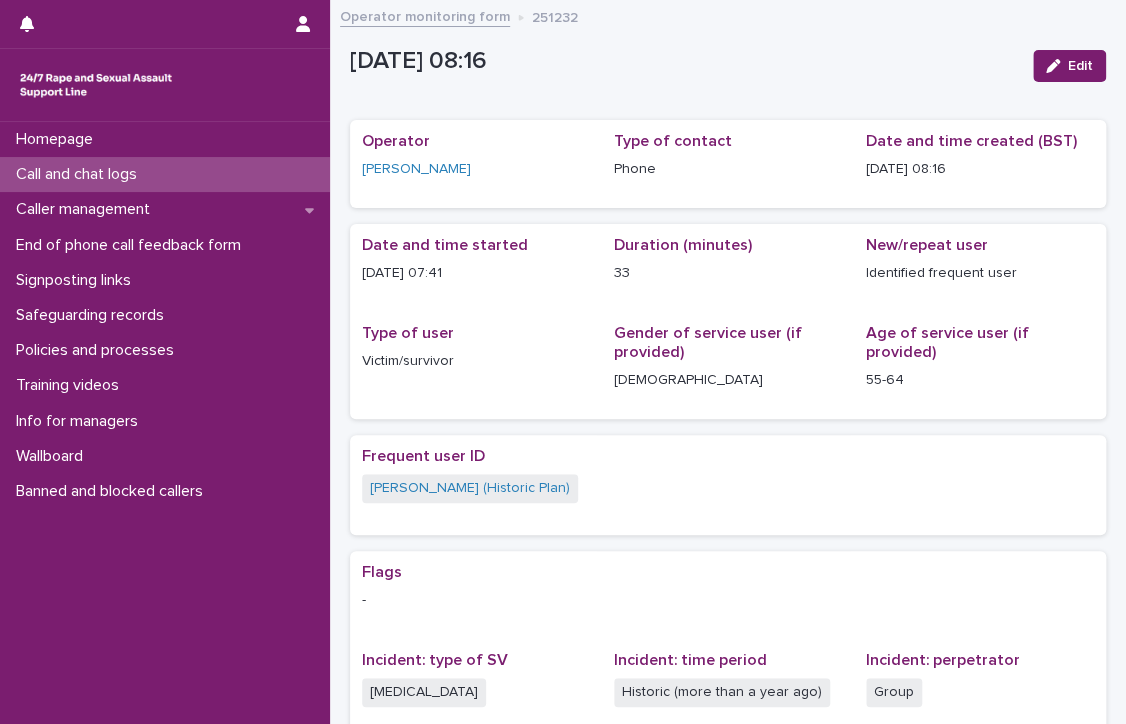 click on "Call and chat logs" at bounding box center [80, 174] 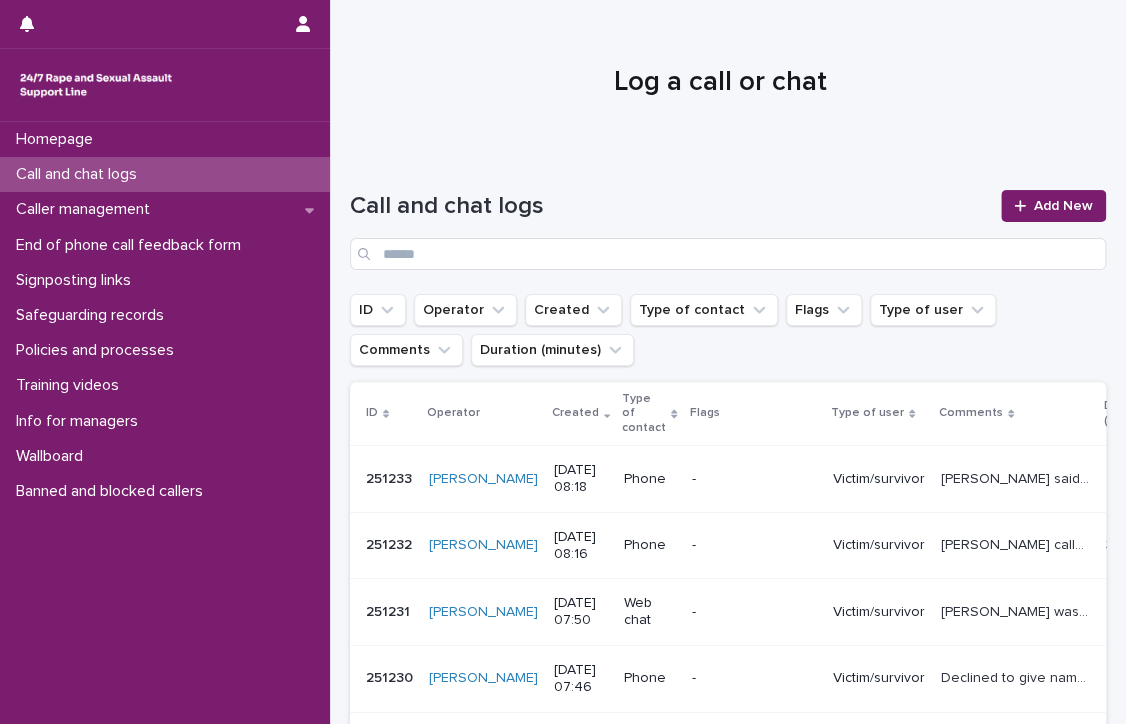 click on "Call and chat logs" at bounding box center [80, 174] 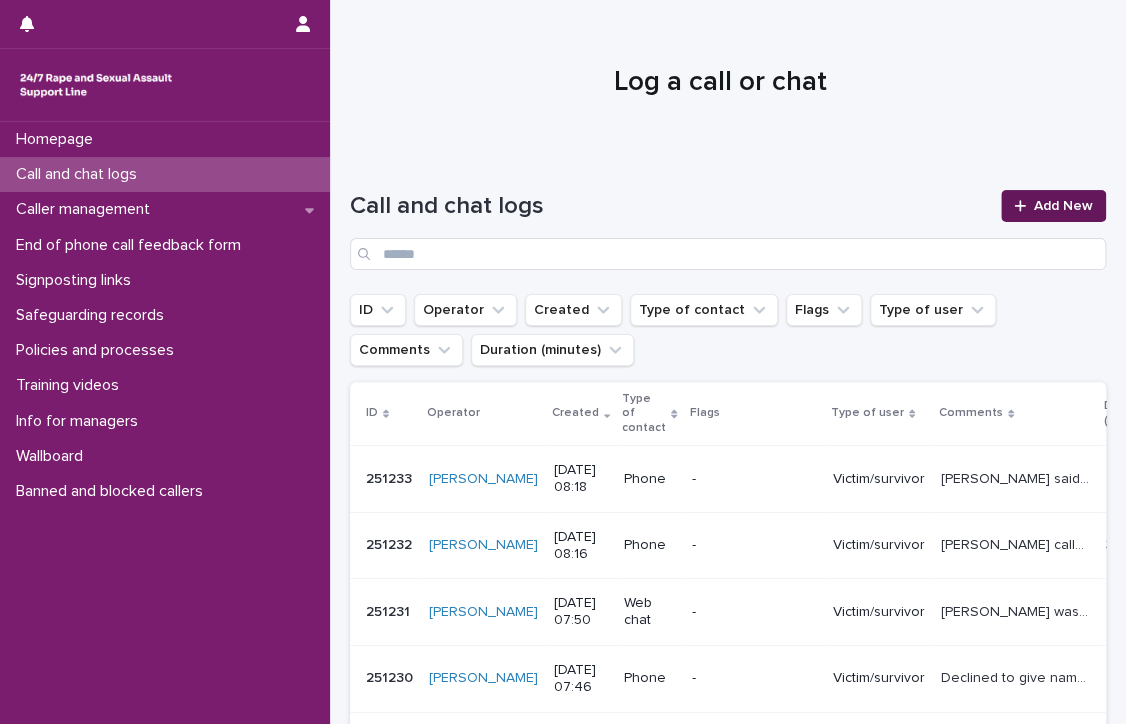 click on "Add New" at bounding box center (1053, 206) 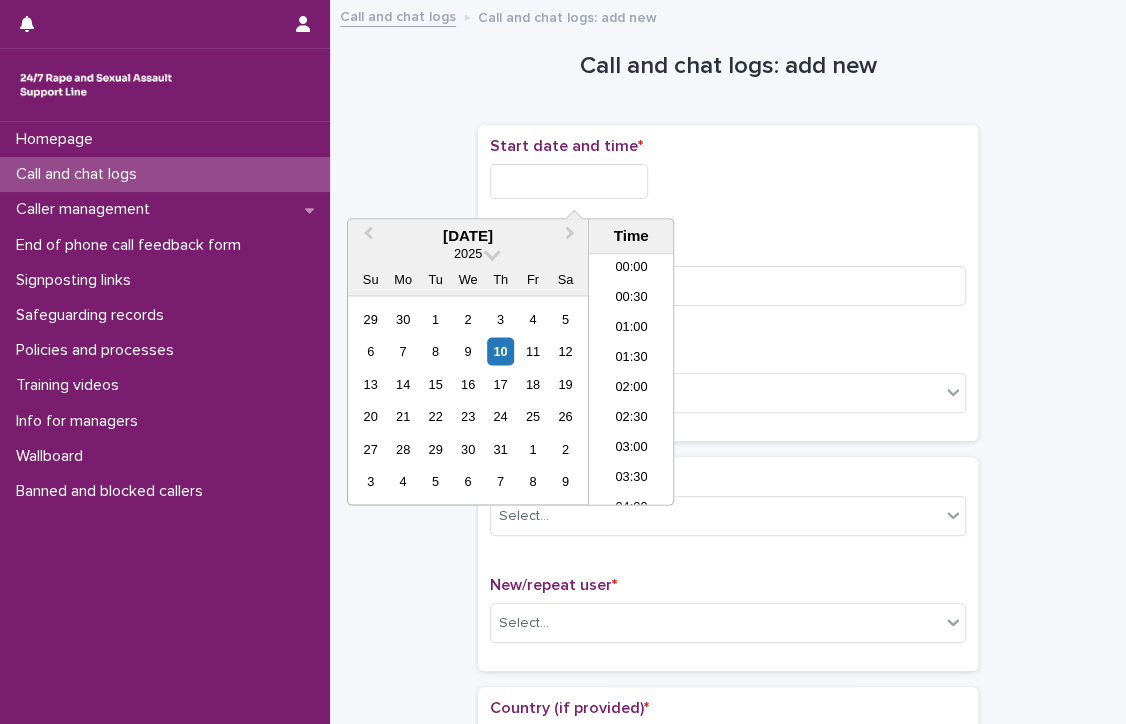 click at bounding box center [569, 181] 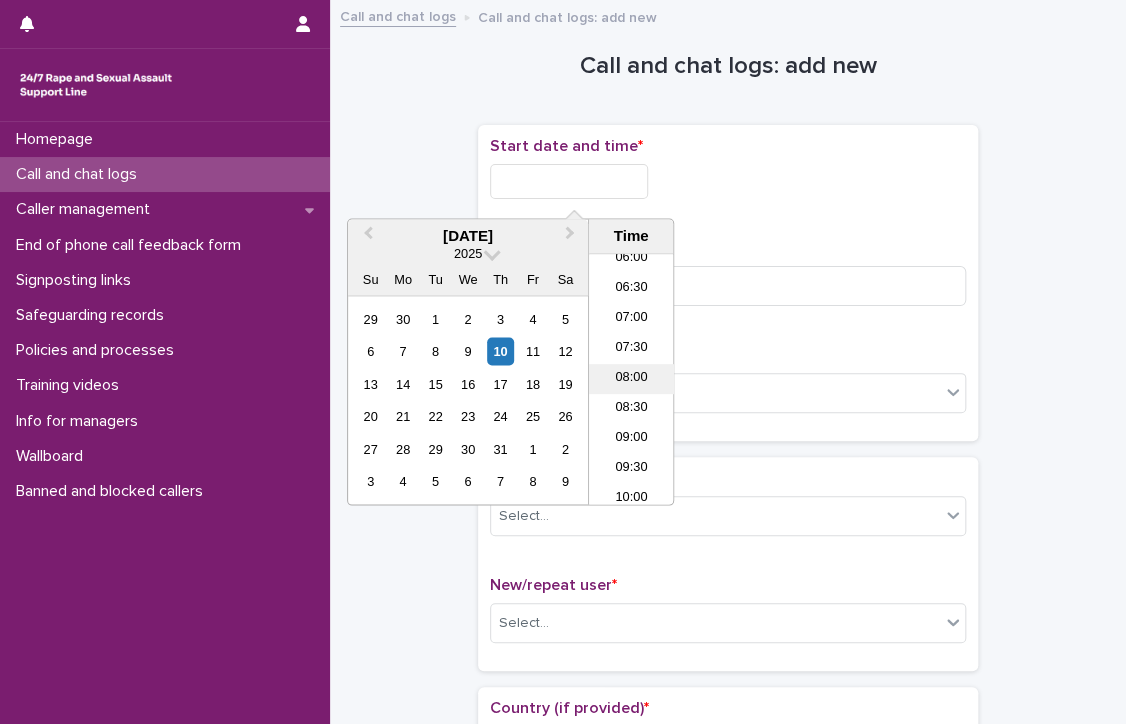 click on "08:00" at bounding box center [631, 380] 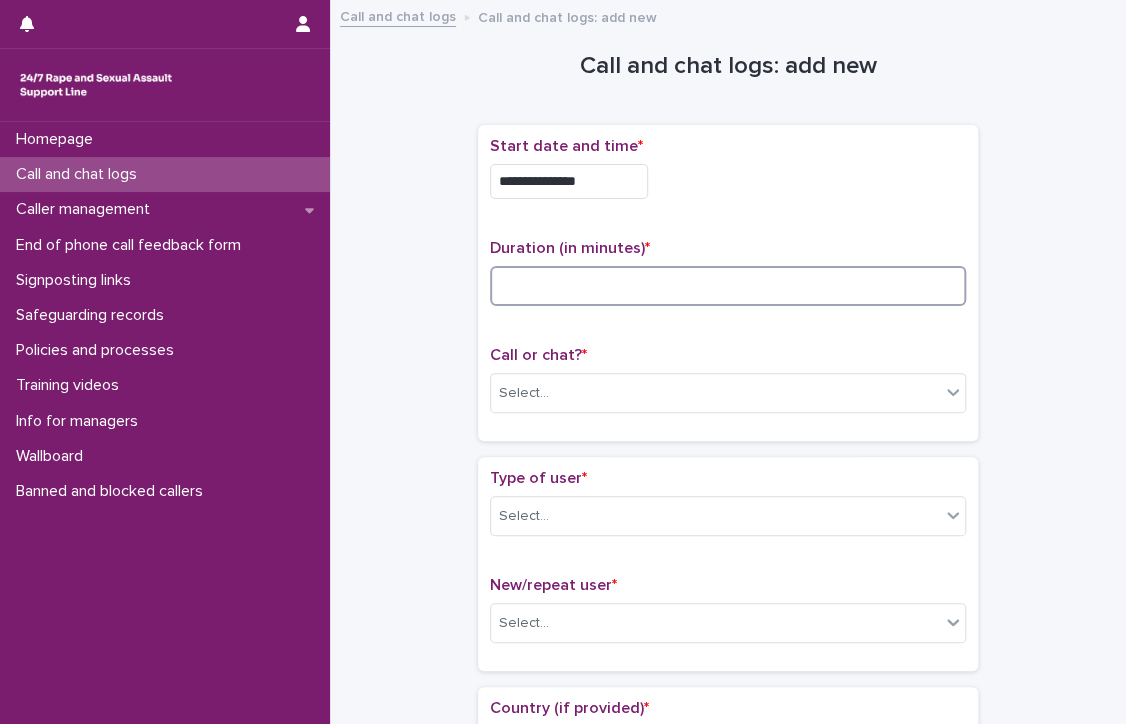 click at bounding box center [728, 286] 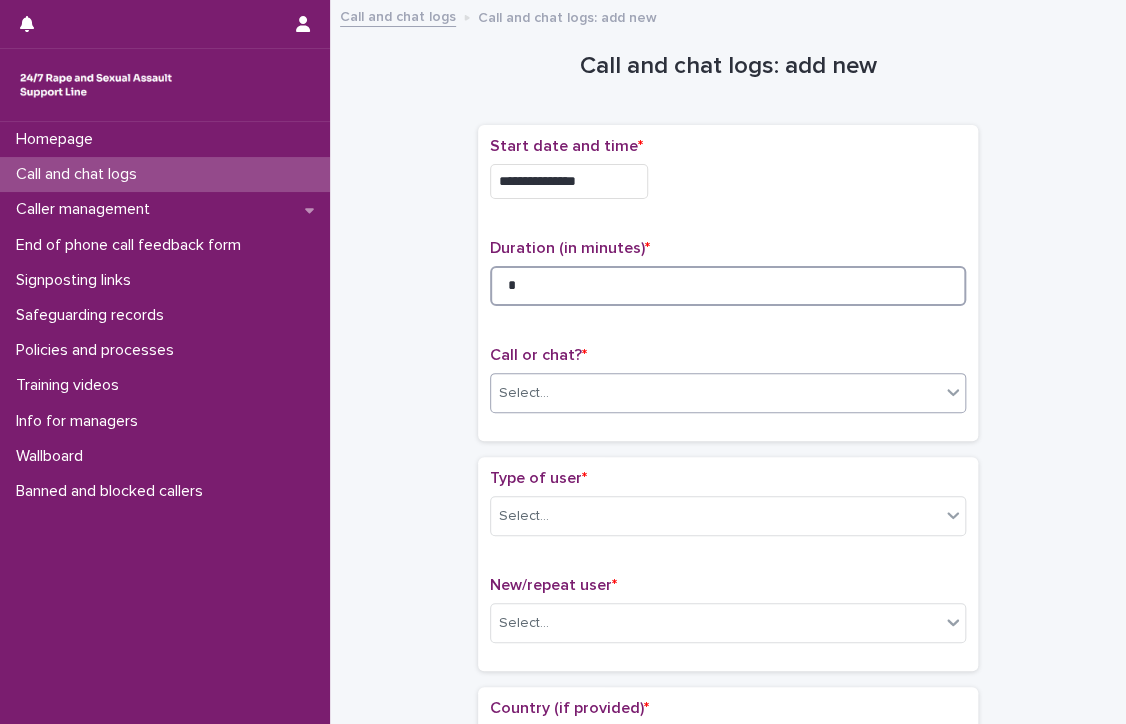 type on "*" 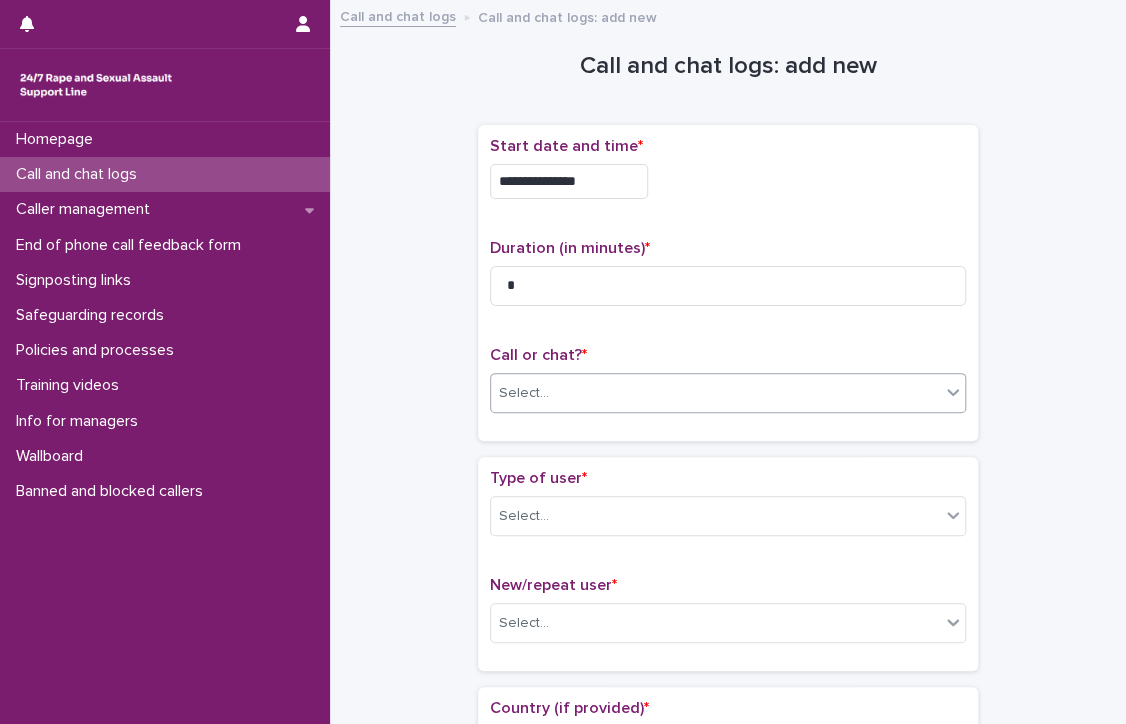 click on "Select..." at bounding box center [715, 393] 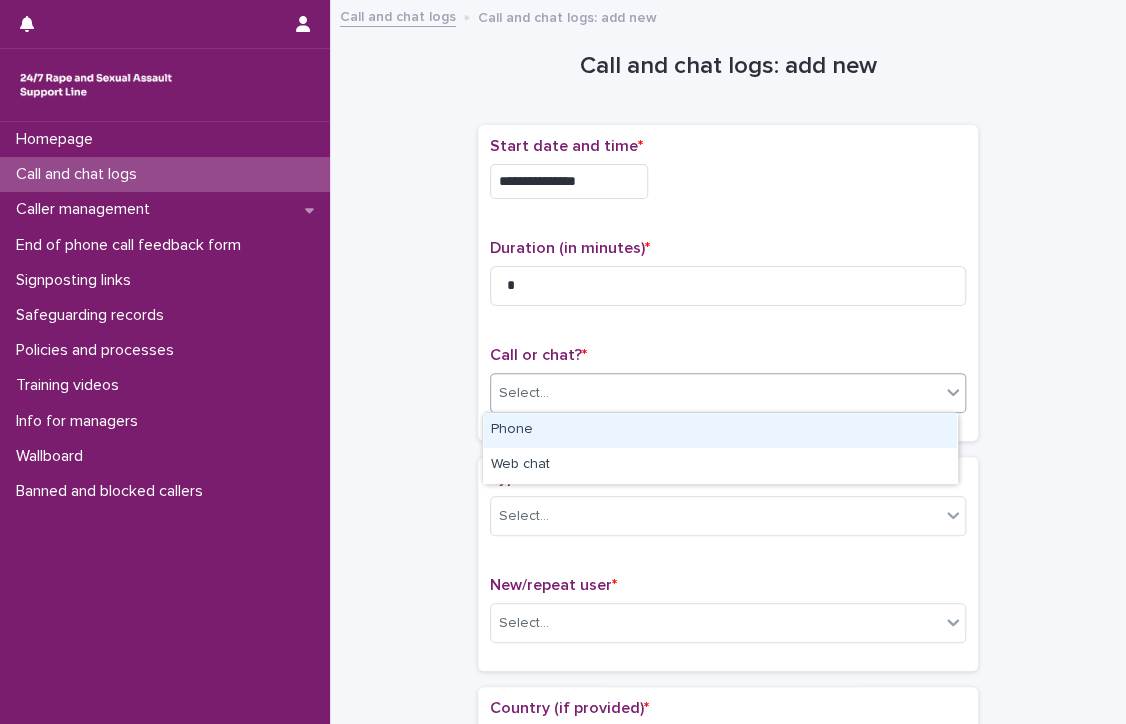 click on "Phone" at bounding box center [720, 430] 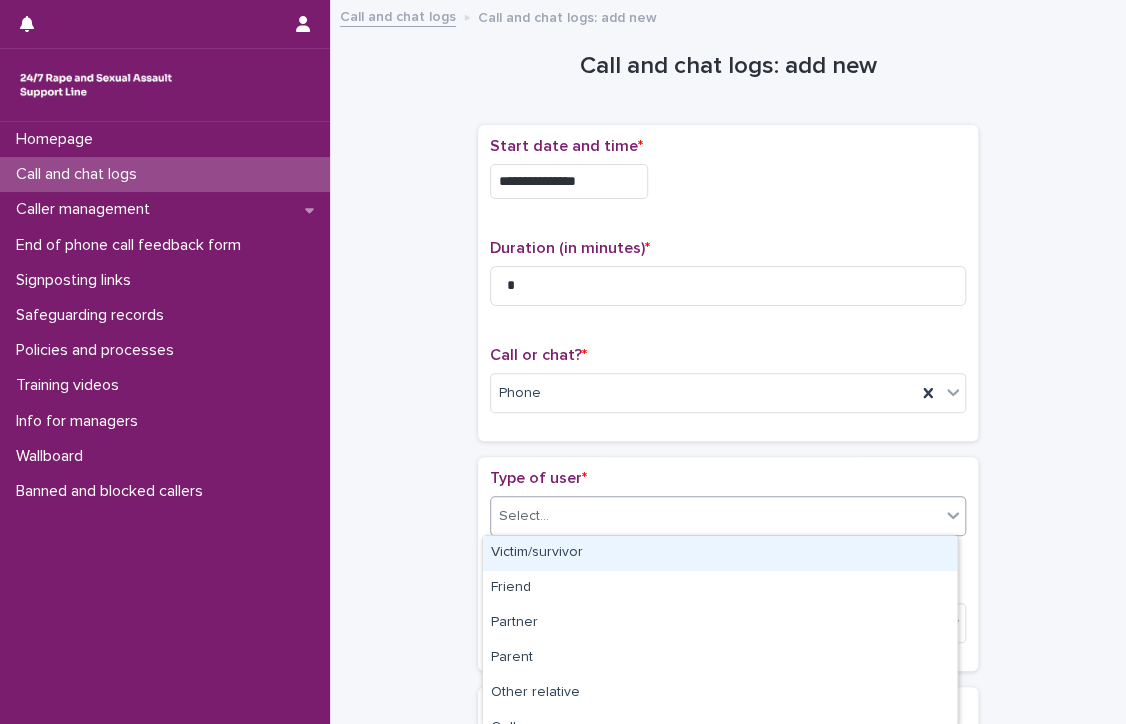 click on "Select..." at bounding box center (715, 516) 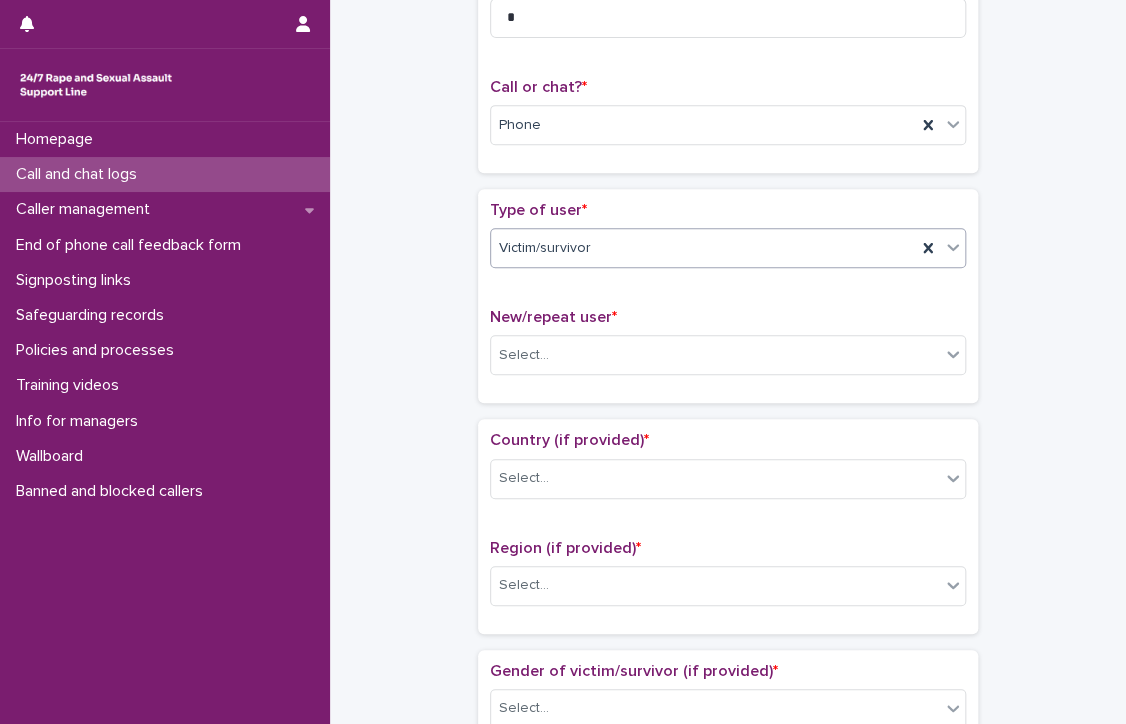 scroll, scrollTop: 300, scrollLeft: 0, axis: vertical 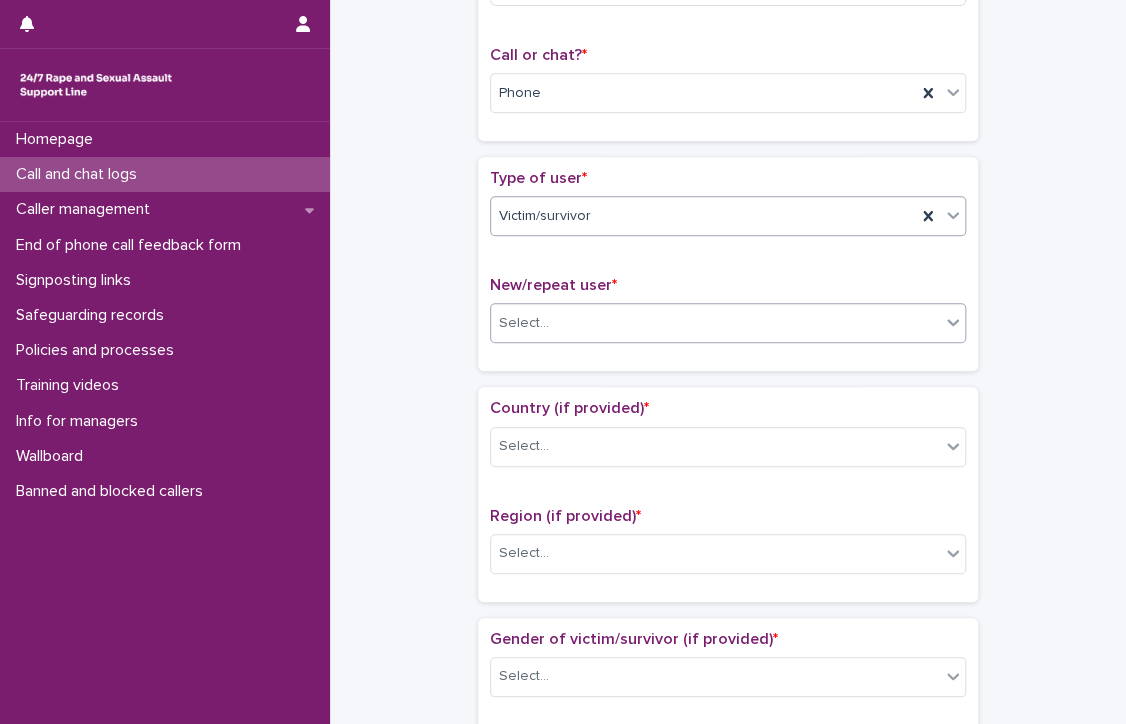 click on "Select..." at bounding box center (715, 323) 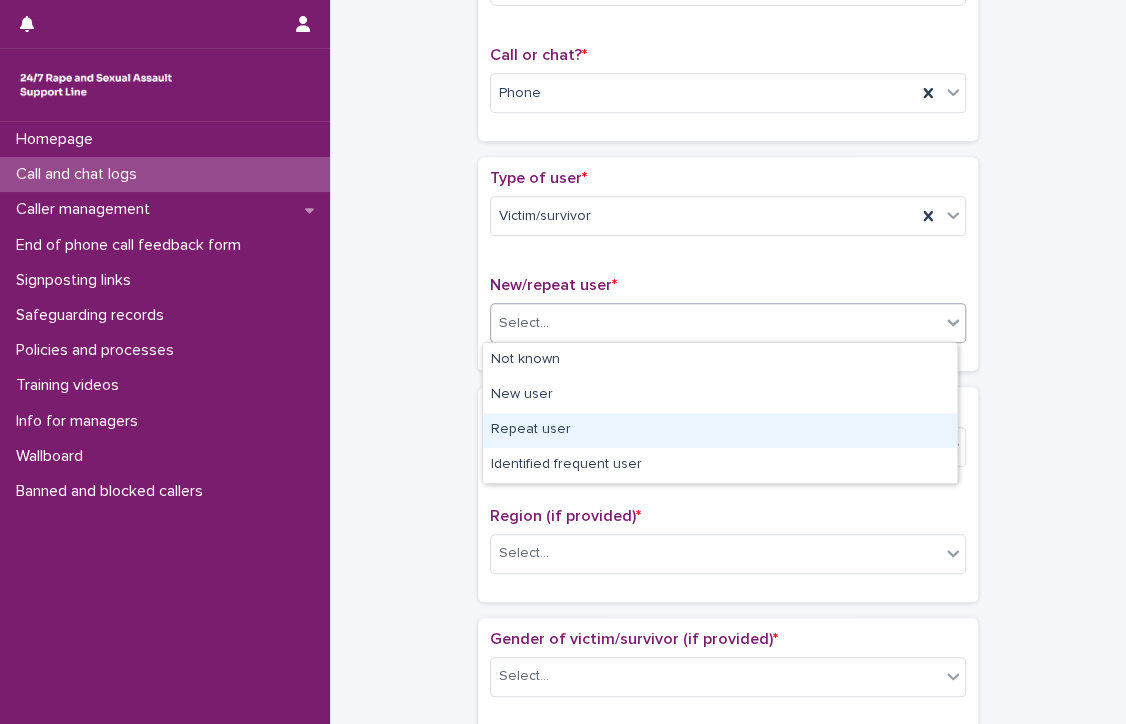 click on "Repeat user" at bounding box center (720, 430) 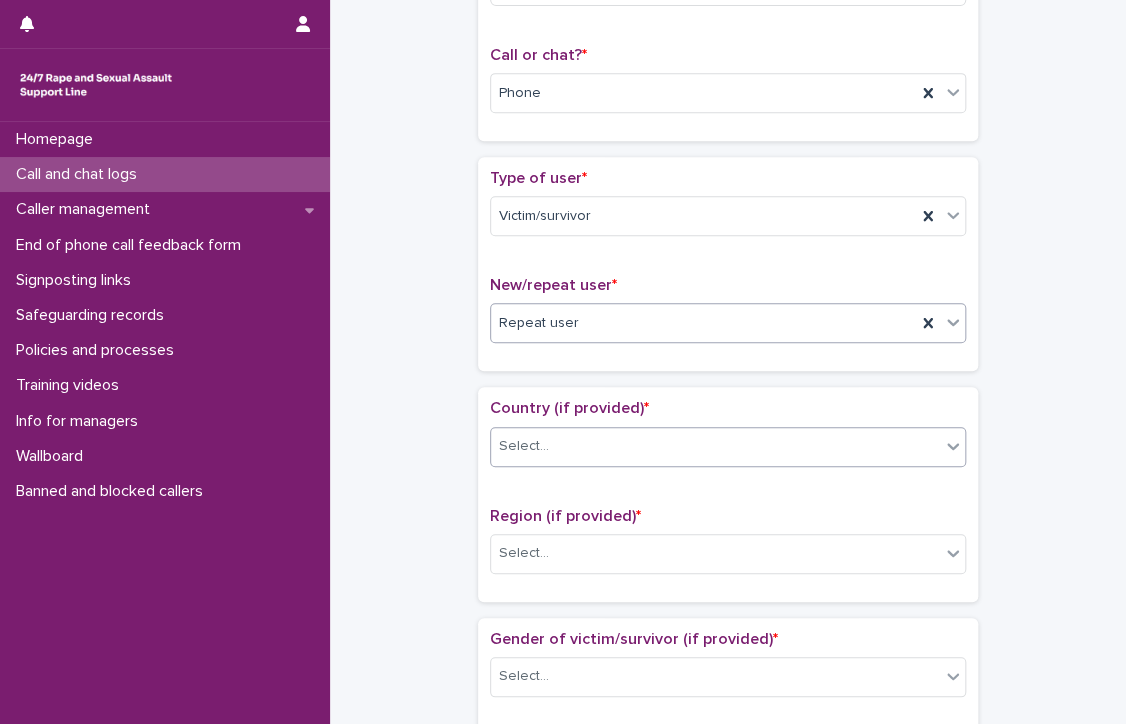 click on "Select..." at bounding box center [715, 446] 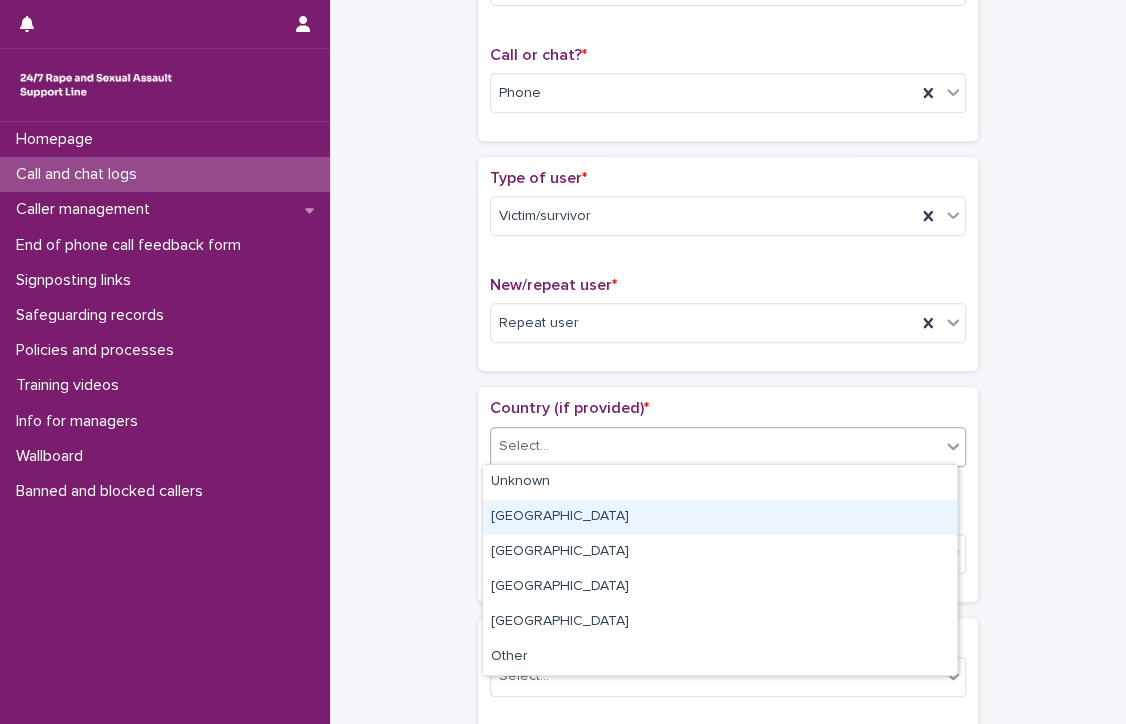 click on "[GEOGRAPHIC_DATA]" at bounding box center [720, 517] 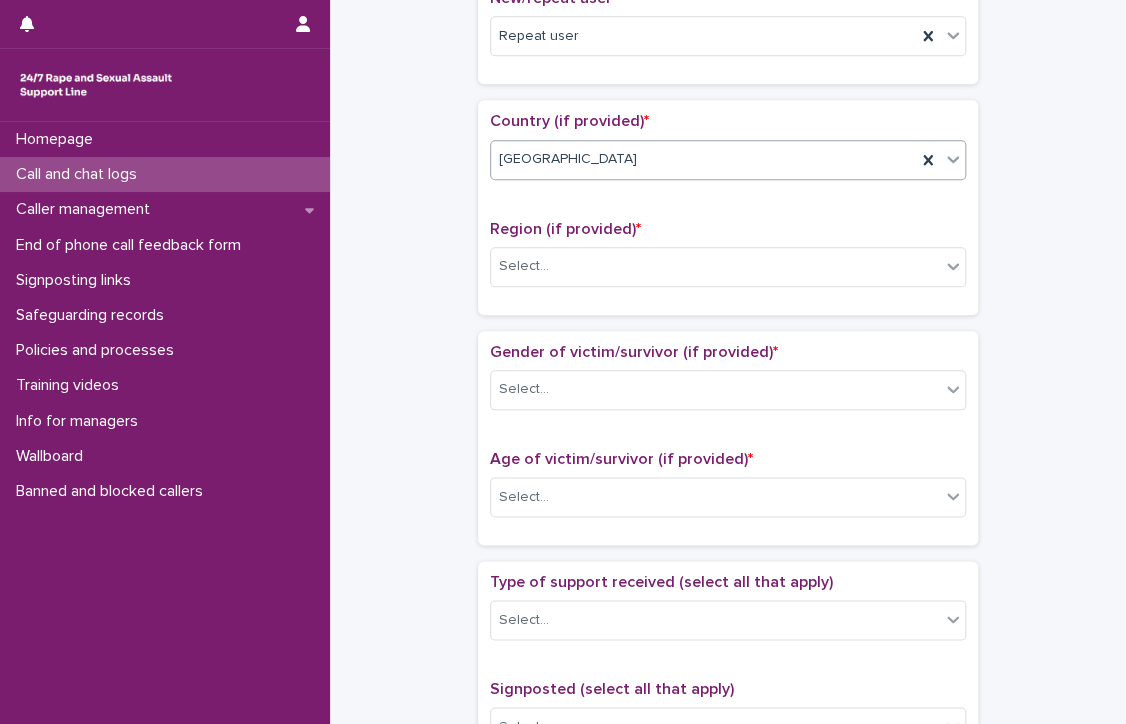 scroll, scrollTop: 700, scrollLeft: 0, axis: vertical 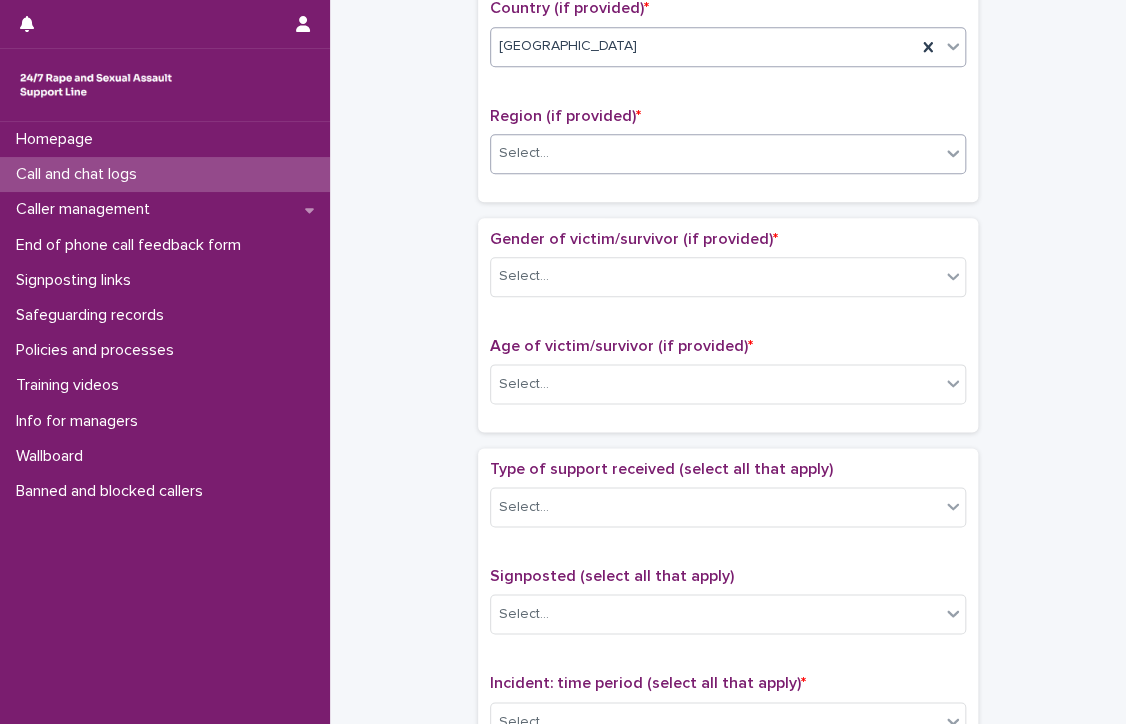 click on "Select..." at bounding box center (715, 153) 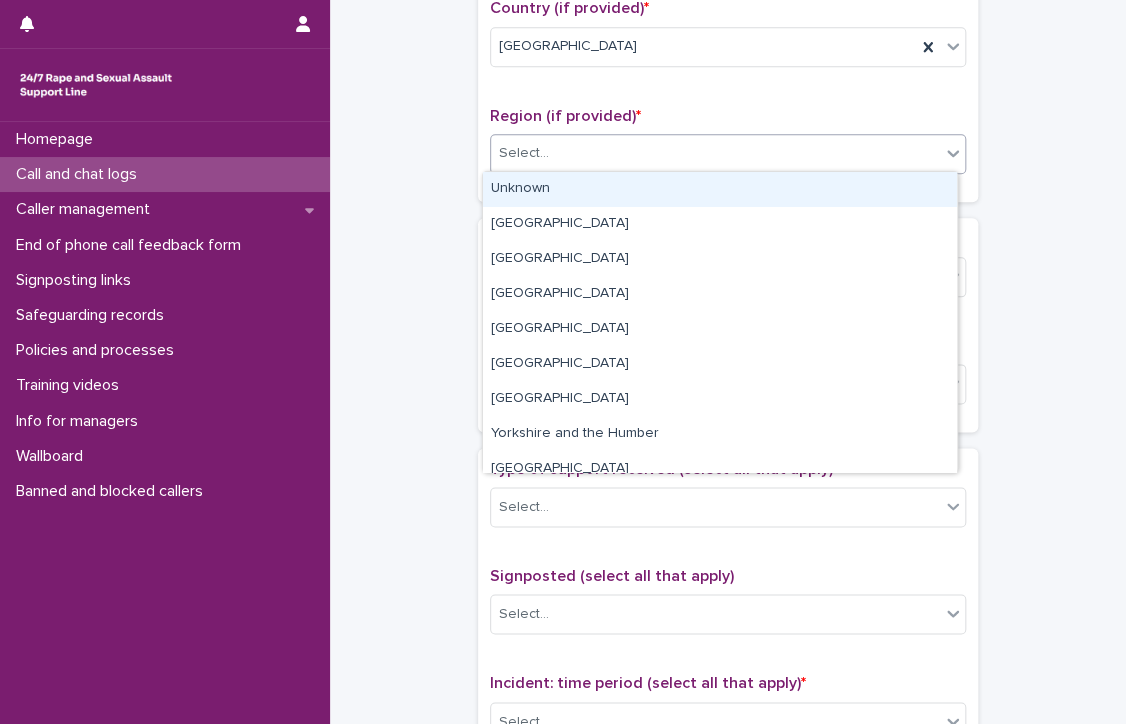 click on "Unknown" at bounding box center (720, 189) 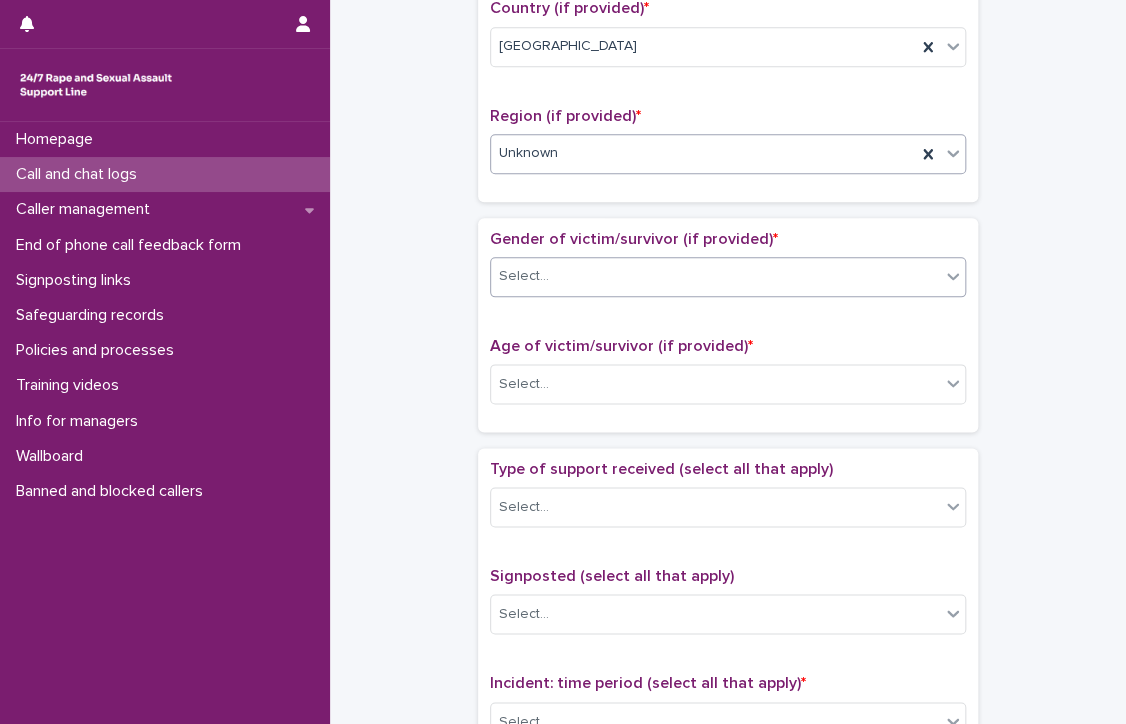click on "Select..." at bounding box center (715, 276) 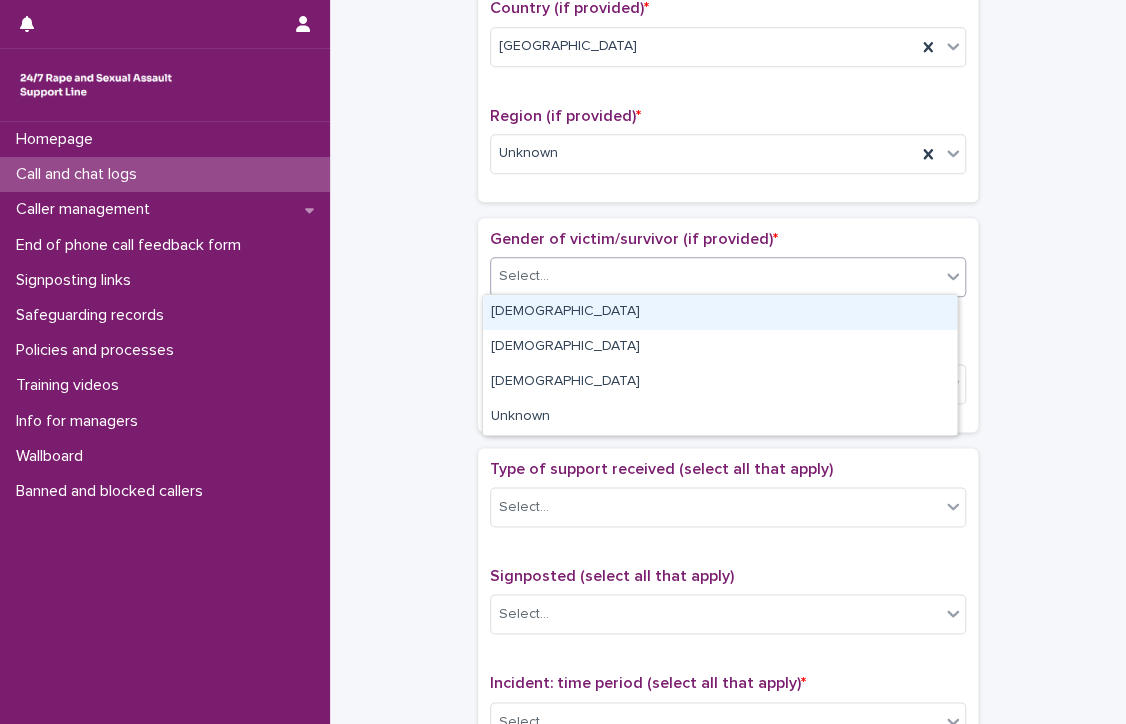 click on "[DEMOGRAPHIC_DATA]" at bounding box center (720, 312) 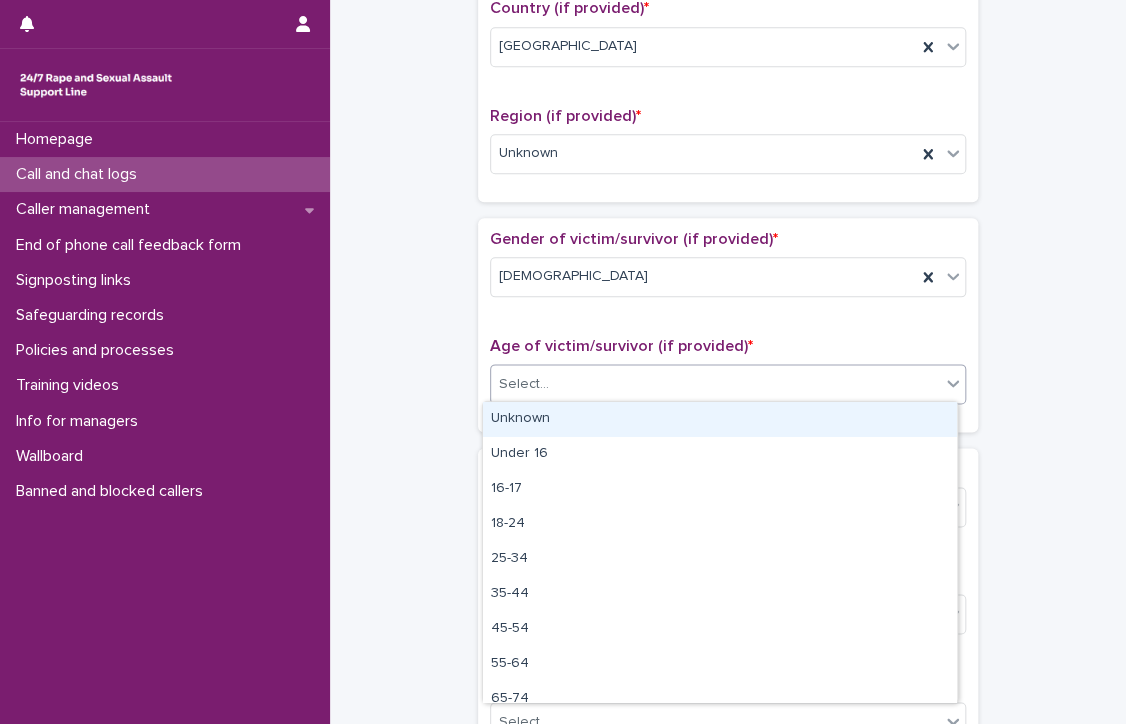 click on "Select..." at bounding box center [715, 384] 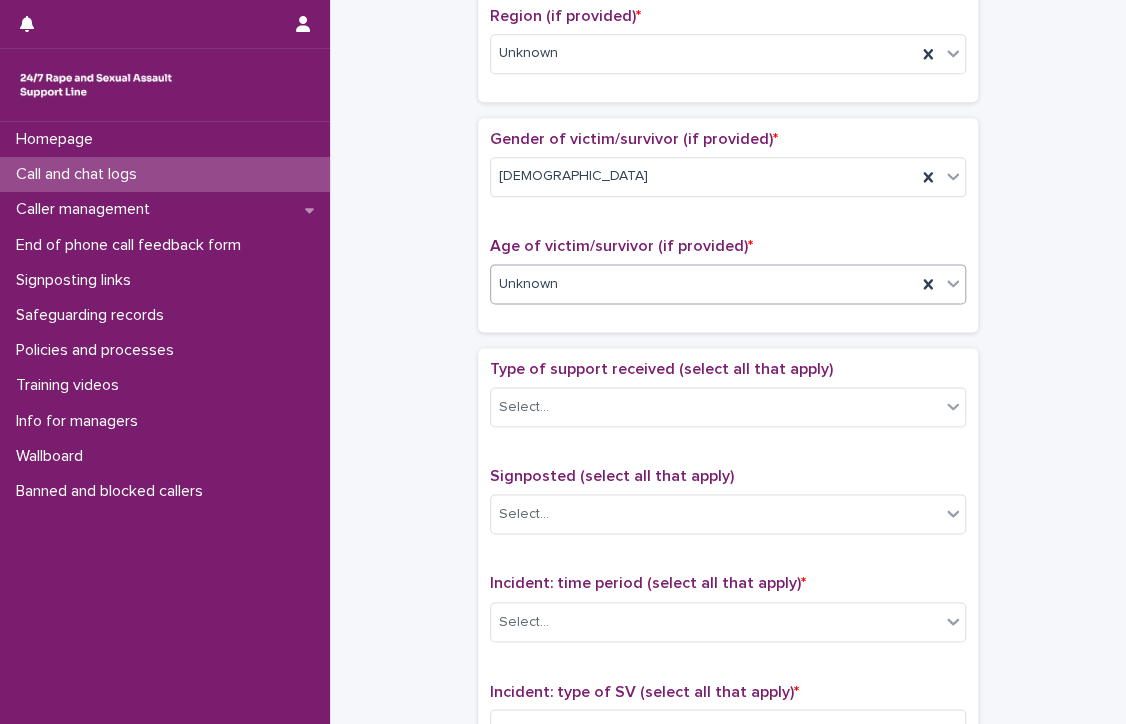 scroll, scrollTop: 900, scrollLeft: 0, axis: vertical 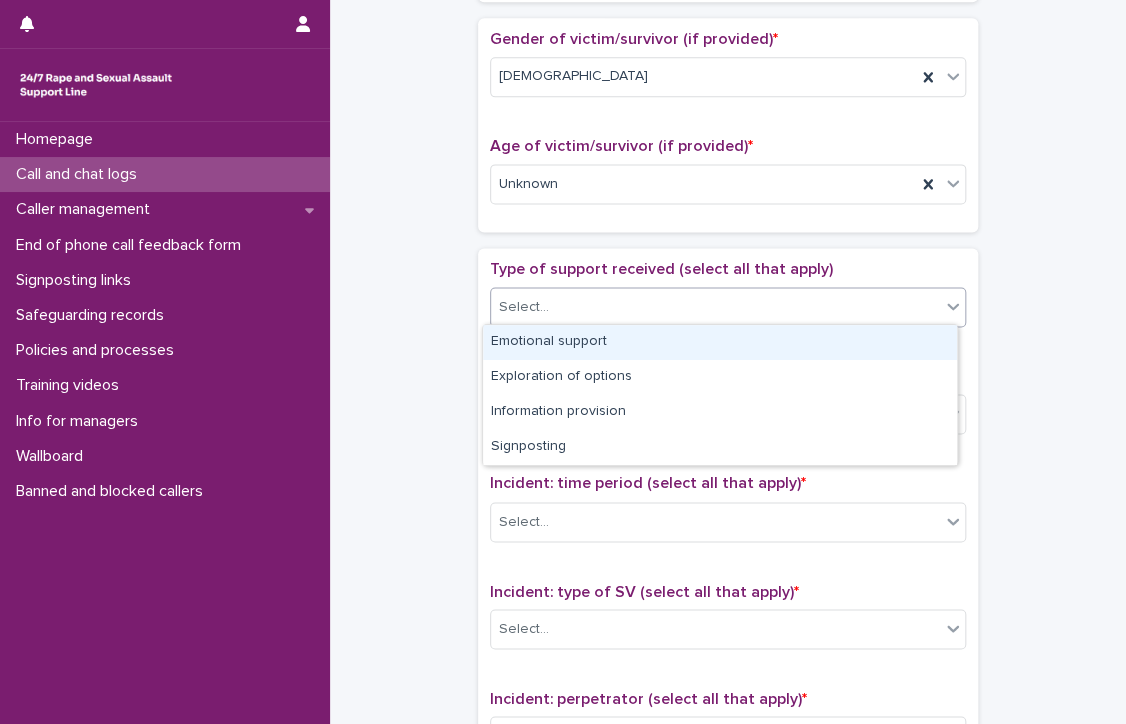 click on "Select..." at bounding box center [715, 307] 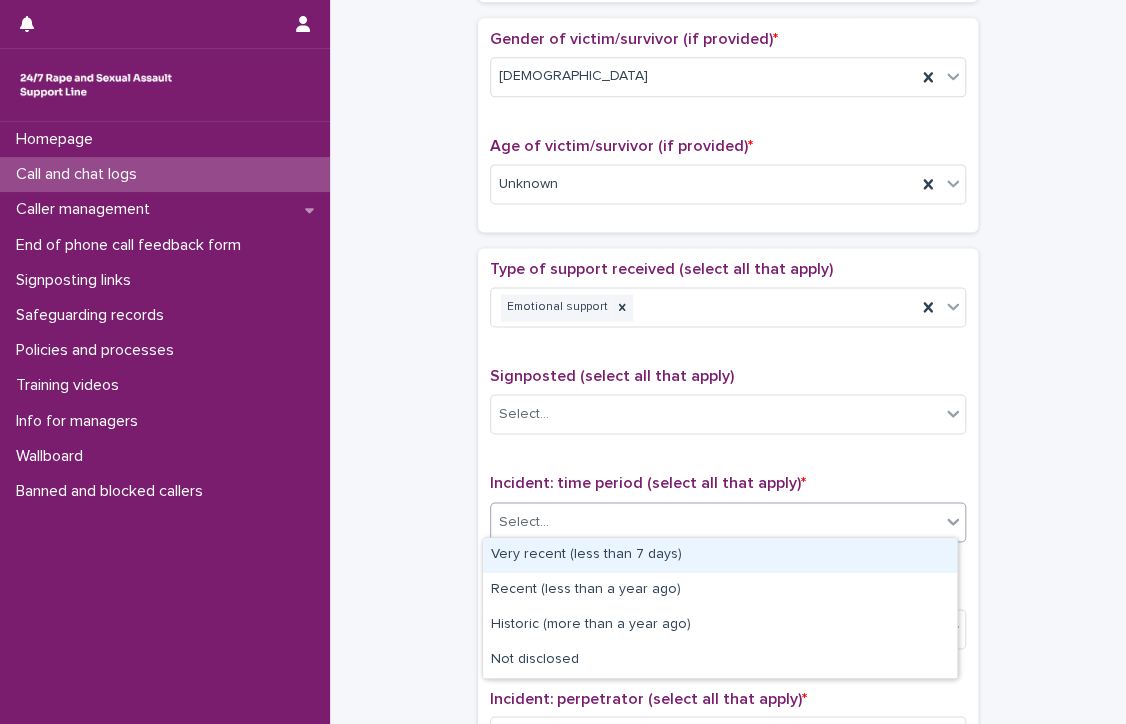 click on "Select..." at bounding box center (715, 521) 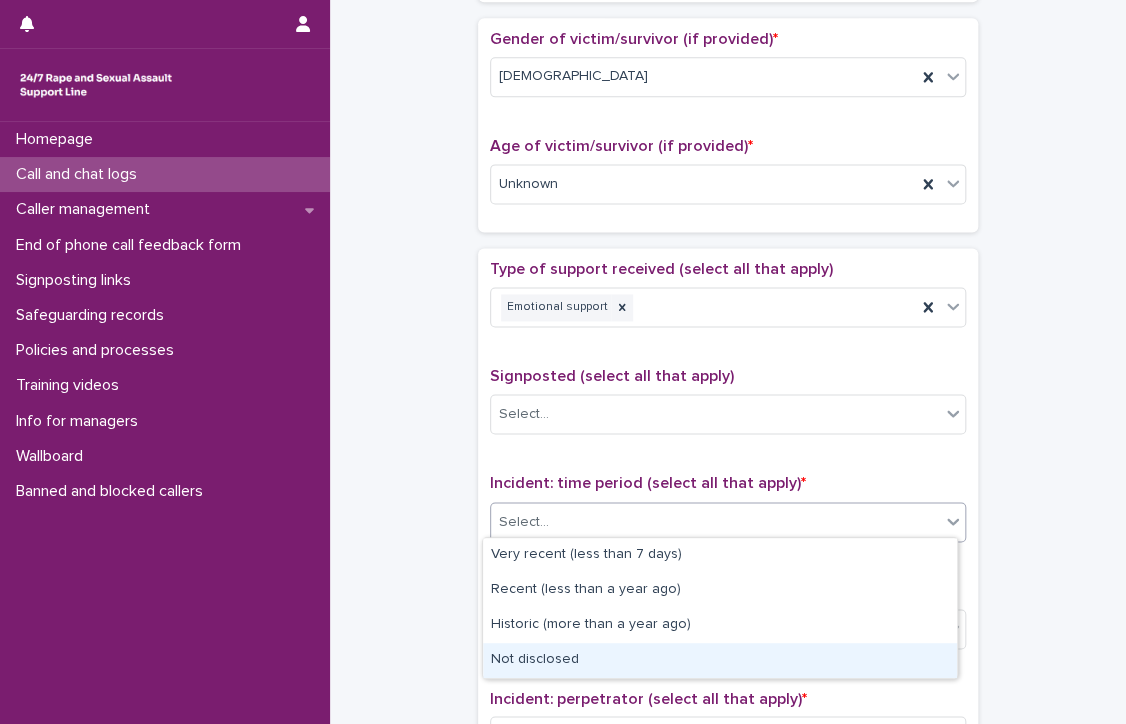 click on "Not disclosed" at bounding box center [720, 660] 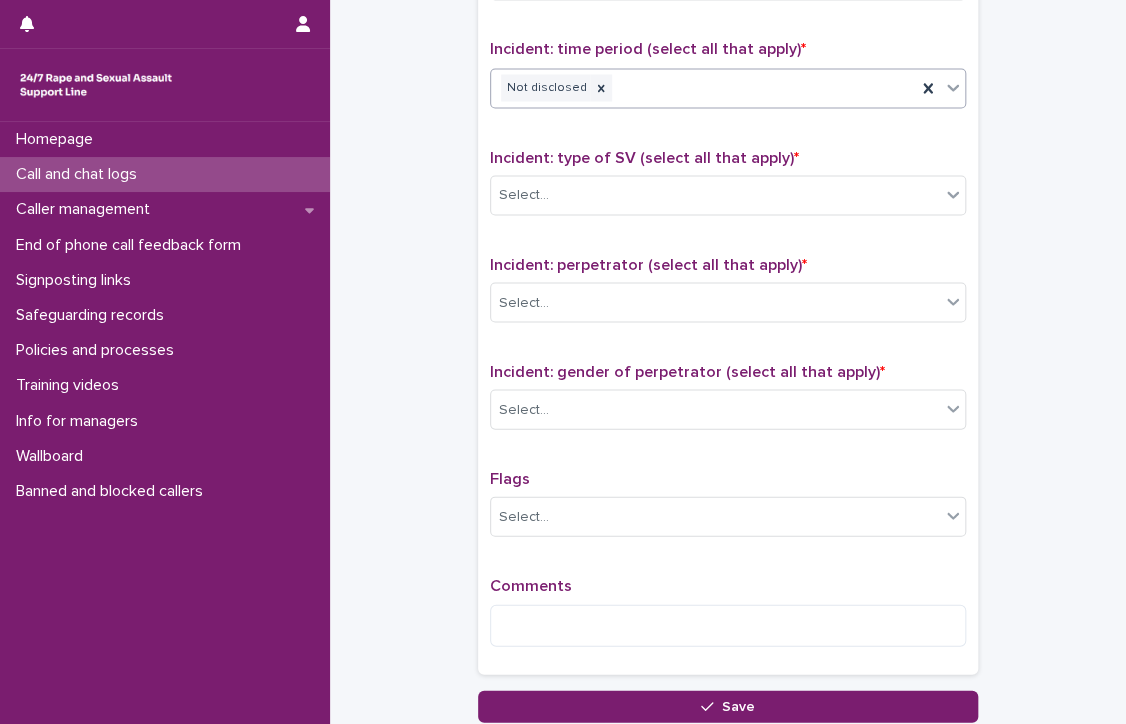 scroll, scrollTop: 1300, scrollLeft: 0, axis: vertical 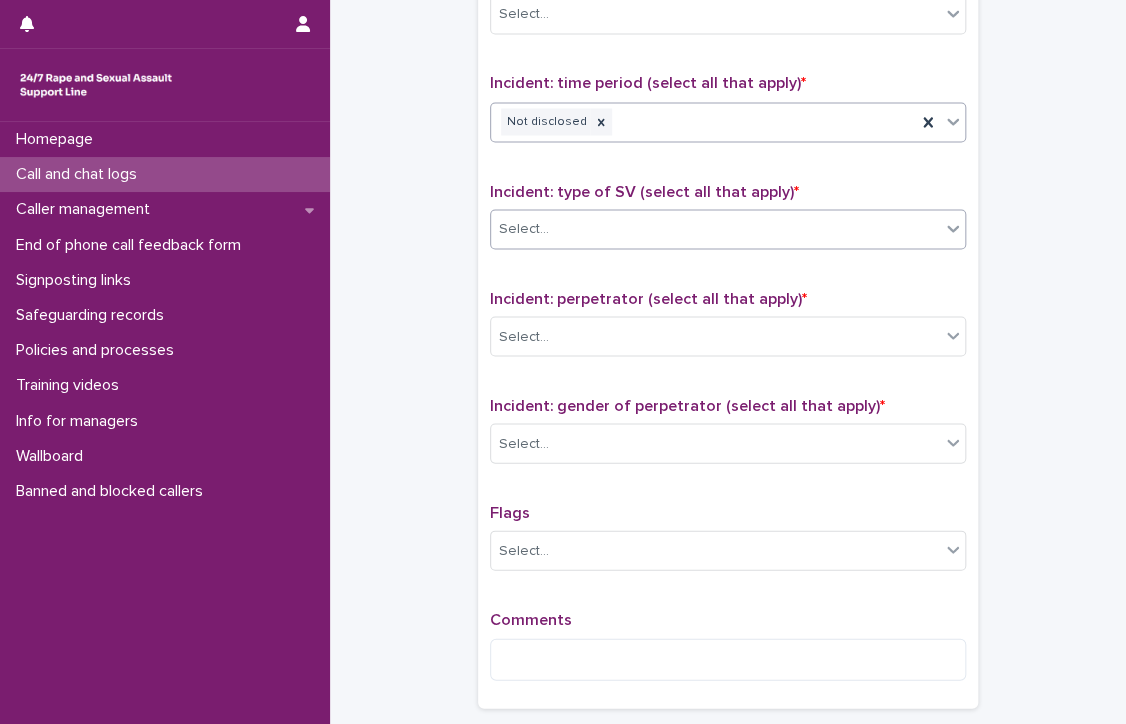 click on "Select..." at bounding box center [715, 228] 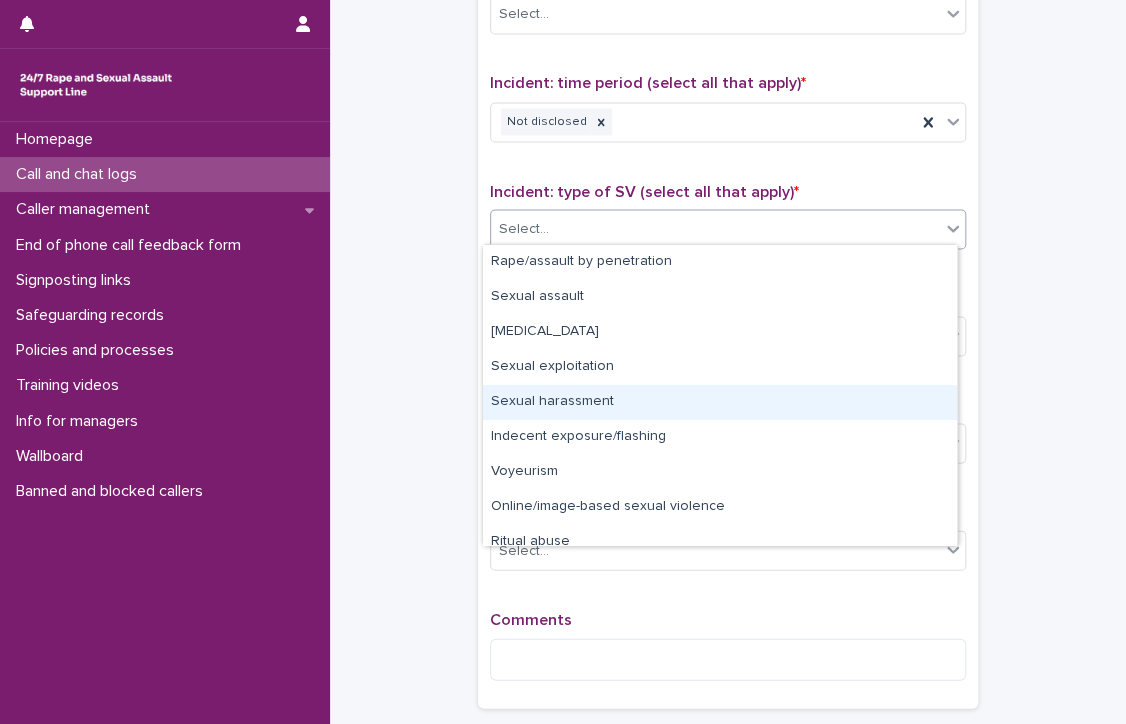 scroll, scrollTop: 50, scrollLeft: 0, axis: vertical 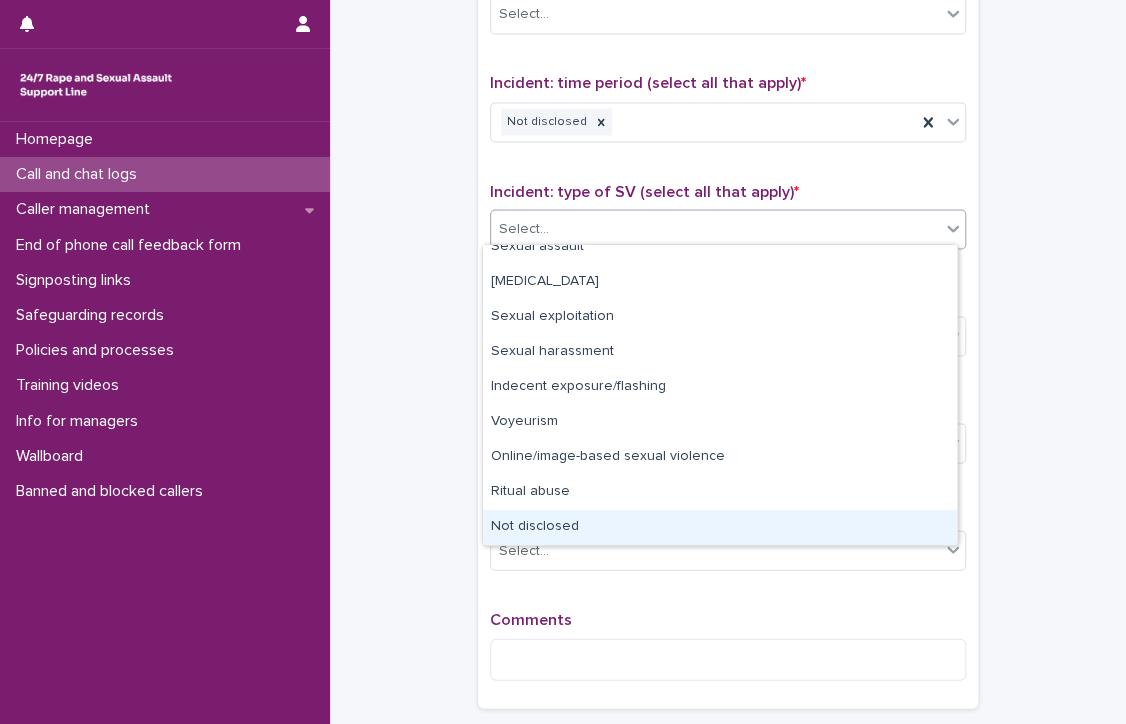 drag, startPoint x: 634, startPoint y: 388, endPoint x: 568, endPoint y: 523, distance: 150.26976 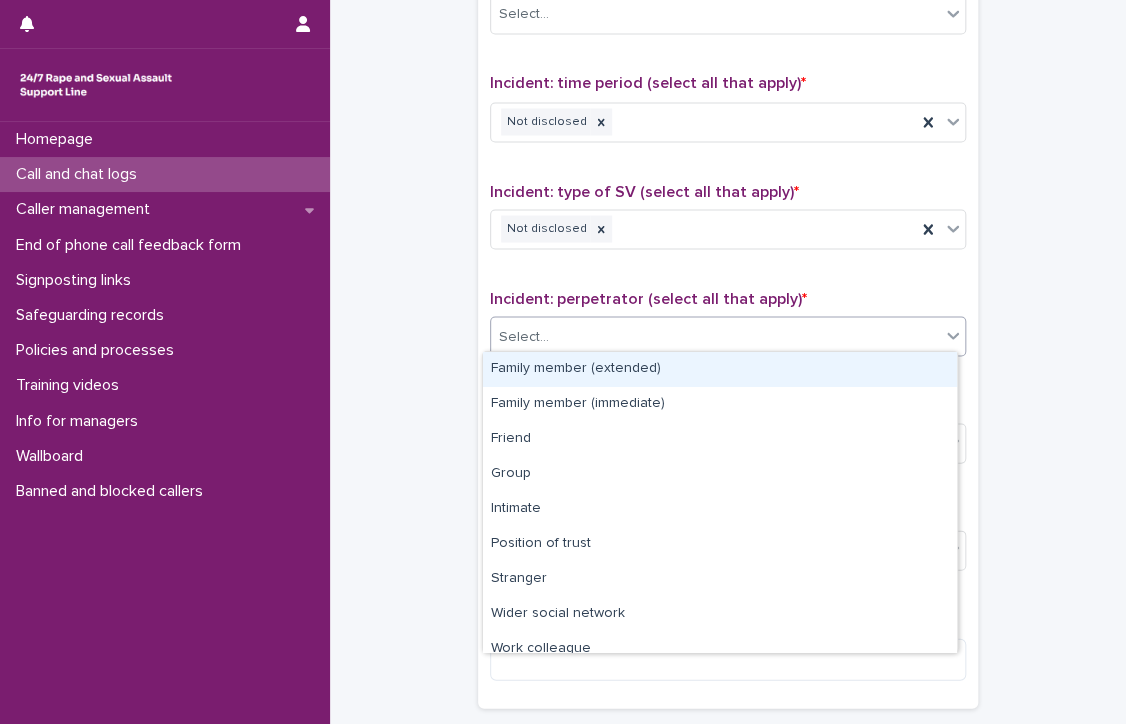 click on "Select..." at bounding box center (715, 336) 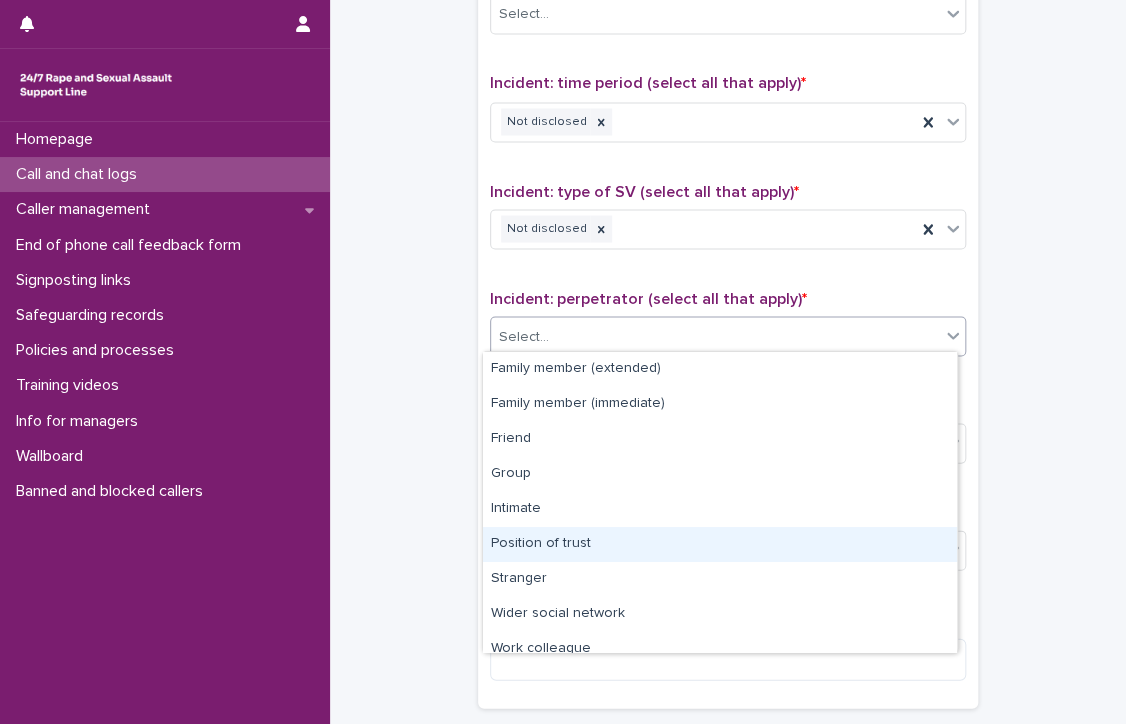 scroll, scrollTop: 84, scrollLeft: 0, axis: vertical 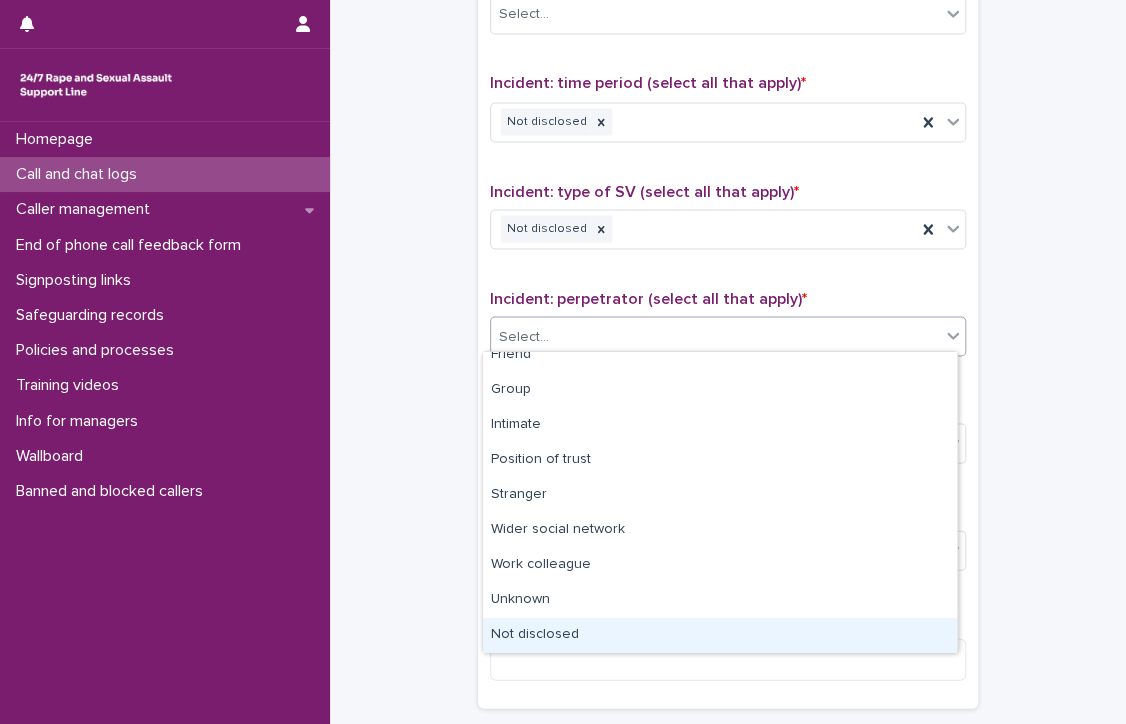 click on "Not disclosed" at bounding box center (720, 635) 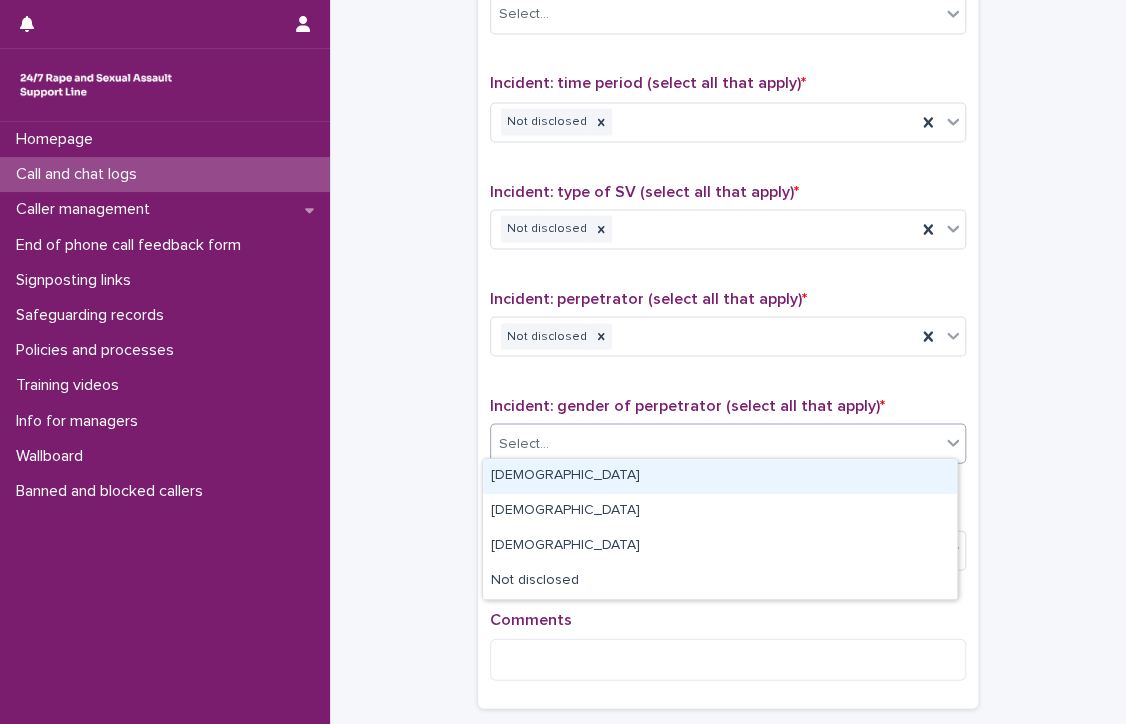 click on "Select..." at bounding box center (524, 443) 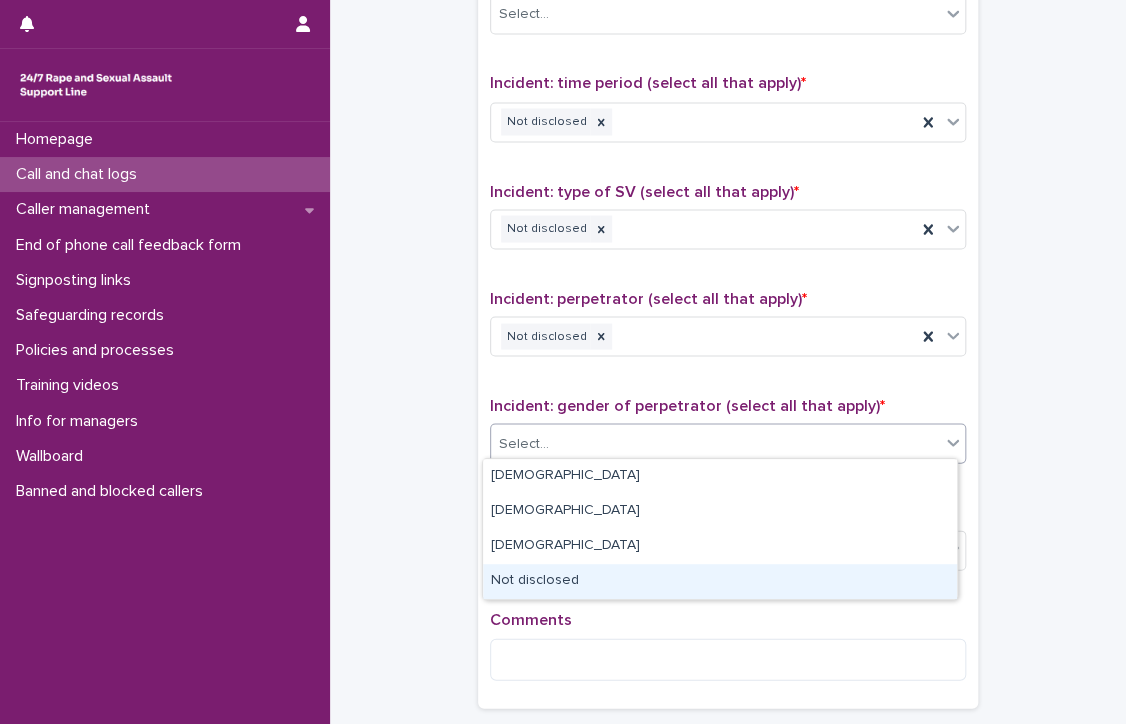 click on "Not disclosed" at bounding box center (720, 581) 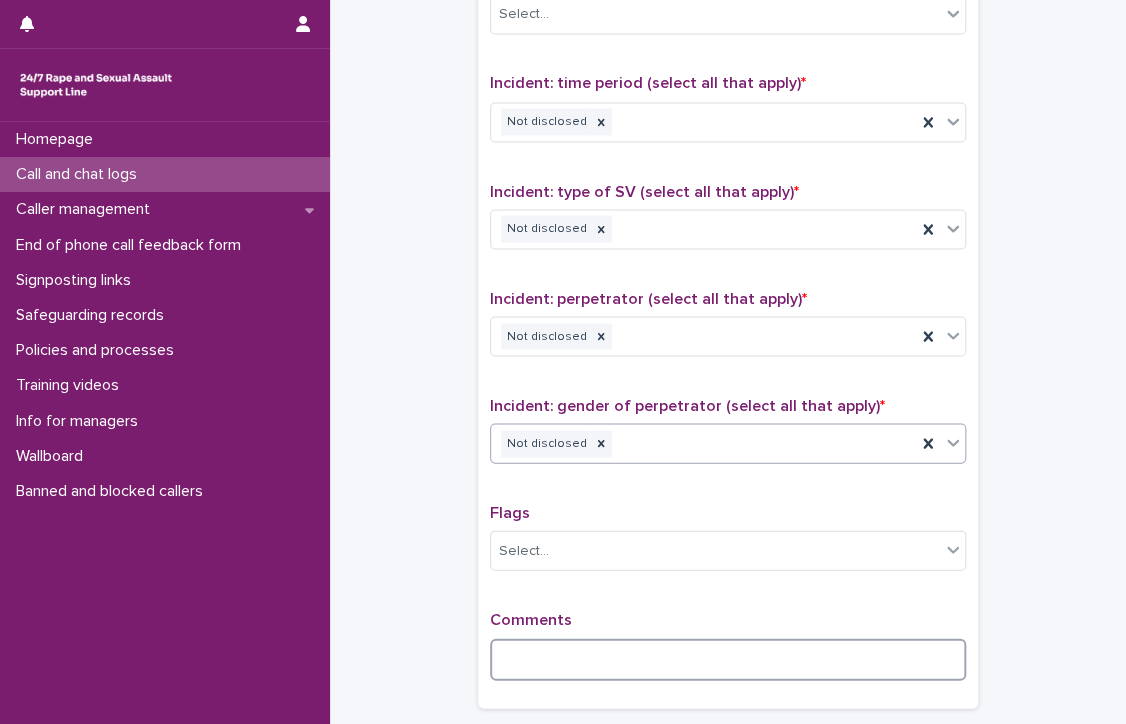click at bounding box center (728, 659) 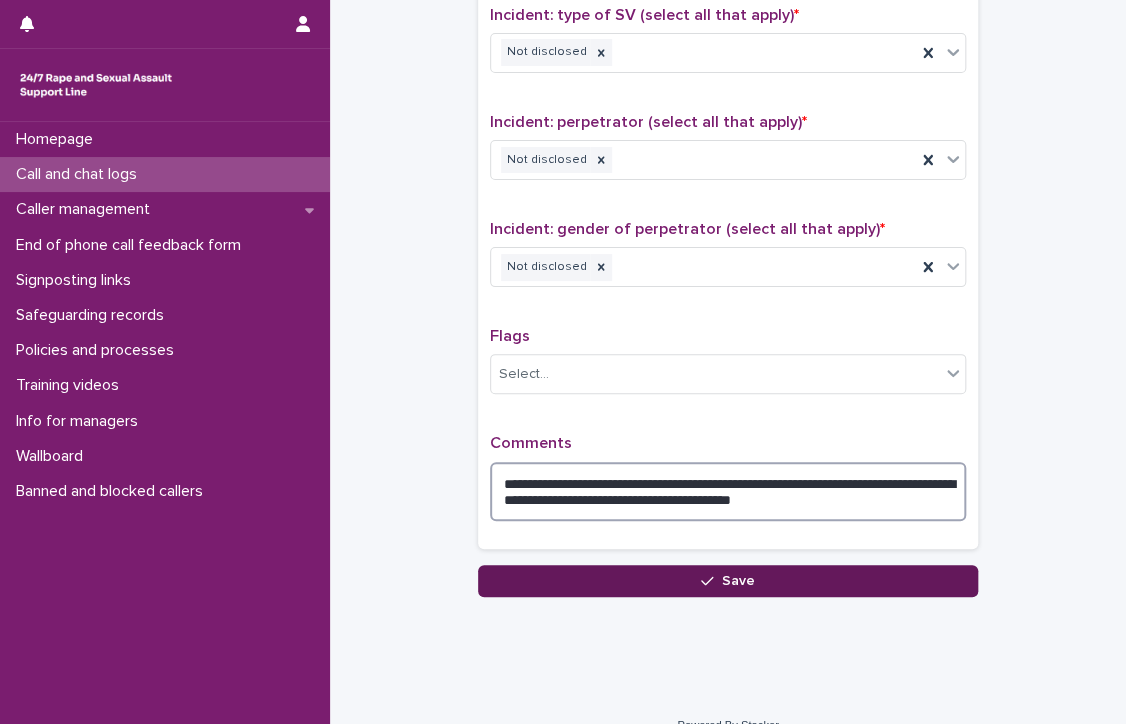 scroll, scrollTop: 1500, scrollLeft: 0, axis: vertical 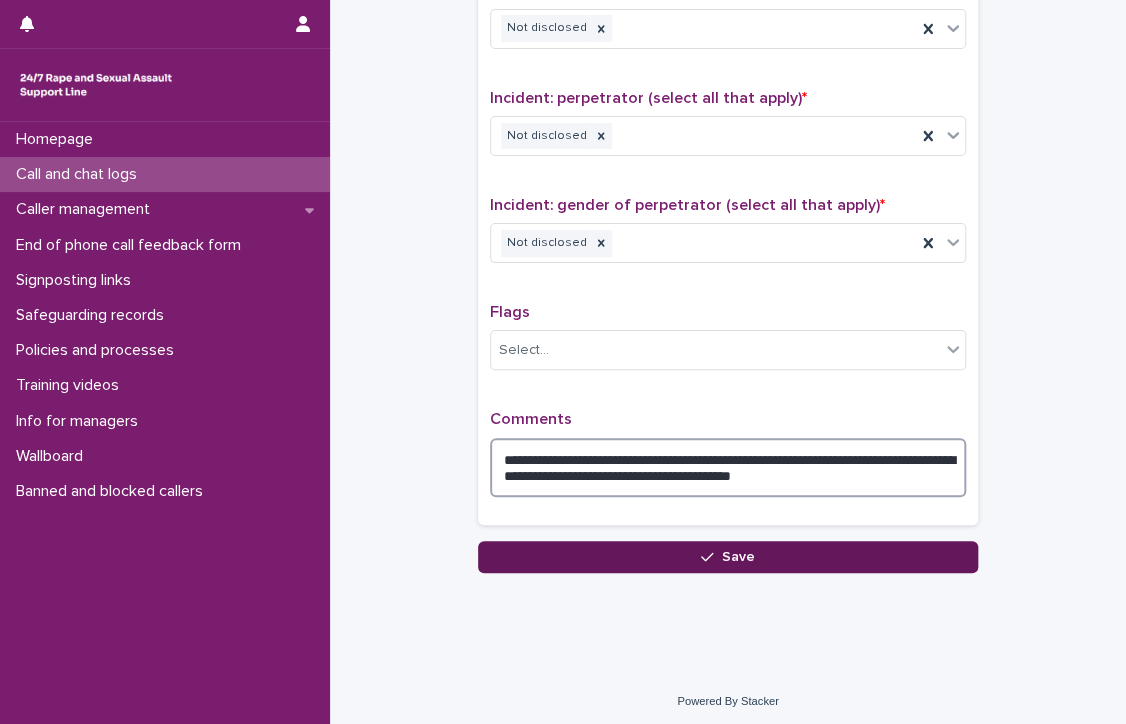 type on "**********" 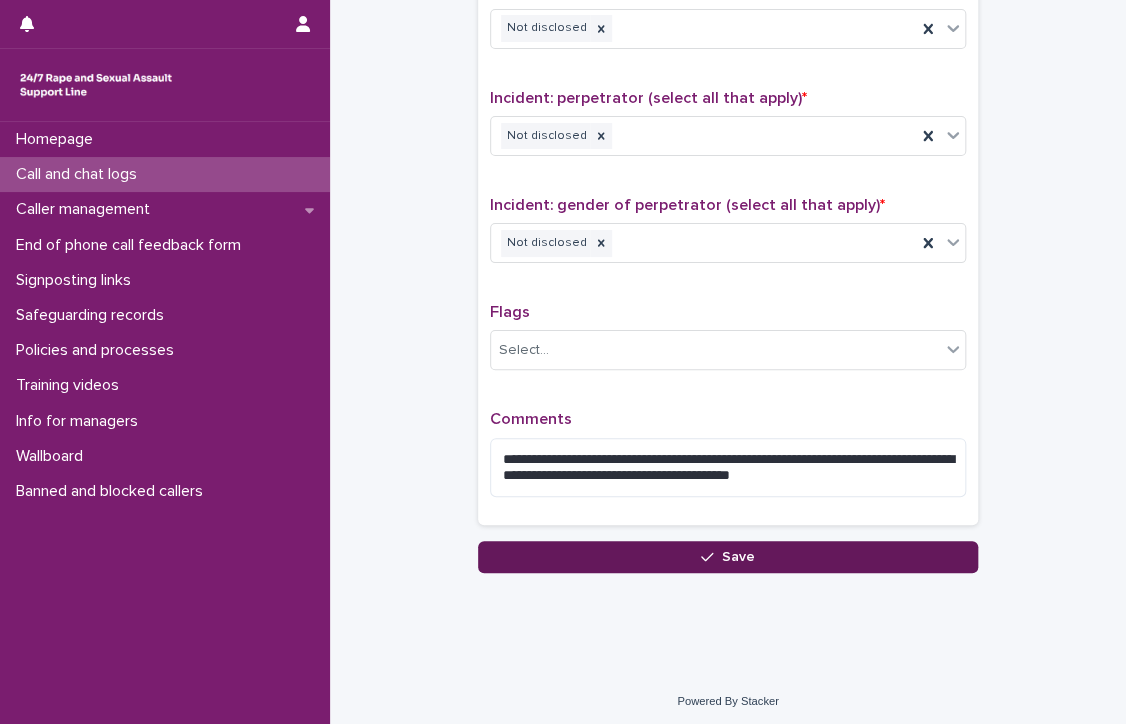 click on "Save" at bounding box center (728, 557) 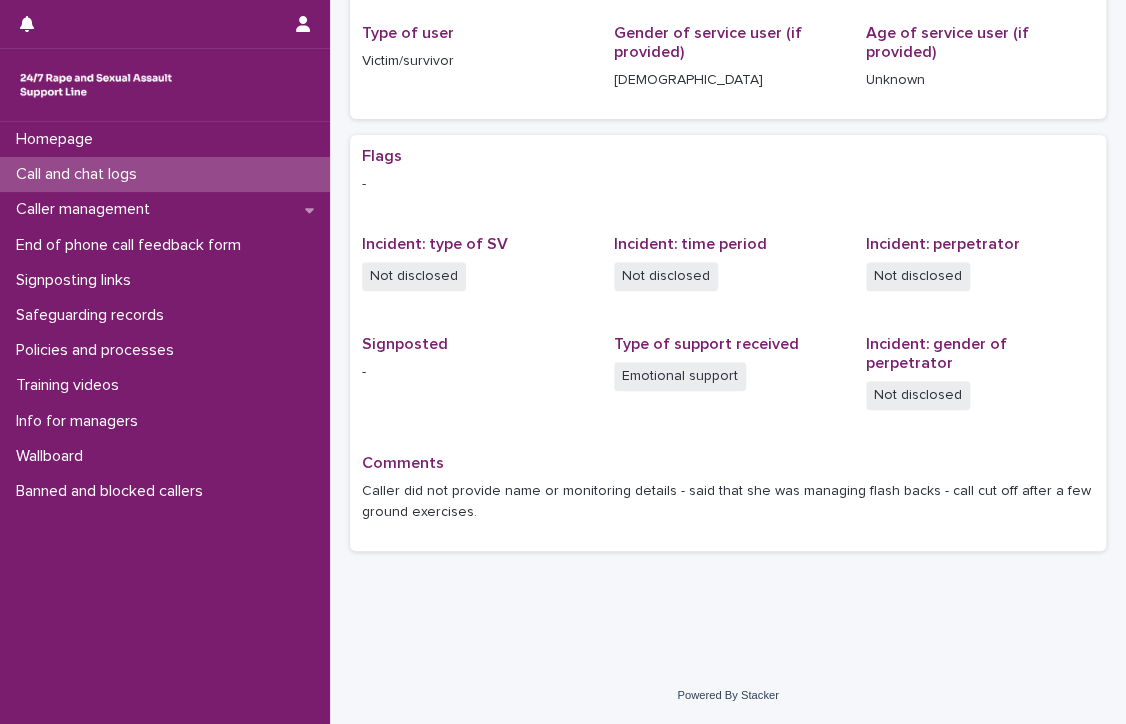 scroll, scrollTop: 0, scrollLeft: 0, axis: both 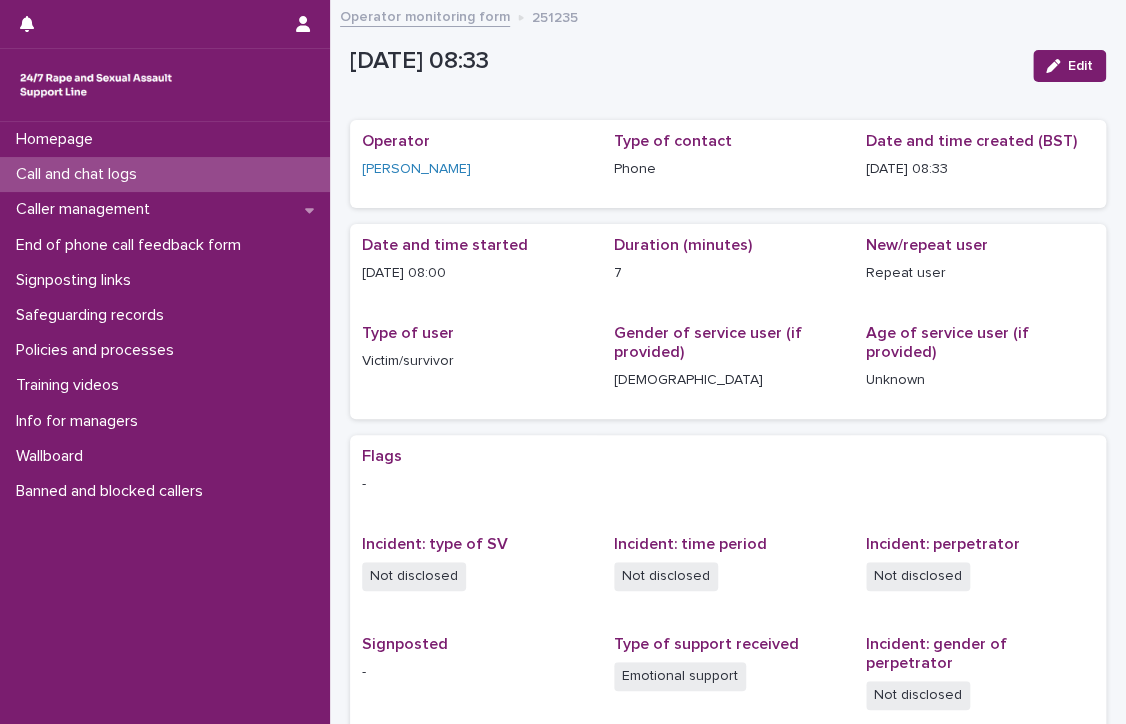 click on "Call and chat logs" at bounding box center [165, 174] 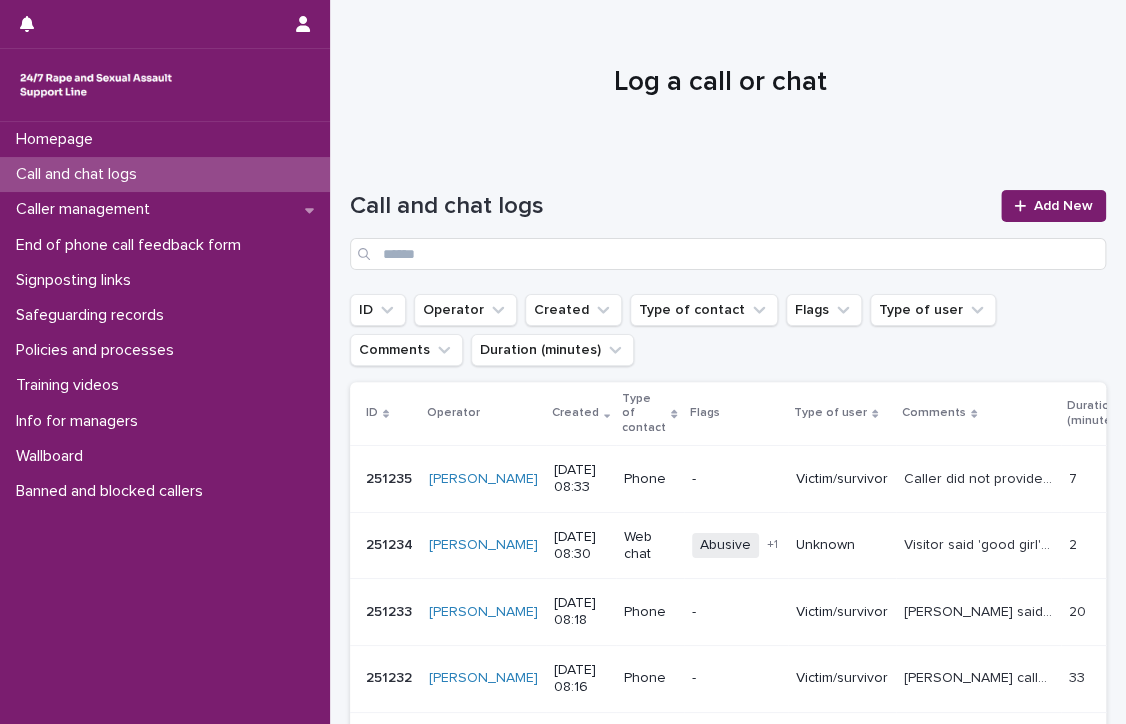 click on "Homepage Call and chat logs Caller management End of phone call feedback form Signposting links Safeguarding records Policies and processes Training videos Info for managers Wallboard Banned and blocked callers" at bounding box center (165, 423) 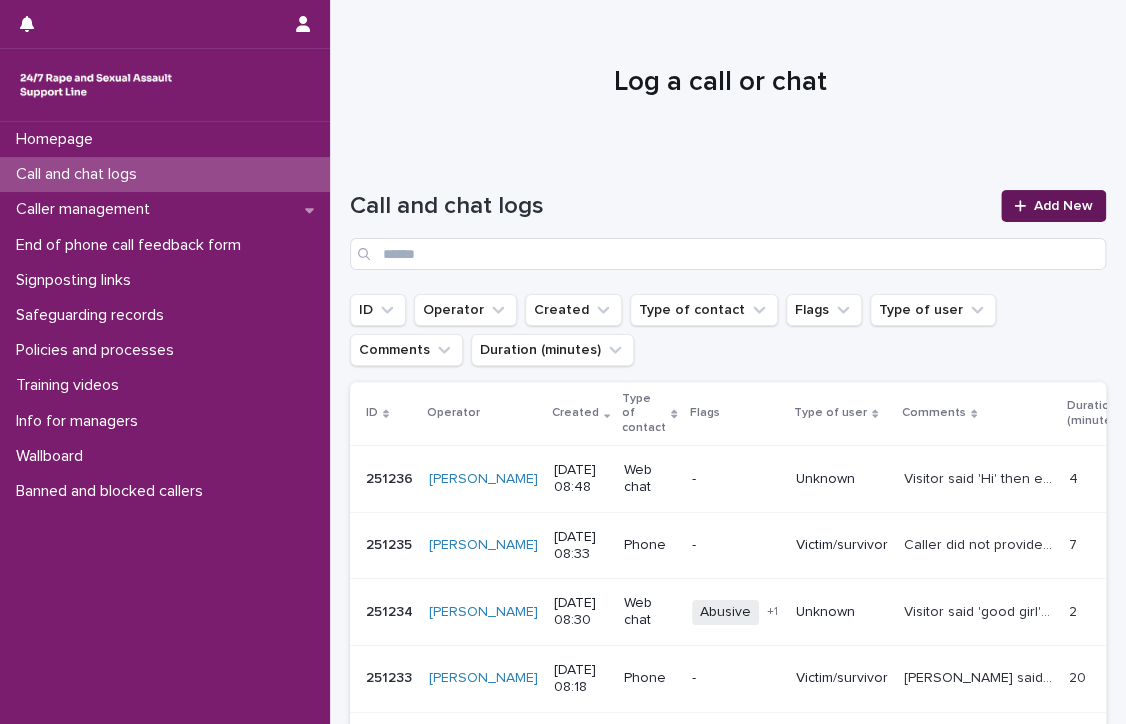 click on "Add New" at bounding box center [1063, 206] 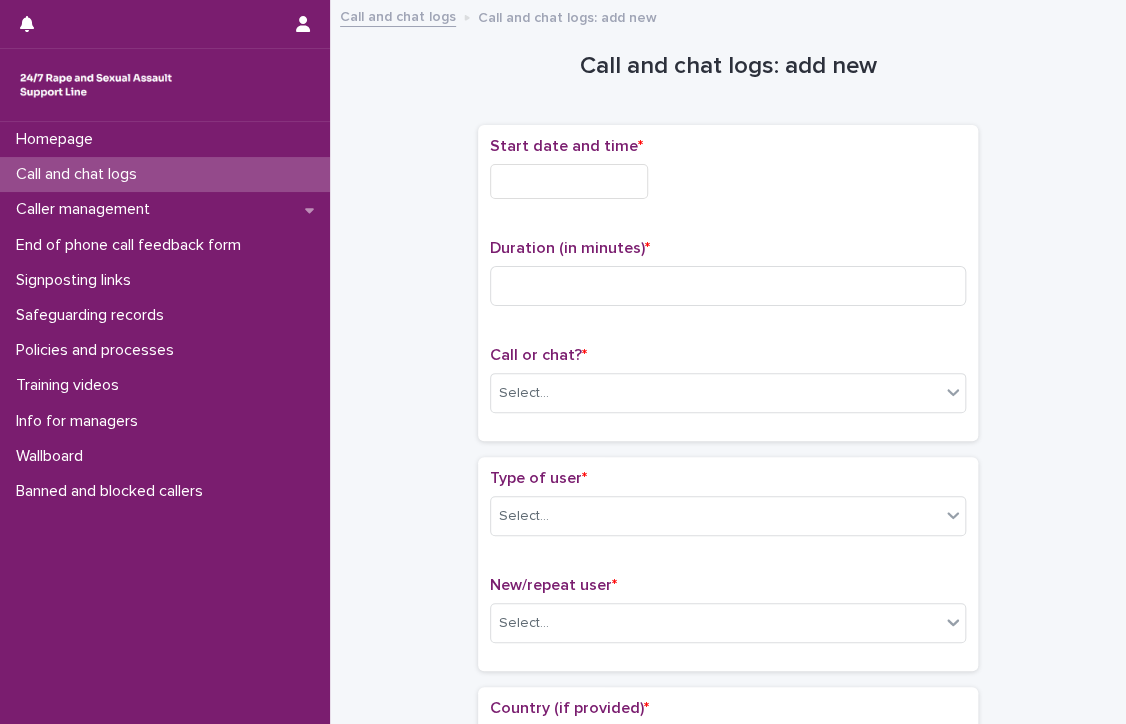 click at bounding box center [569, 181] 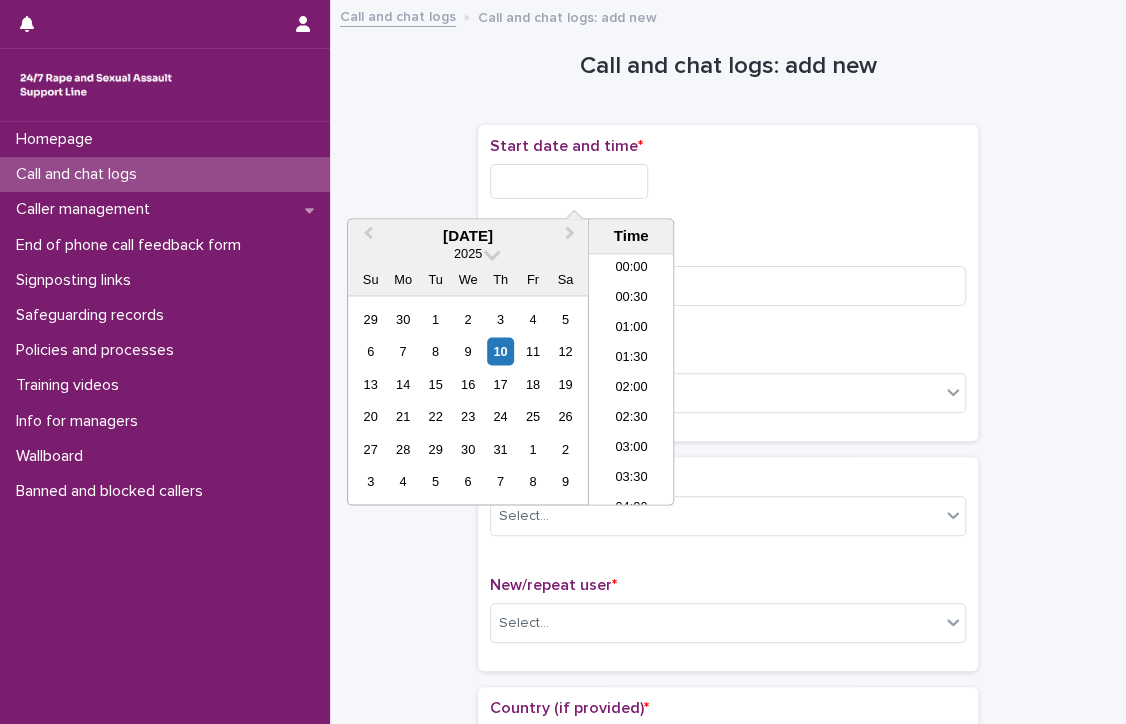 scroll, scrollTop: 400, scrollLeft: 0, axis: vertical 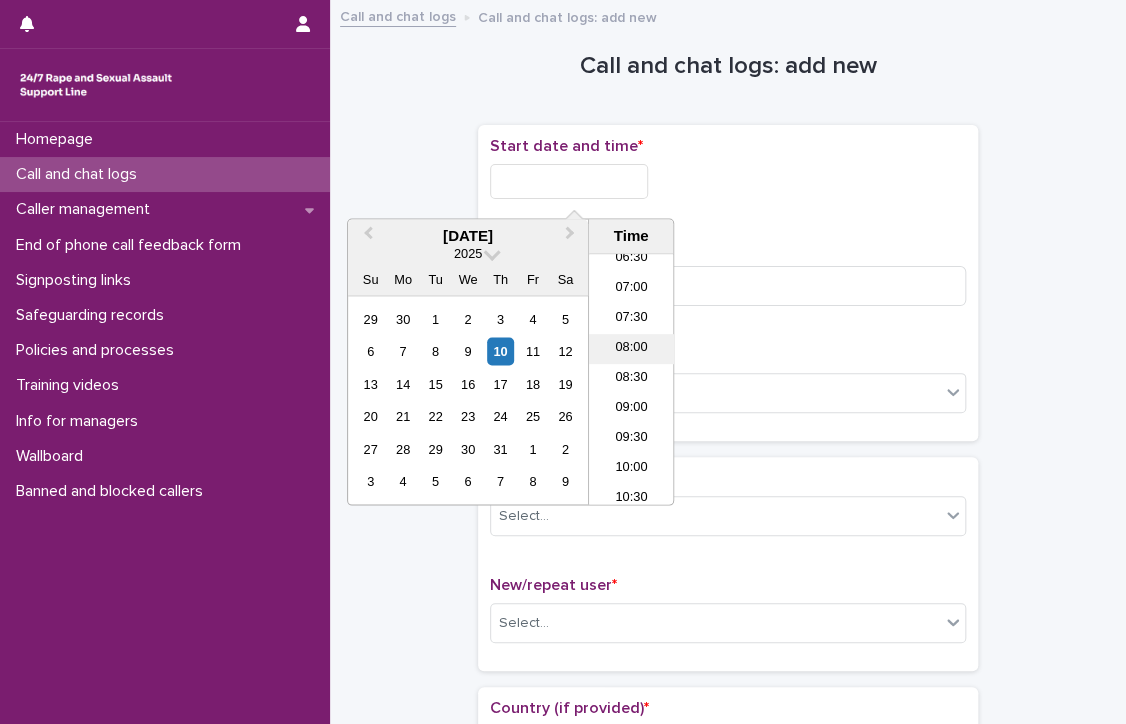 click on "08:00" at bounding box center [631, 350] 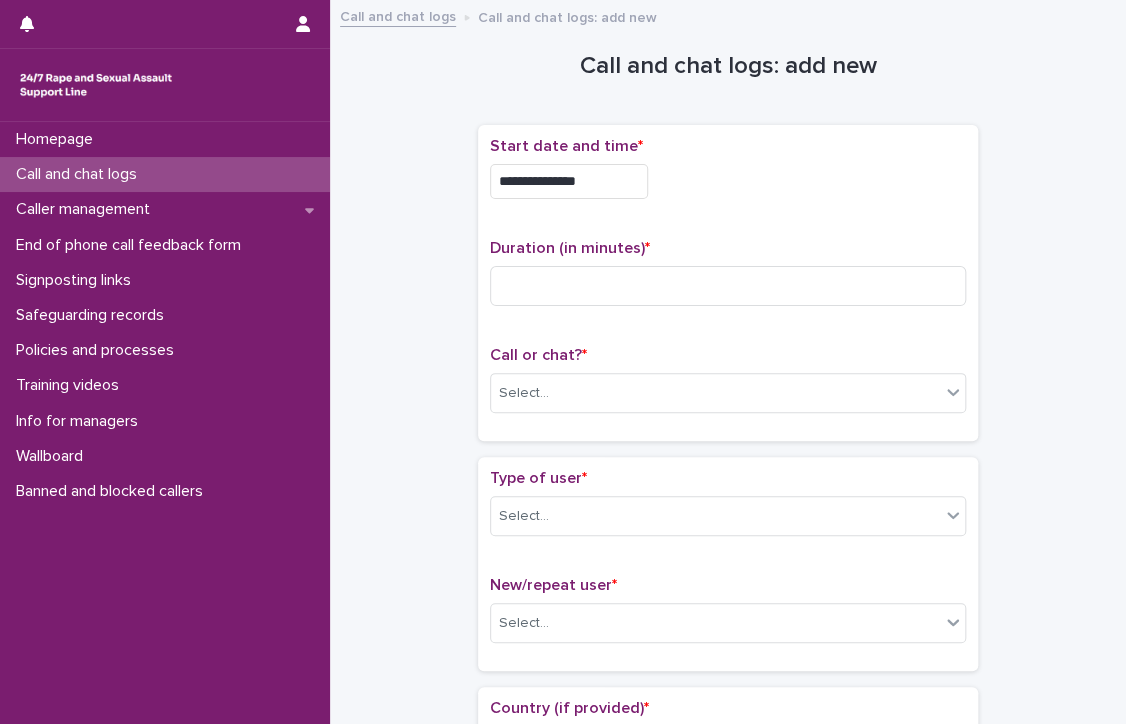 click on "**********" at bounding box center [569, 181] 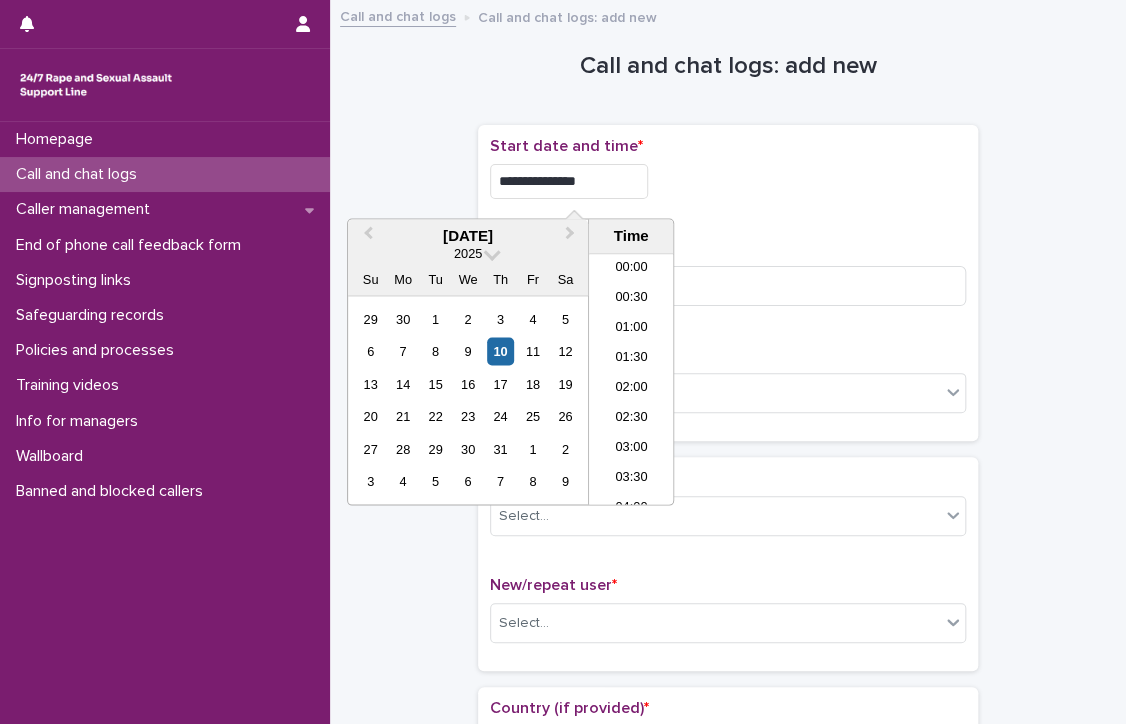 scroll, scrollTop: 370, scrollLeft: 0, axis: vertical 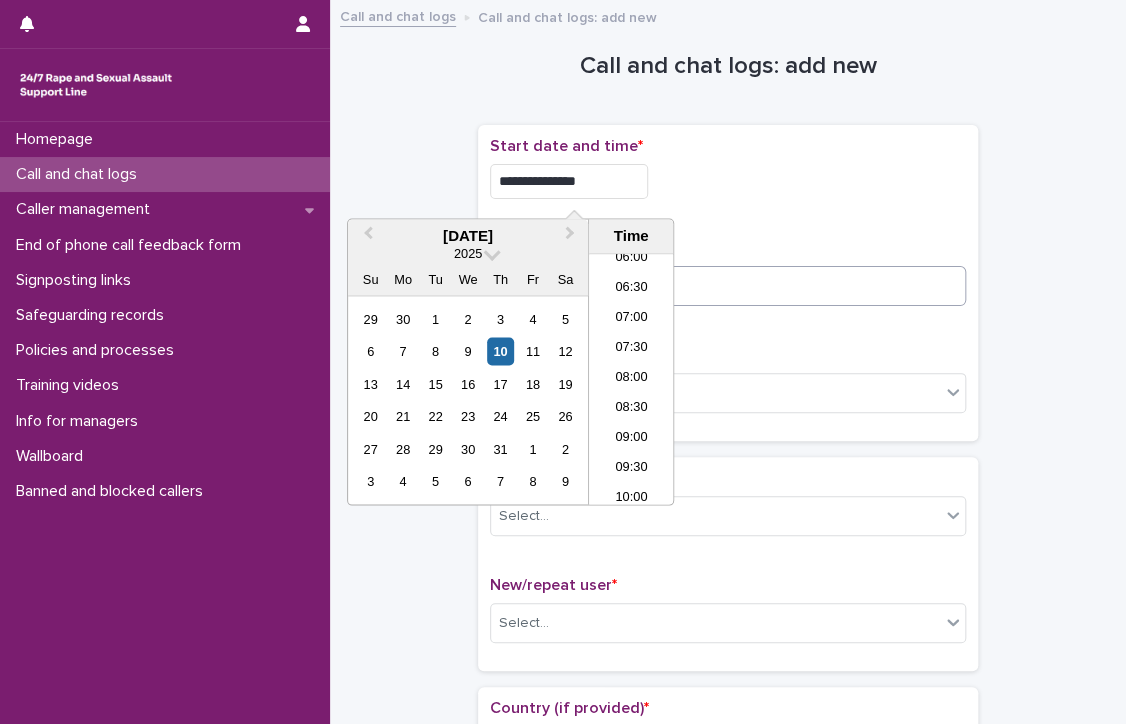 type on "**********" 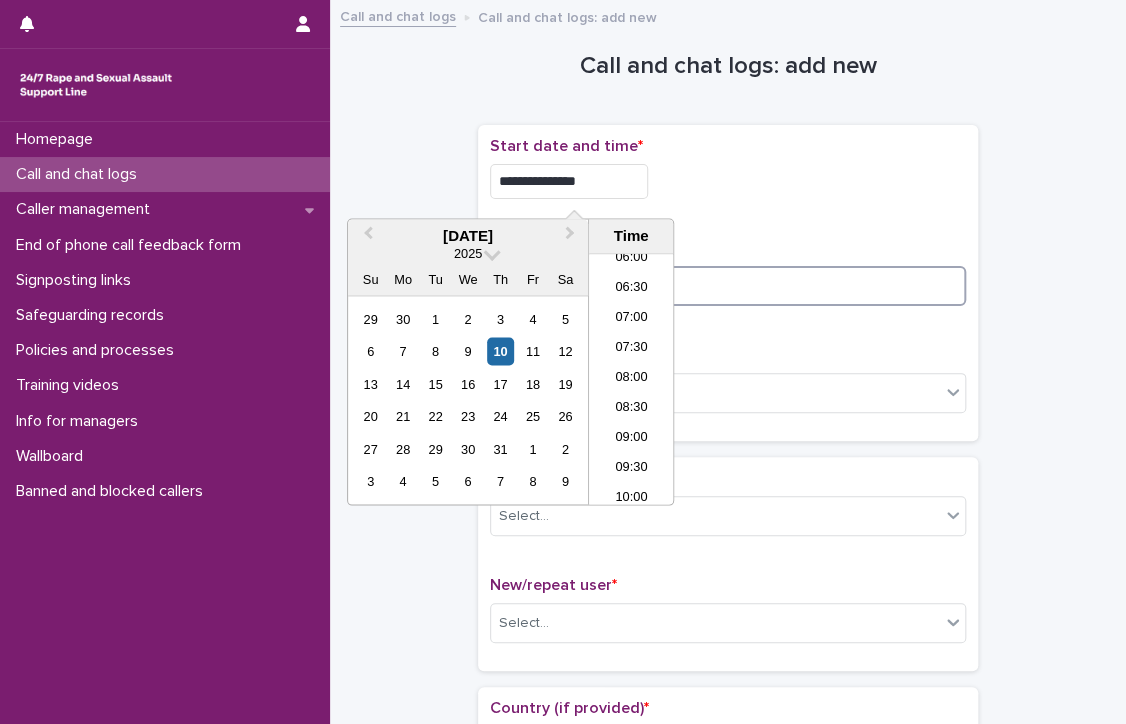 click at bounding box center (728, 286) 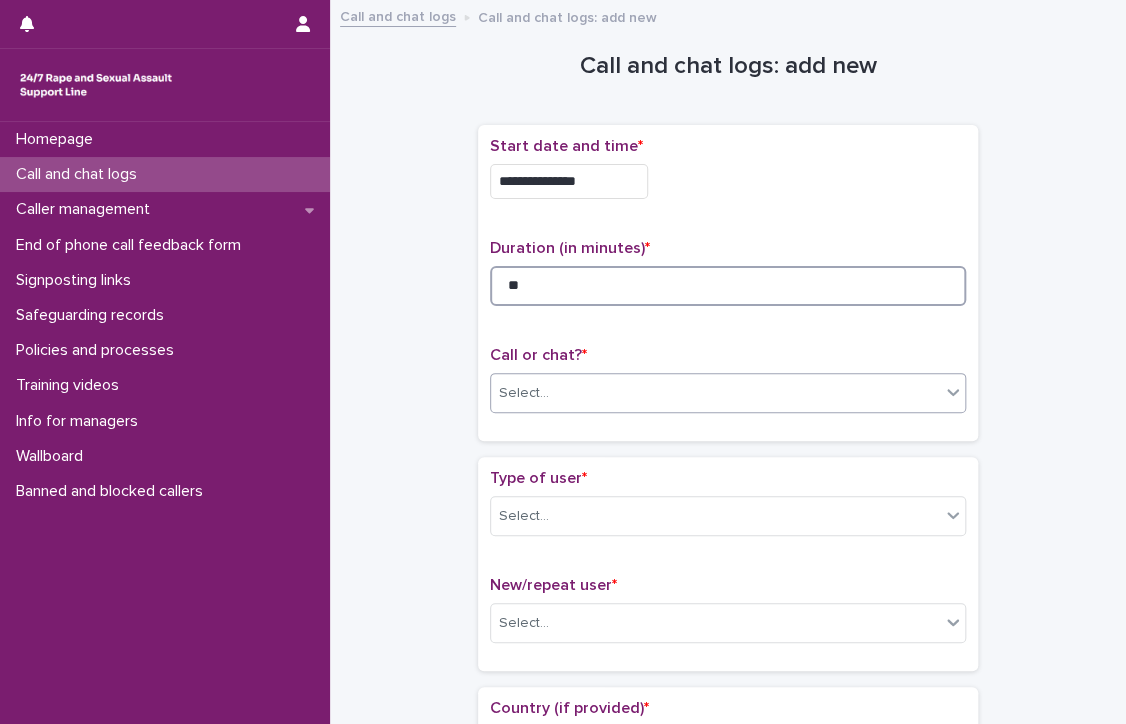 type on "**" 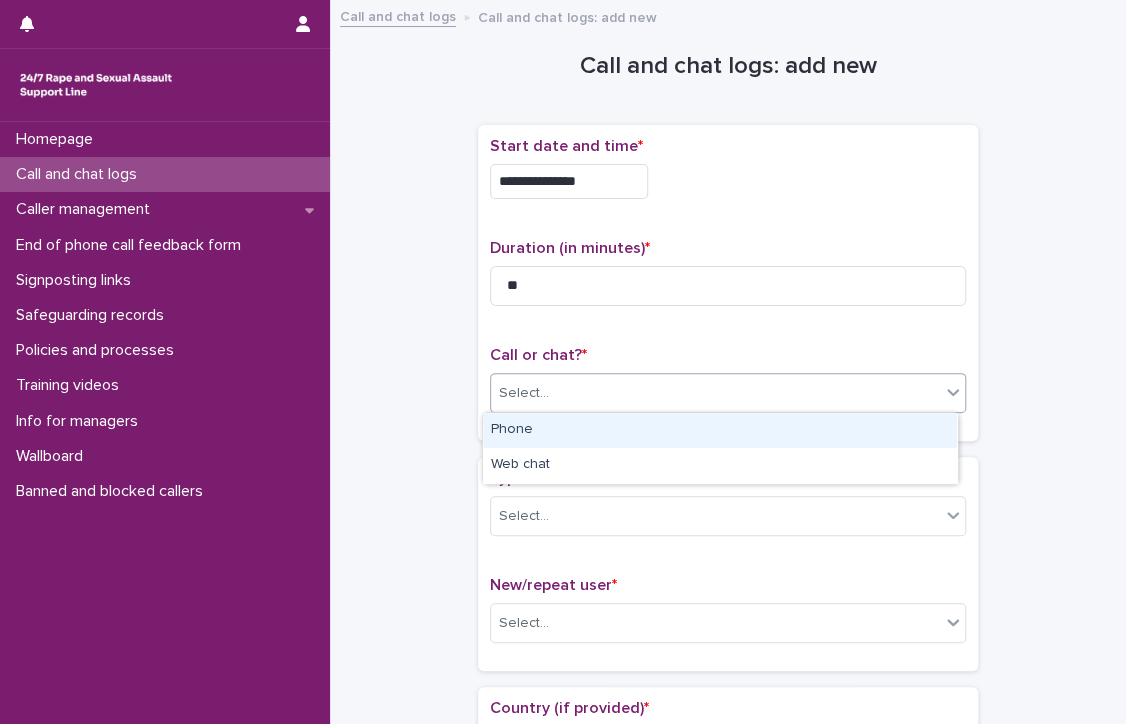 click on "Select..." at bounding box center (715, 393) 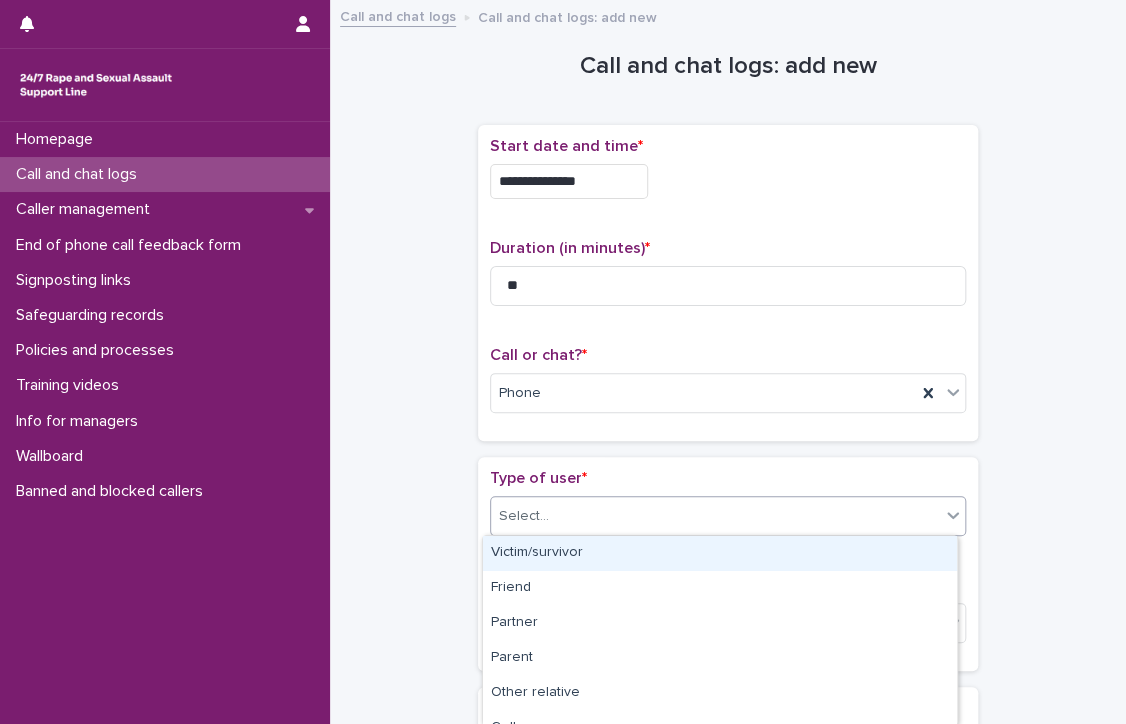 click on "Select..." at bounding box center [715, 516] 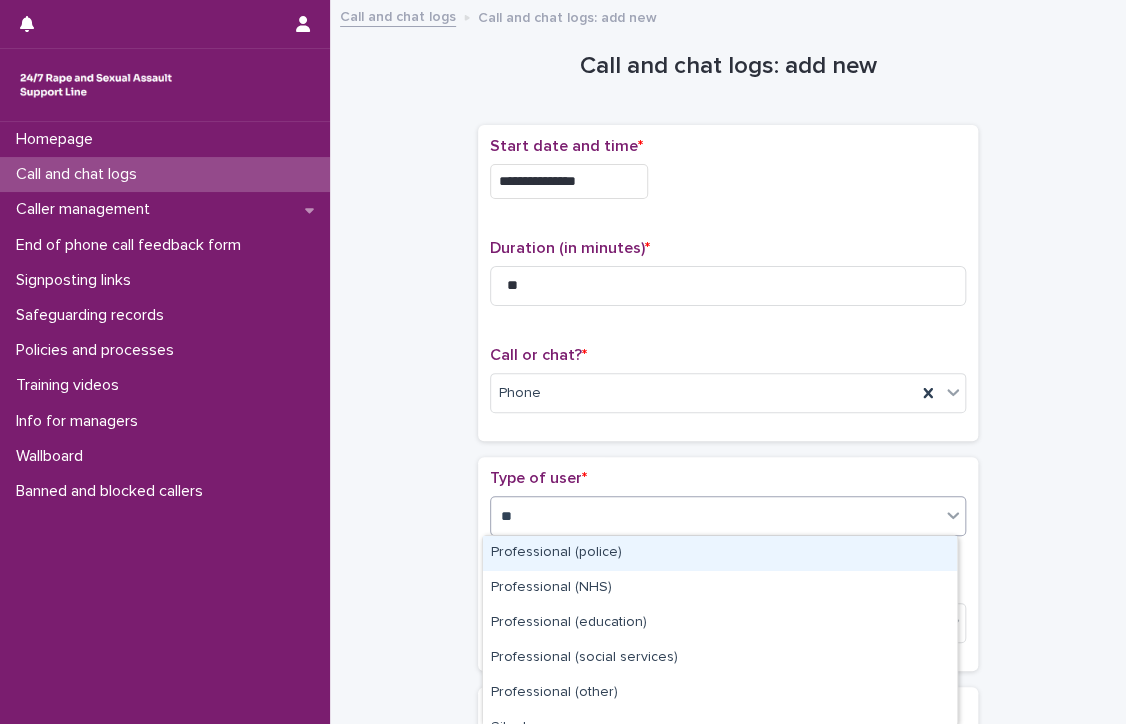 type on "***" 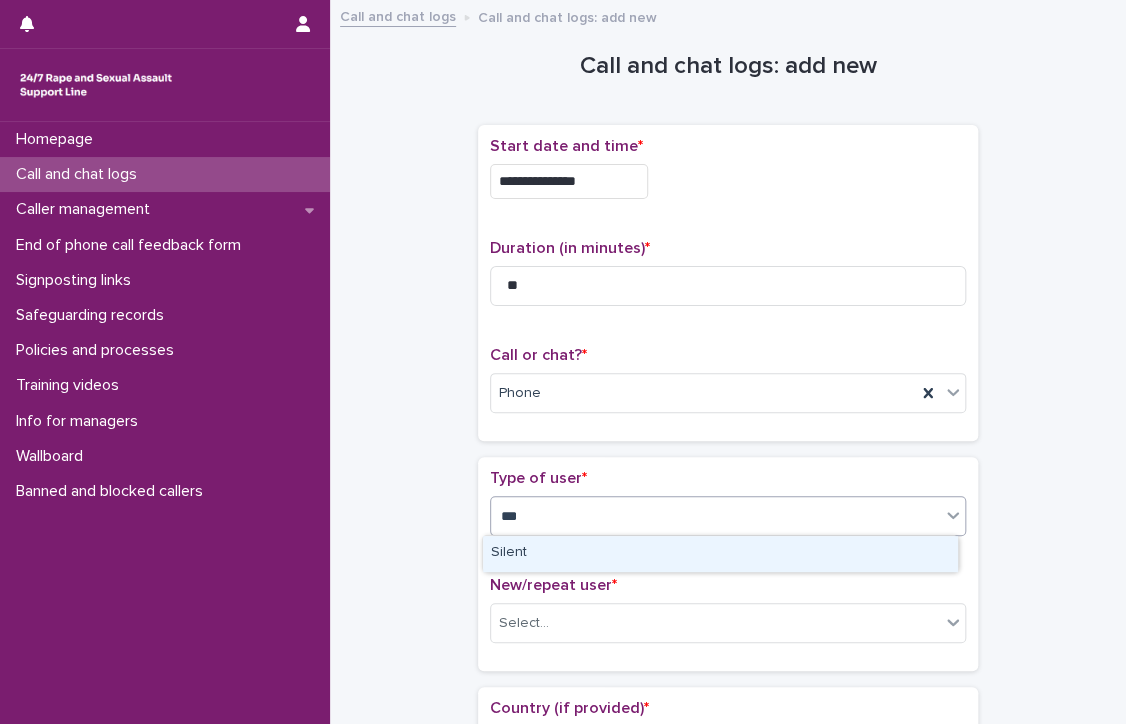 click on "Silent" at bounding box center (720, 553) 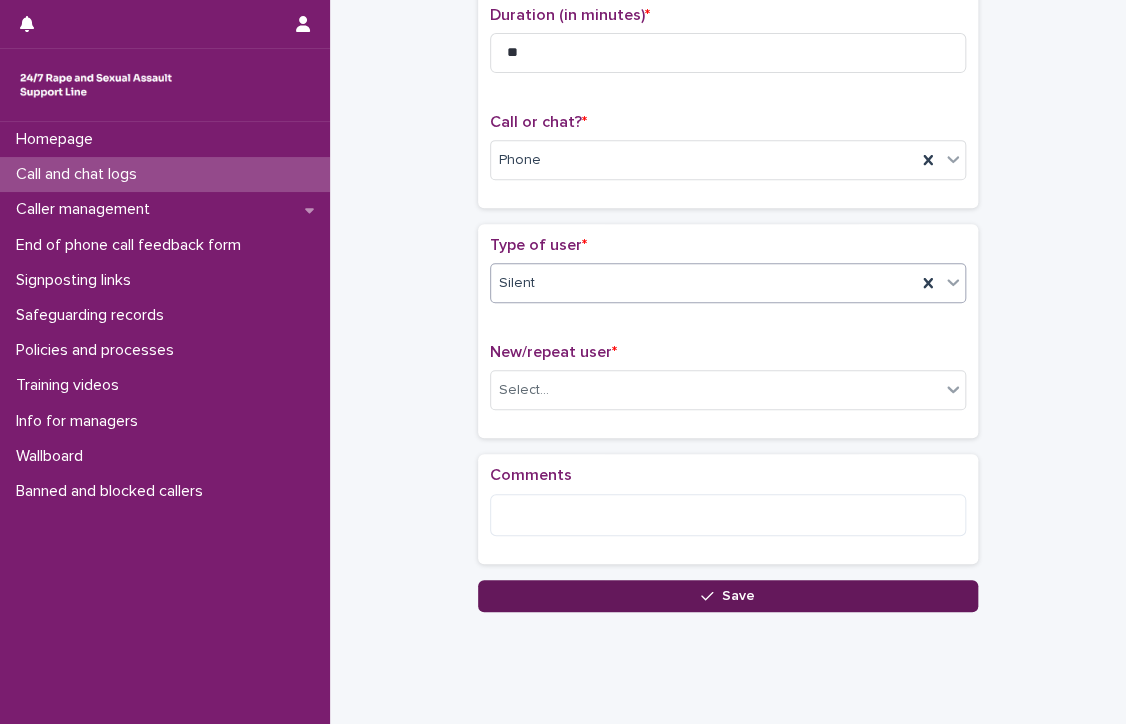 scroll, scrollTop: 276, scrollLeft: 0, axis: vertical 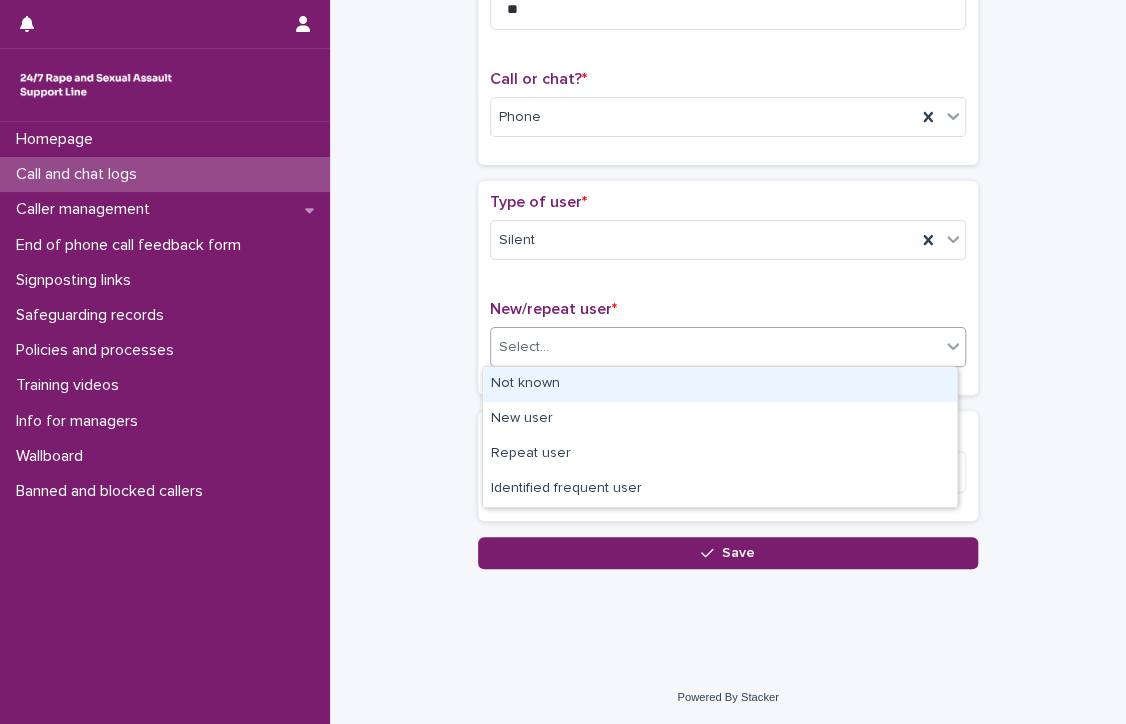 click on "Select..." at bounding box center [524, 347] 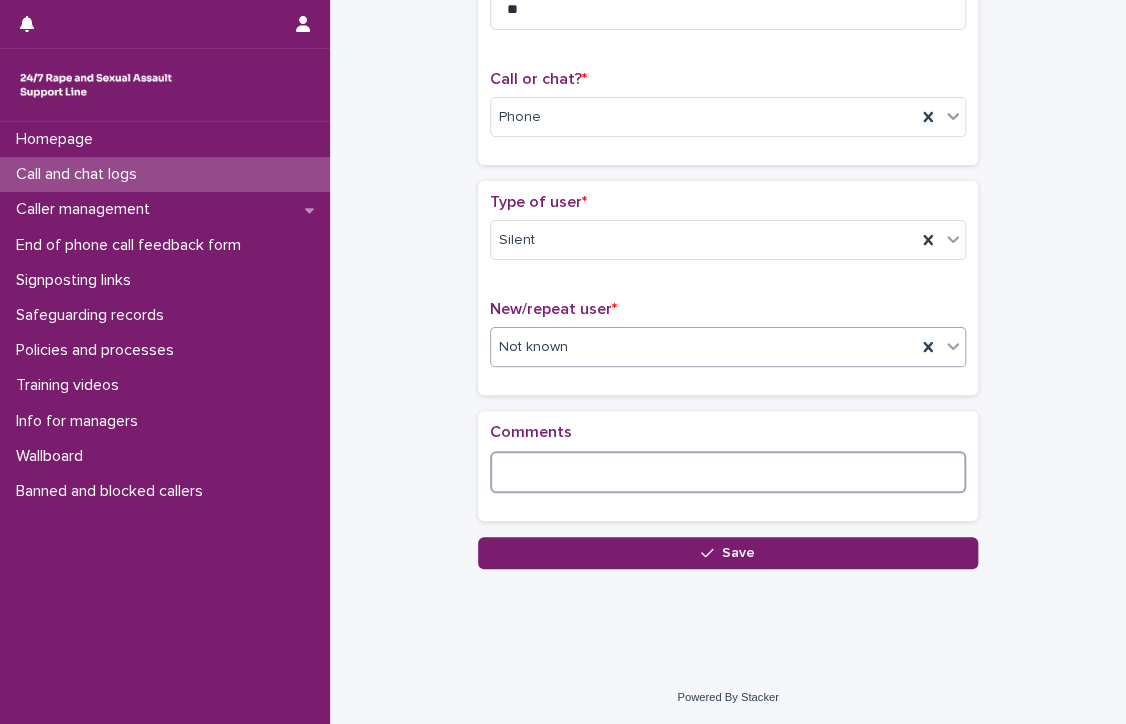 click at bounding box center [728, 472] 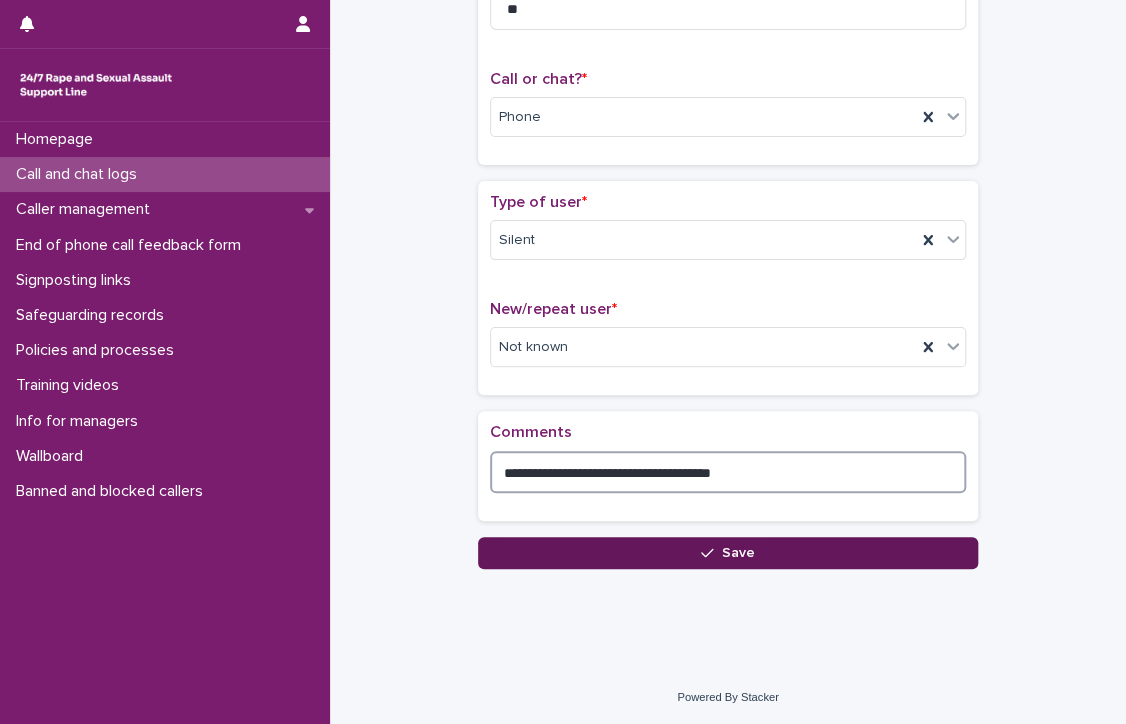 type on "**********" 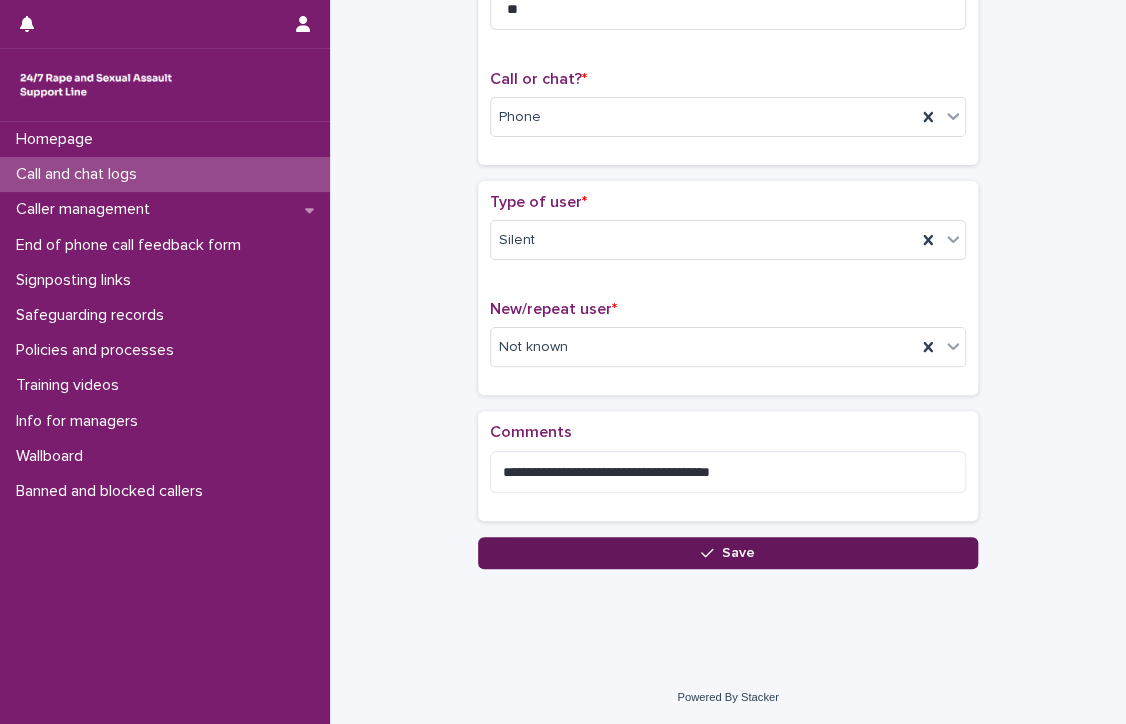 click on "Save" at bounding box center [738, 553] 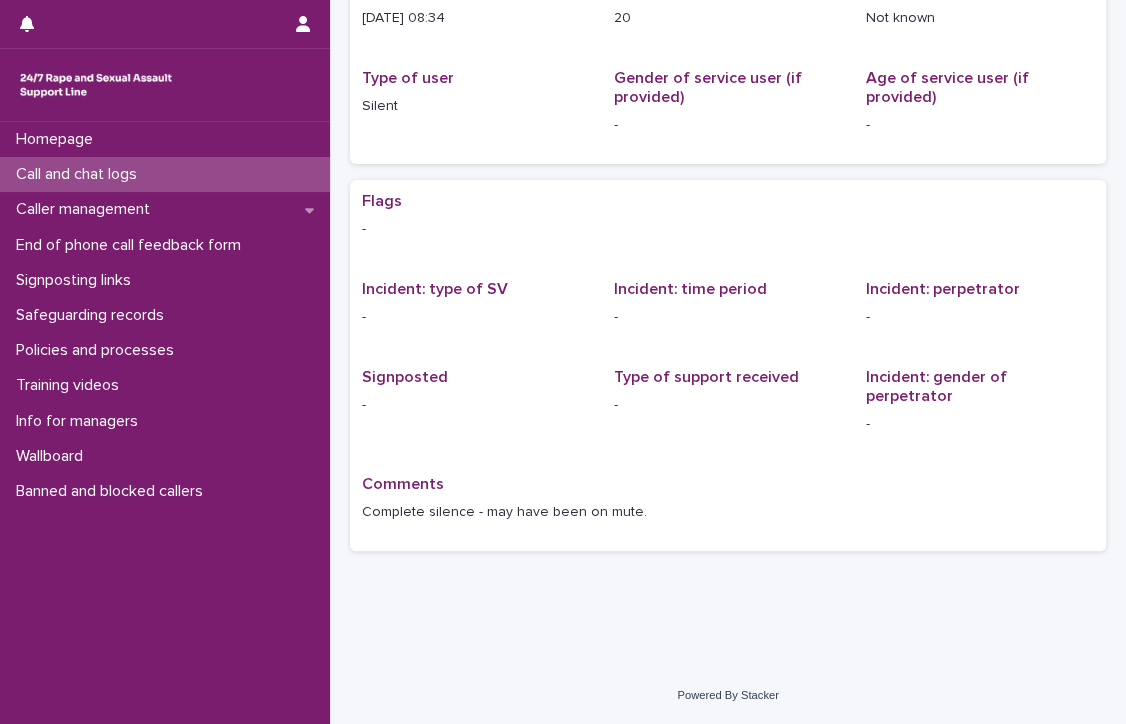 scroll, scrollTop: 0, scrollLeft: 0, axis: both 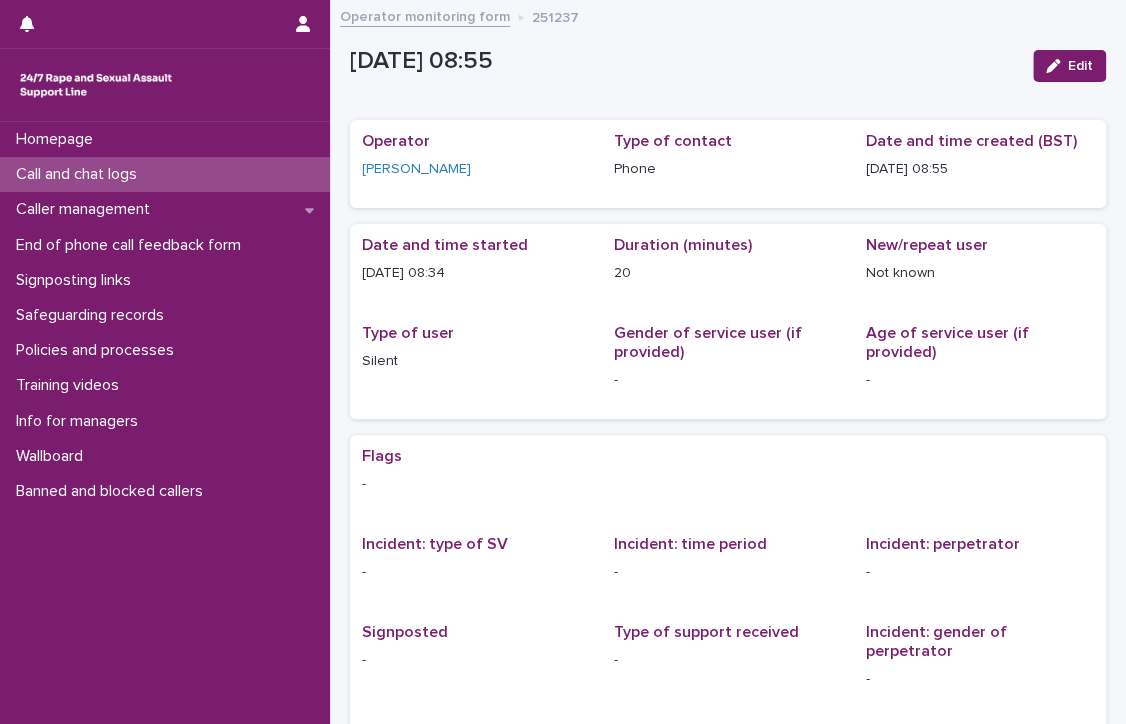 click on "Call and chat logs" at bounding box center [80, 174] 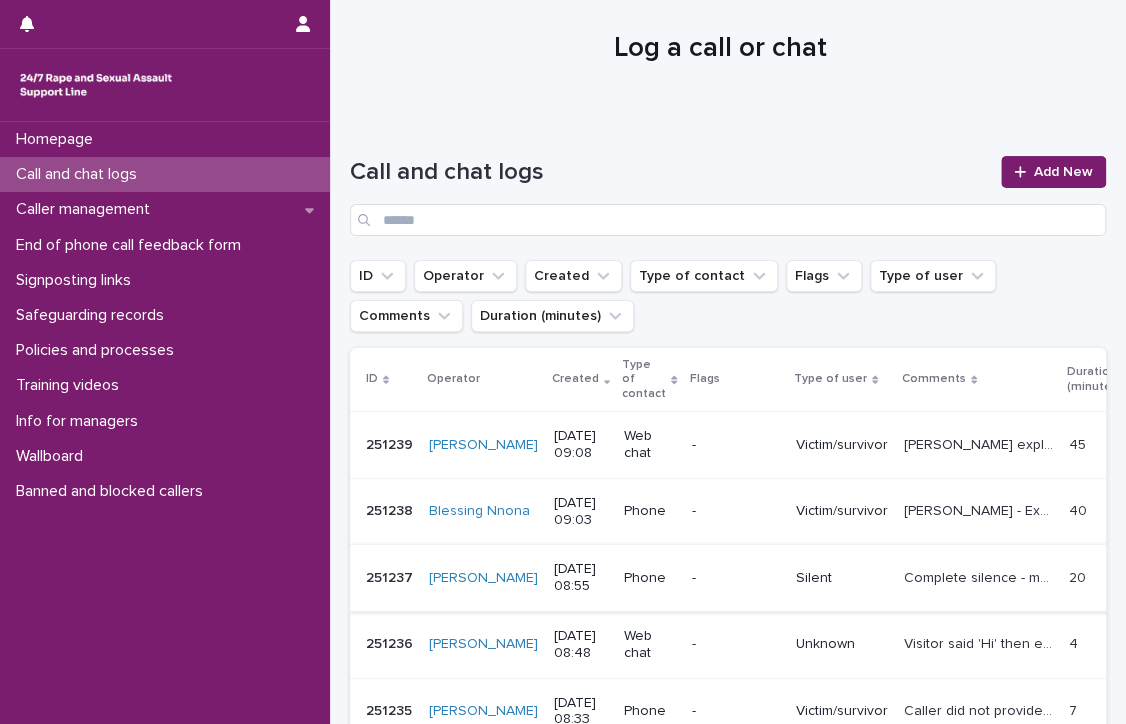 scroll, scrollTop: 0, scrollLeft: 0, axis: both 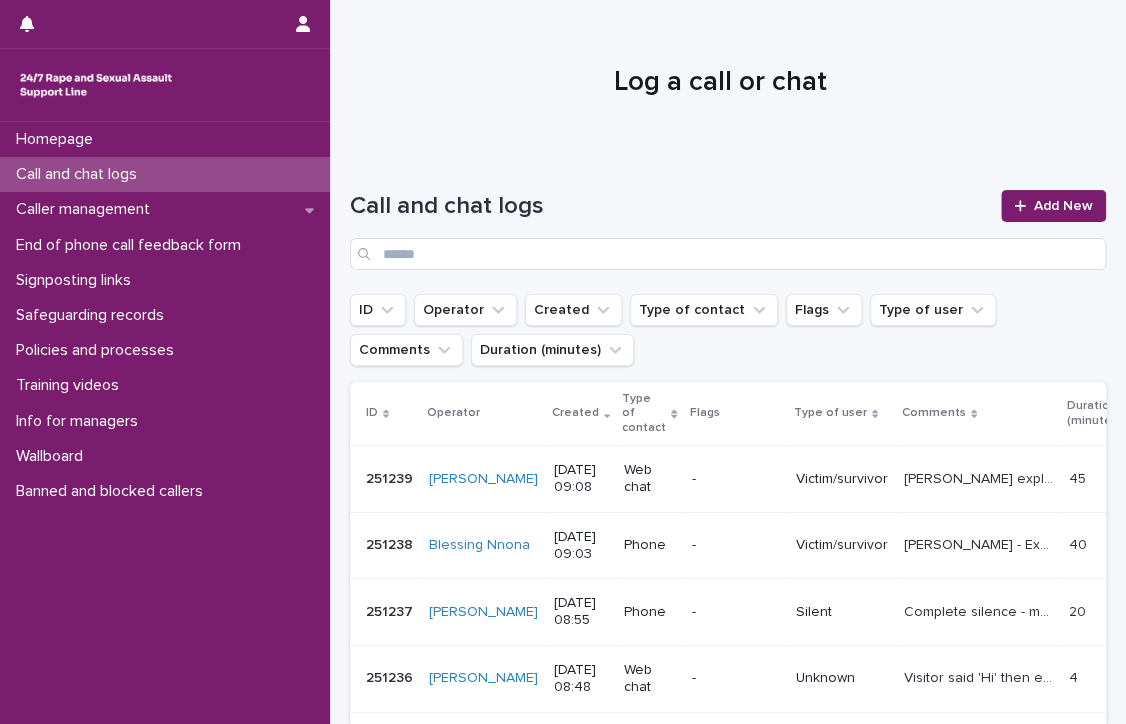 click on "Call and chat logs" at bounding box center (80, 174) 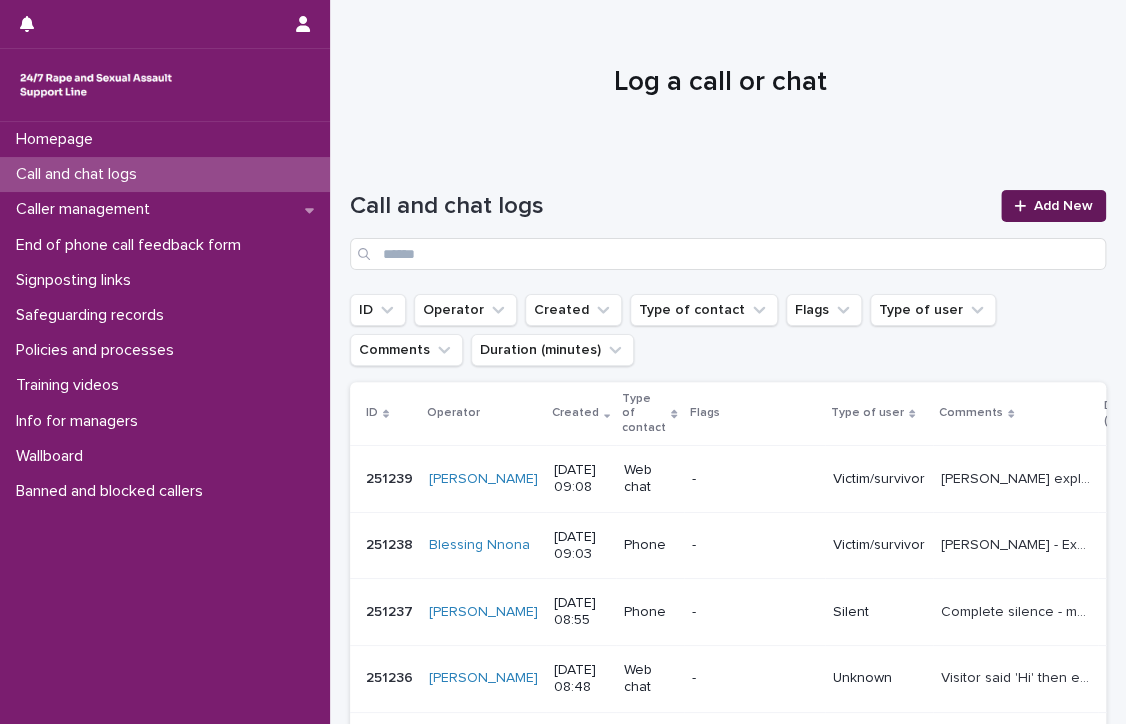 click on "Add New" at bounding box center (1063, 206) 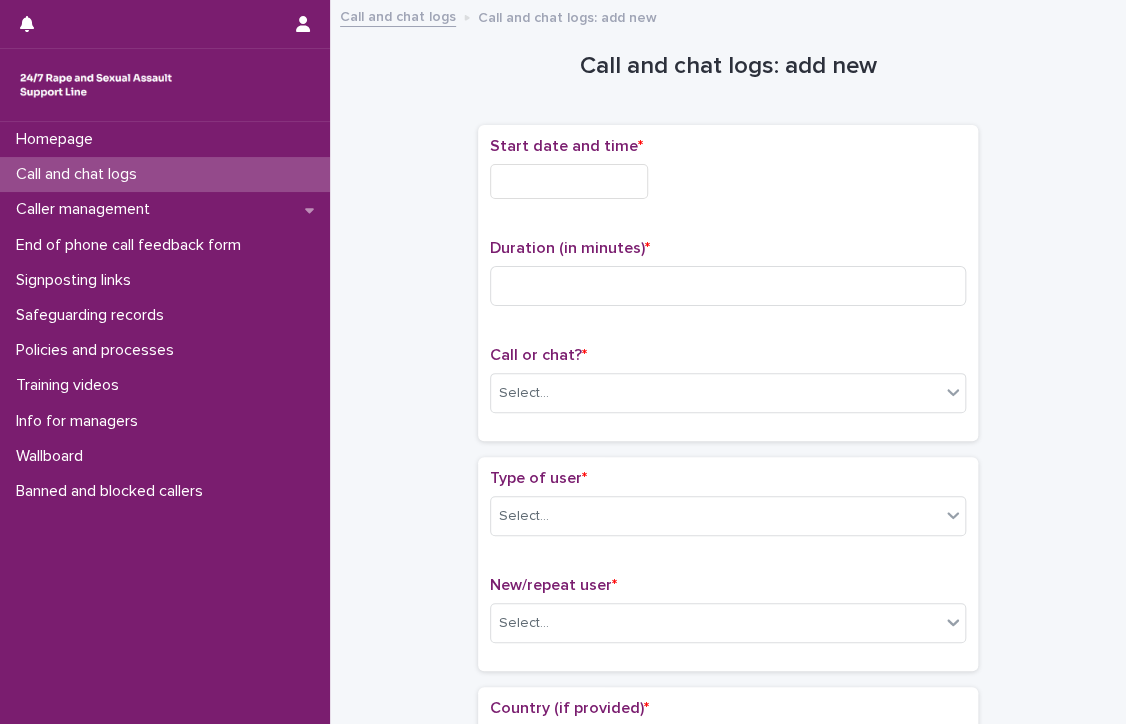 click at bounding box center (569, 181) 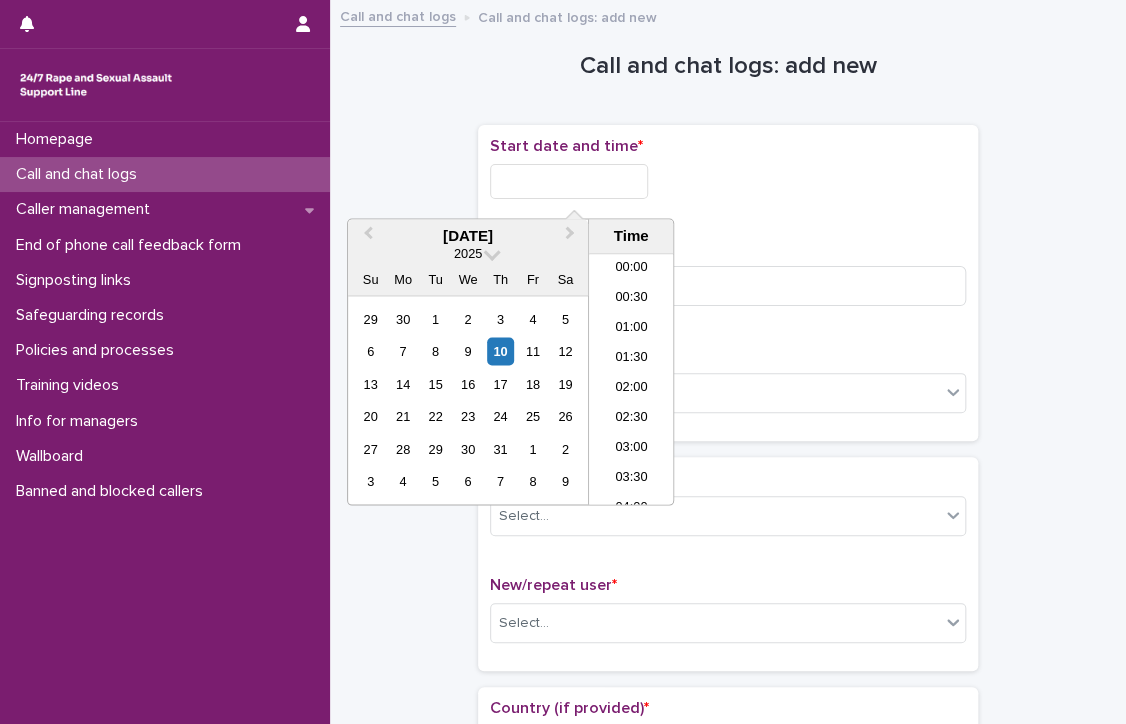 scroll, scrollTop: 430, scrollLeft: 0, axis: vertical 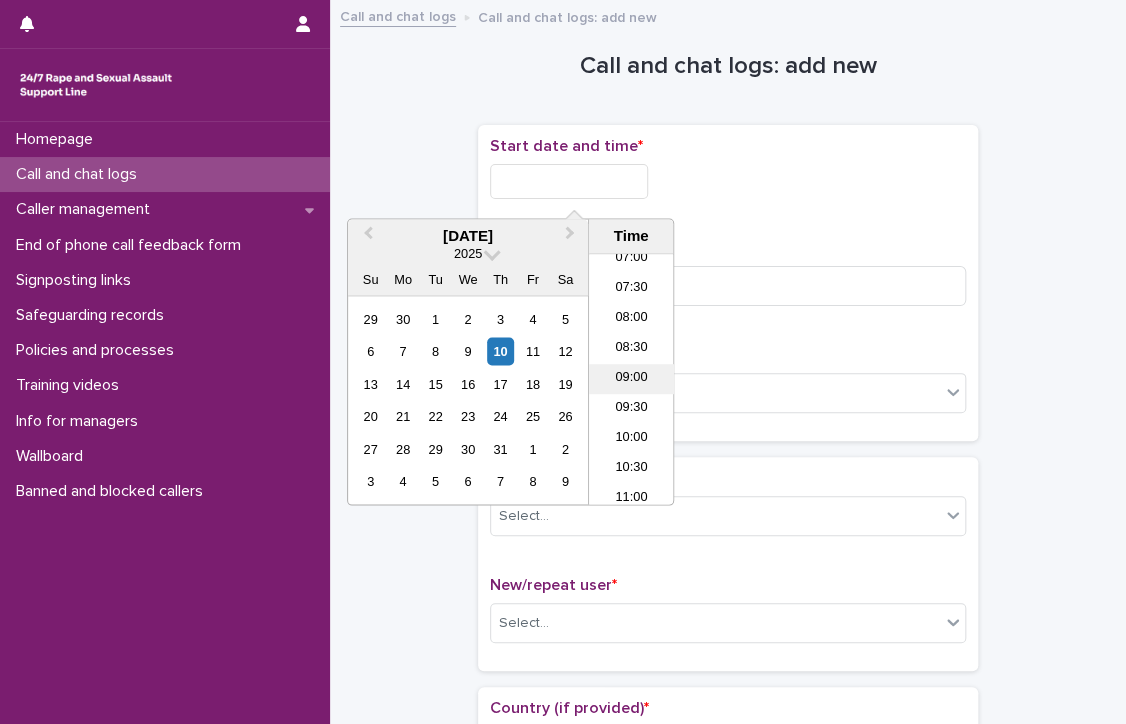 click on "09:00" at bounding box center [631, 380] 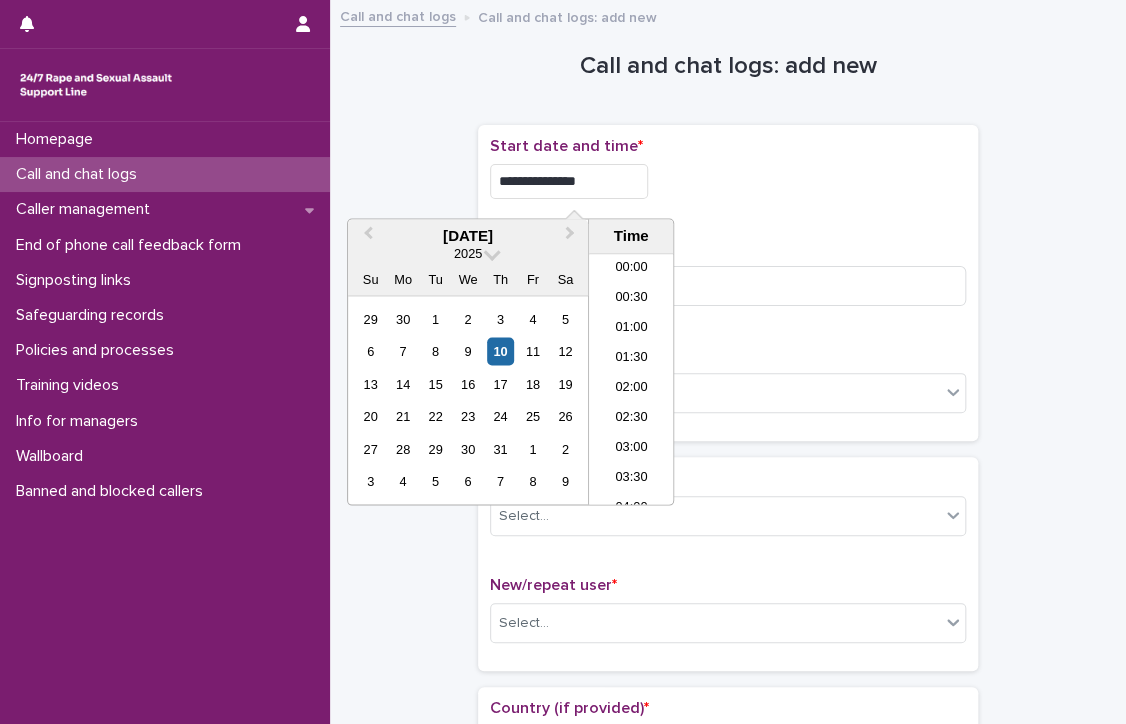 click on "**********" at bounding box center (569, 181) 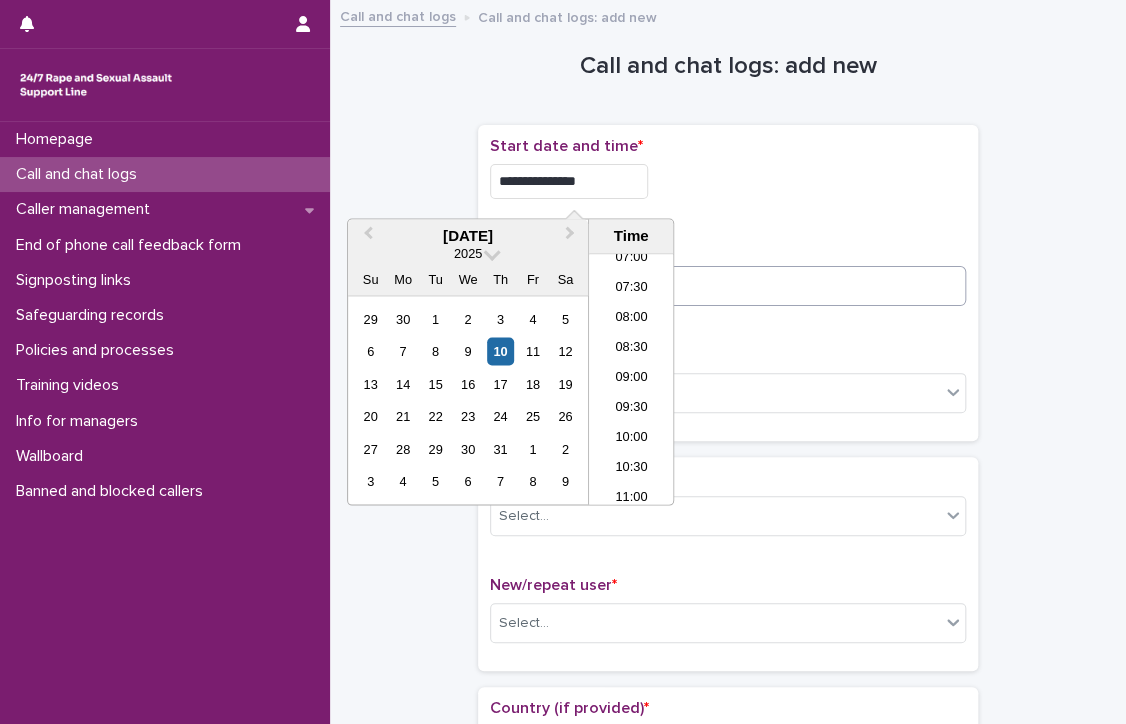 type on "**********" 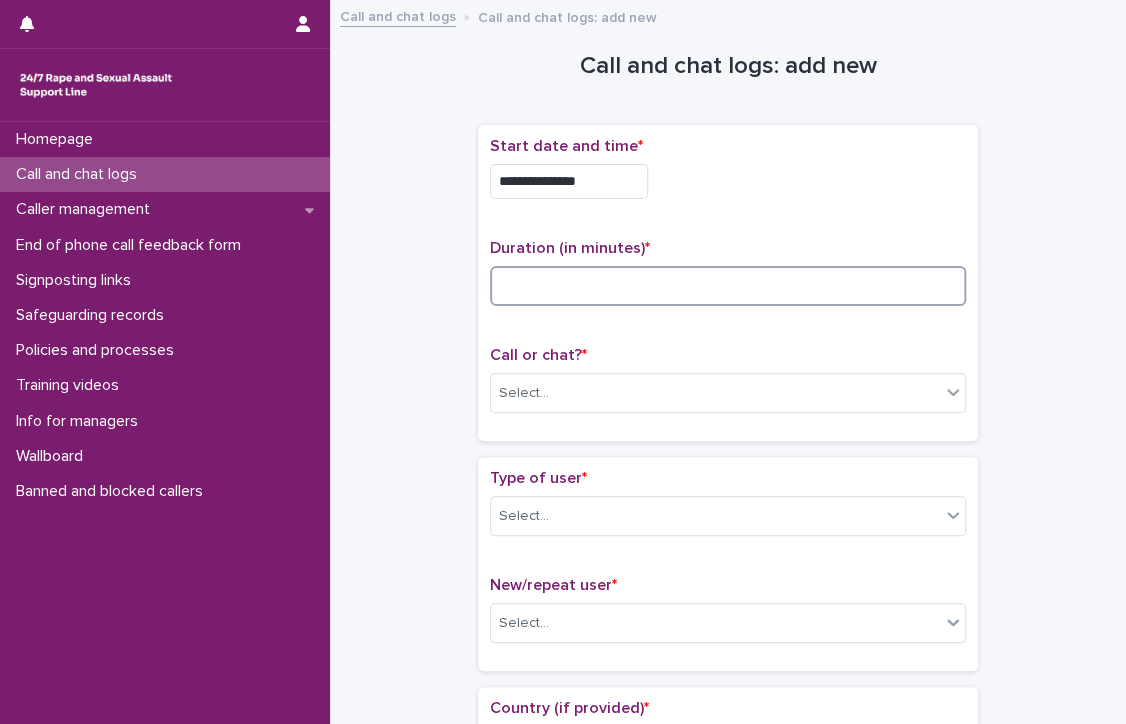 click at bounding box center (728, 286) 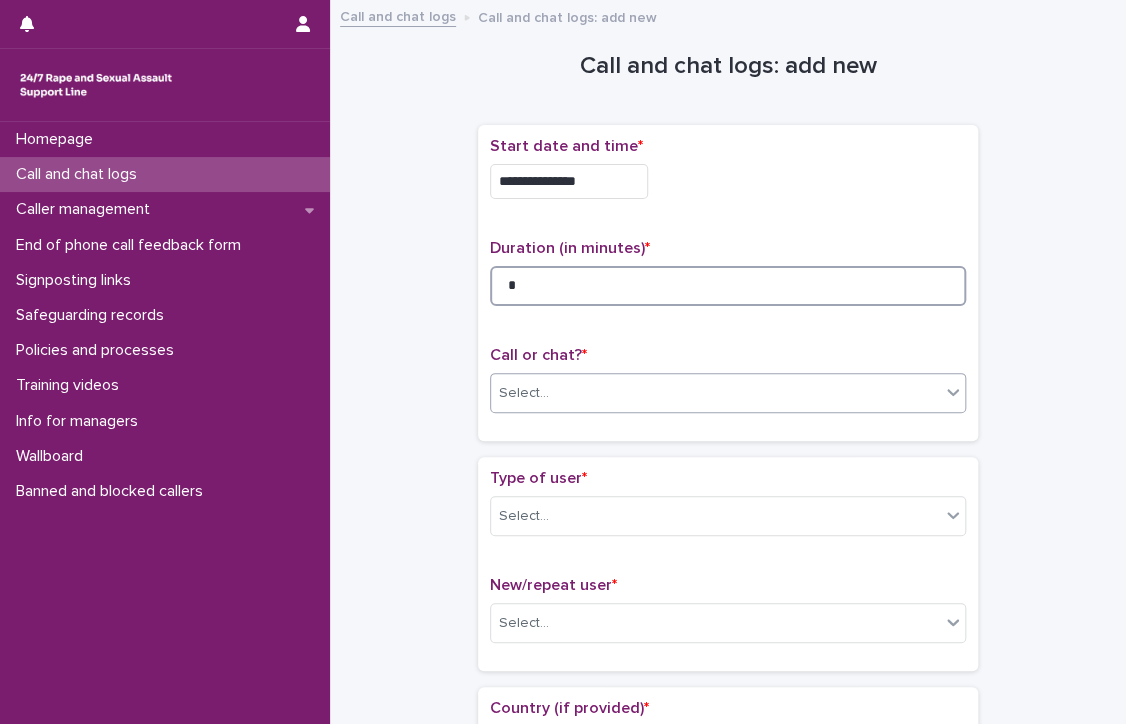 type on "*" 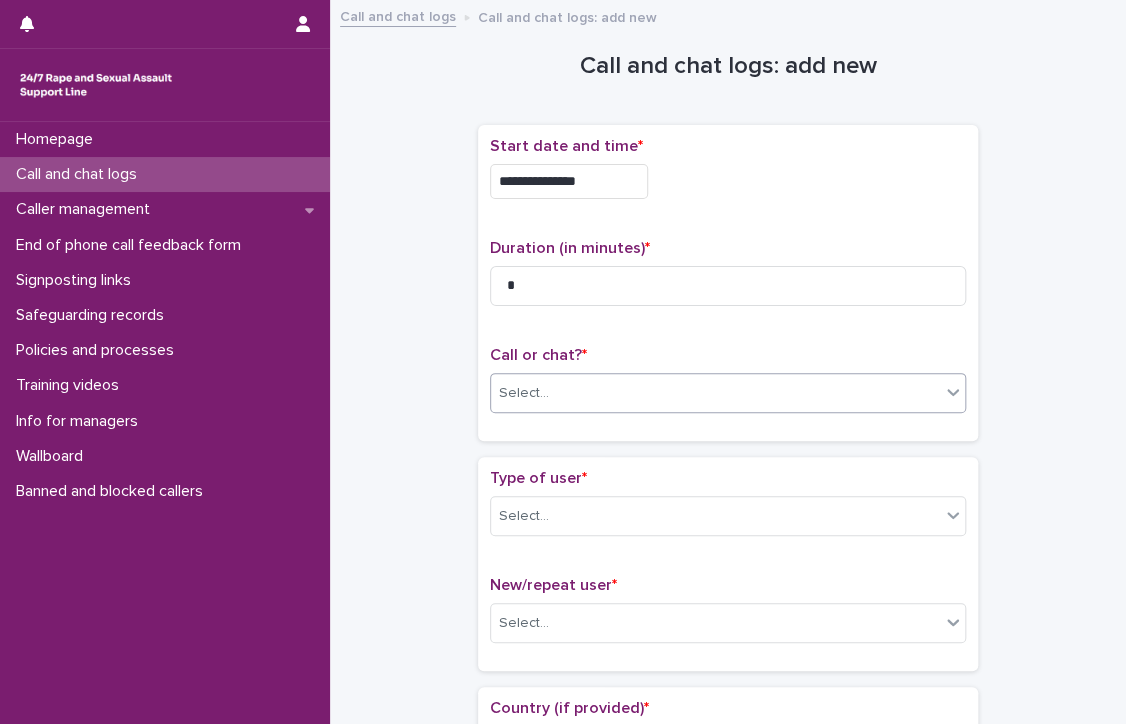 click on "Select..." at bounding box center [524, 393] 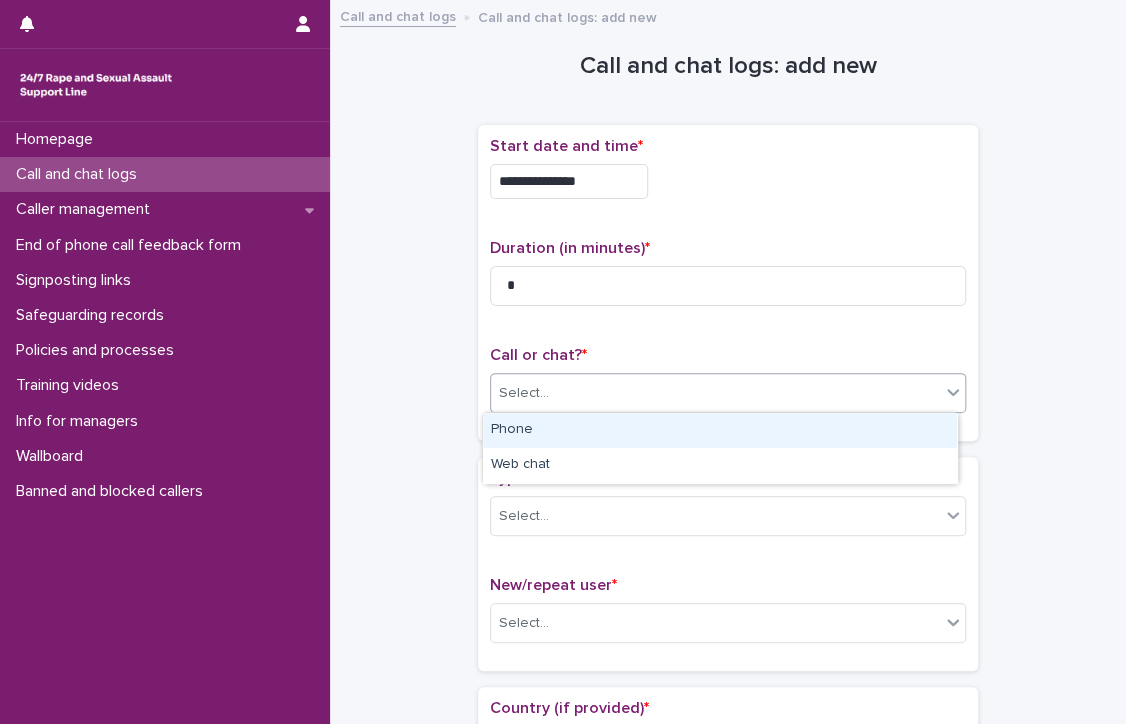 click on "Phone" at bounding box center (720, 430) 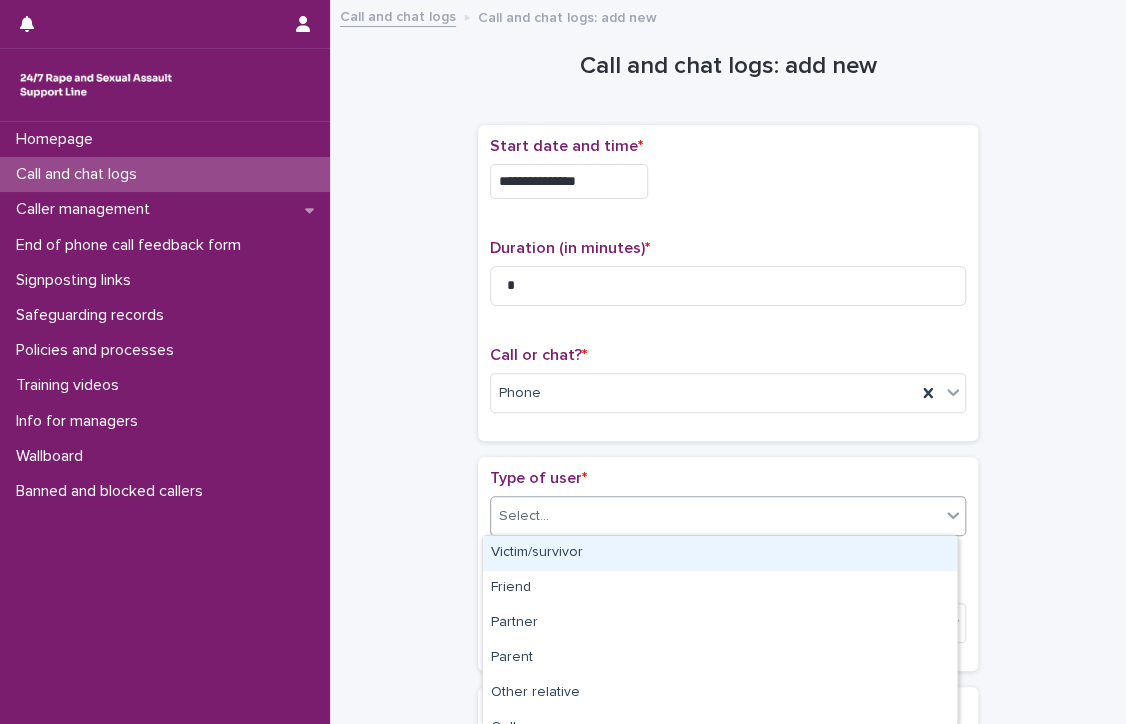 click on "Select..." at bounding box center (715, 516) 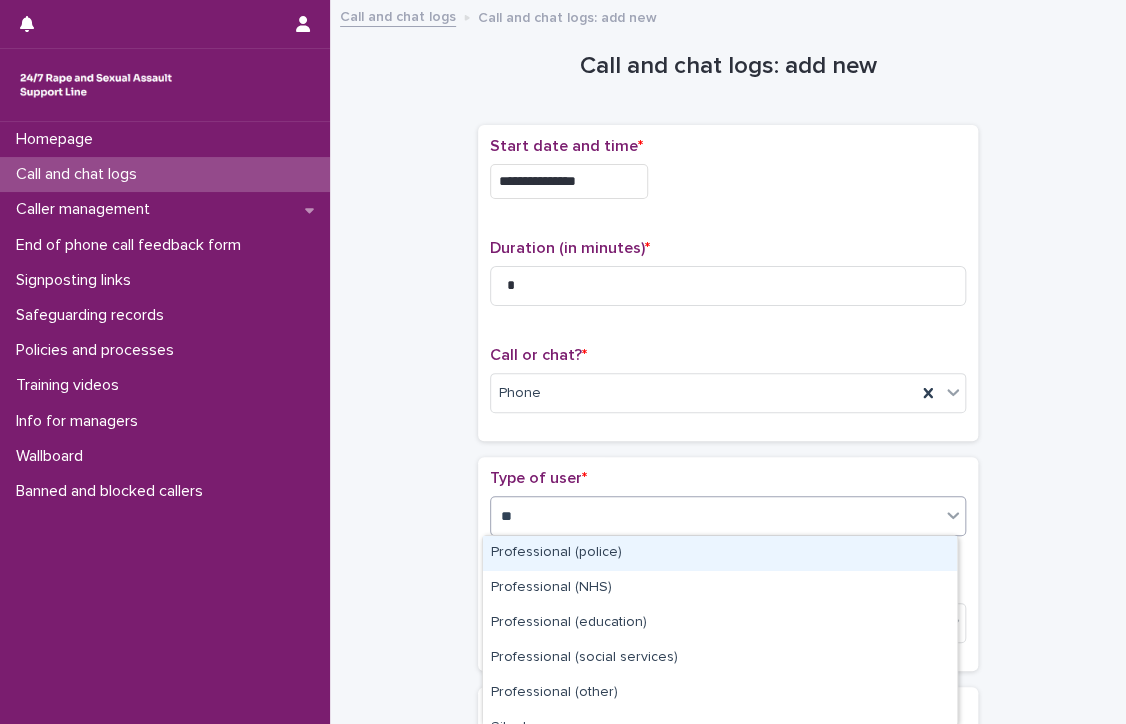 type on "***" 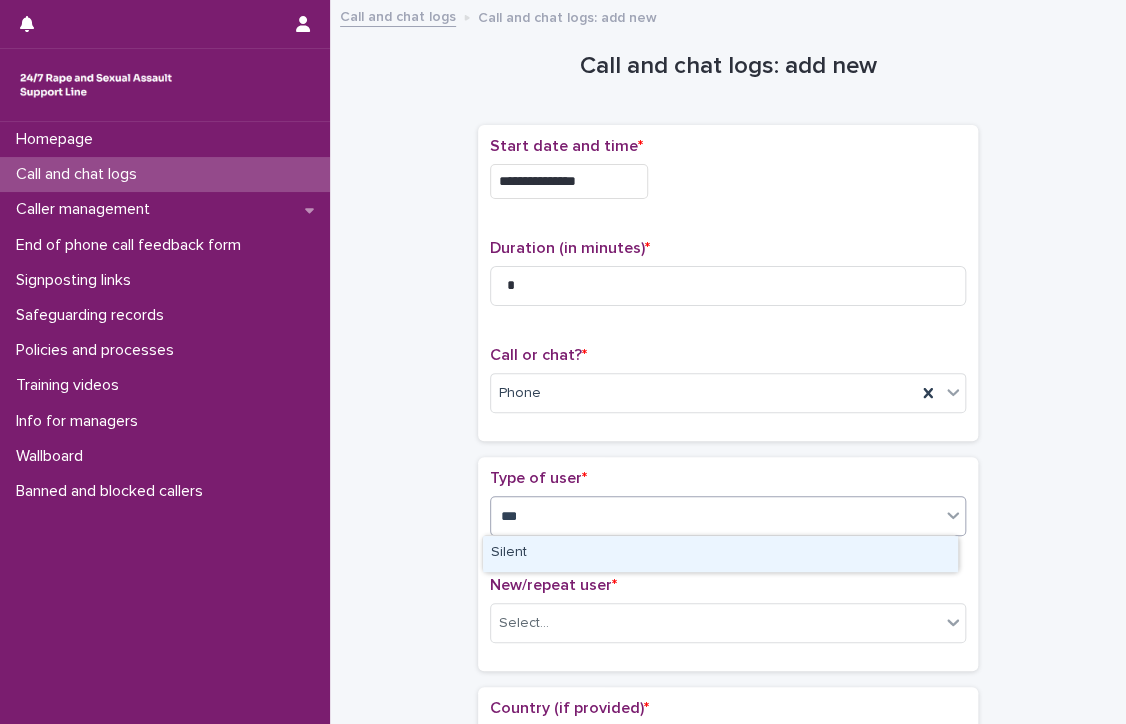 click on "Silent" at bounding box center (720, 553) 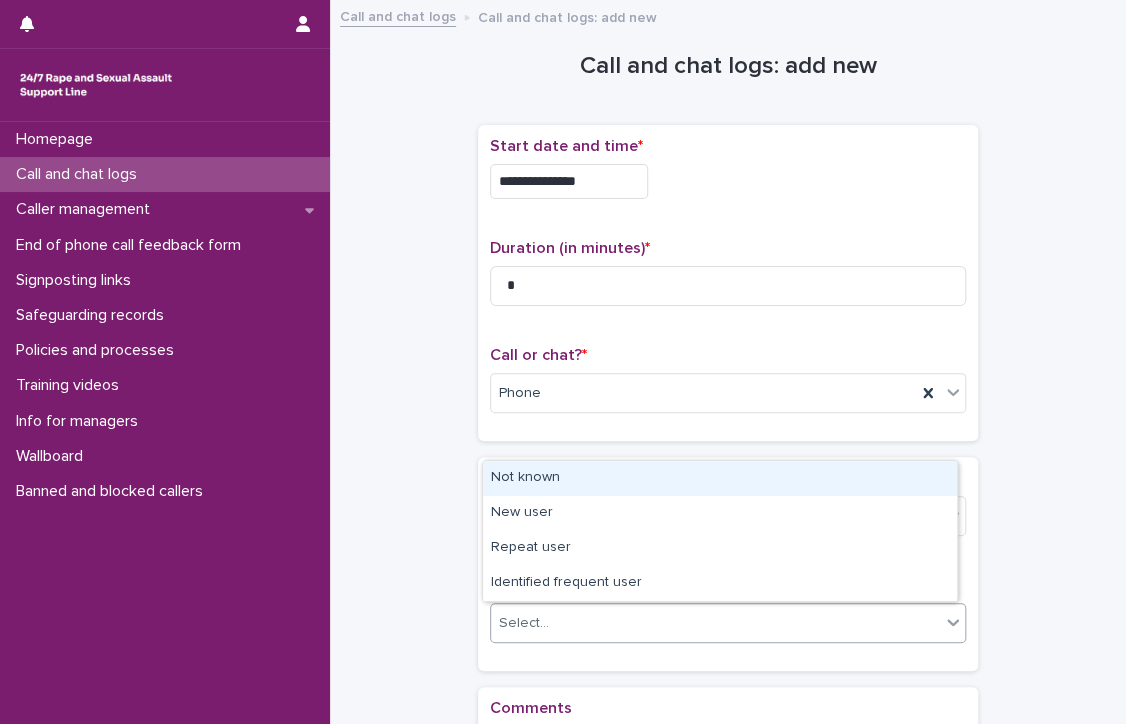 click on "Select..." at bounding box center (715, 623) 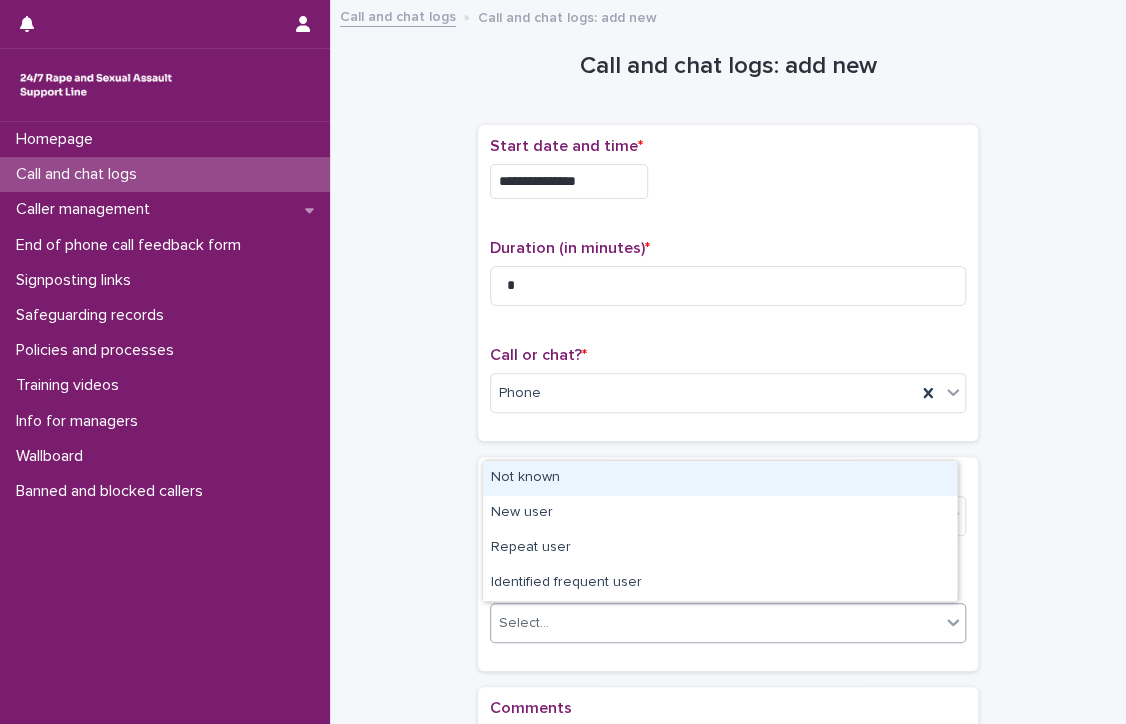 click on "Not known" at bounding box center (720, 478) 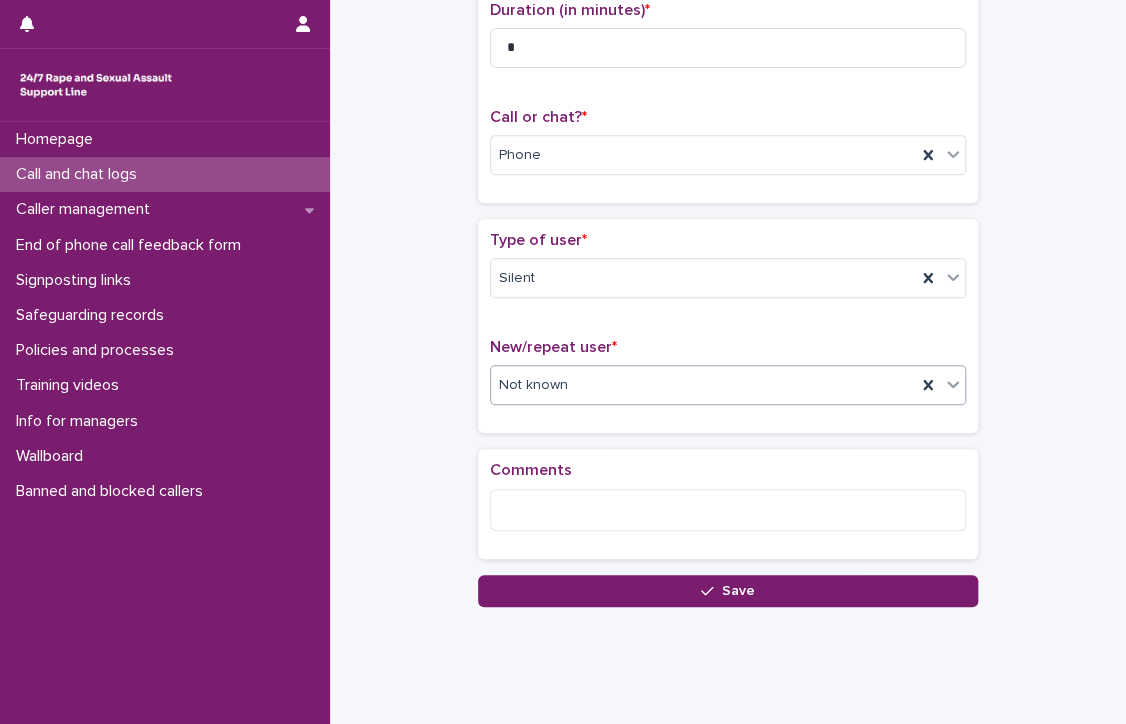 scroll, scrollTop: 276, scrollLeft: 0, axis: vertical 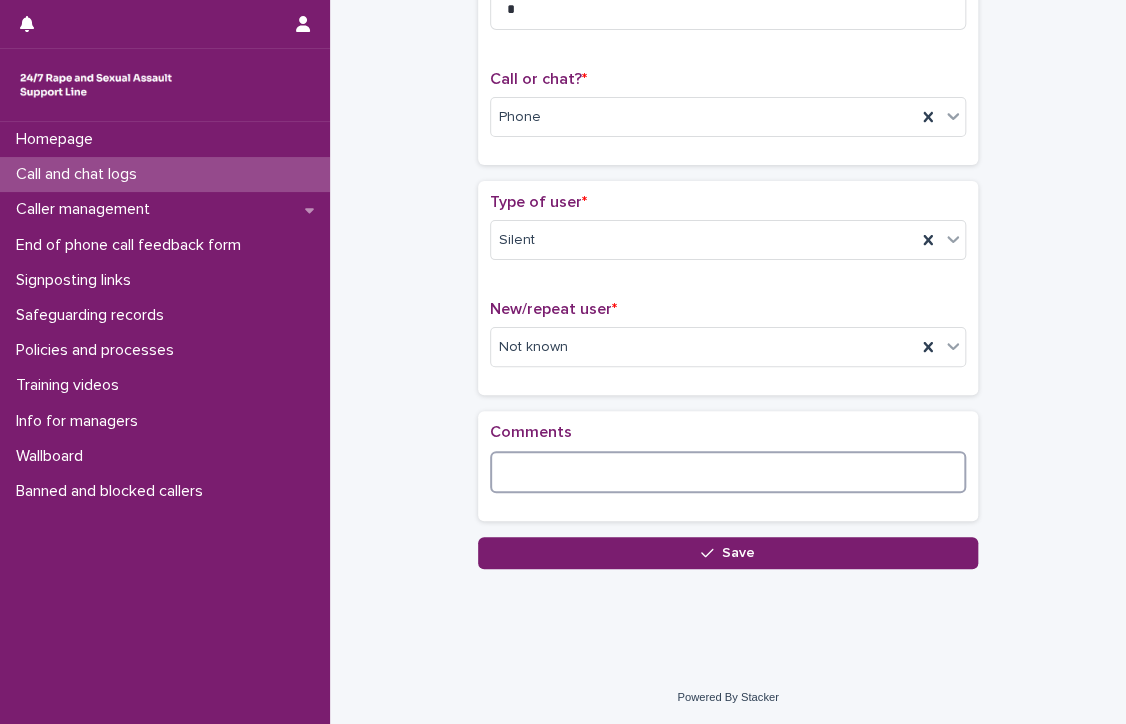 click at bounding box center (728, 472) 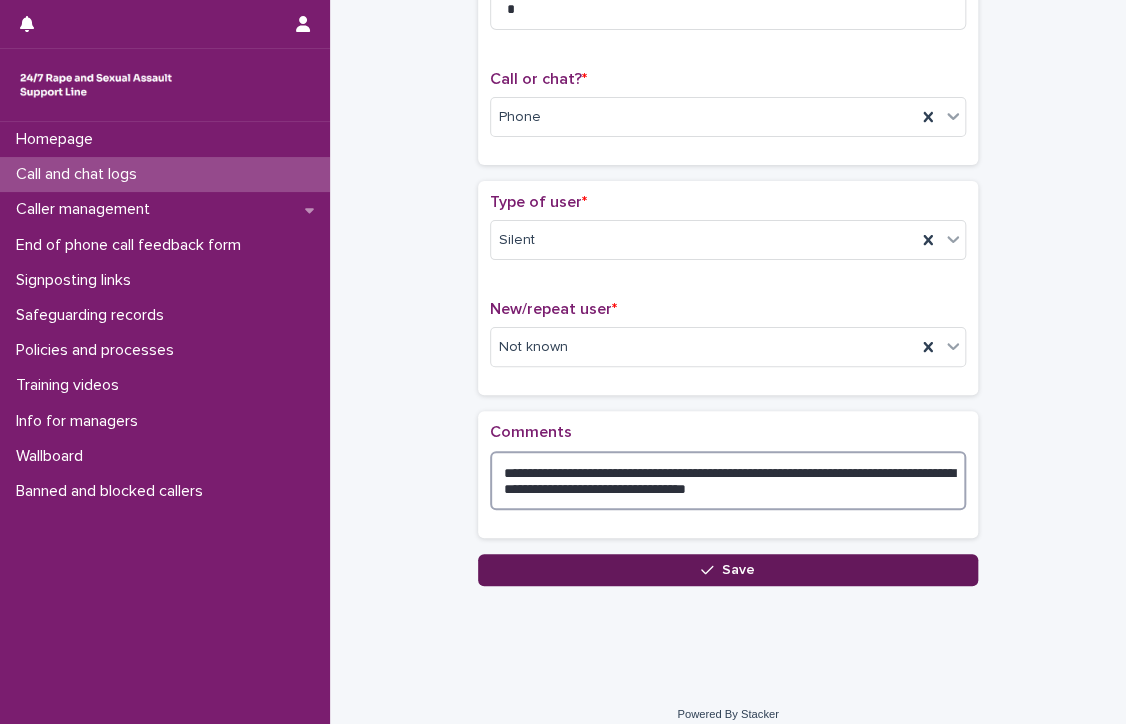 type on "**********" 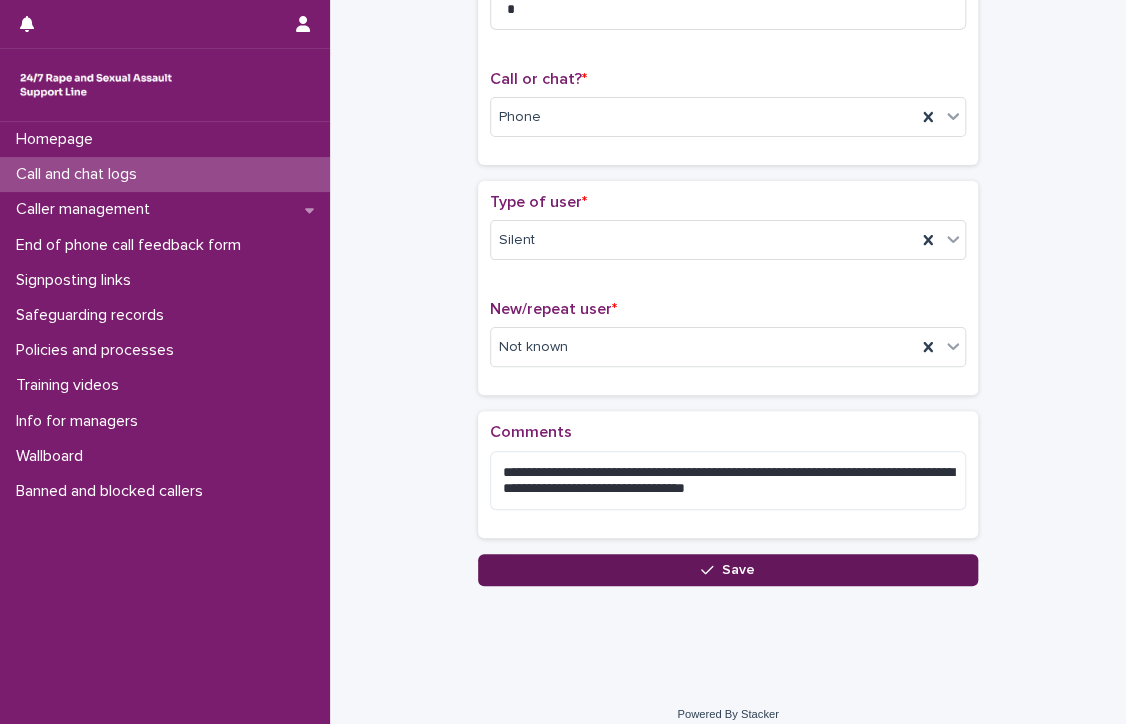 click on "Save" at bounding box center (728, 570) 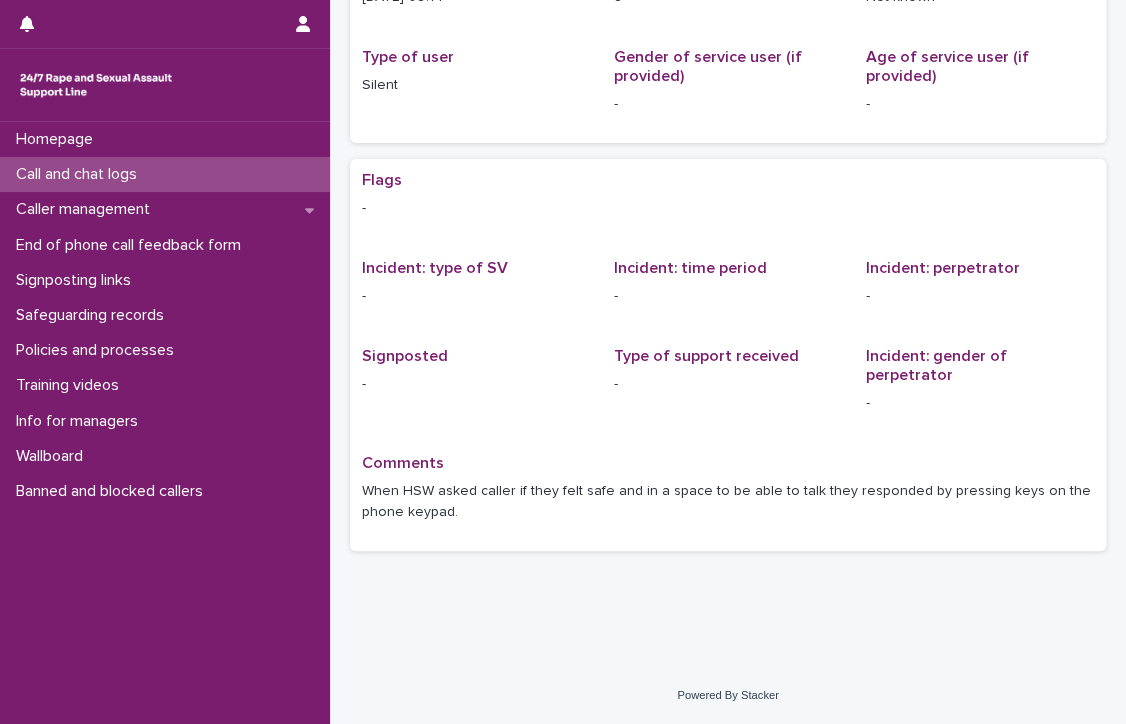 scroll, scrollTop: 0, scrollLeft: 0, axis: both 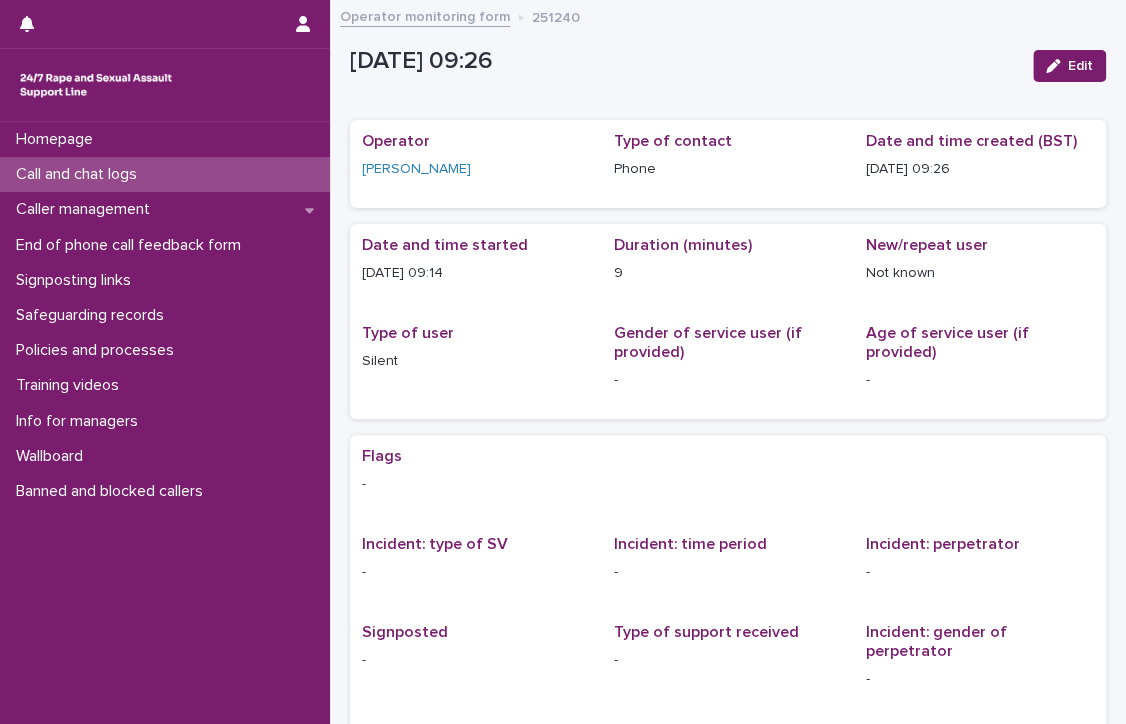 click on "Call and chat logs" at bounding box center (80, 174) 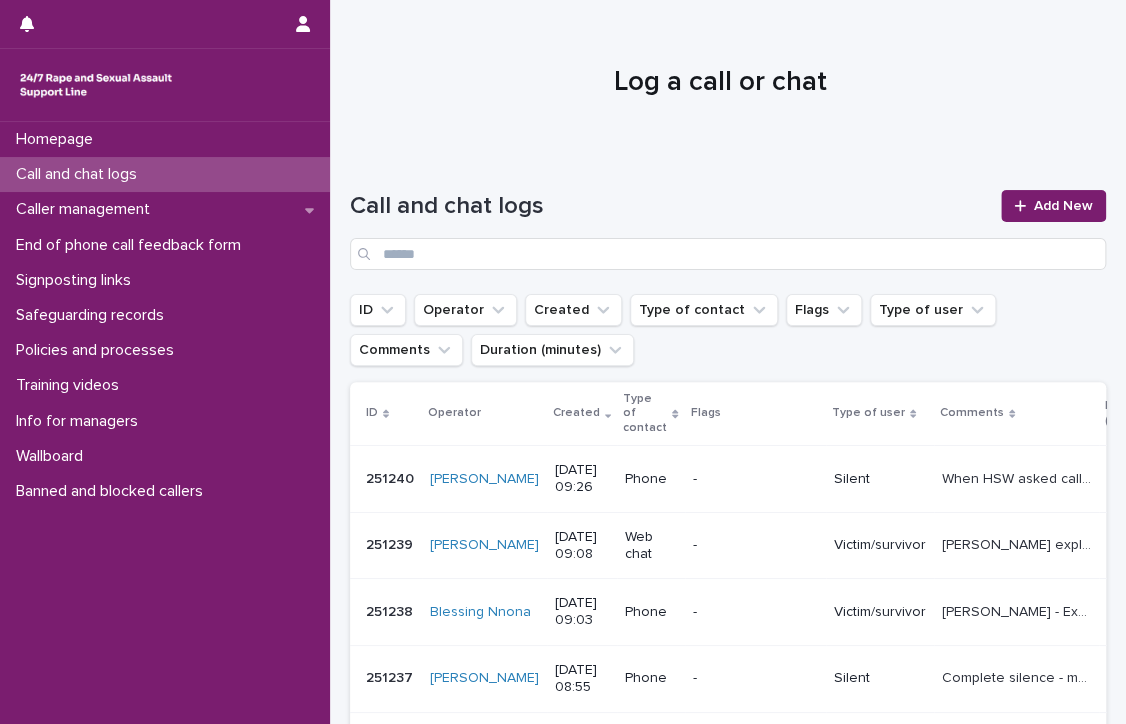 click on "Call and chat logs" at bounding box center [80, 174] 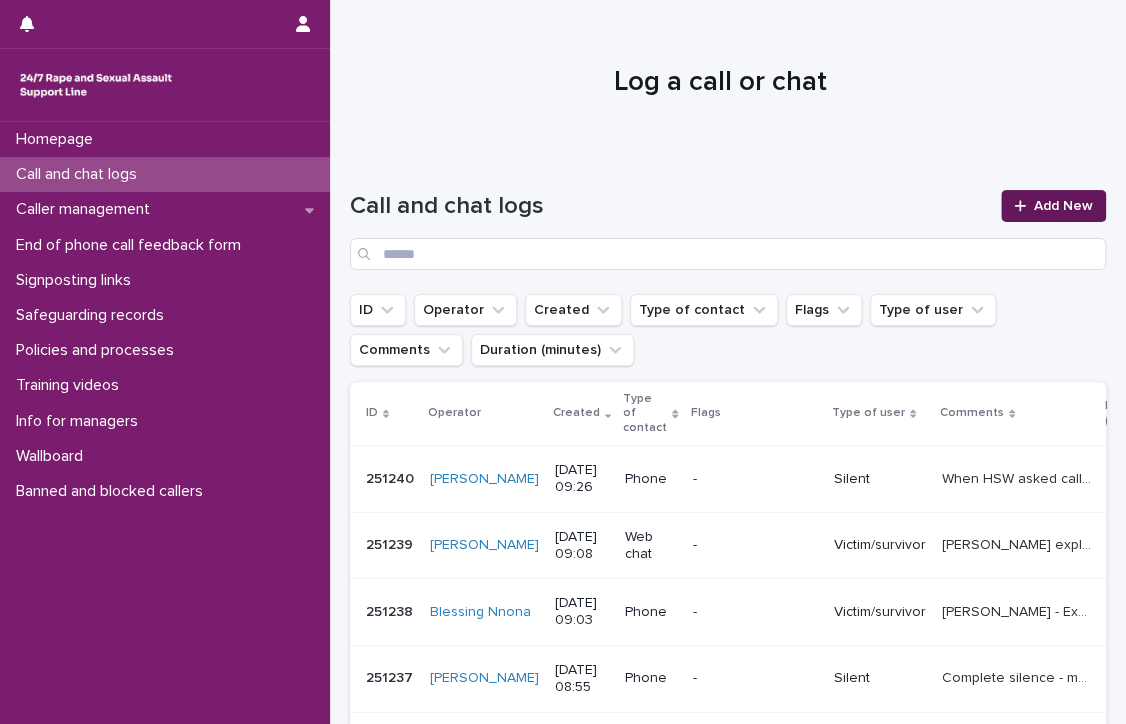 click on "Add New" at bounding box center (1053, 206) 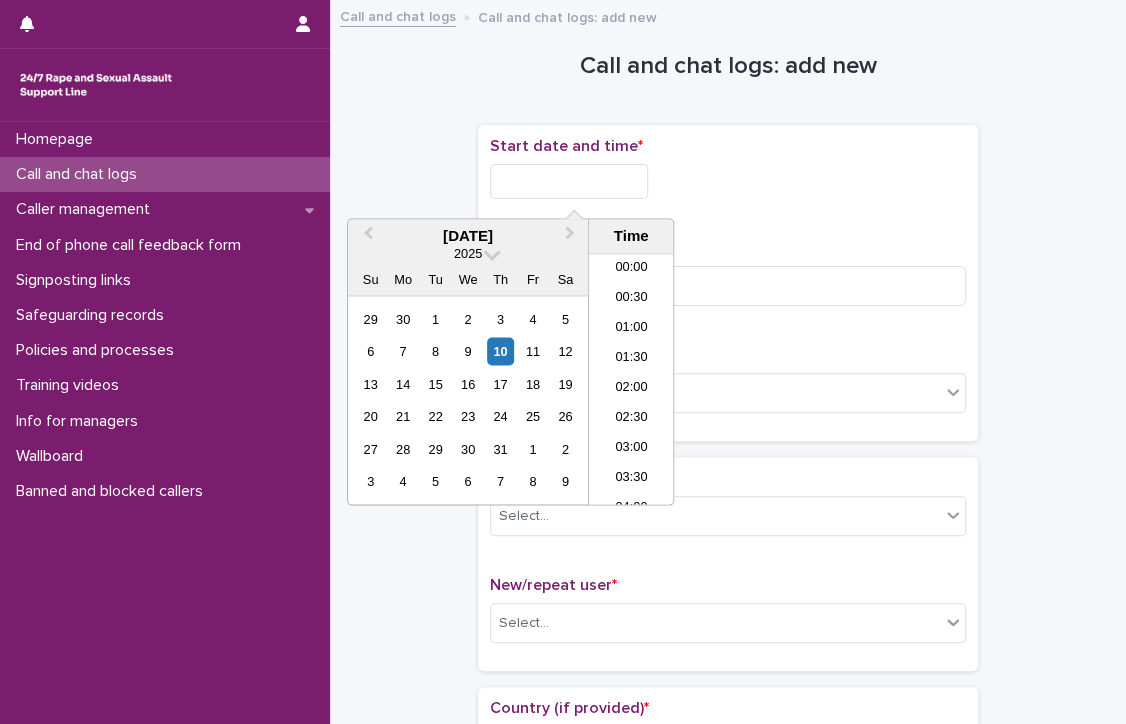click at bounding box center (569, 181) 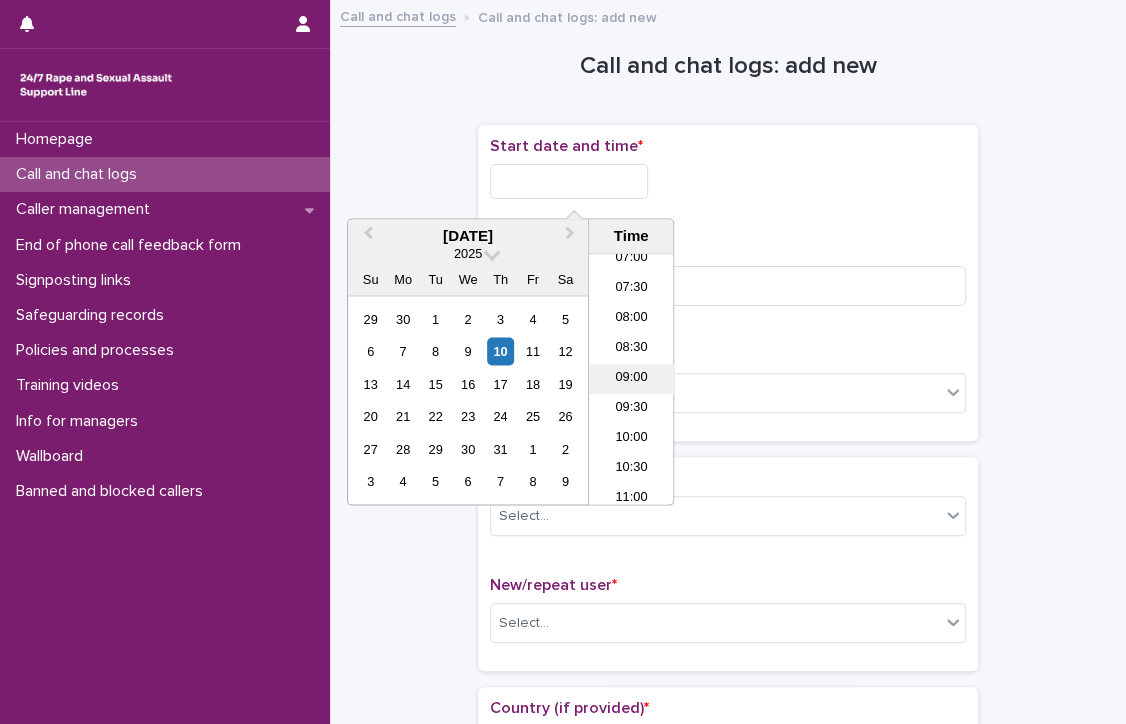 click on "09:00" at bounding box center (631, 380) 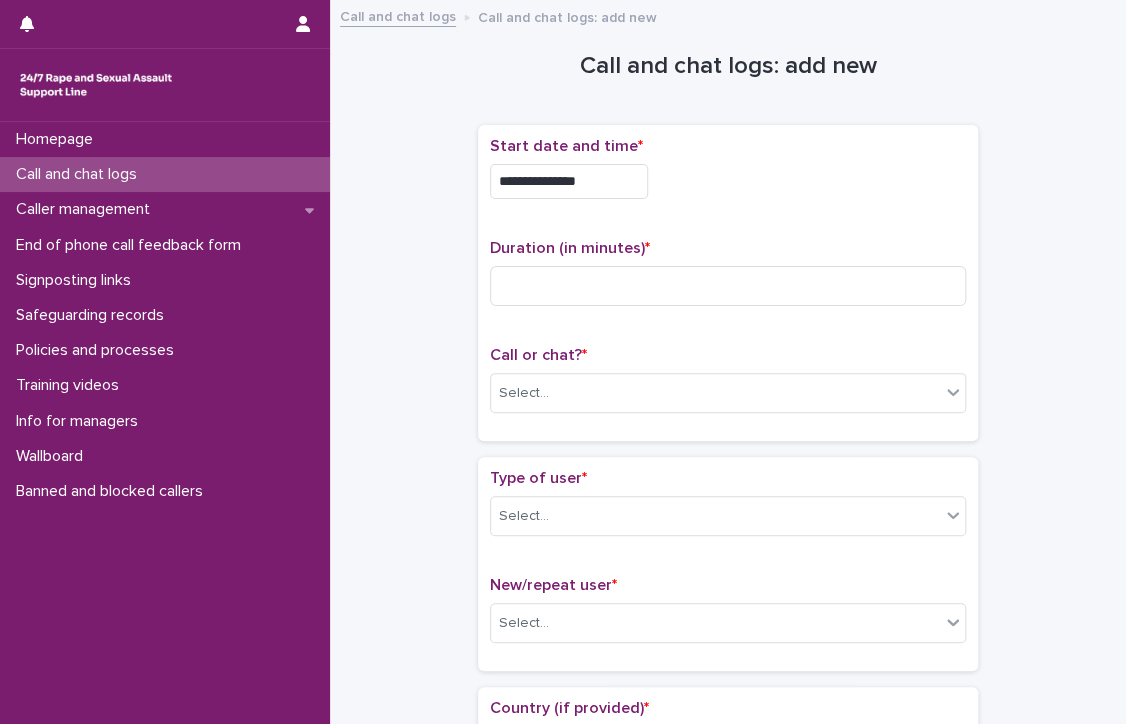 click on "**********" at bounding box center [569, 181] 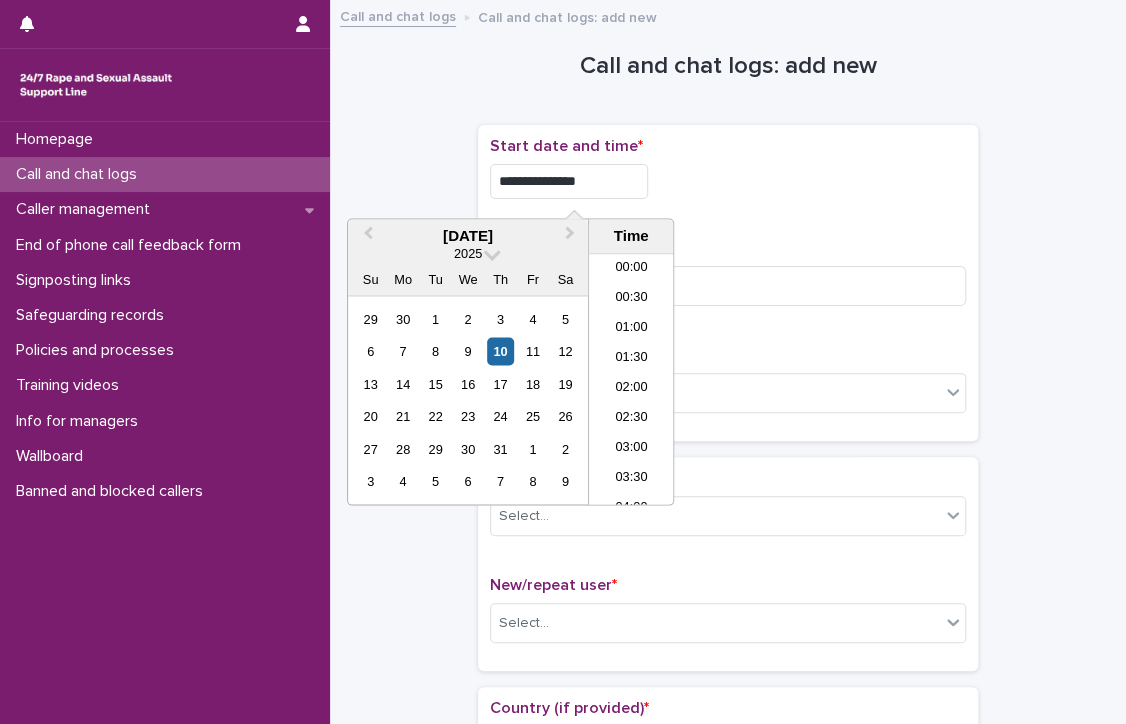 scroll, scrollTop: 430, scrollLeft: 0, axis: vertical 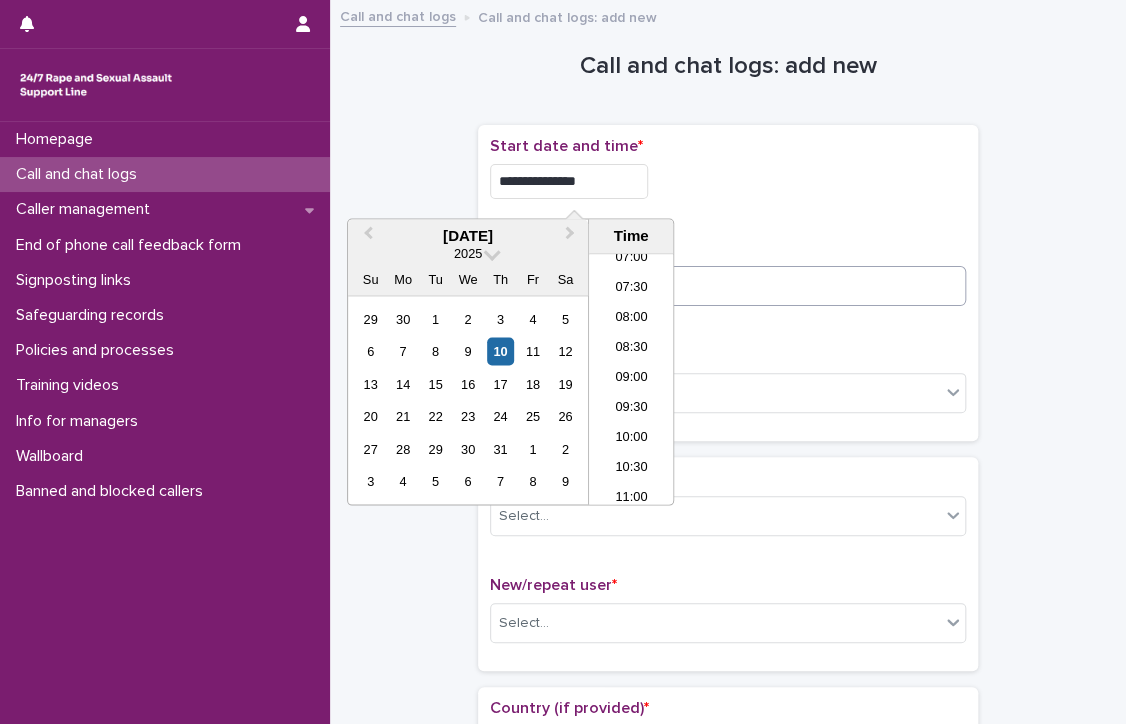 type on "**********" 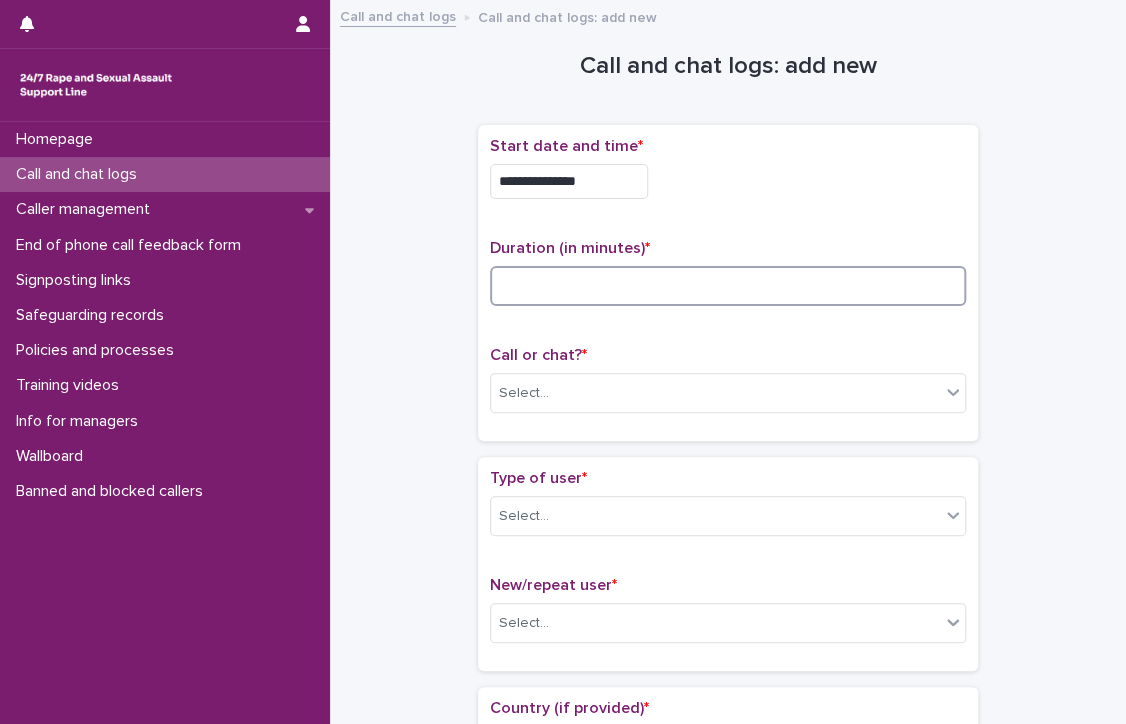 click at bounding box center [728, 286] 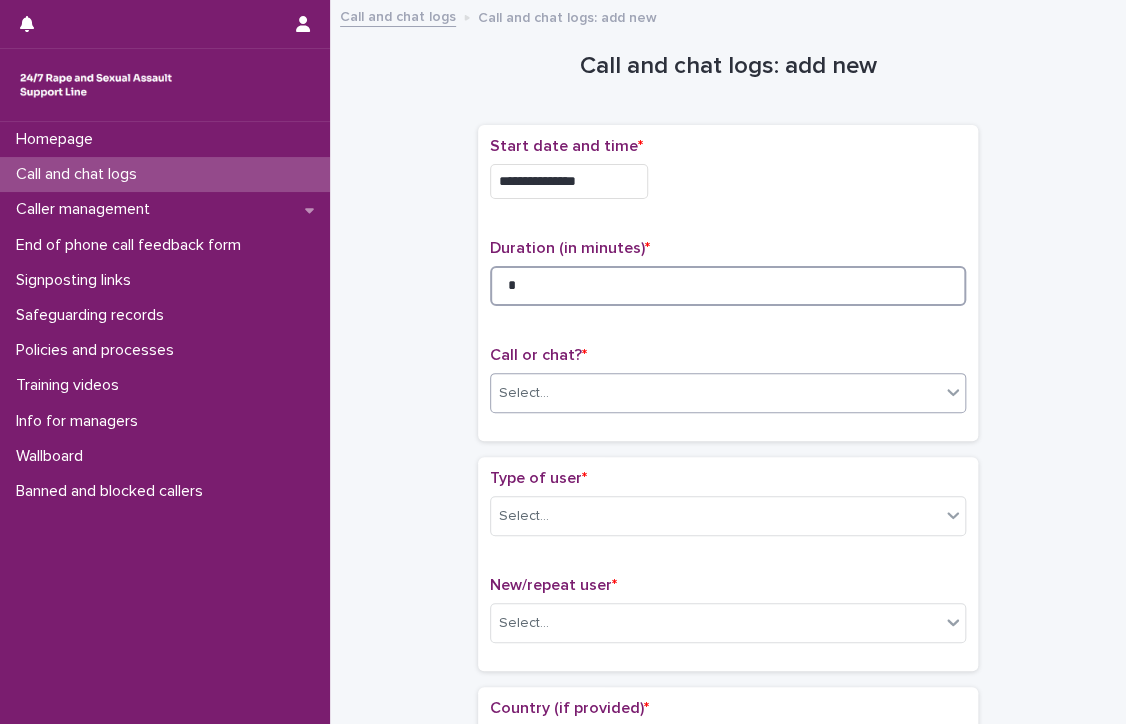 type on "*" 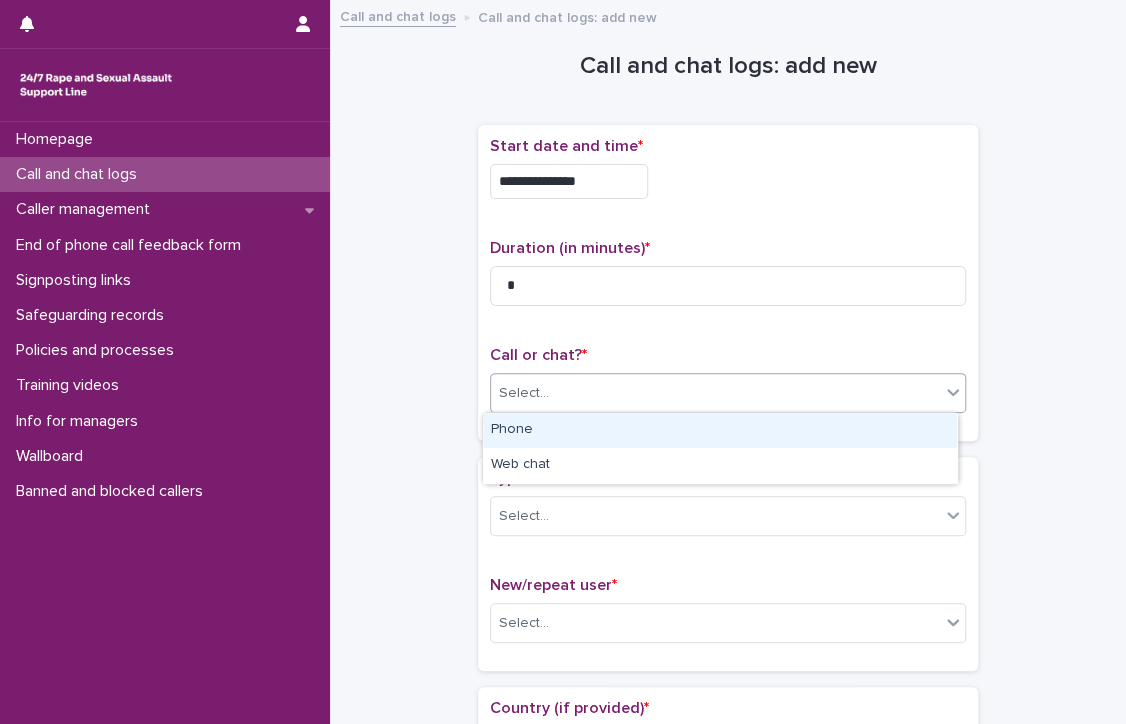 click on "Select..." at bounding box center (715, 393) 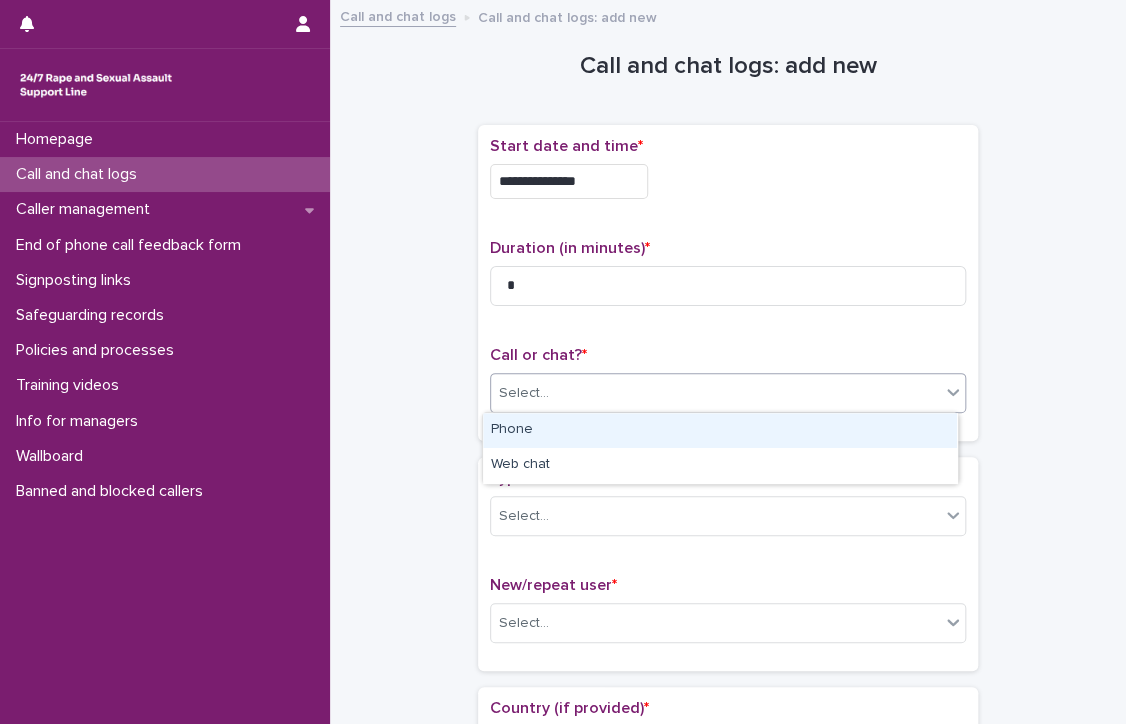 click on "Phone" at bounding box center [720, 430] 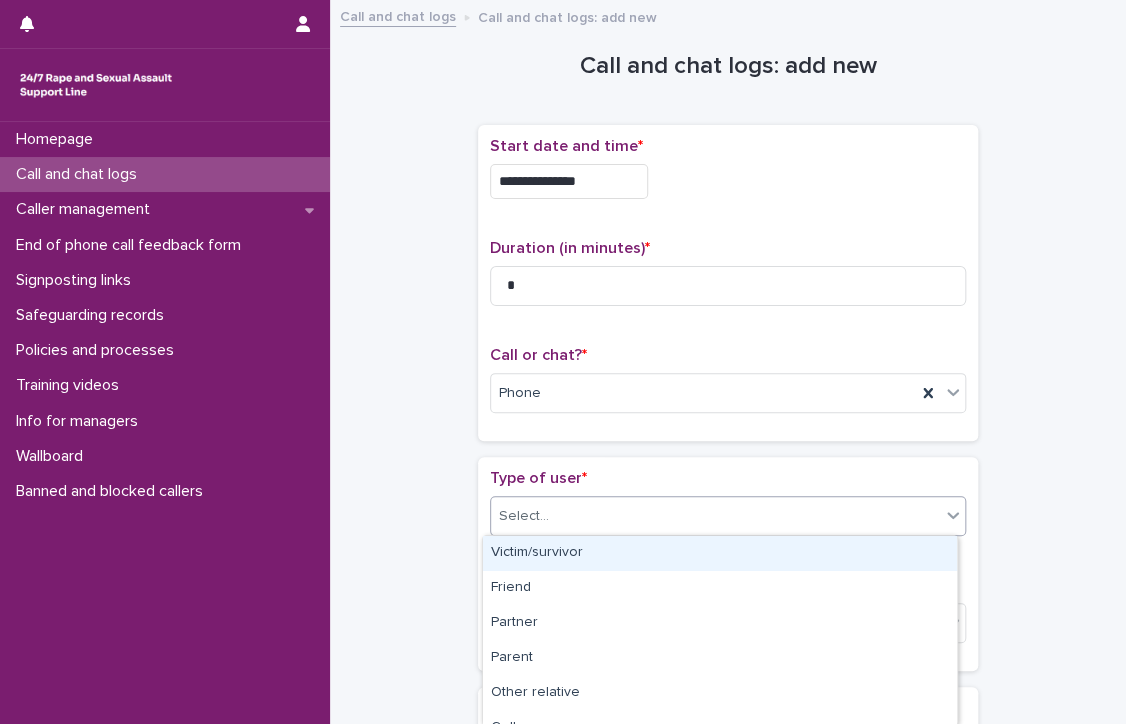 click on "Select..." at bounding box center (715, 516) 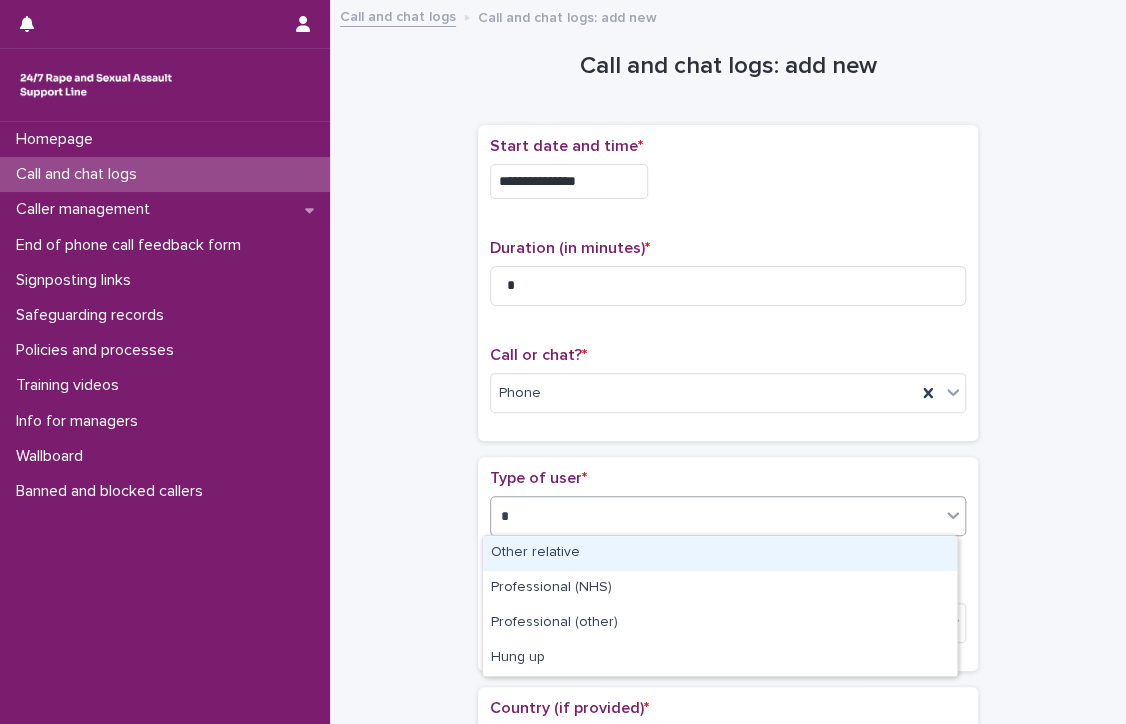type on "**" 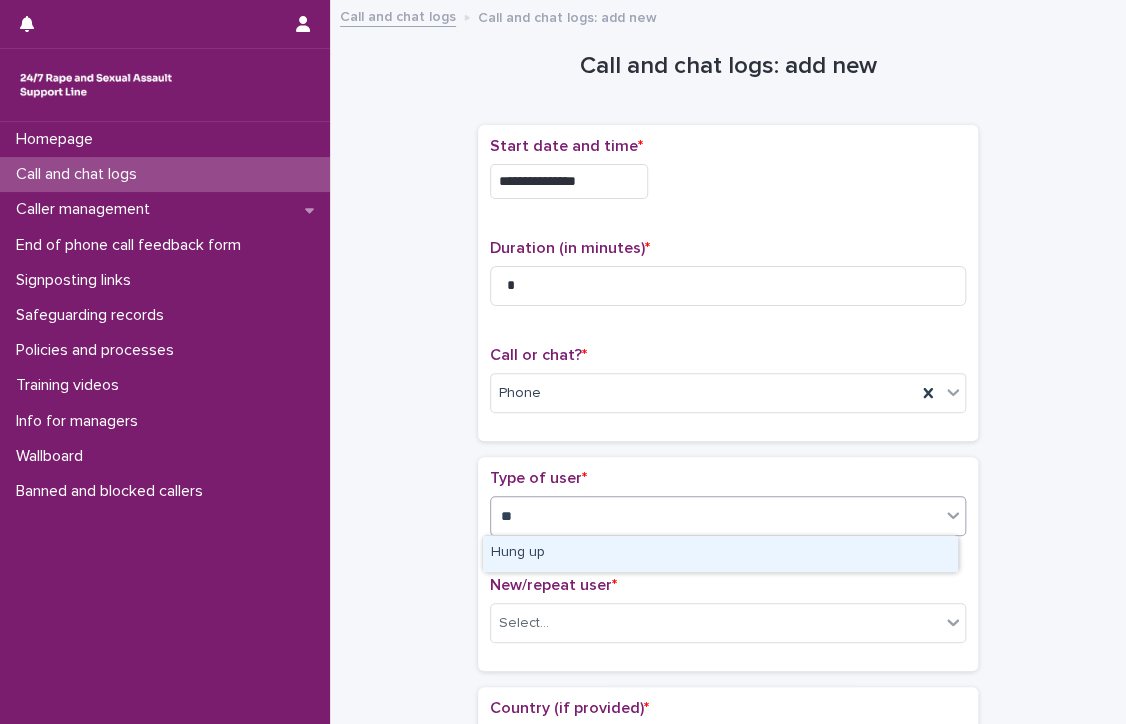 click on "Hung up" at bounding box center [720, 553] 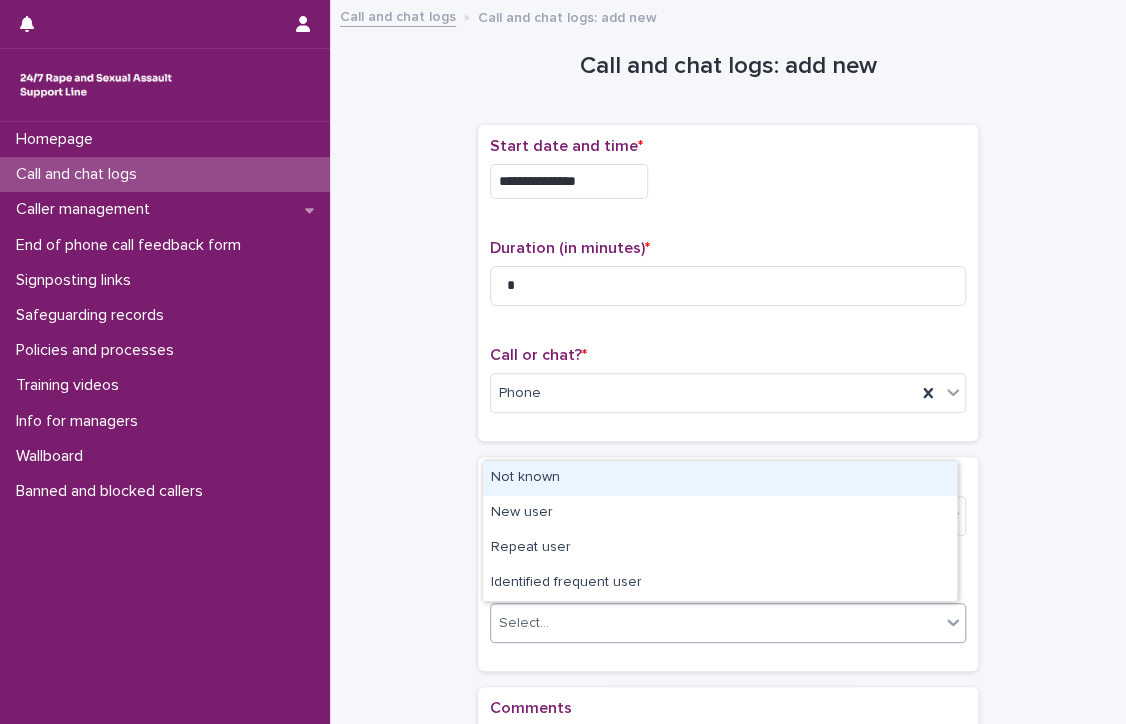 click on "Select..." at bounding box center [715, 623] 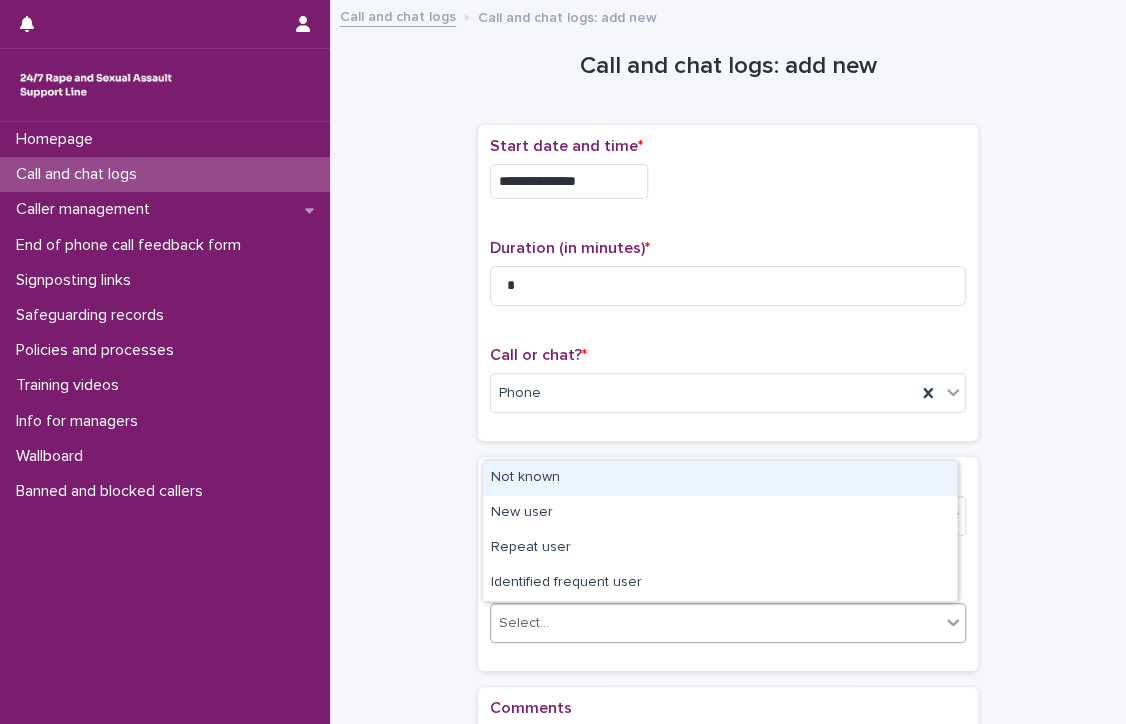 click on "Not known" at bounding box center [720, 478] 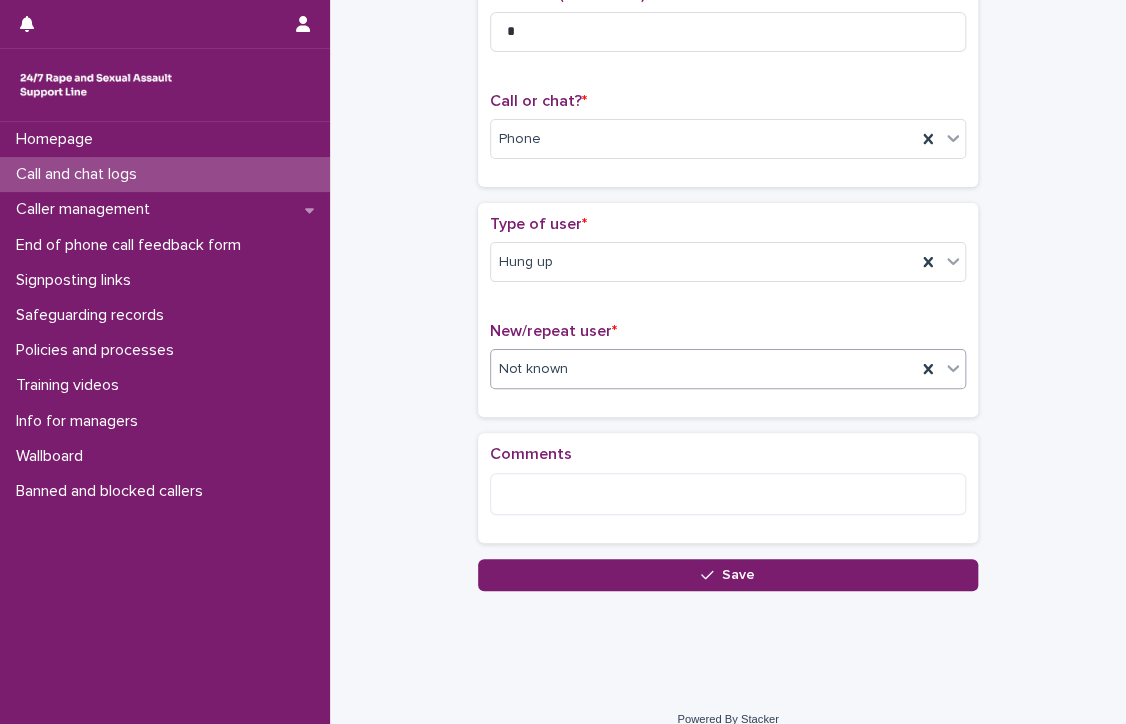 scroll, scrollTop: 276, scrollLeft: 0, axis: vertical 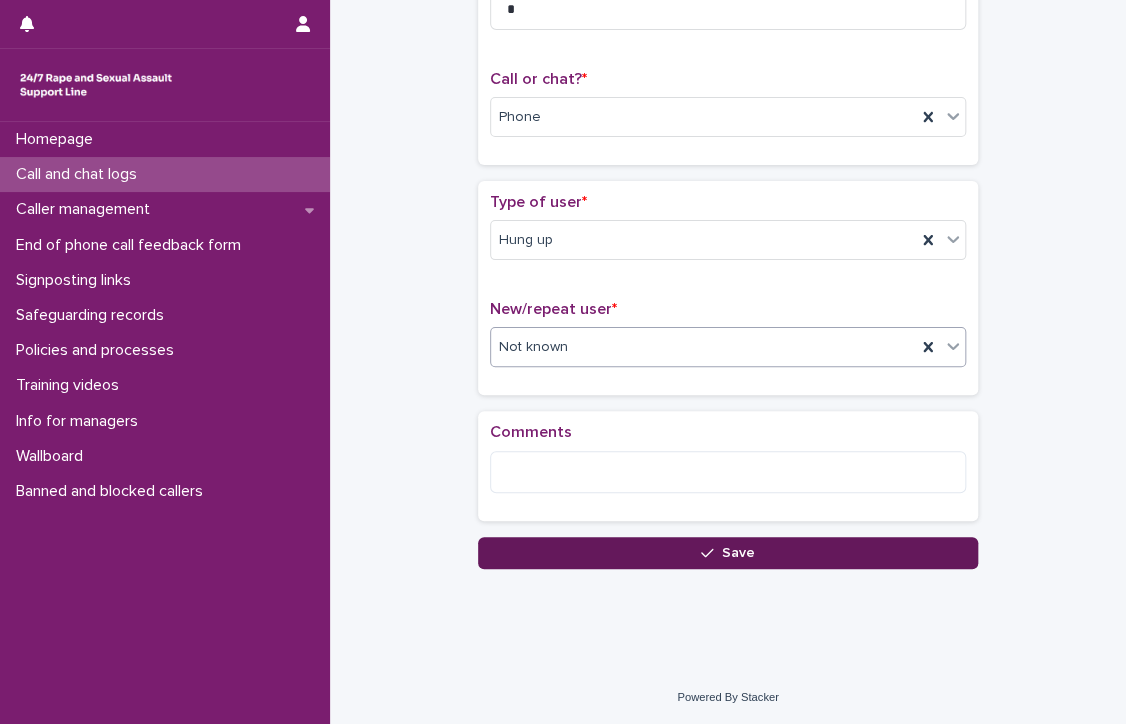 click on "Save" at bounding box center [728, 553] 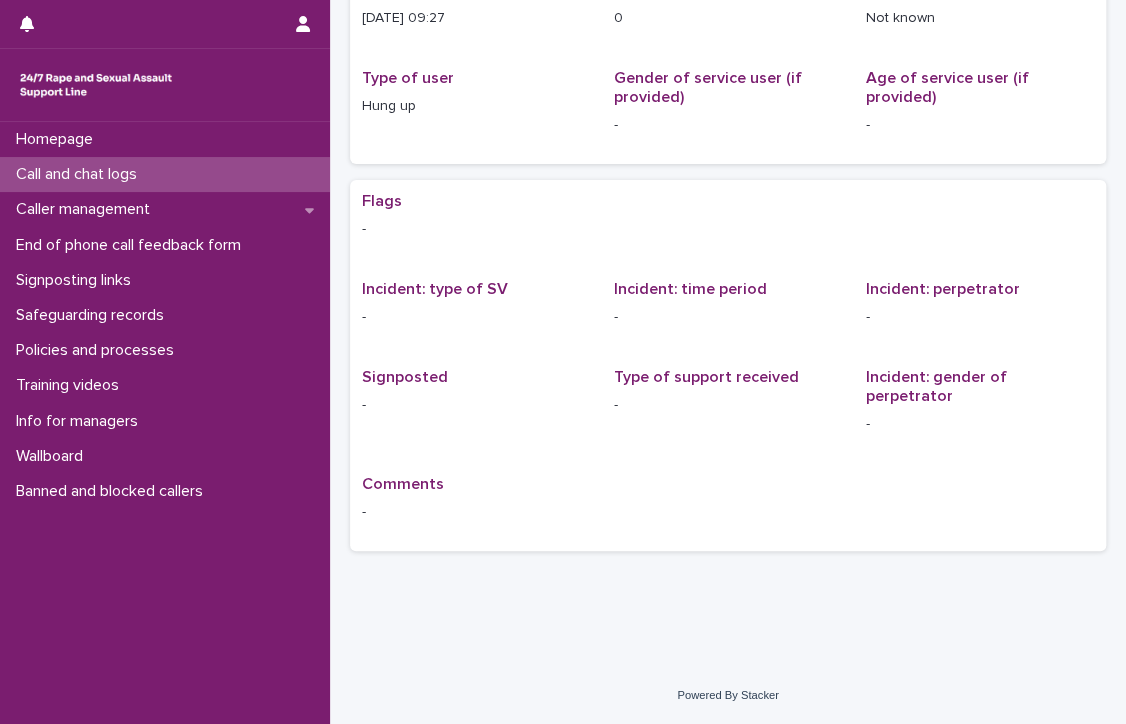 scroll, scrollTop: 0, scrollLeft: 0, axis: both 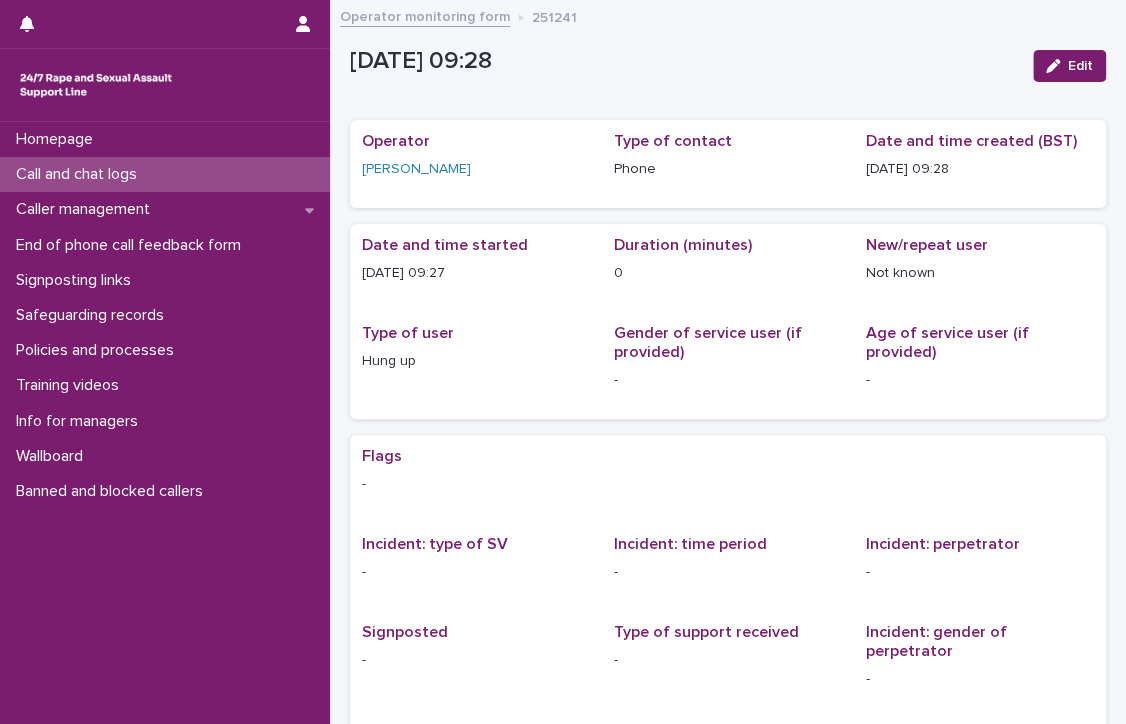 click on "Call and chat logs" at bounding box center (165, 174) 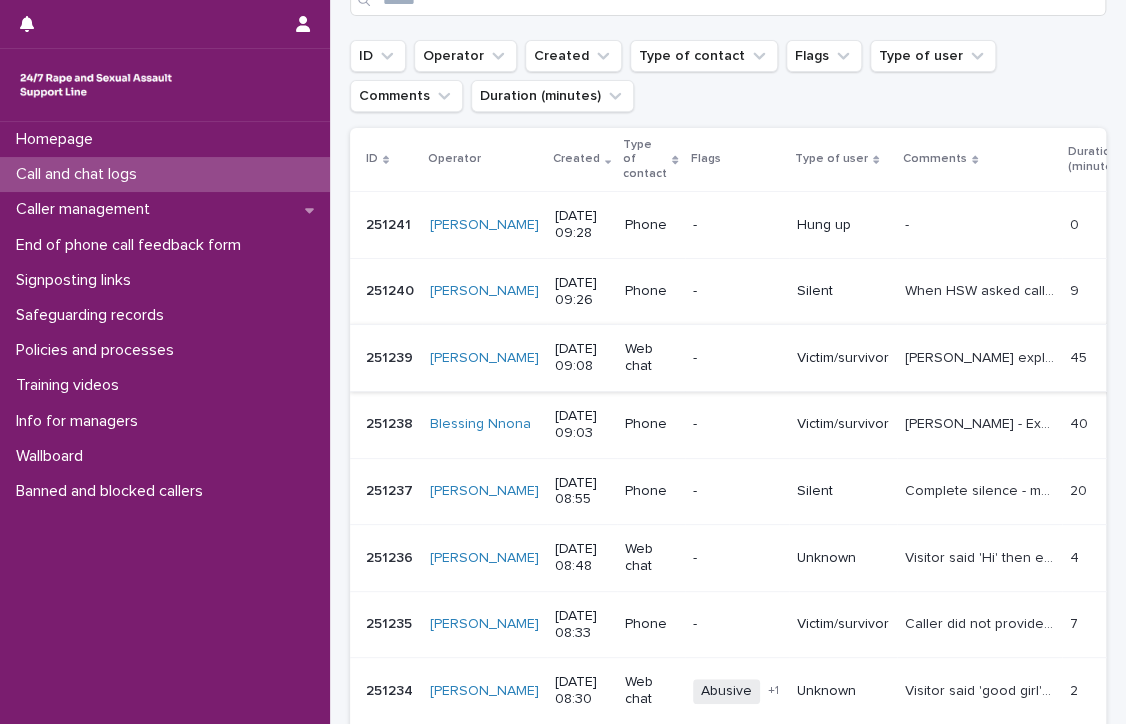 scroll, scrollTop: 300, scrollLeft: 0, axis: vertical 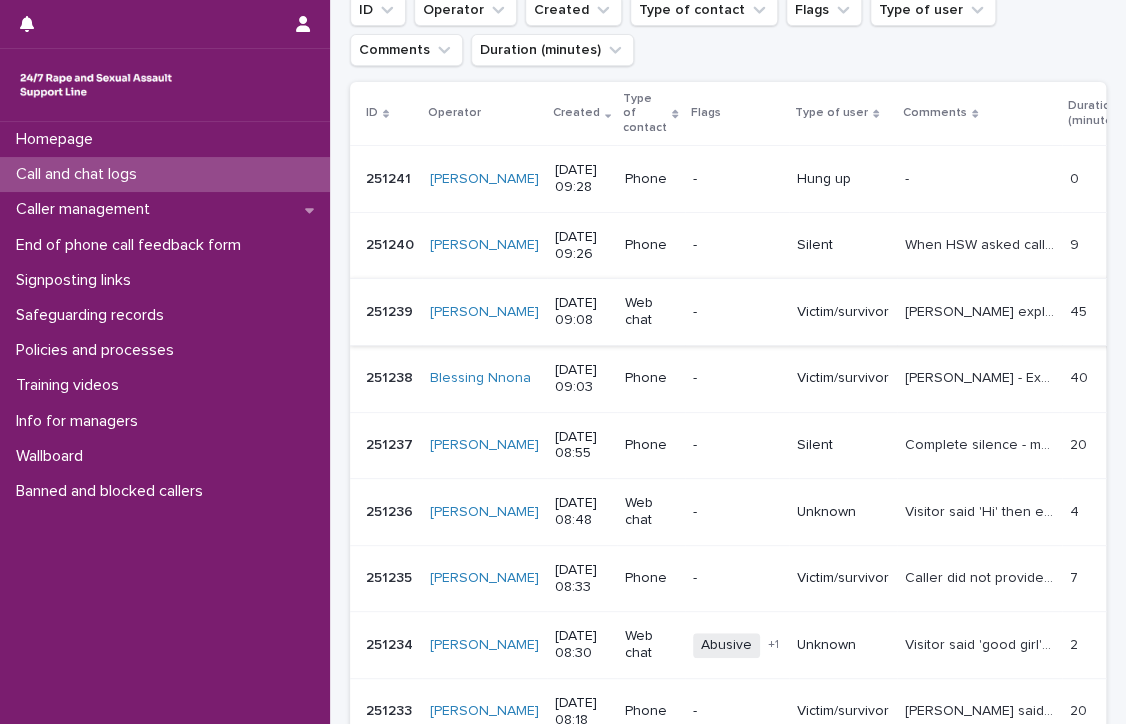 click on "Call and chat logs" at bounding box center [80, 174] 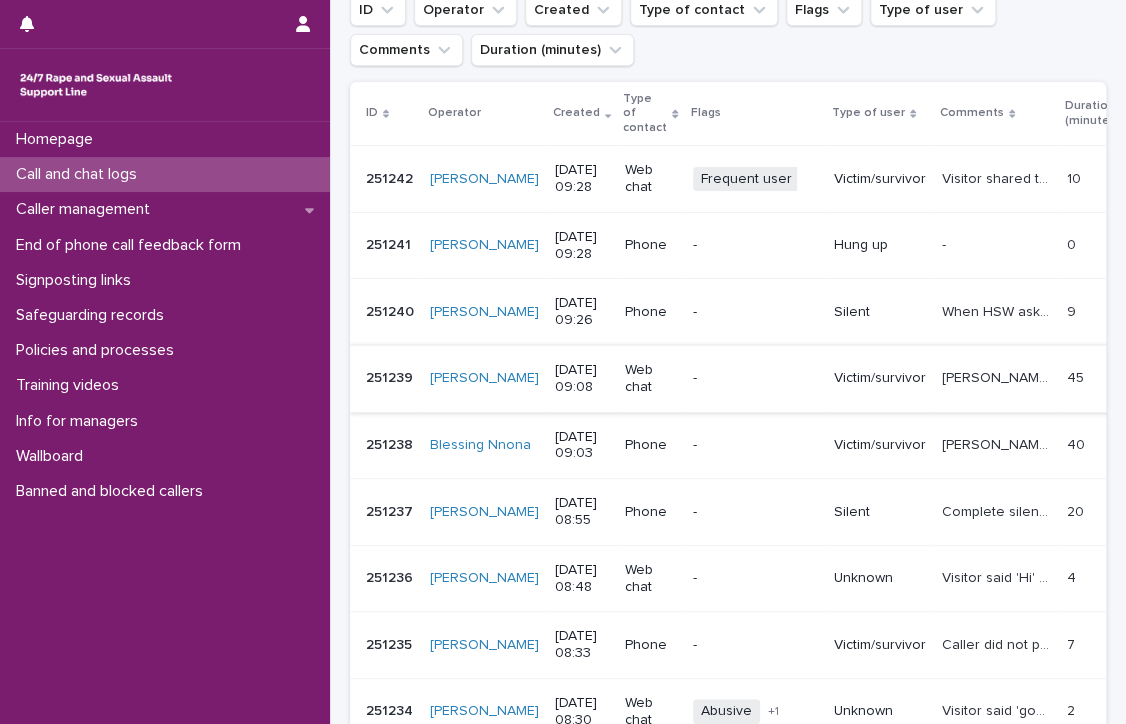 scroll, scrollTop: 0, scrollLeft: 0, axis: both 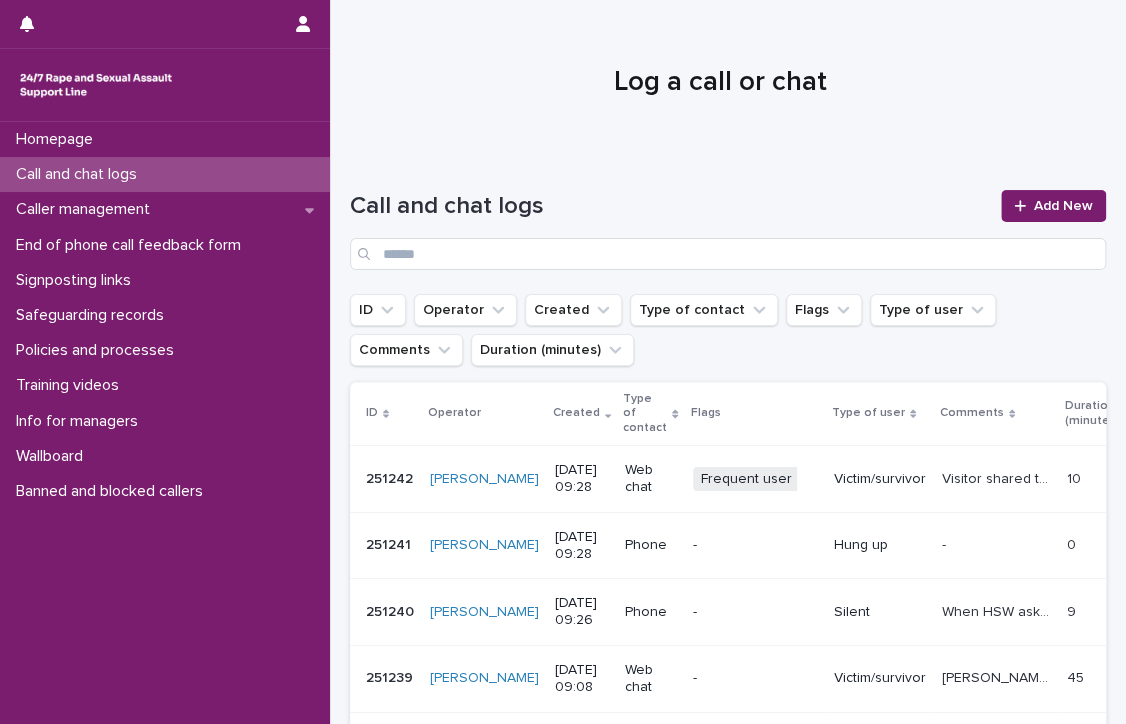 click on "Call and chat logs" at bounding box center [80, 174] 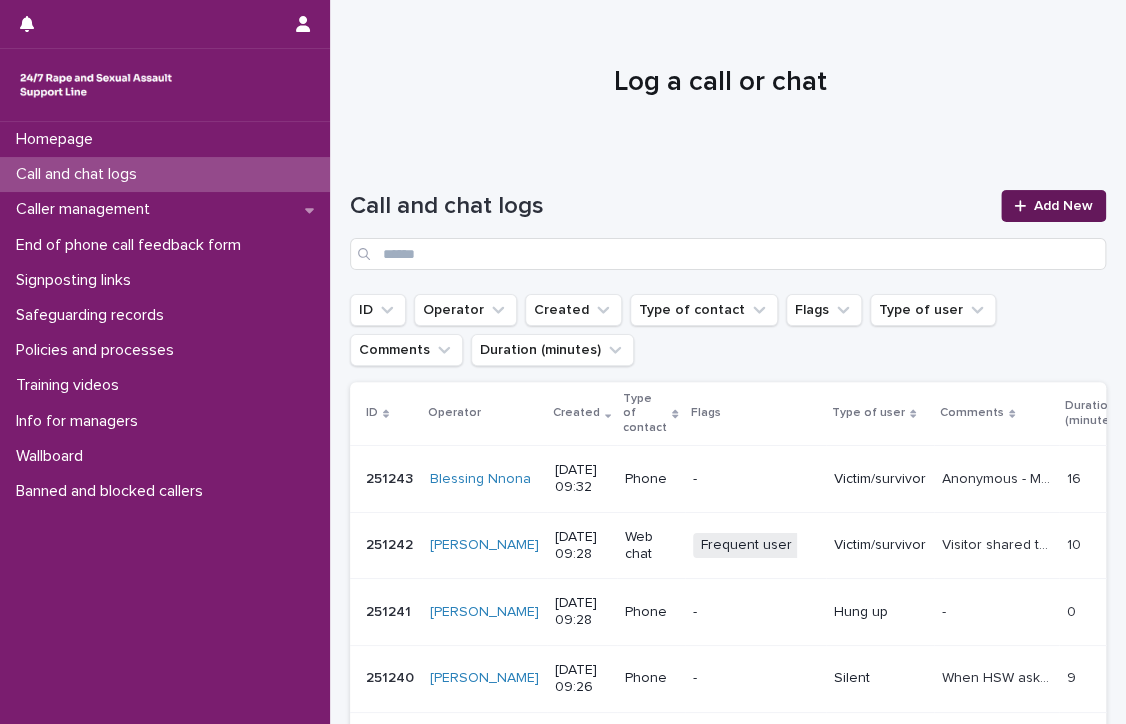 click on "Add New" at bounding box center [1063, 206] 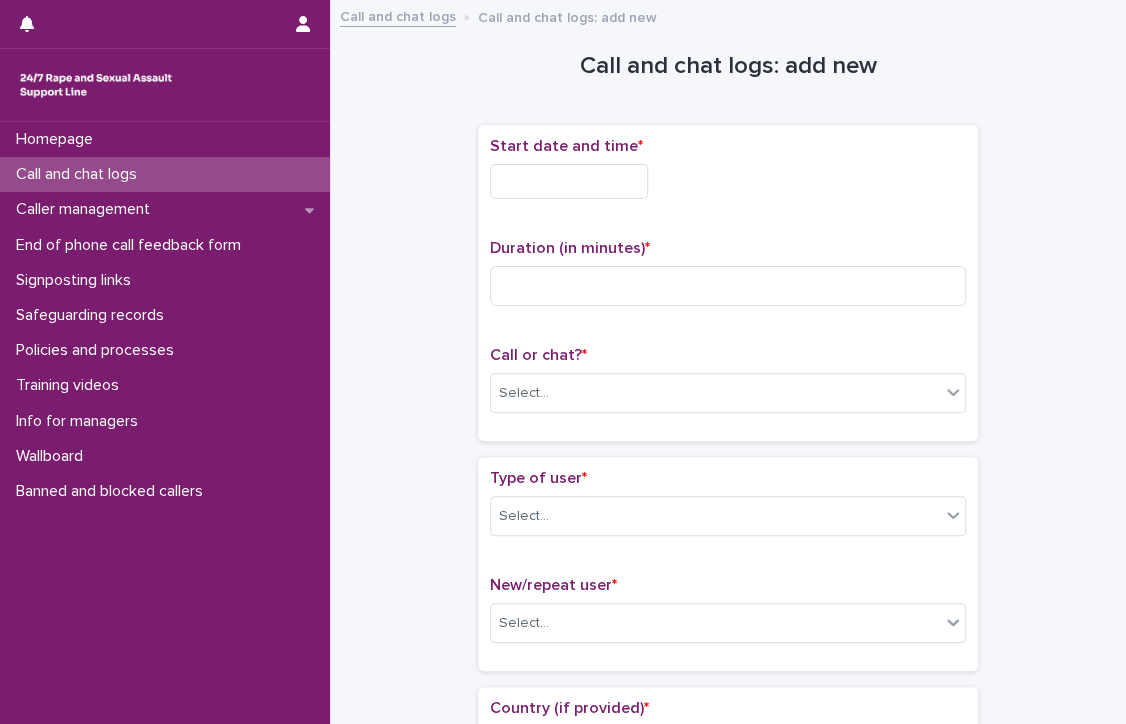 click at bounding box center [569, 181] 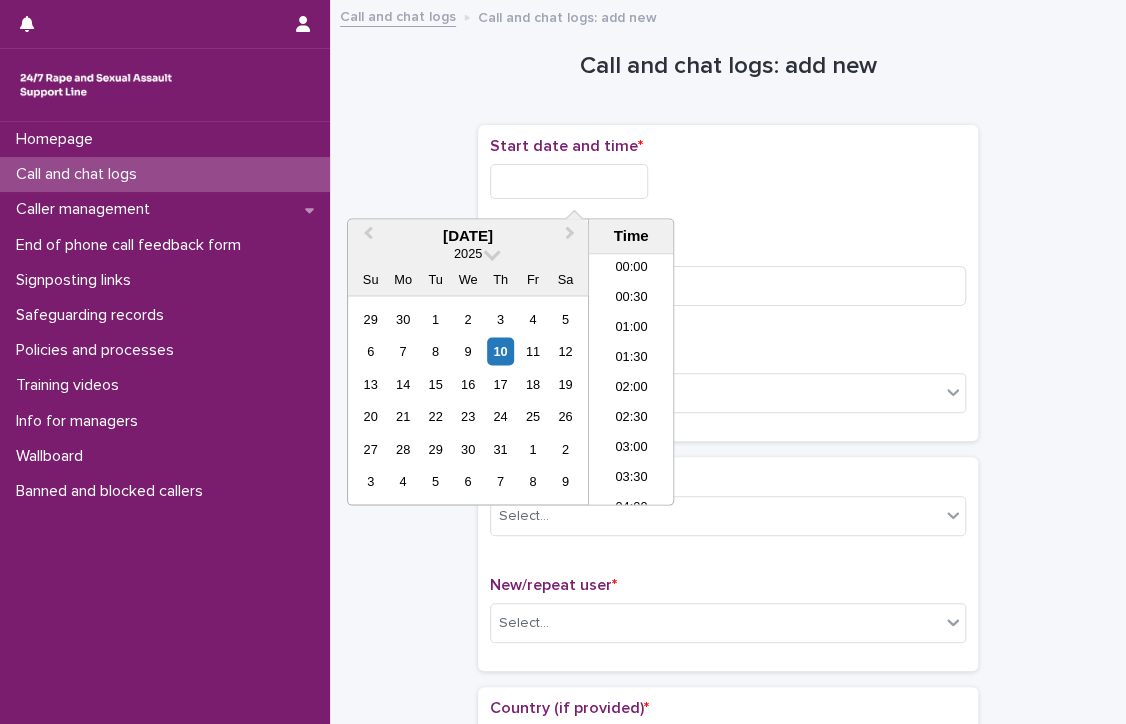scroll, scrollTop: 460, scrollLeft: 0, axis: vertical 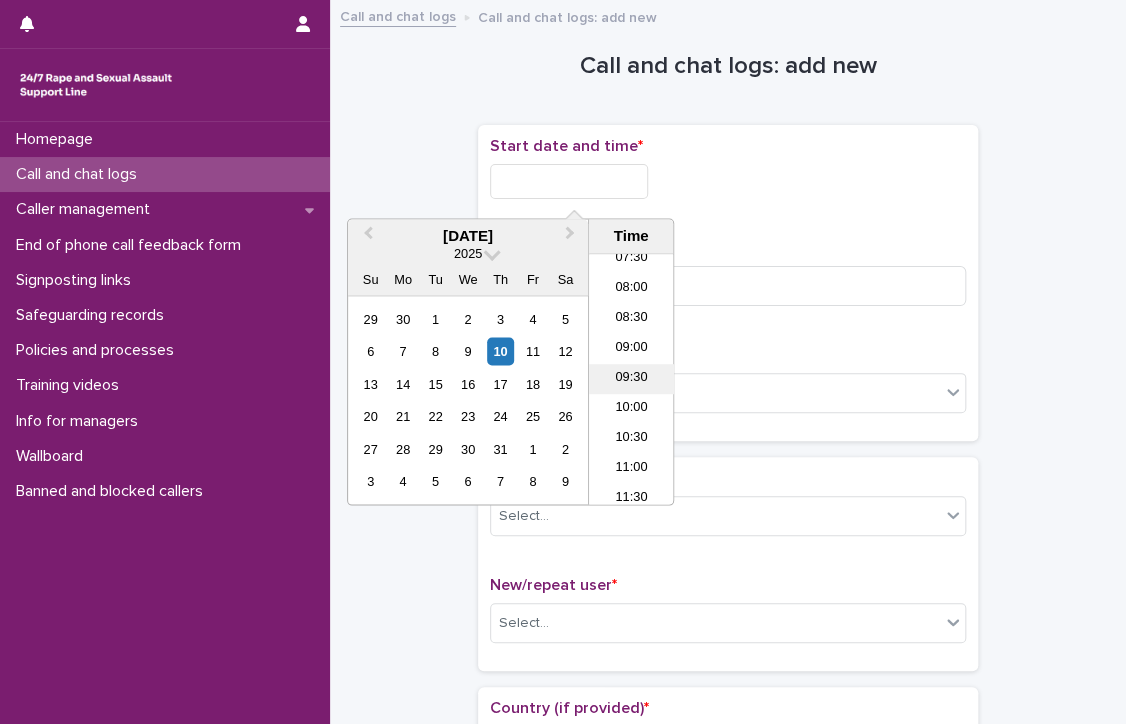click on "09:30" at bounding box center [631, 380] 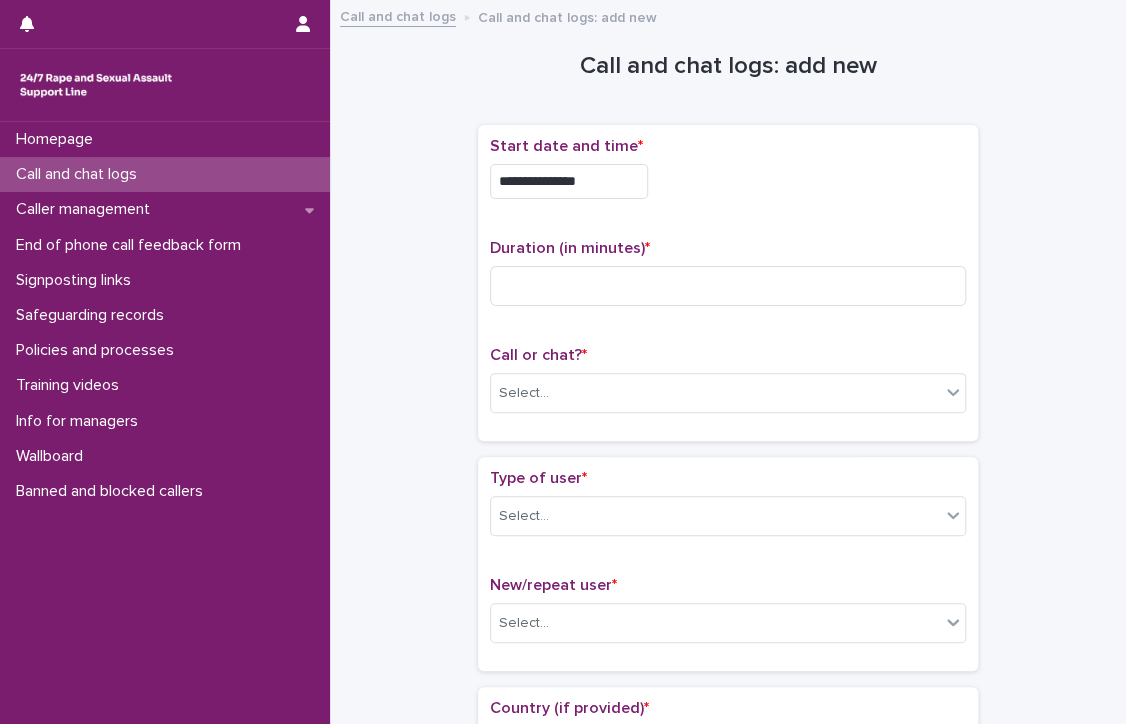 click on "**********" at bounding box center [569, 181] 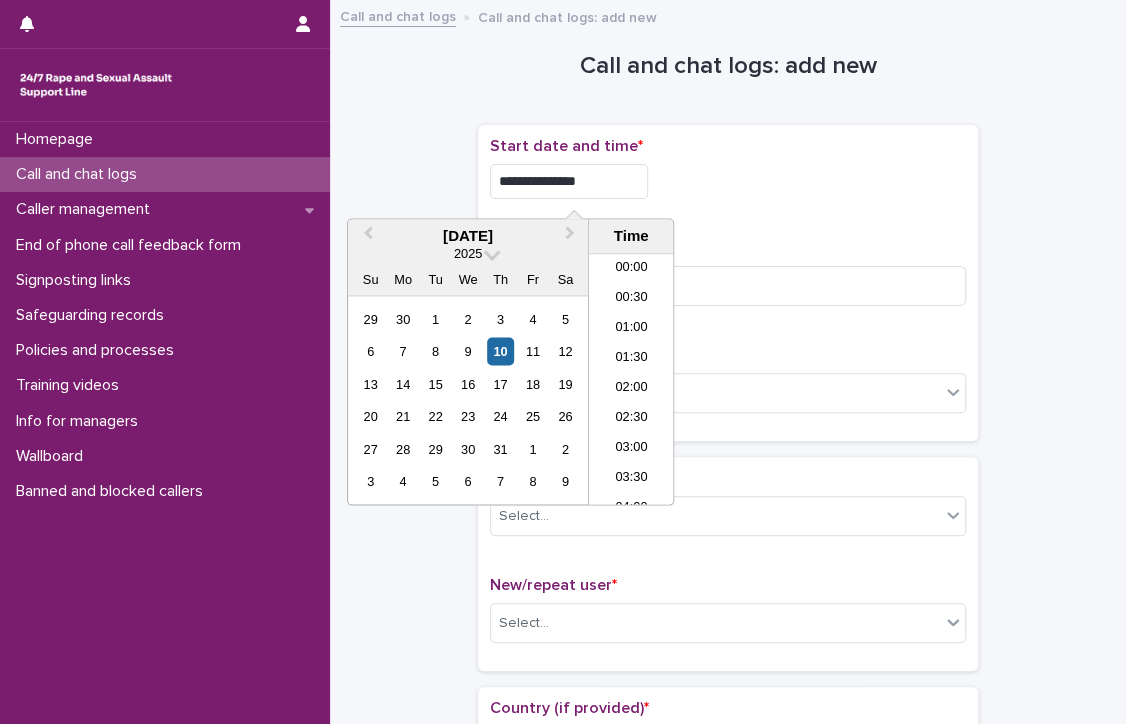 scroll, scrollTop: 460, scrollLeft: 0, axis: vertical 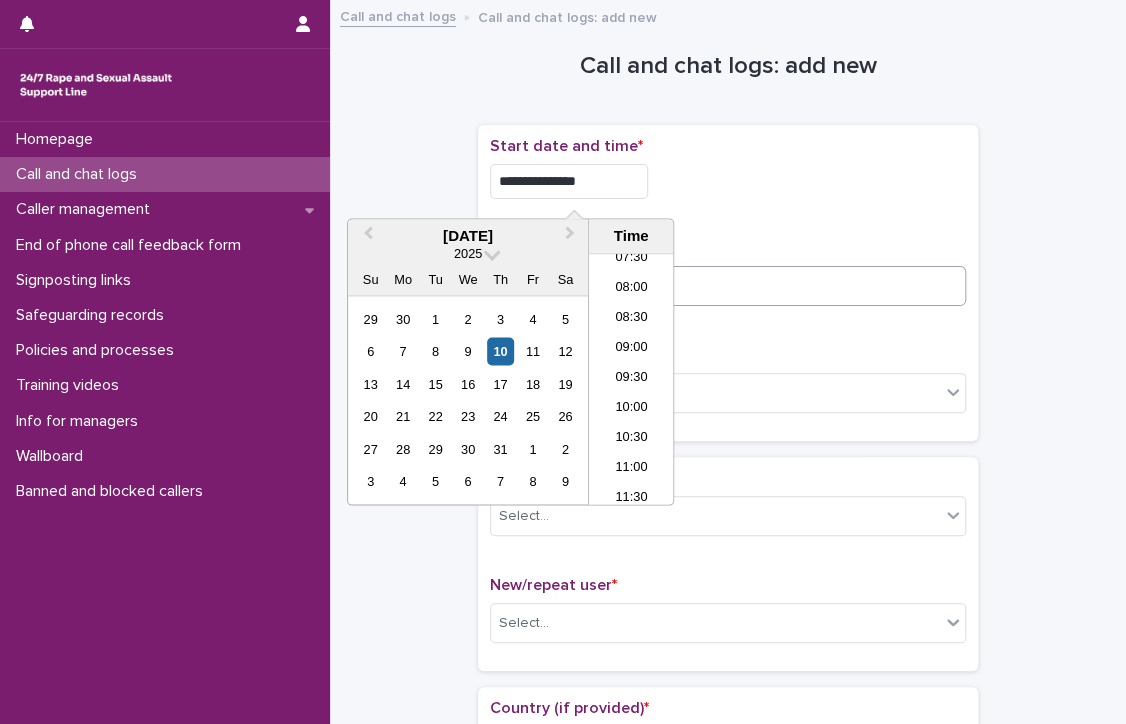 type on "**********" 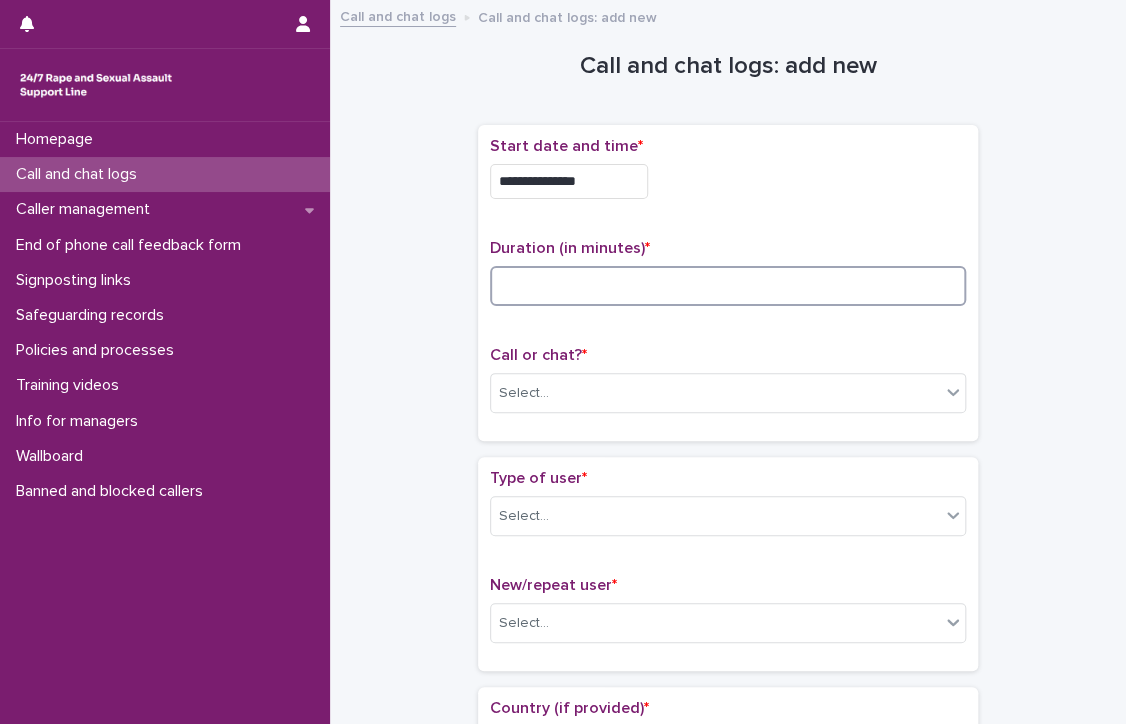 click at bounding box center (728, 286) 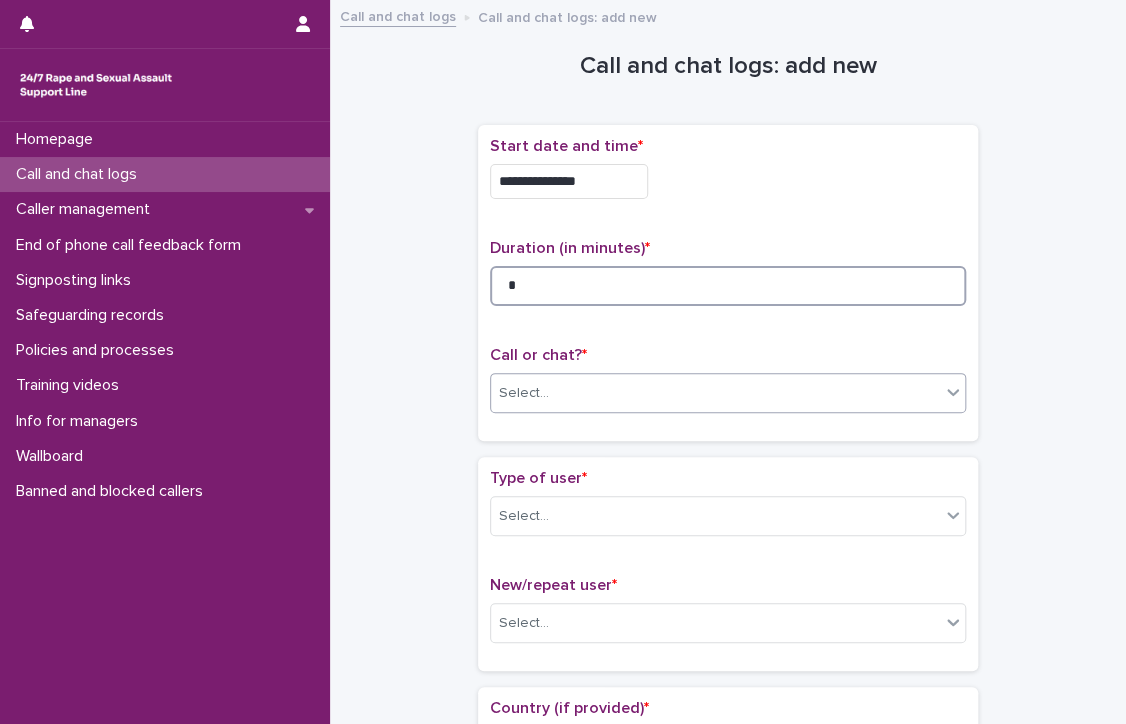 type on "*" 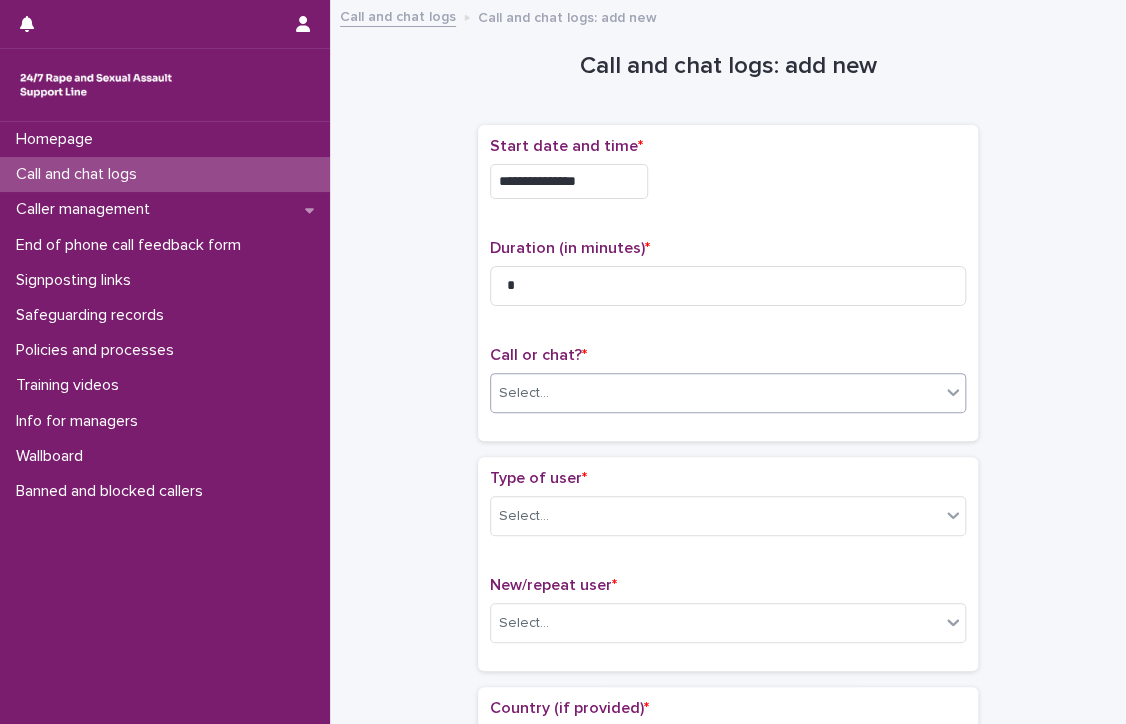 click on "Select..." at bounding box center [715, 393] 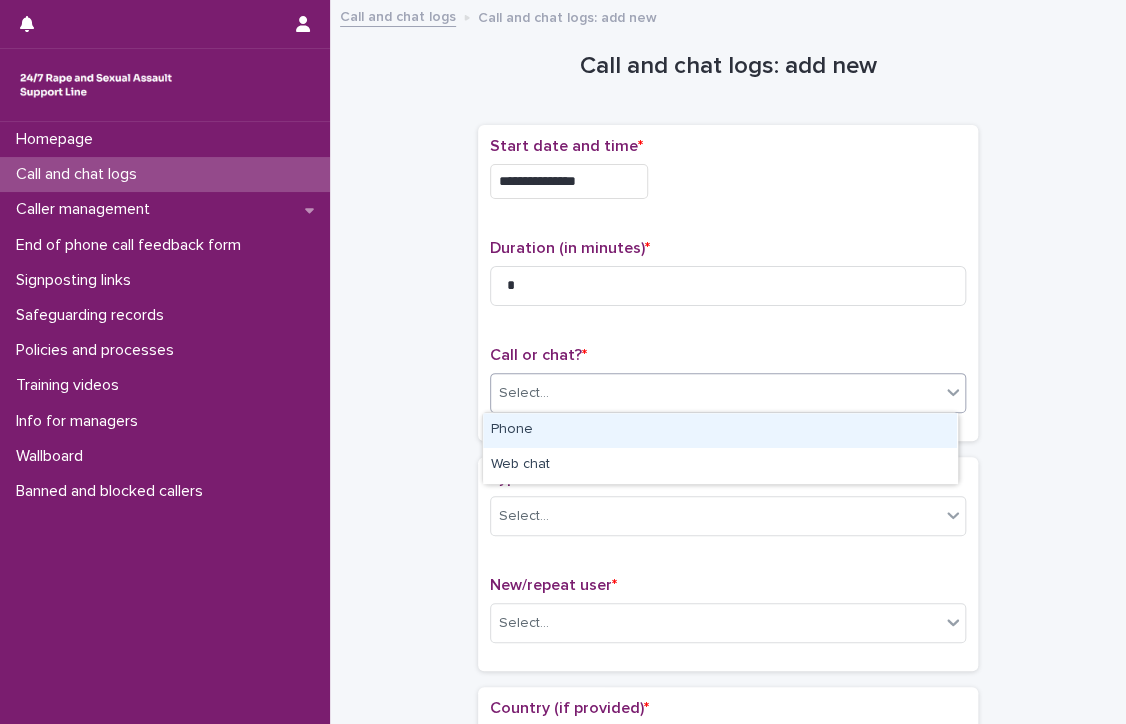 click on "Phone" at bounding box center (720, 430) 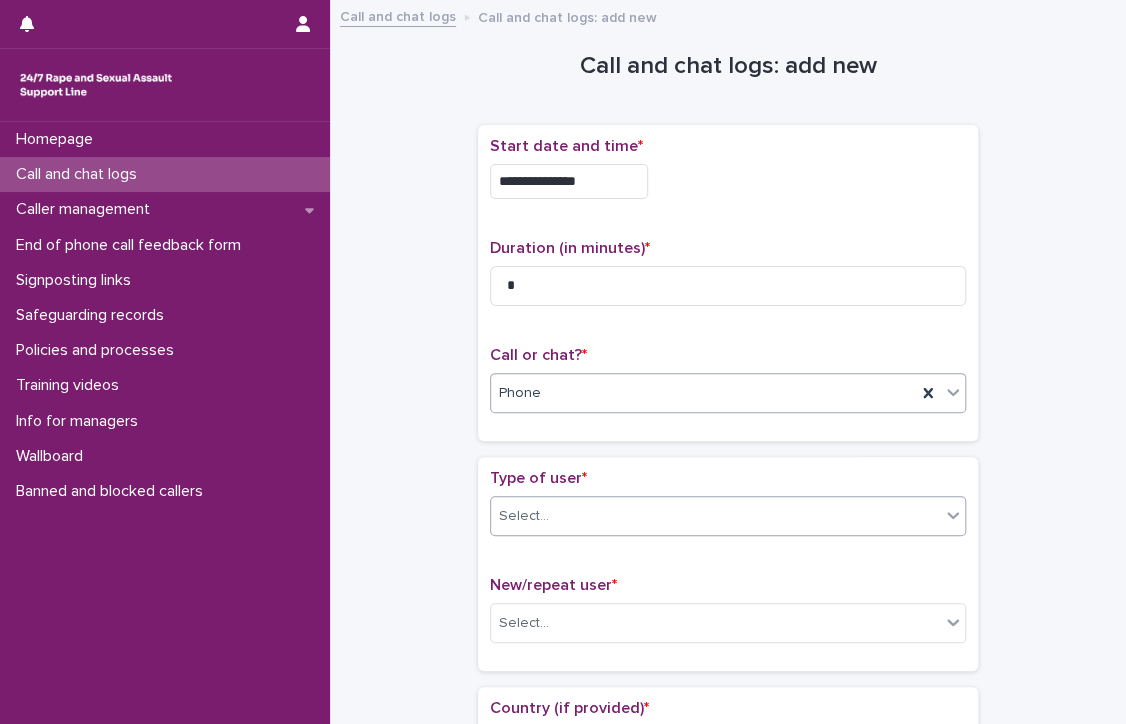 click on "Select..." at bounding box center [715, 516] 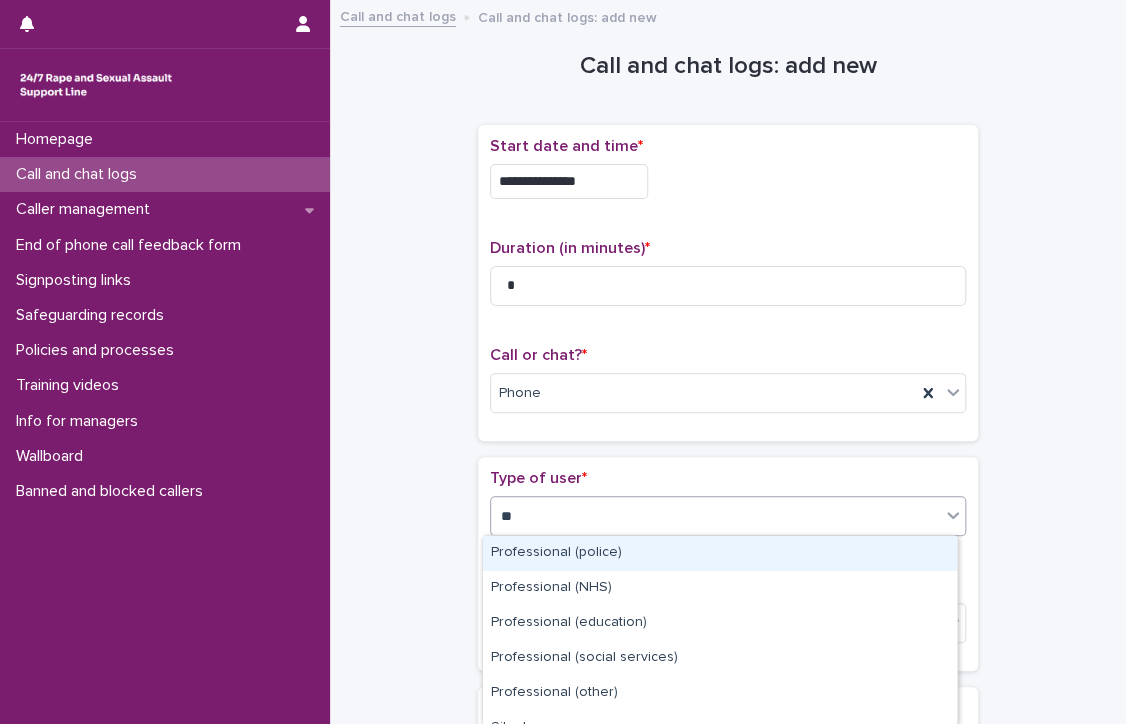 type on "***" 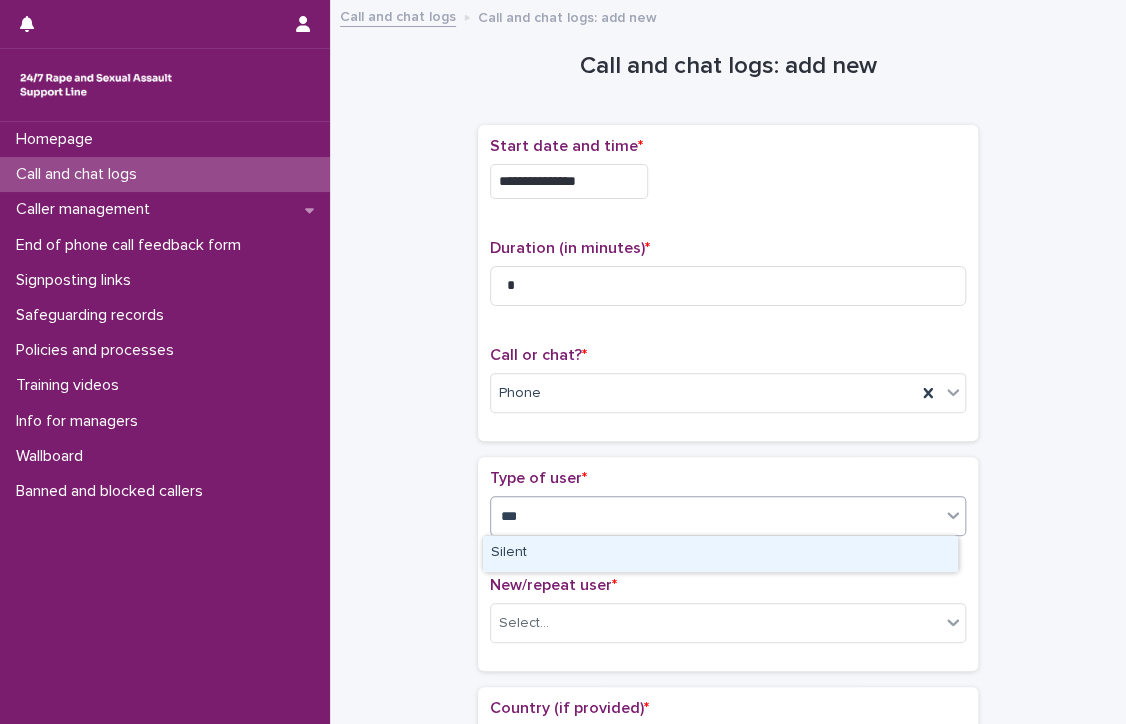 click on "Silent" at bounding box center (720, 553) 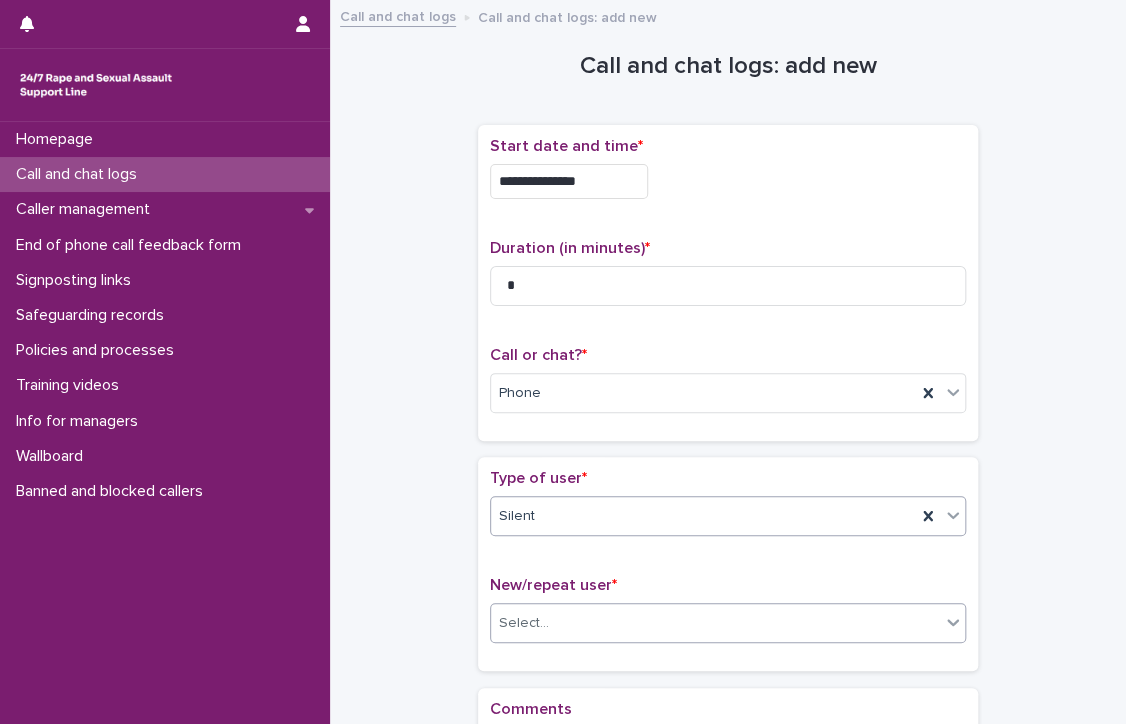 click on "Select..." at bounding box center (715, 623) 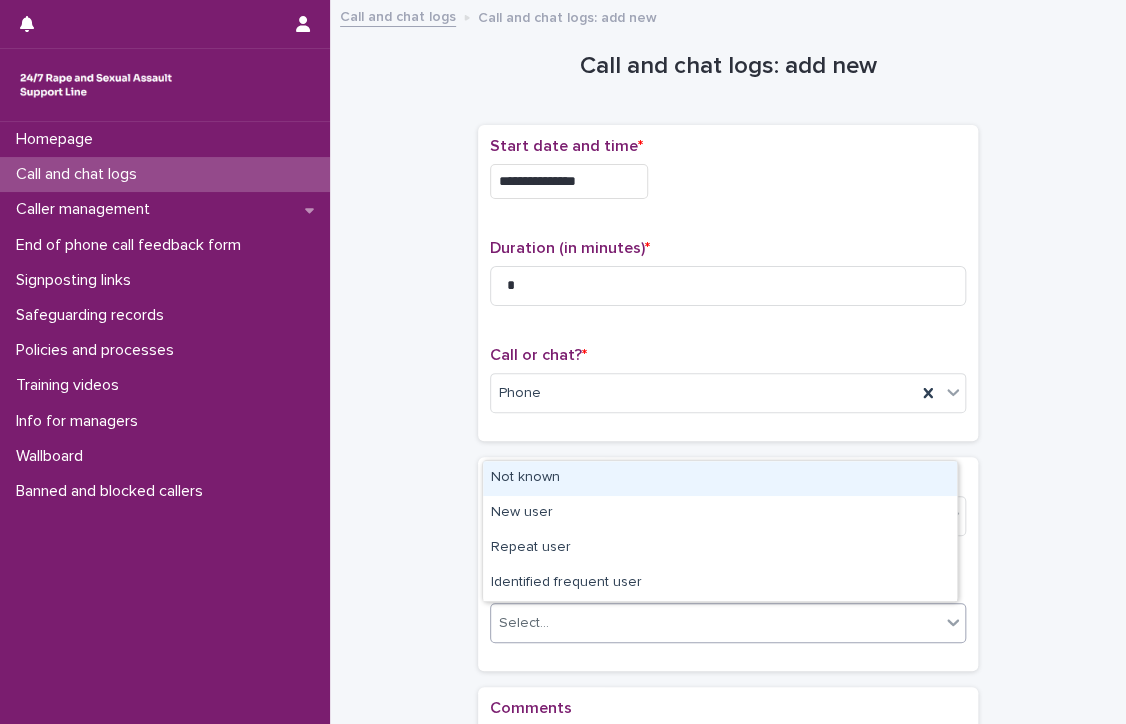 click on "Not known" at bounding box center (720, 478) 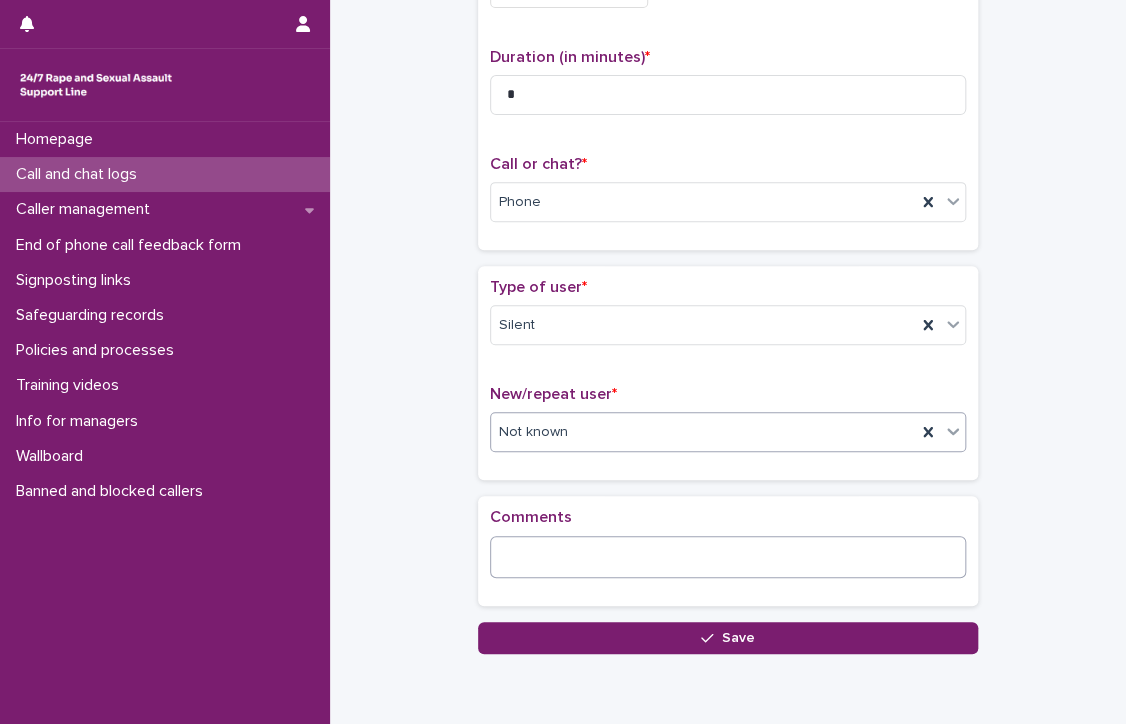 scroll, scrollTop: 276, scrollLeft: 0, axis: vertical 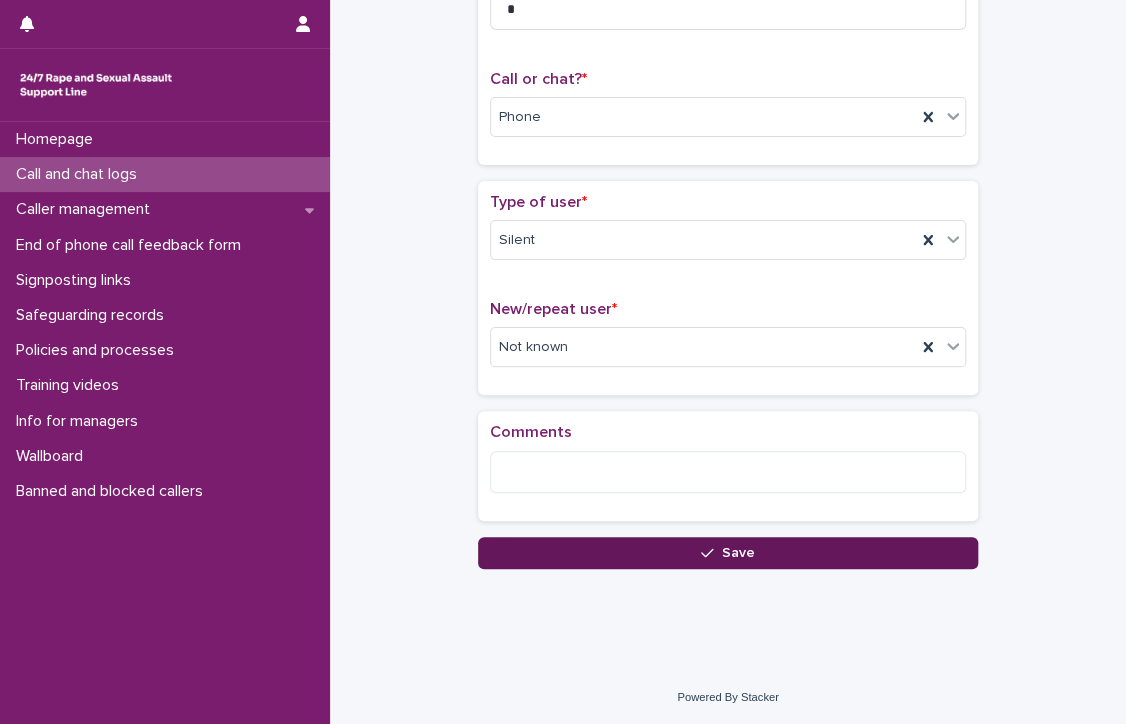 click on "Save" at bounding box center [738, 553] 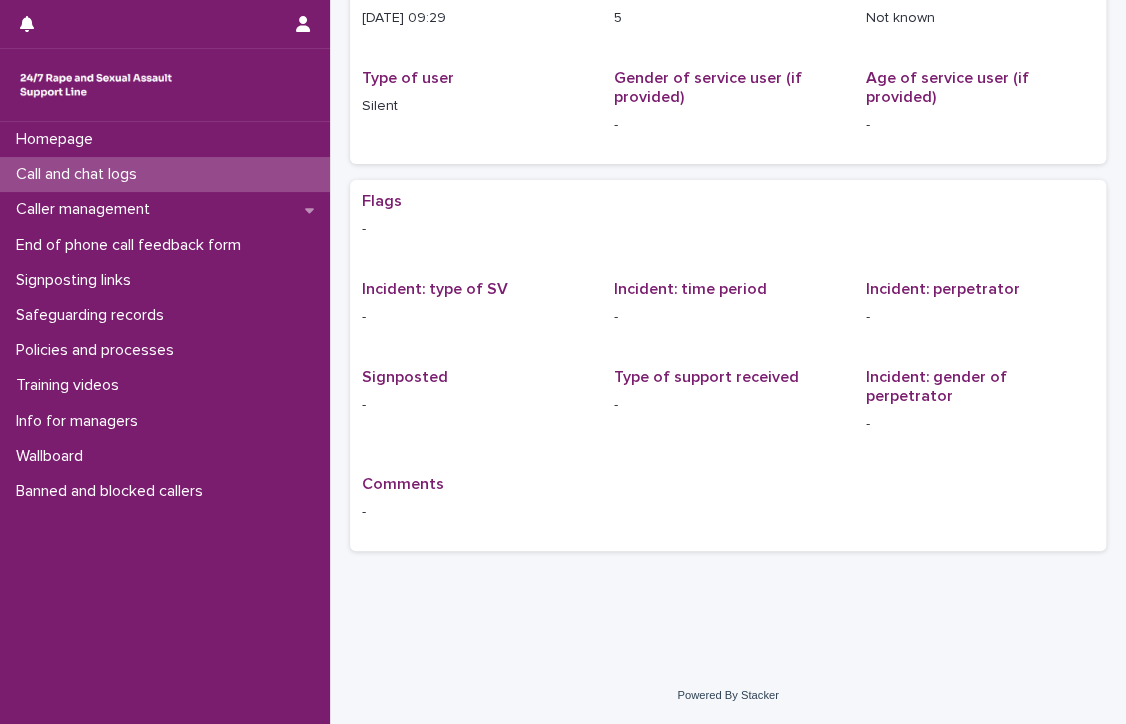 scroll, scrollTop: 0, scrollLeft: 0, axis: both 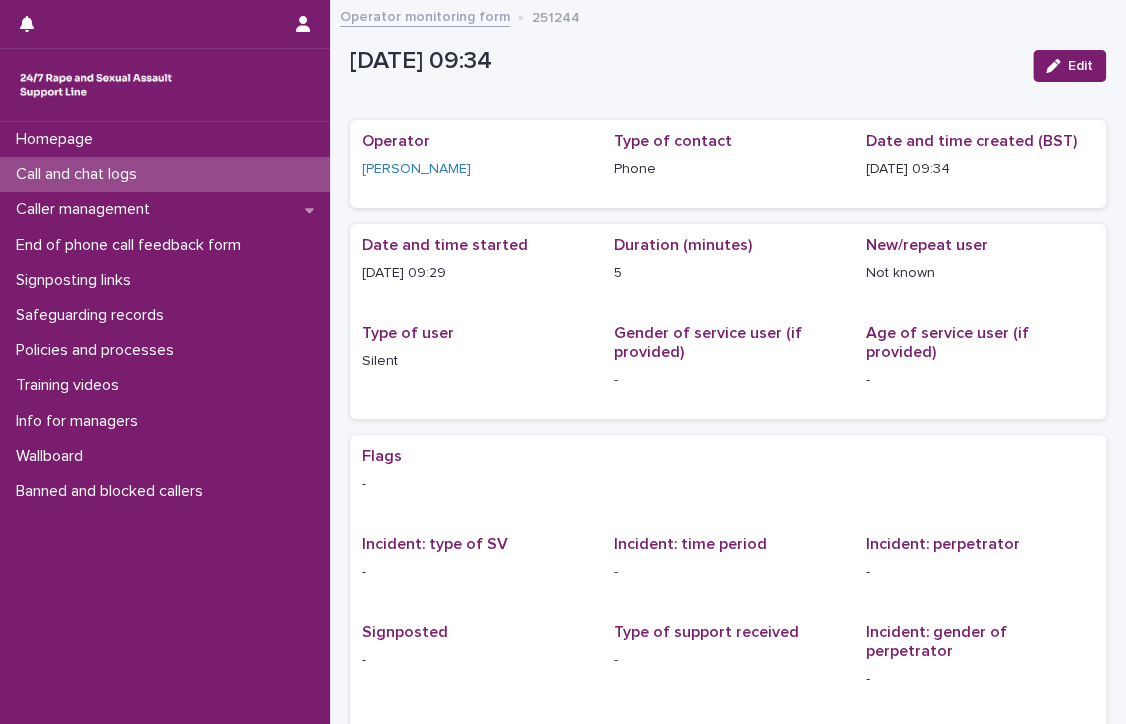 click on "Call and chat logs" at bounding box center [80, 174] 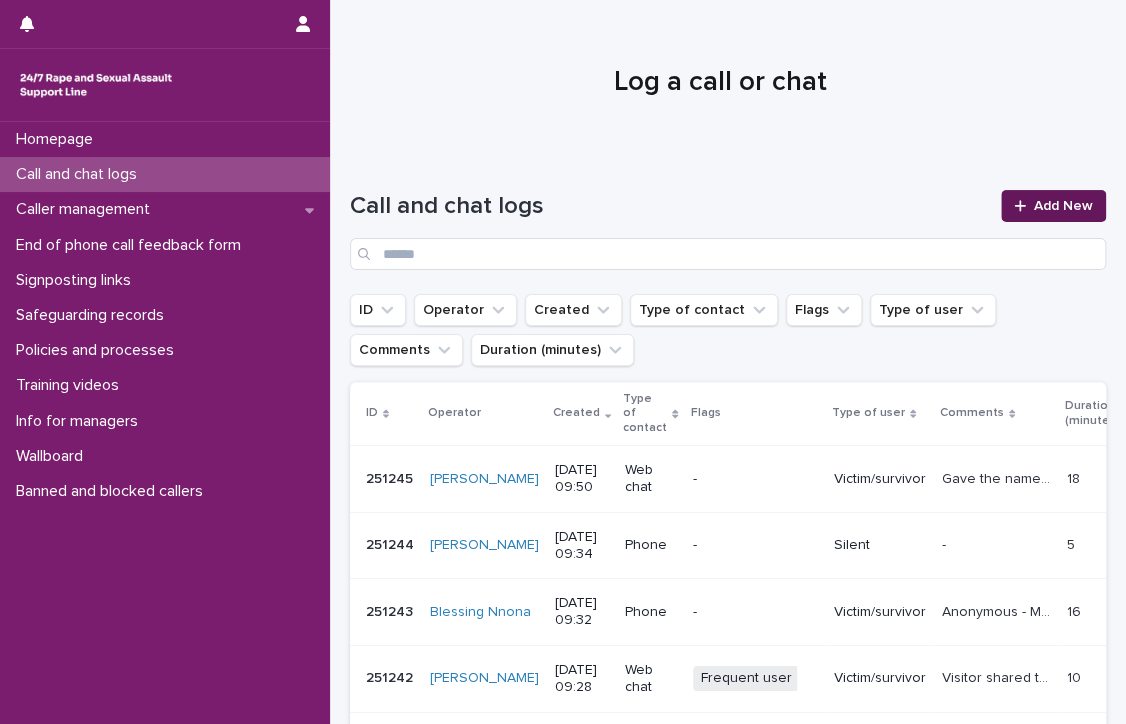 click 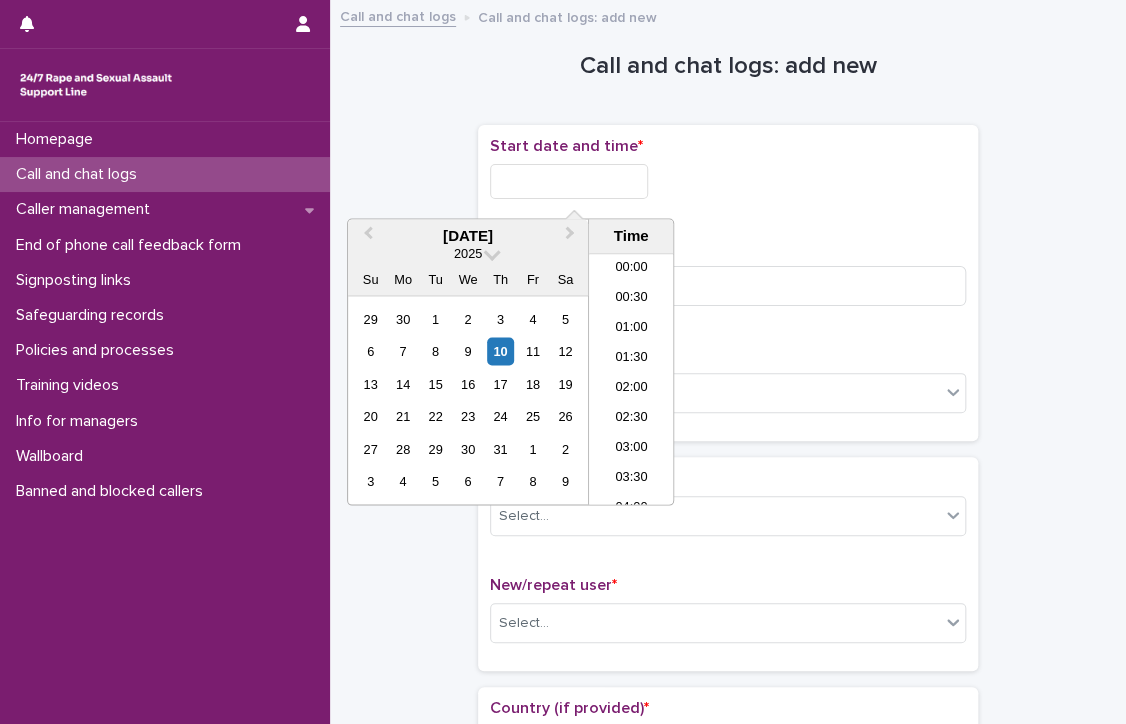 click at bounding box center (569, 181) 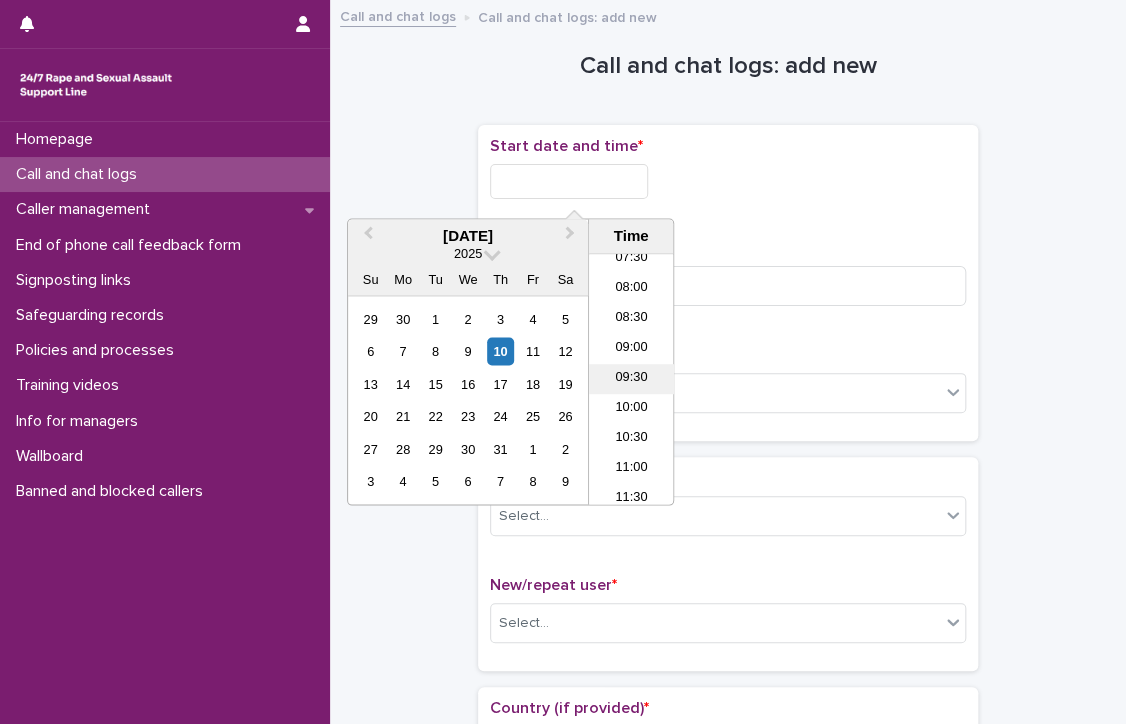 click on "09:30" at bounding box center (631, 380) 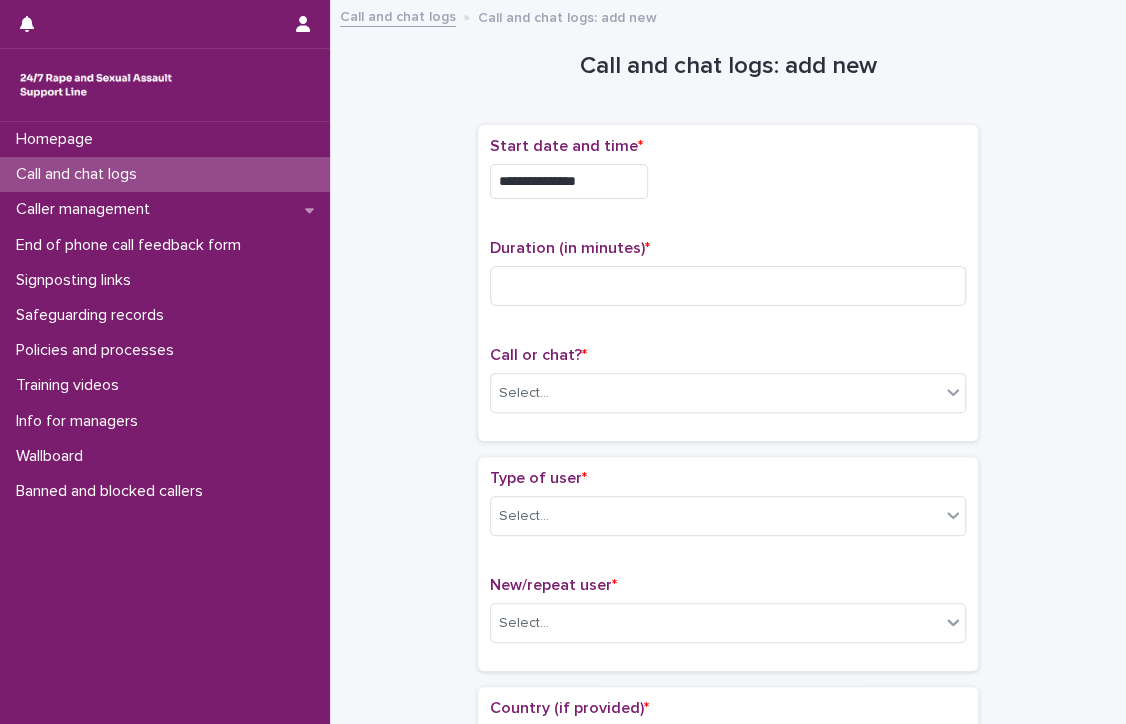click on "**********" at bounding box center (569, 181) 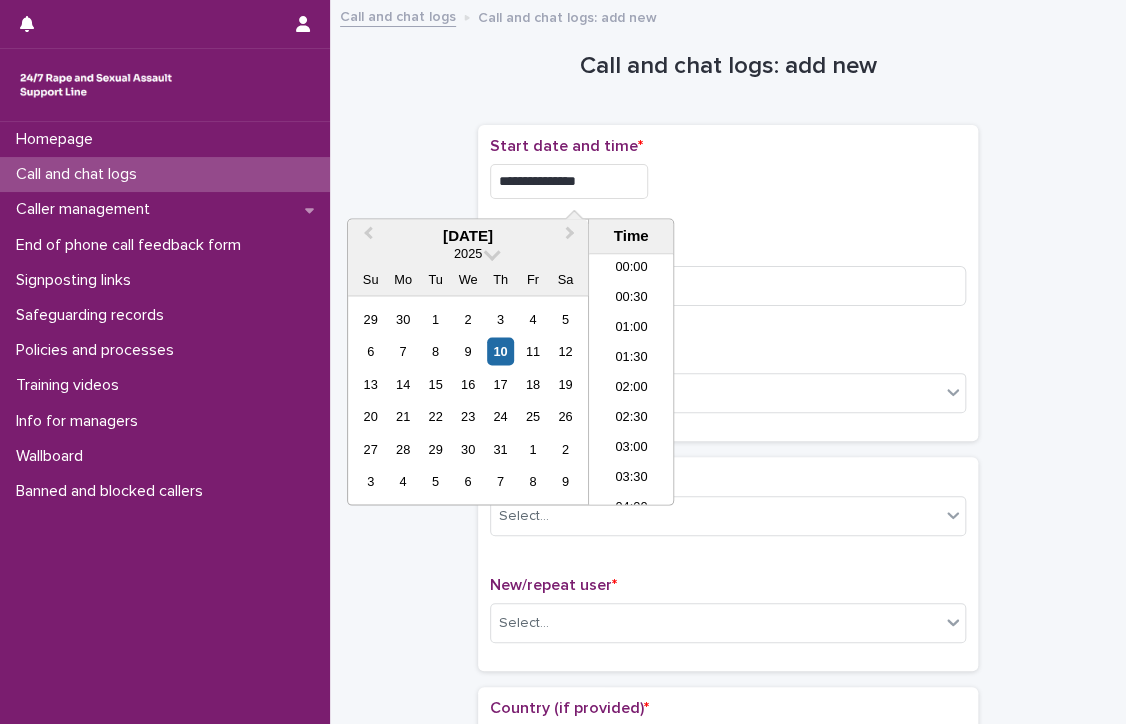 scroll, scrollTop: 460, scrollLeft: 0, axis: vertical 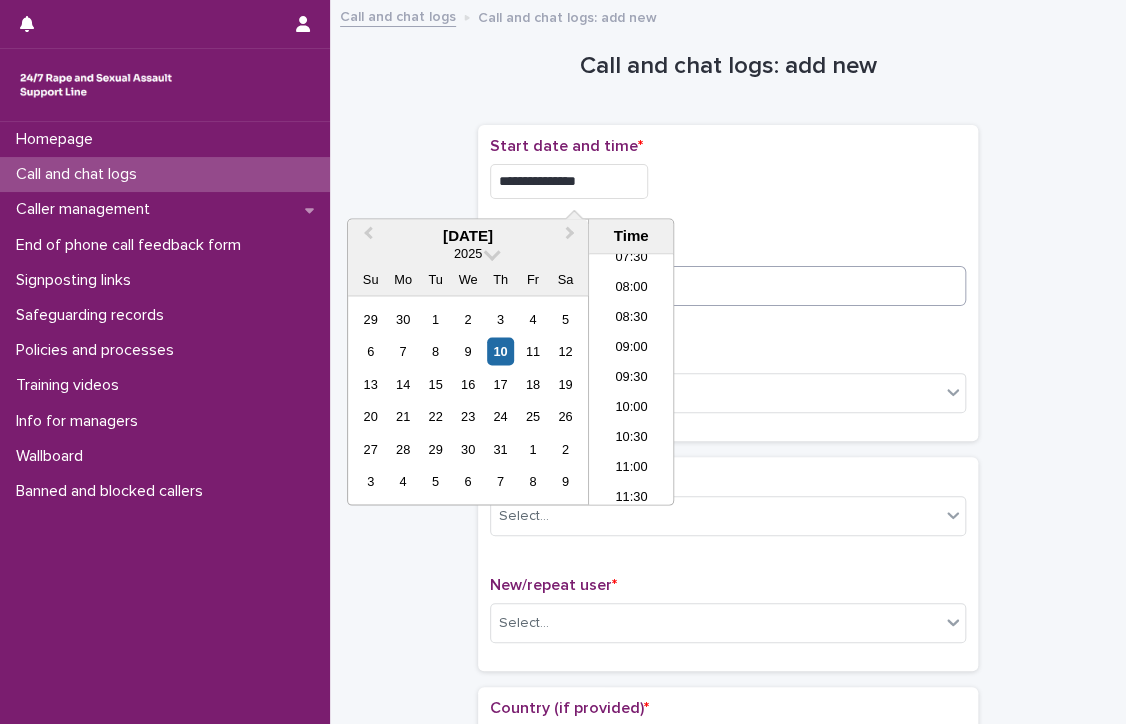 type on "**********" 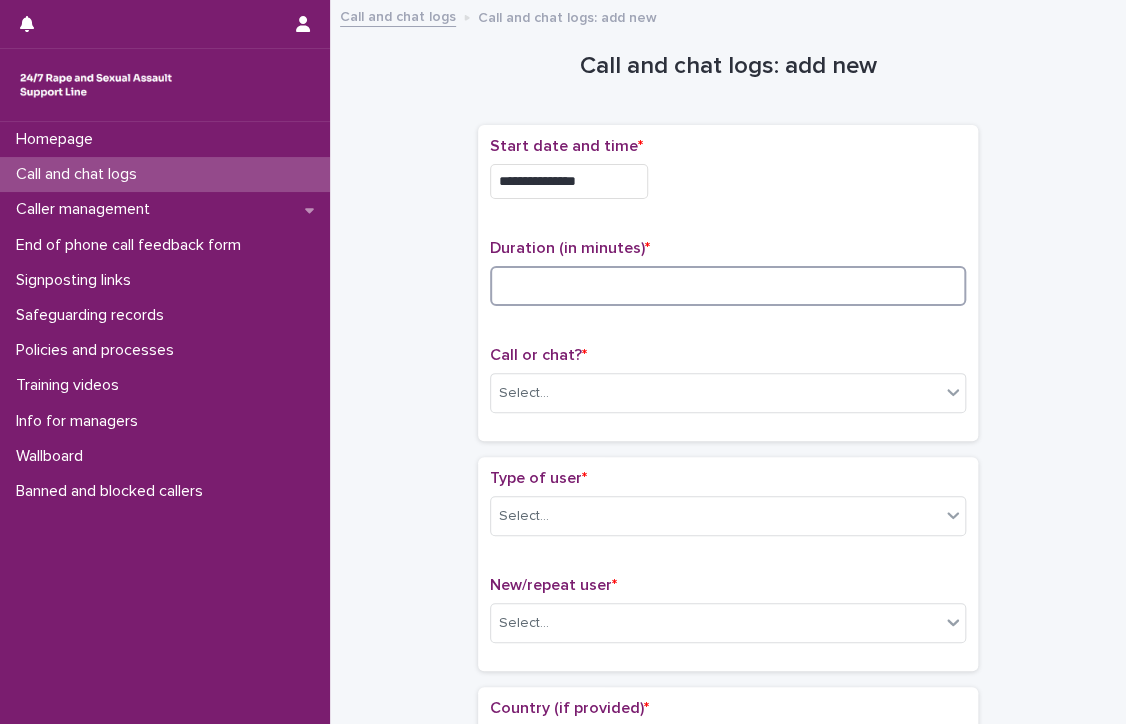 click at bounding box center [728, 286] 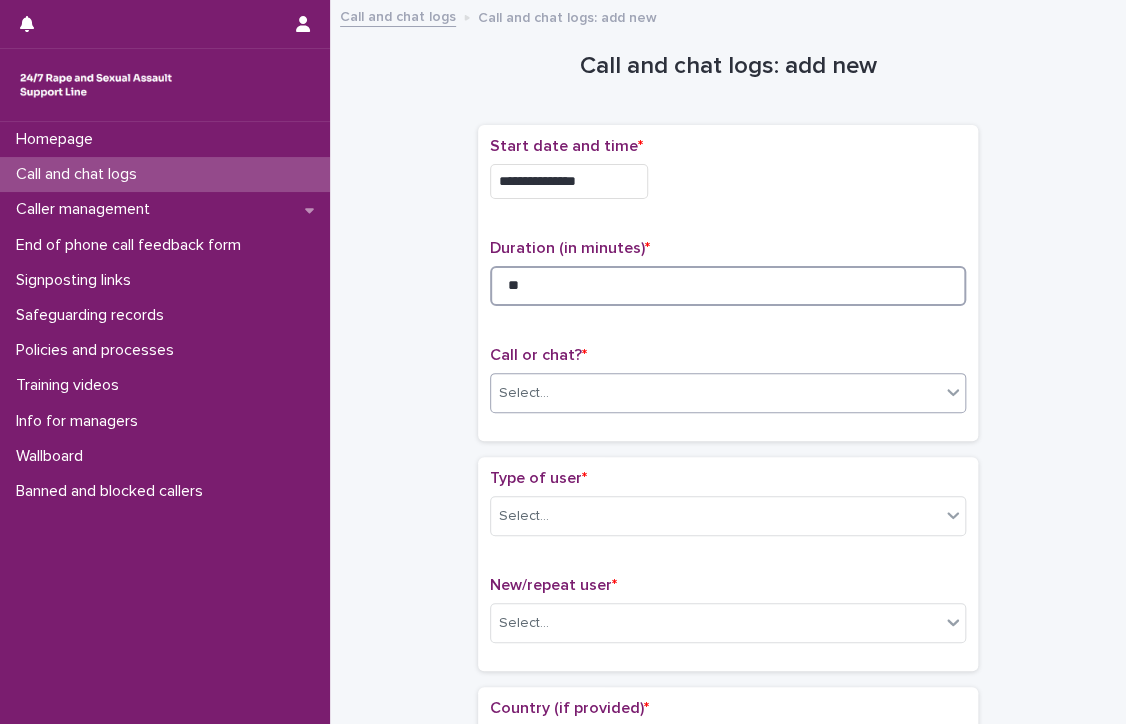 type on "**" 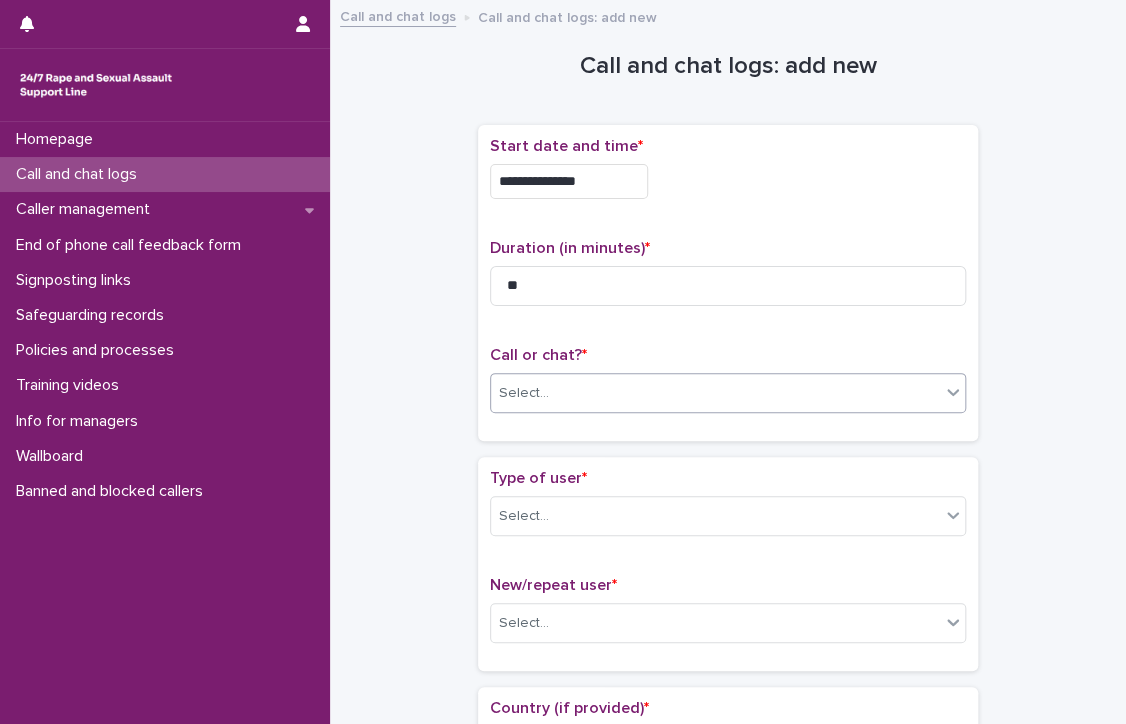 click on "Select..." at bounding box center (728, 393) 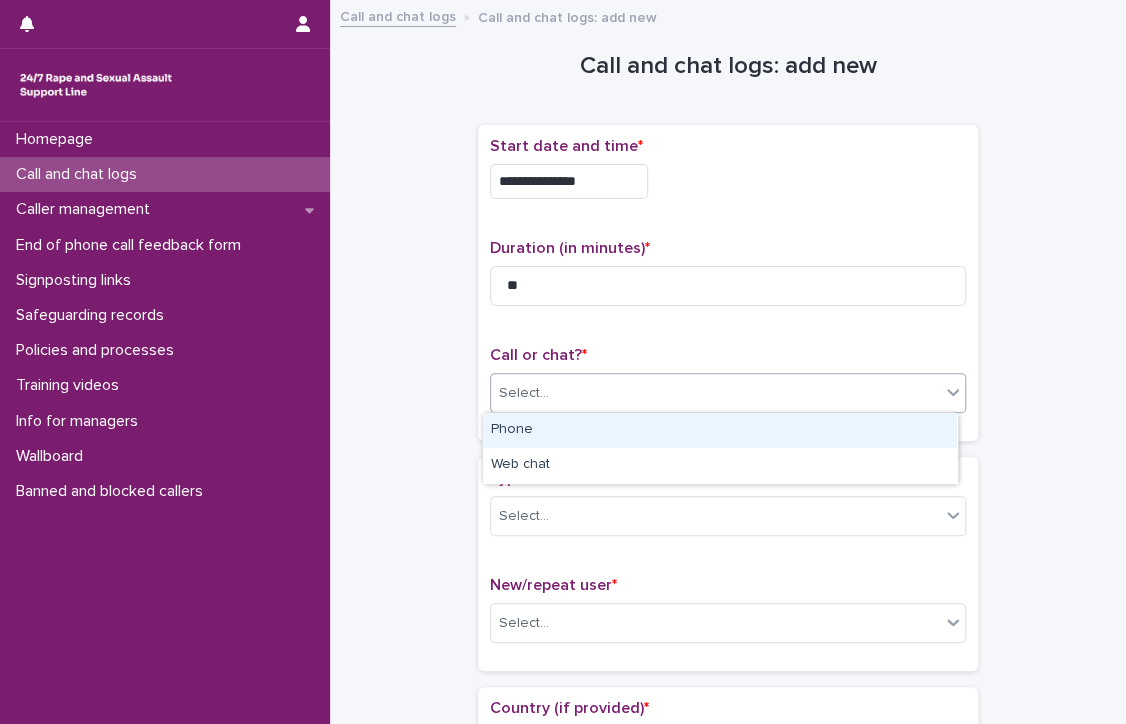 click on "Phone" at bounding box center [720, 430] 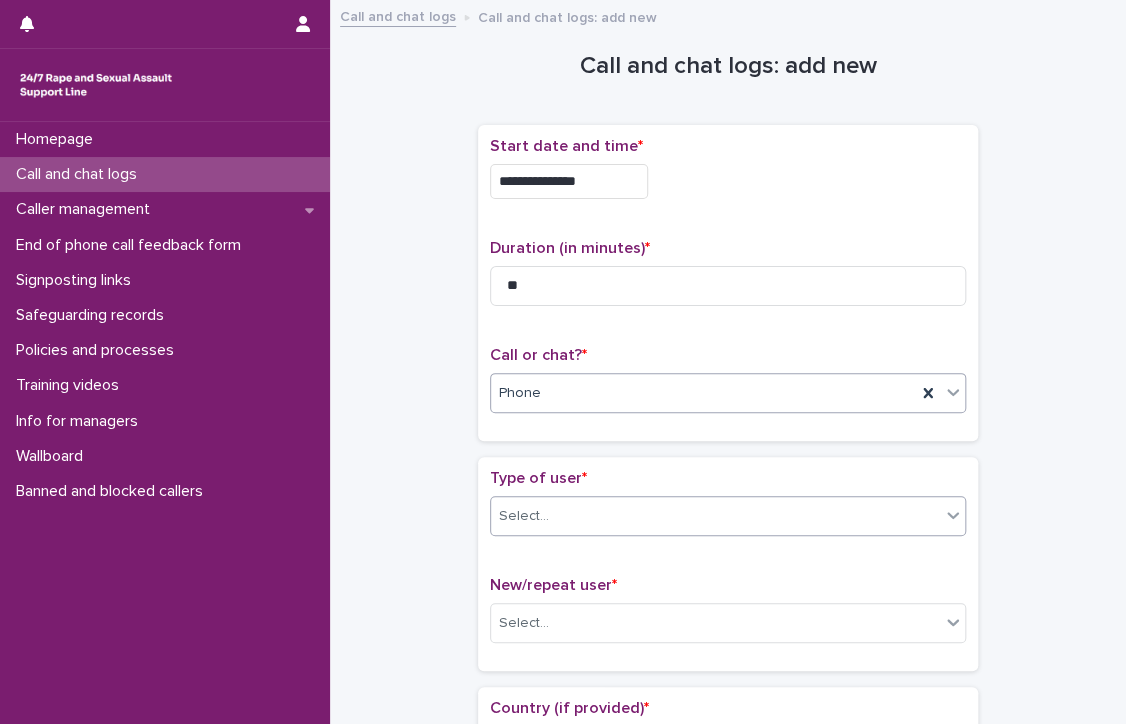 click on "Select..." at bounding box center [715, 516] 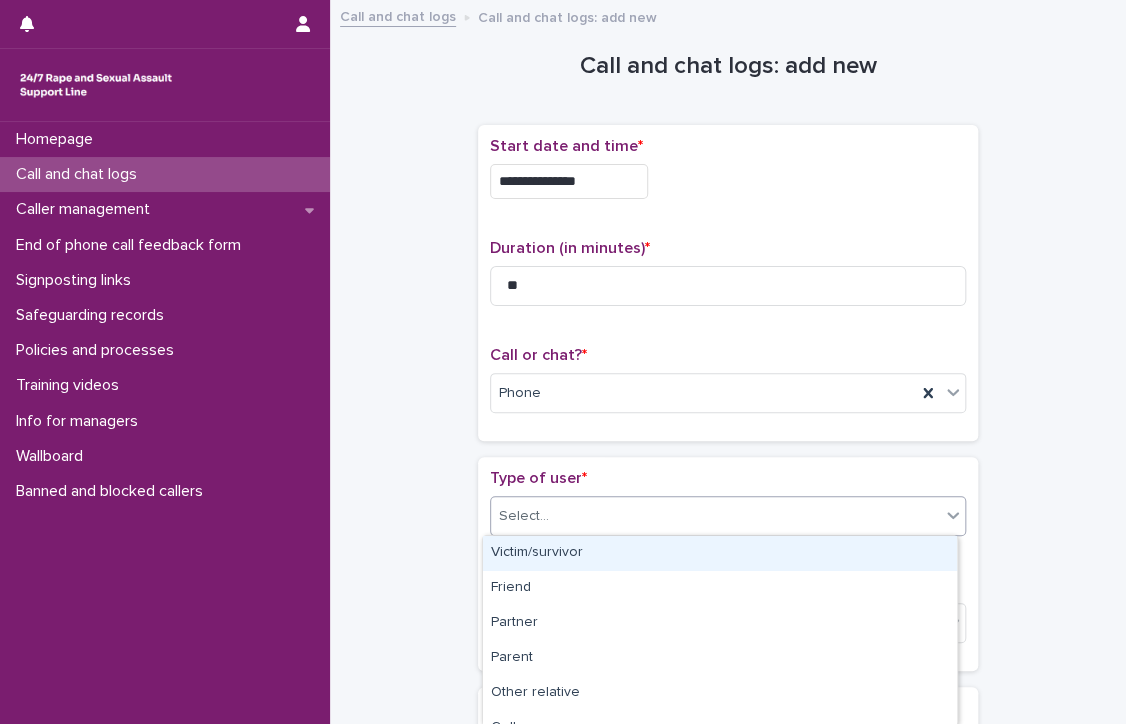click on "Victim/survivor" at bounding box center [720, 553] 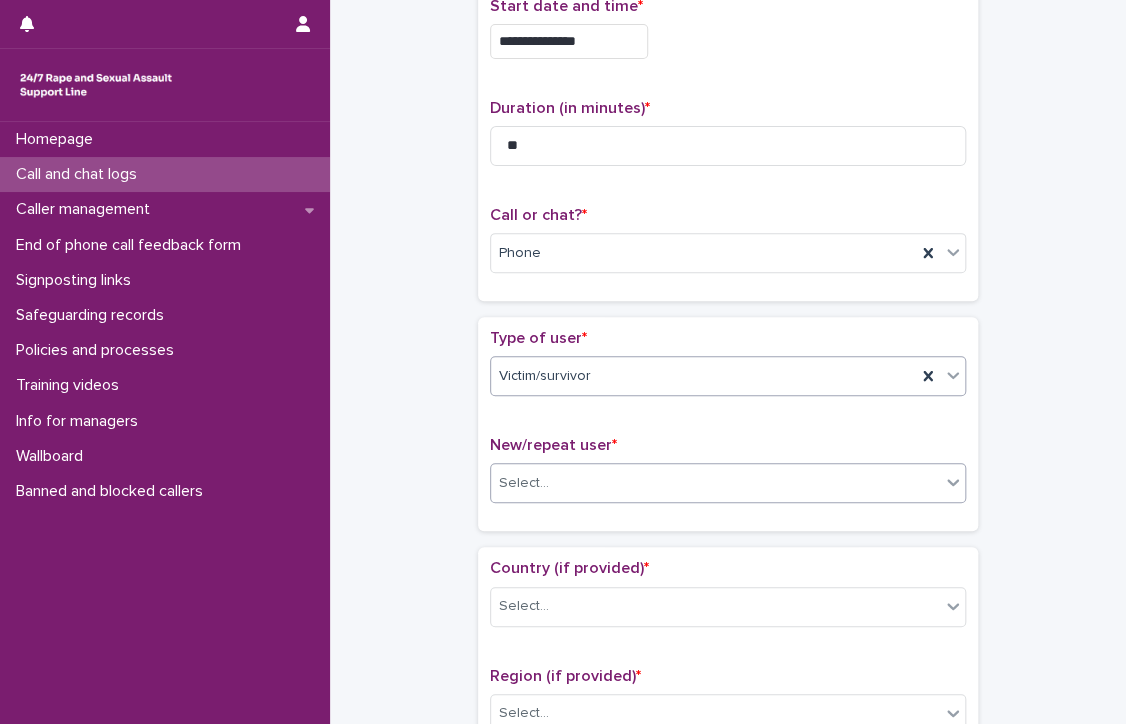scroll, scrollTop: 200, scrollLeft: 0, axis: vertical 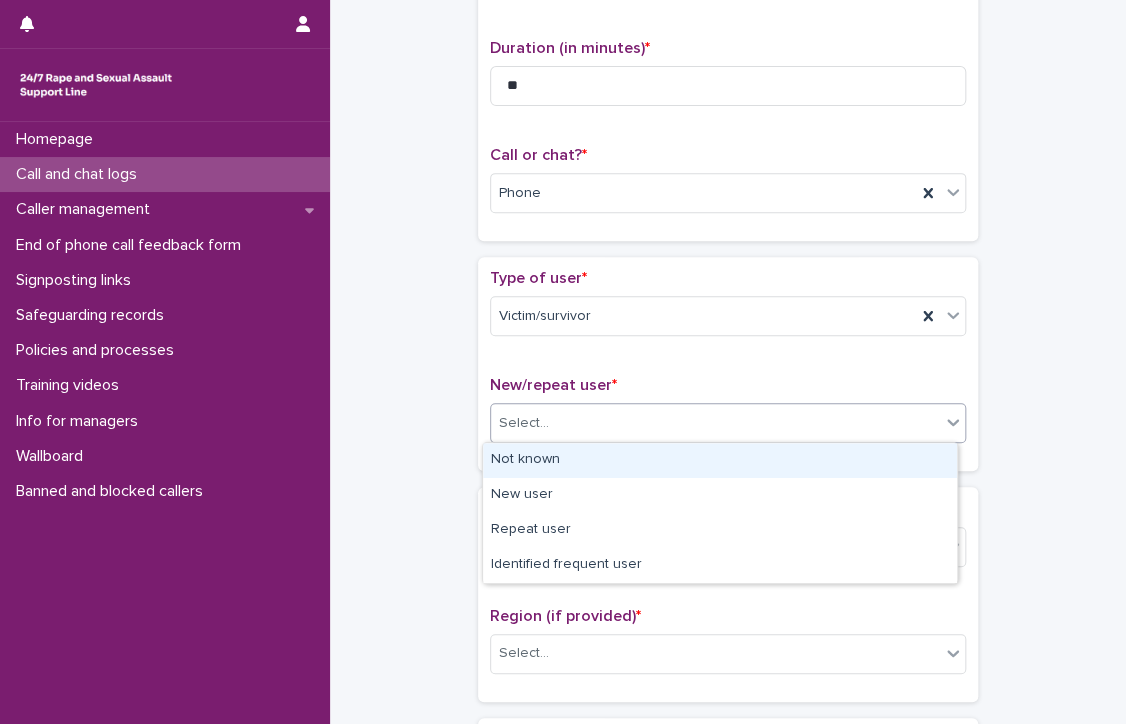 click on "Select..." at bounding box center (715, 423) 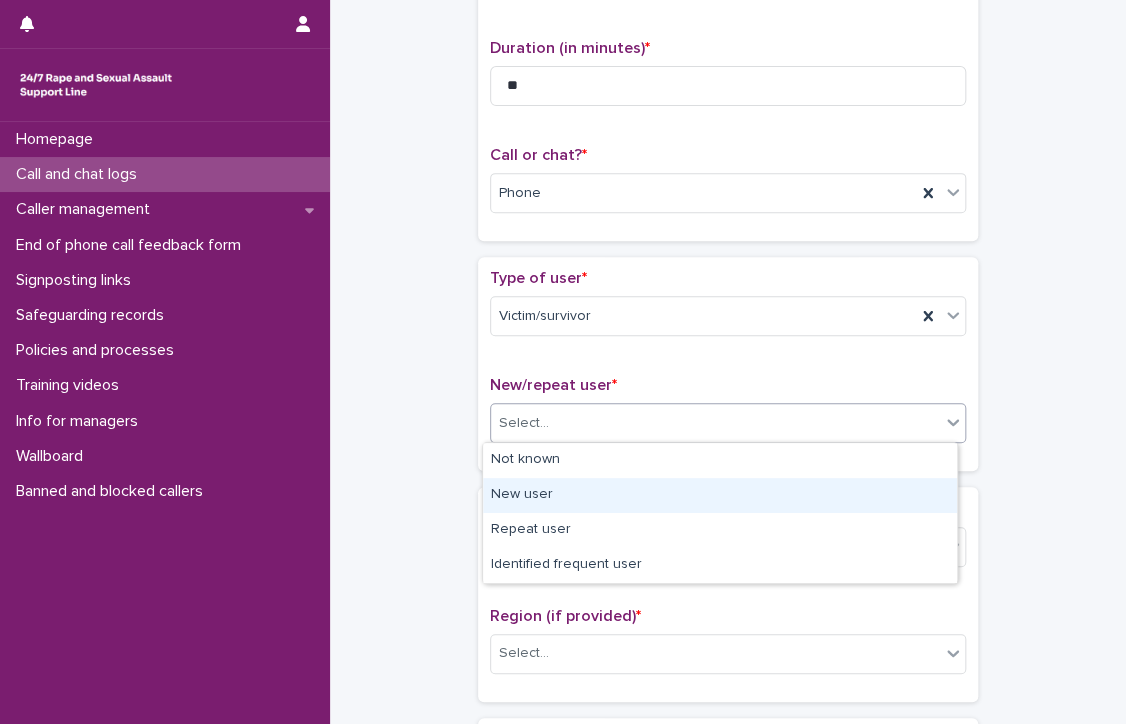 click on "New user" at bounding box center [720, 495] 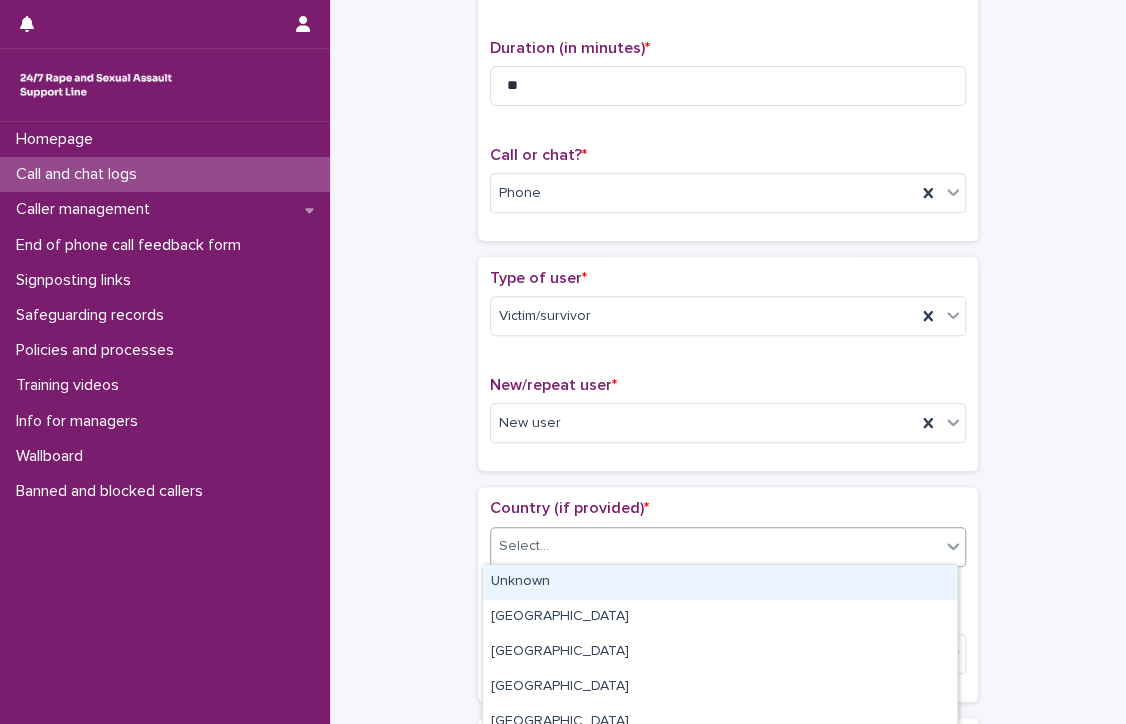click on "Select..." at bounding box center [524, 546] 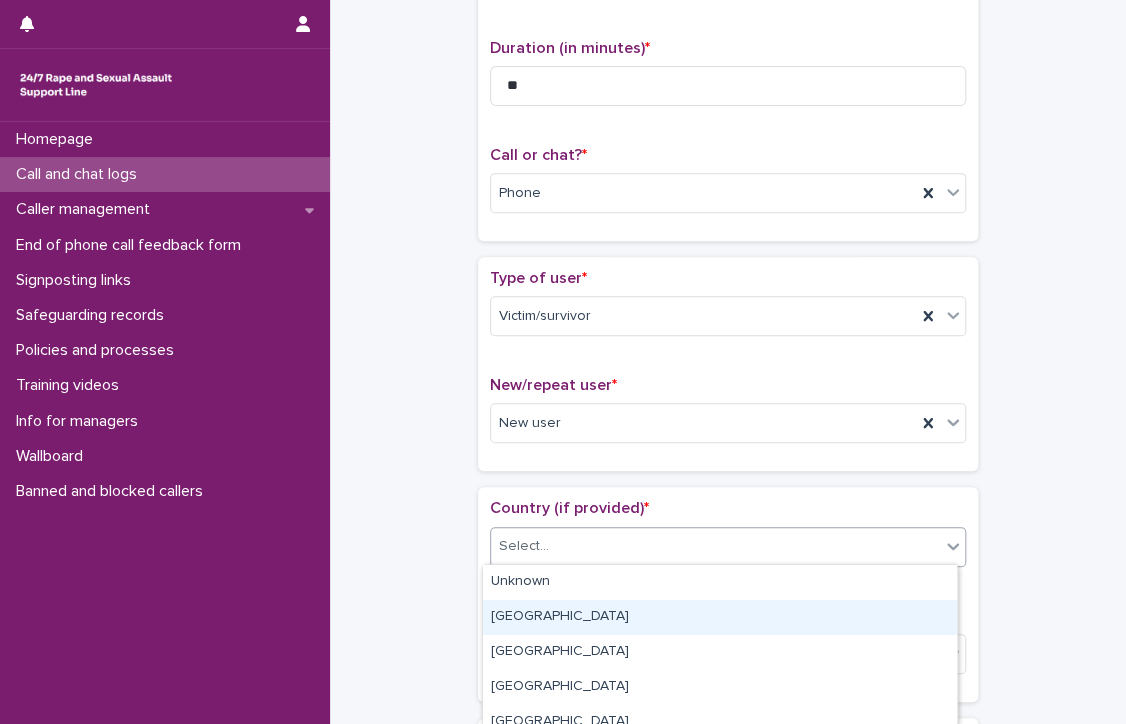 drag, startPoint x: 530, startPoint y: 599, endPoint x: 682, endPoint y: 213, distance: 414.84937 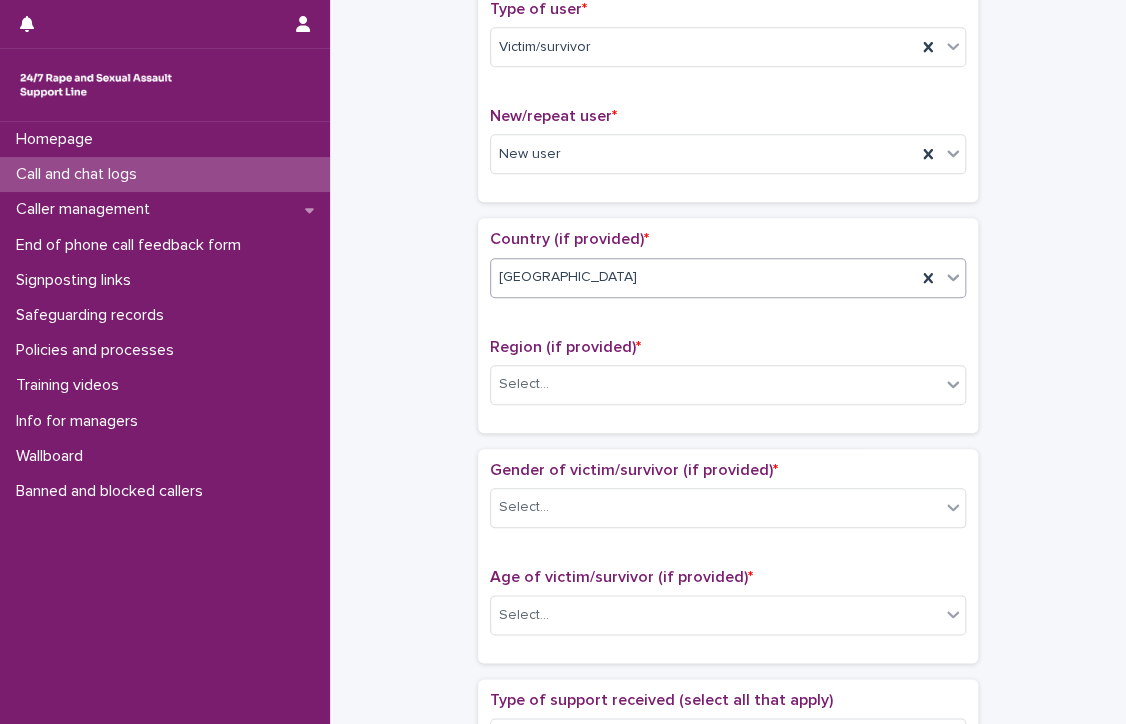 scroll, scrollTop: 500, scrollLeft: 0, axis: vertical 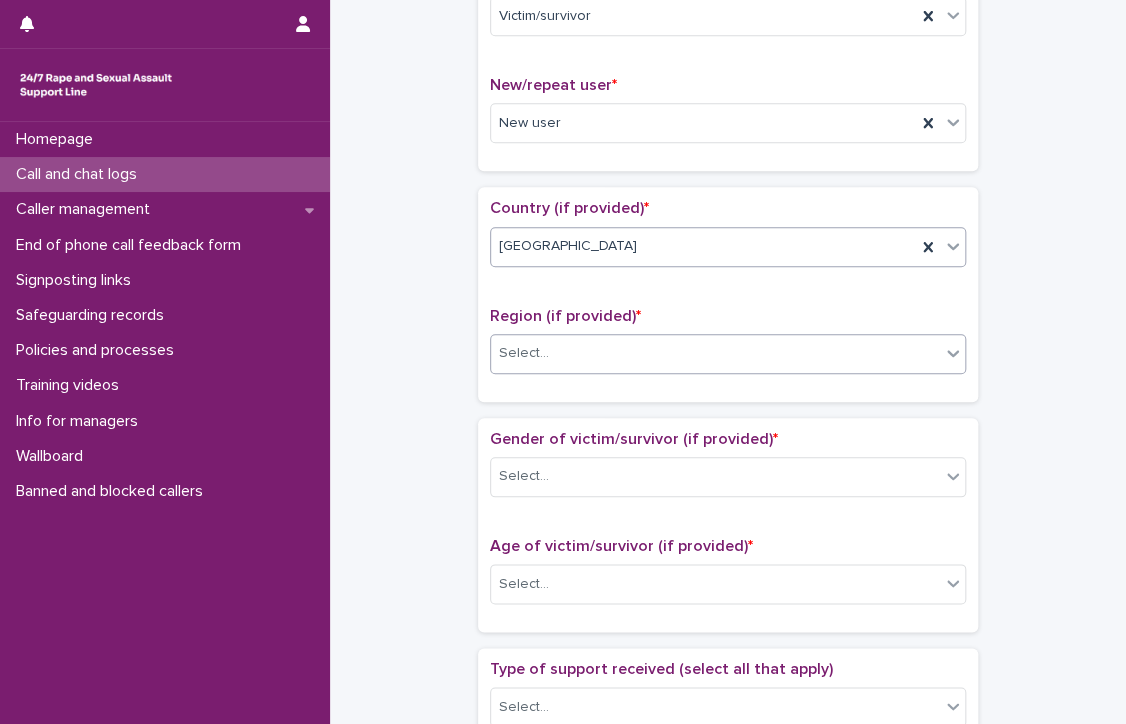 click at bounding box center [552, 353] 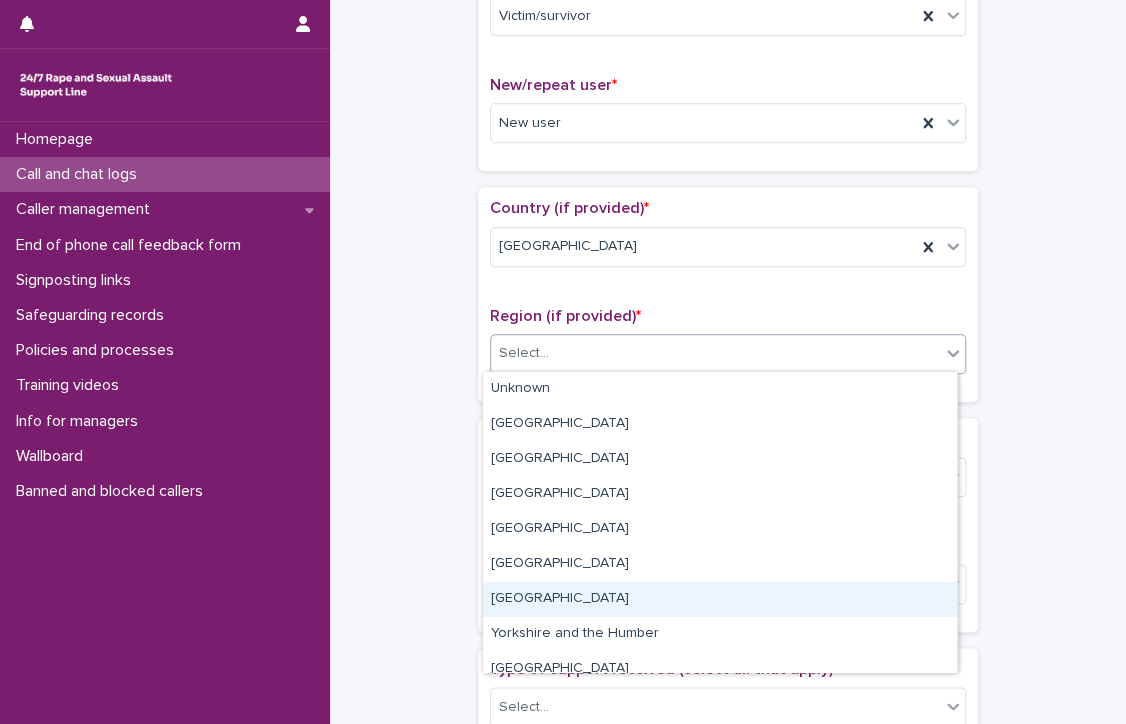 click on "[GEOGRAPHIC_DATA]" at bounding box center [720, 599] 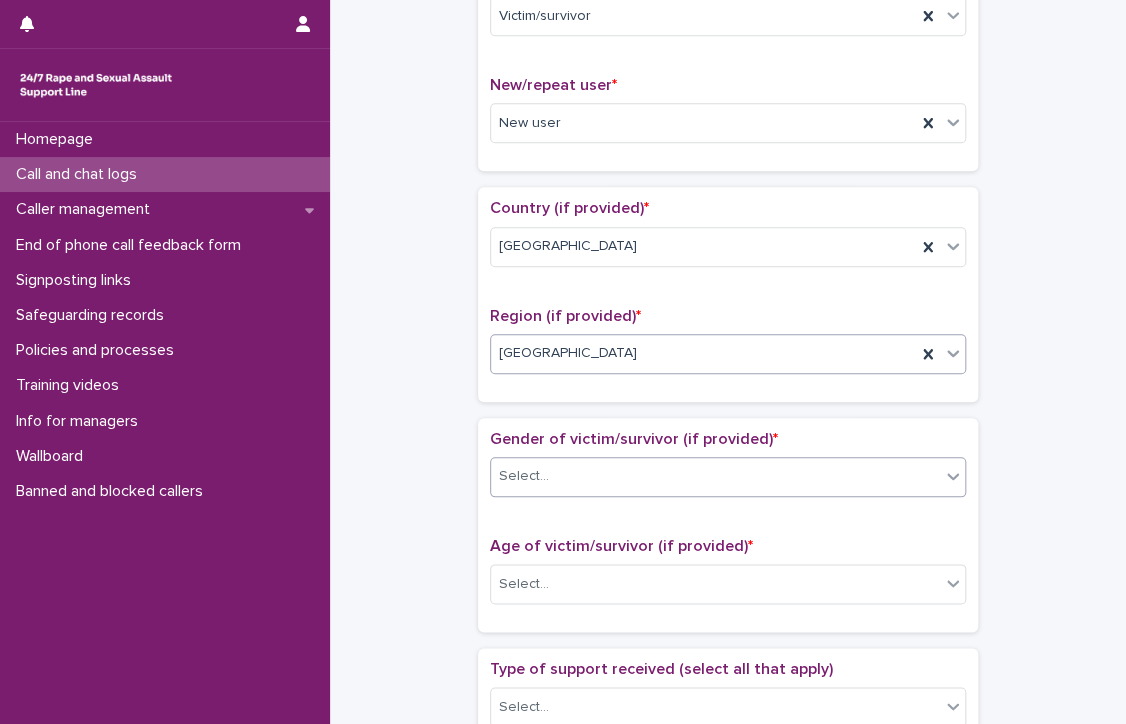 click on "Select..." at bounding box center [728, 477] 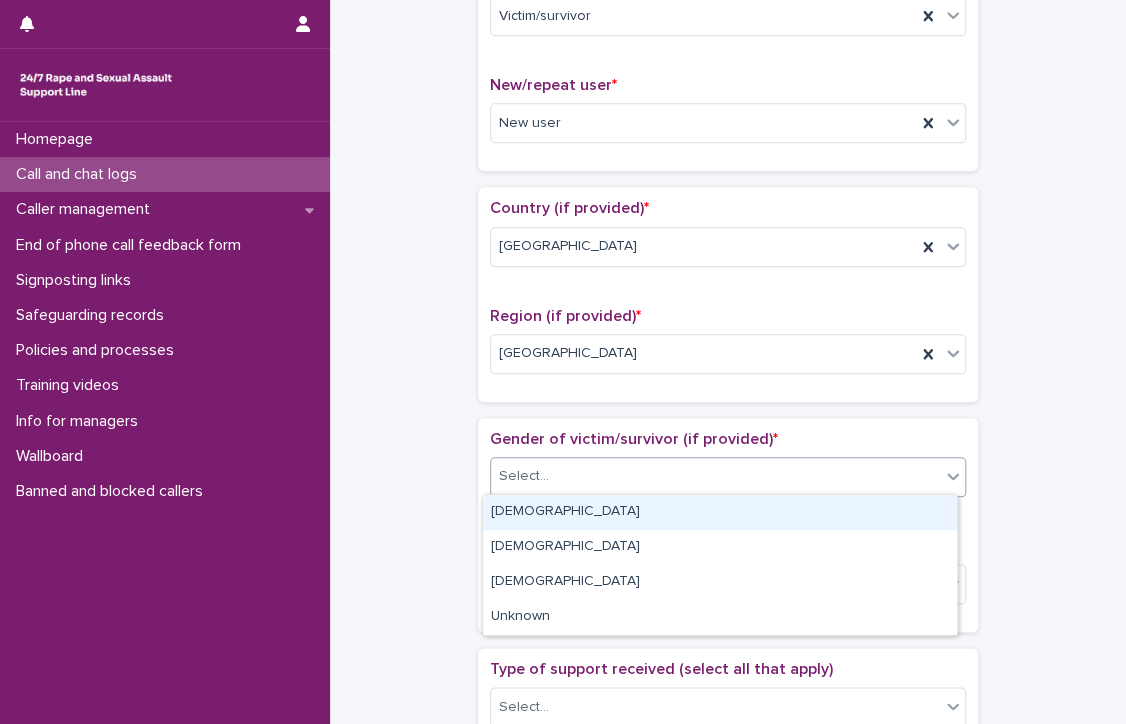 click on "[DEMOGRAPHIC_DATA]" at bounding box center (720, 512) 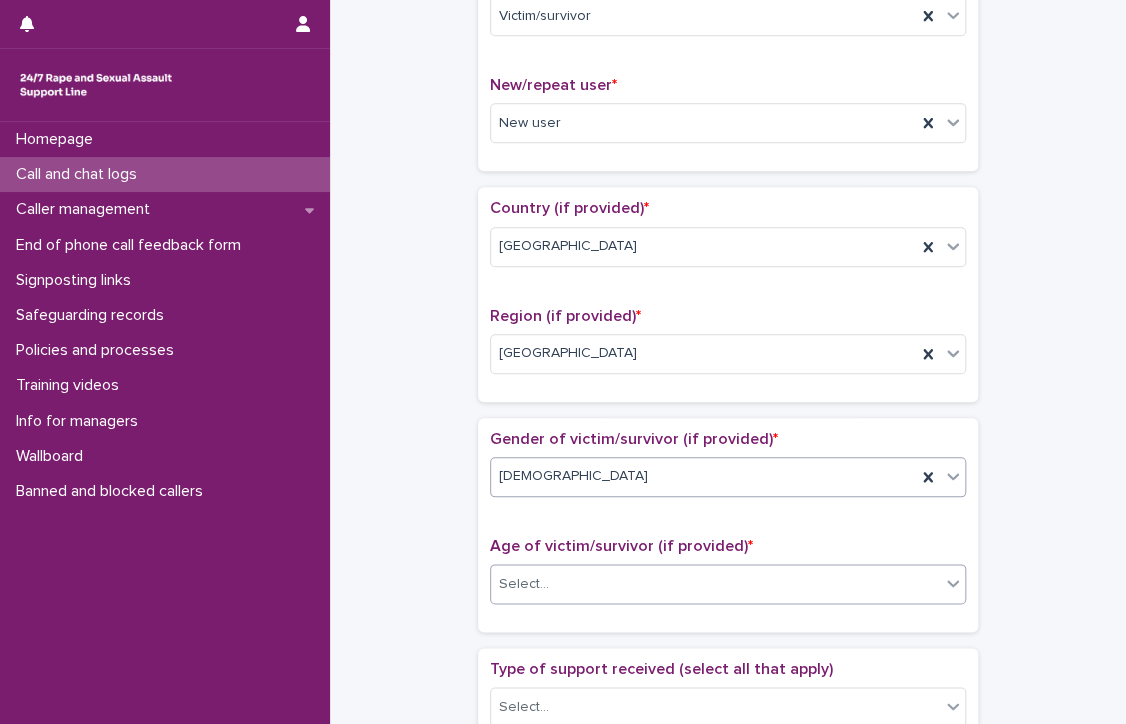 click on "Select..." at bounding box center (715, 584) 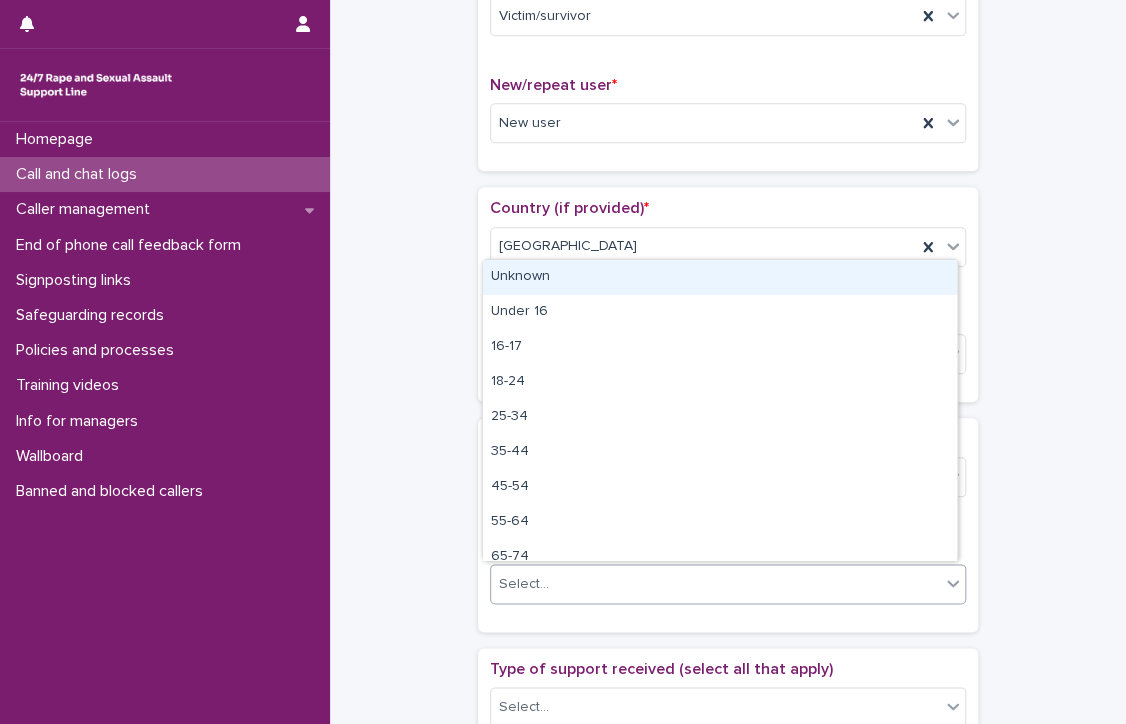 click on "Unknown" at bounding box center [720, 277] 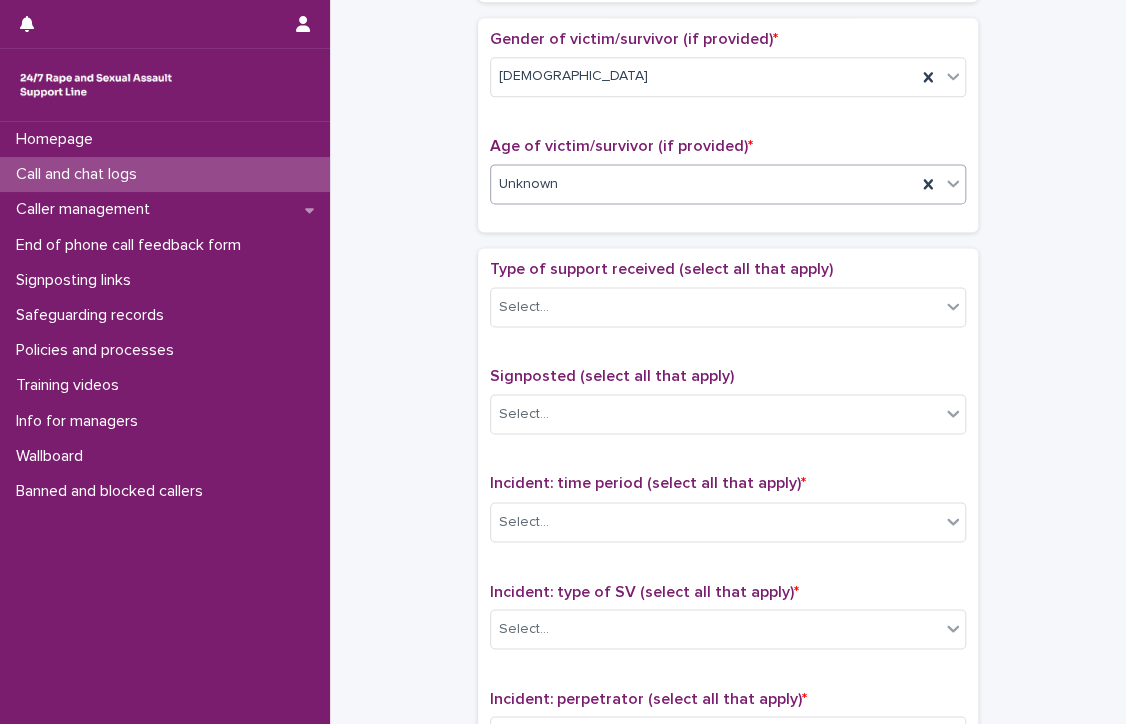 scroll, scrollTop: 800, scrollLeft: 0, axis: vertical 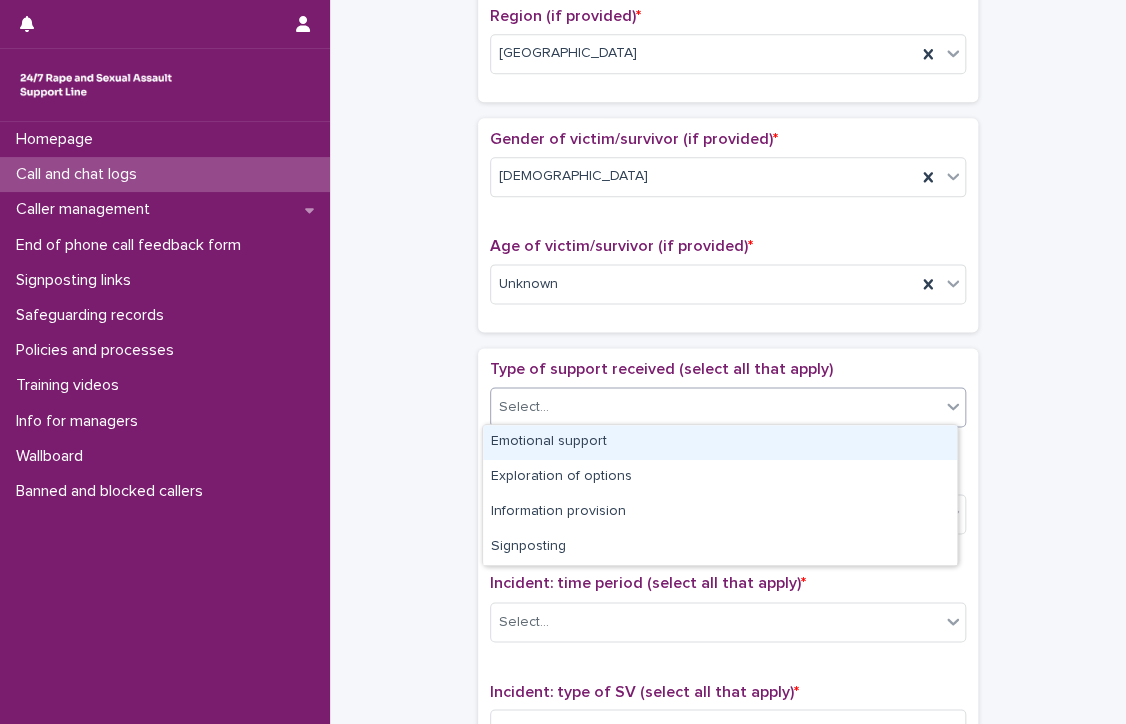 click on "Select..." at bounding box center [524, 407] 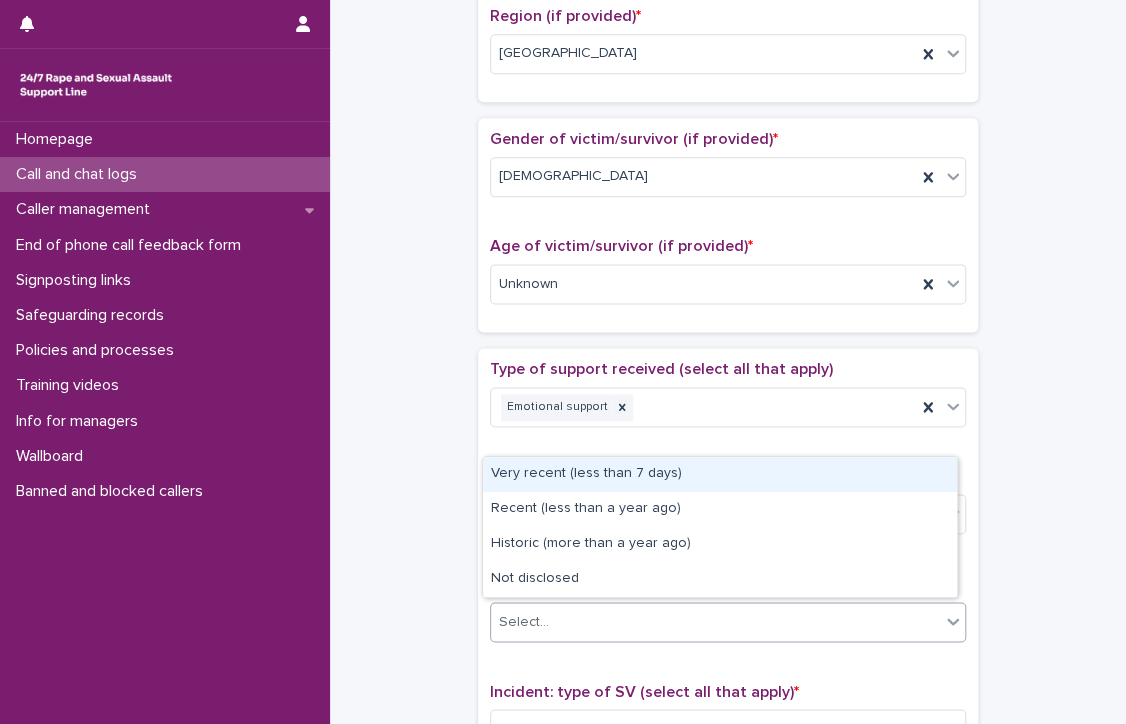 click on "Select..." at bounding box center (715, 621) 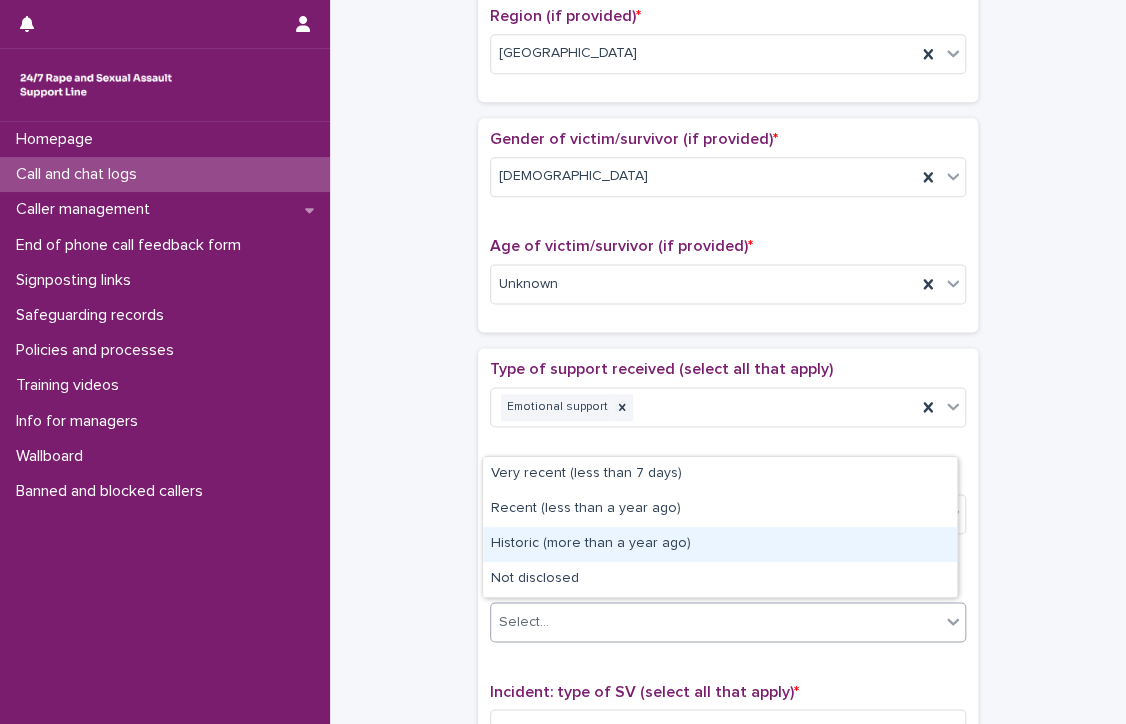 drag, startPoint x: 638, startPoint y: 599, endPoint x: 715, endPoint y: 549, distance: 91.809586 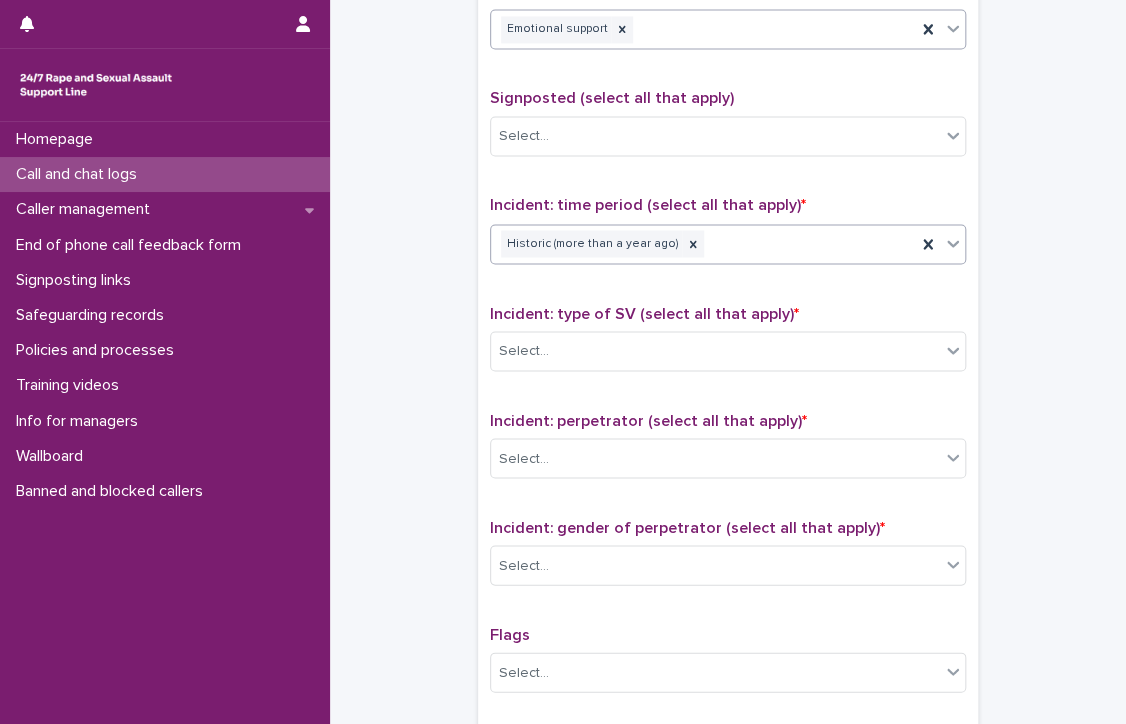 scroll, scrollTop: 1200, scrollLeft: 0, axis: vertical 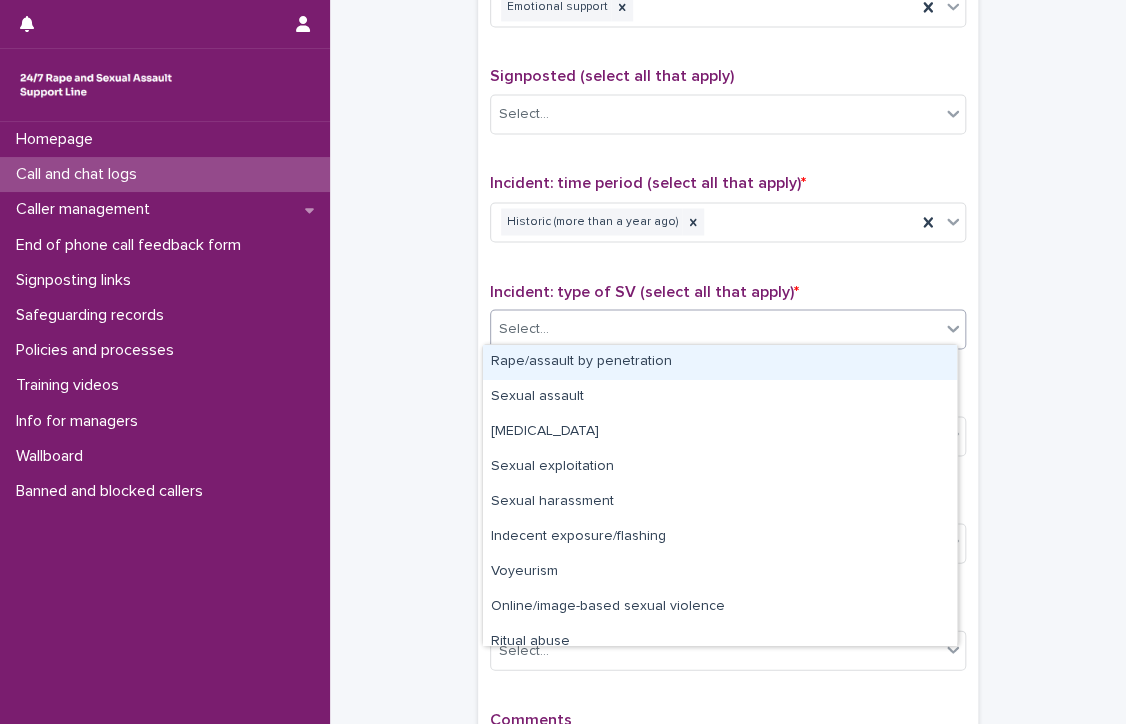 click on "Select..." at bounding box center [715, 328] 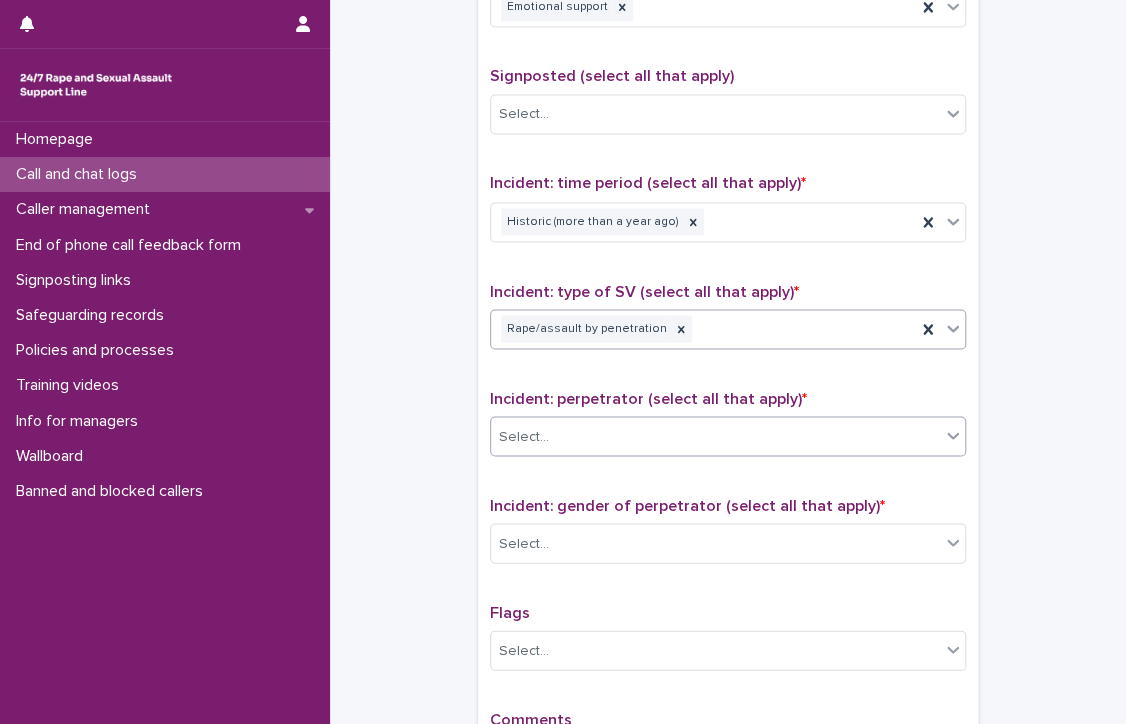 click on "Select..." at bounding box center [715, 436] 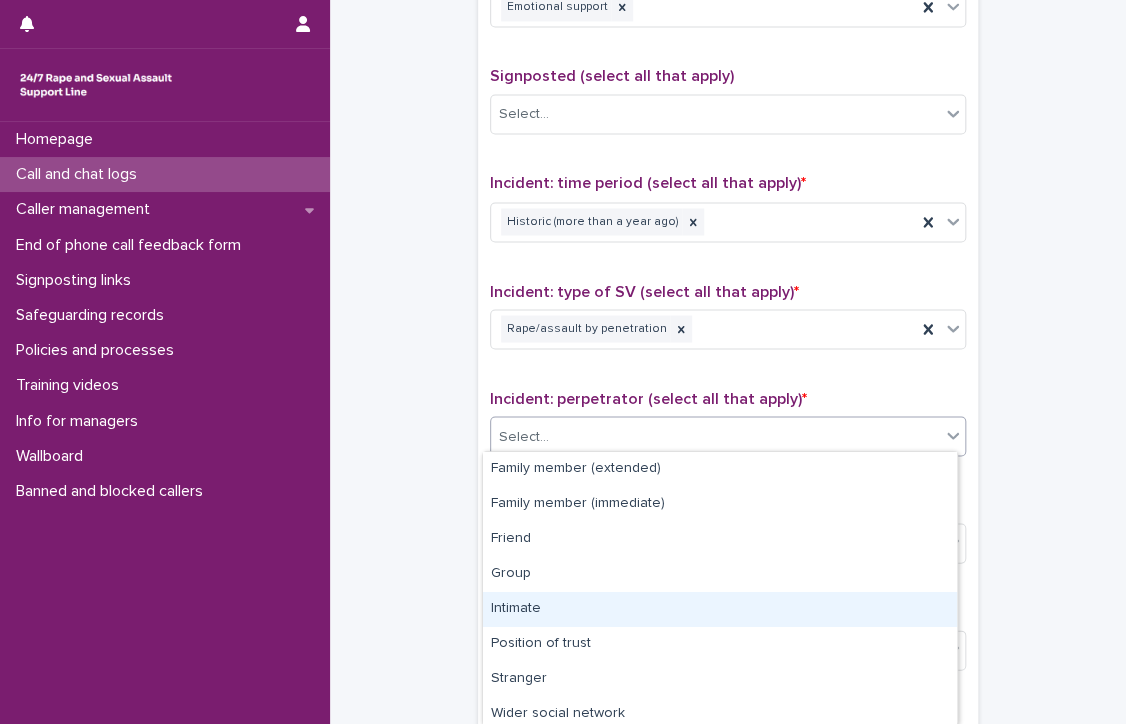 click on "Intimate" at bounding box center (720, 609) 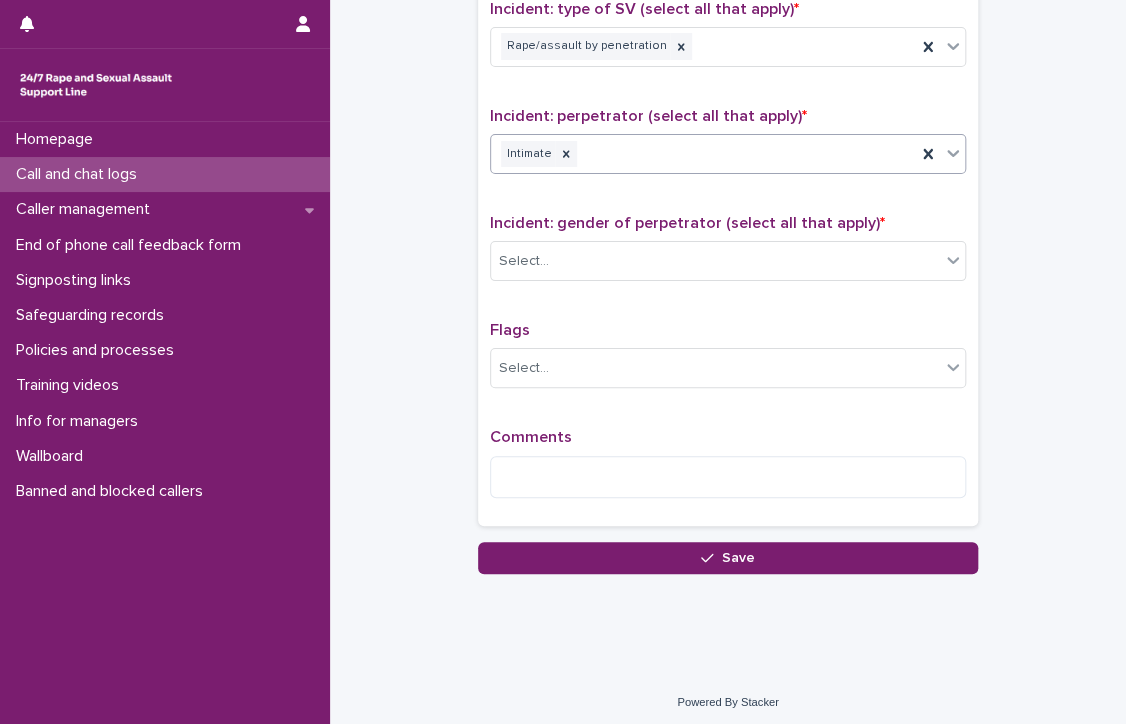 scroll, scrollTop: 1483, scrollLeft: 0, axis: vertical 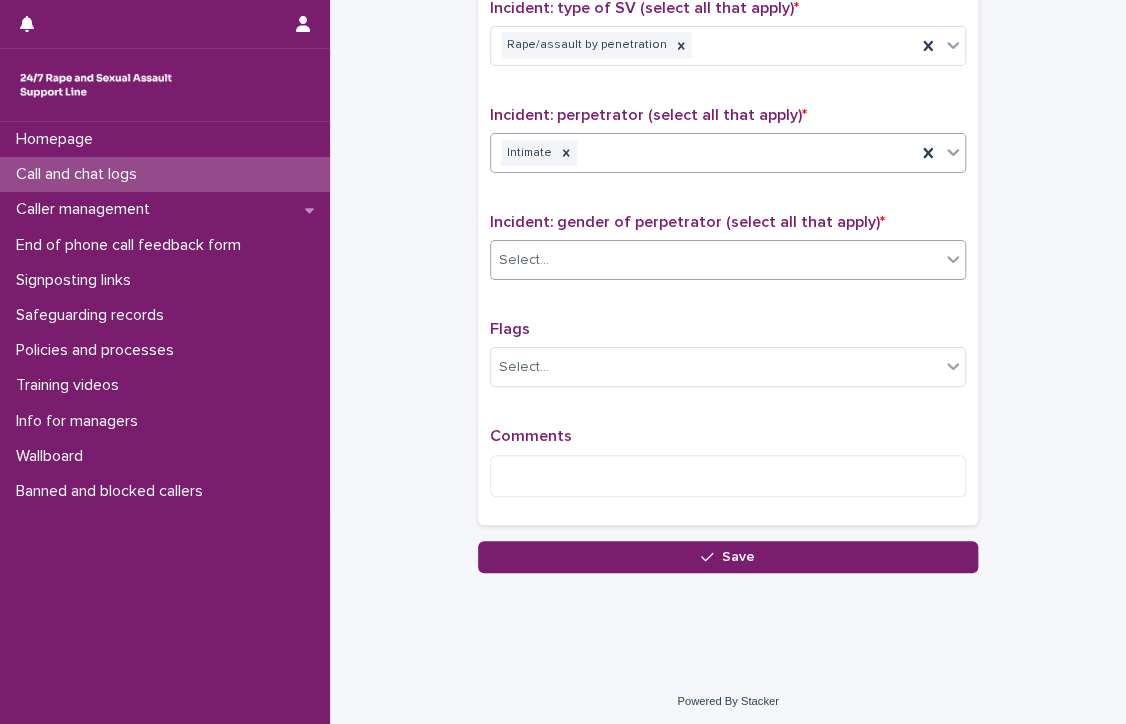 click on "Select..." at bounding box center [715, 260] 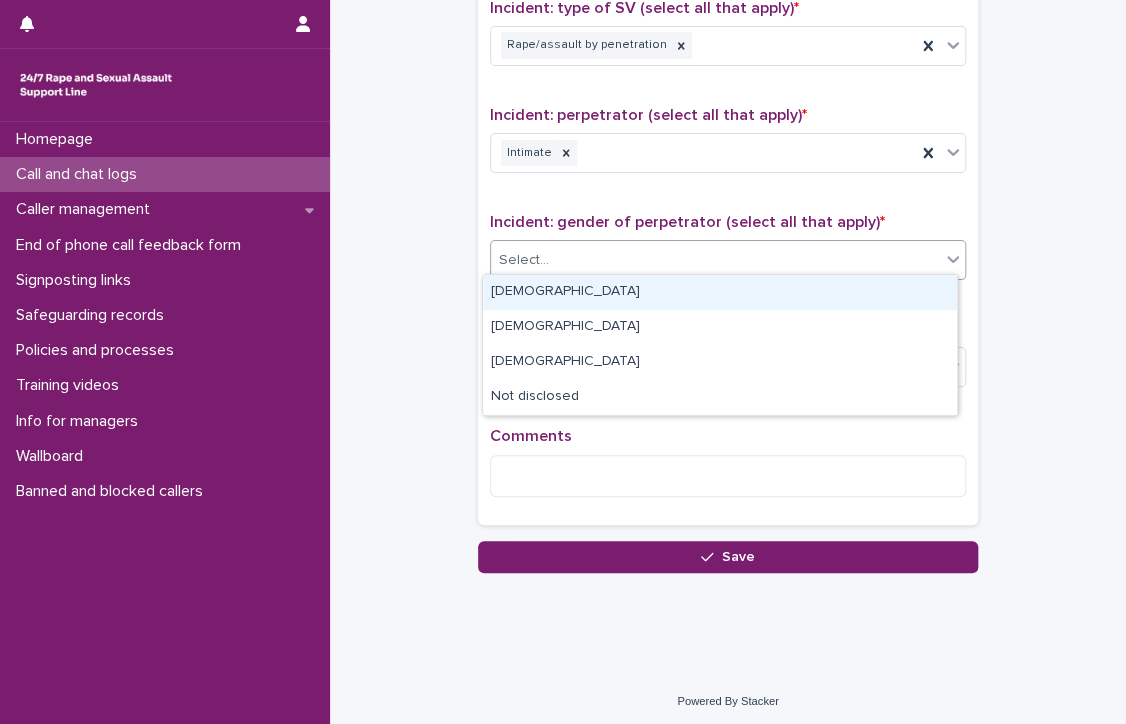 click on "[DEMOGRAPHIC_DATA]" at bounding box center (720, 292) 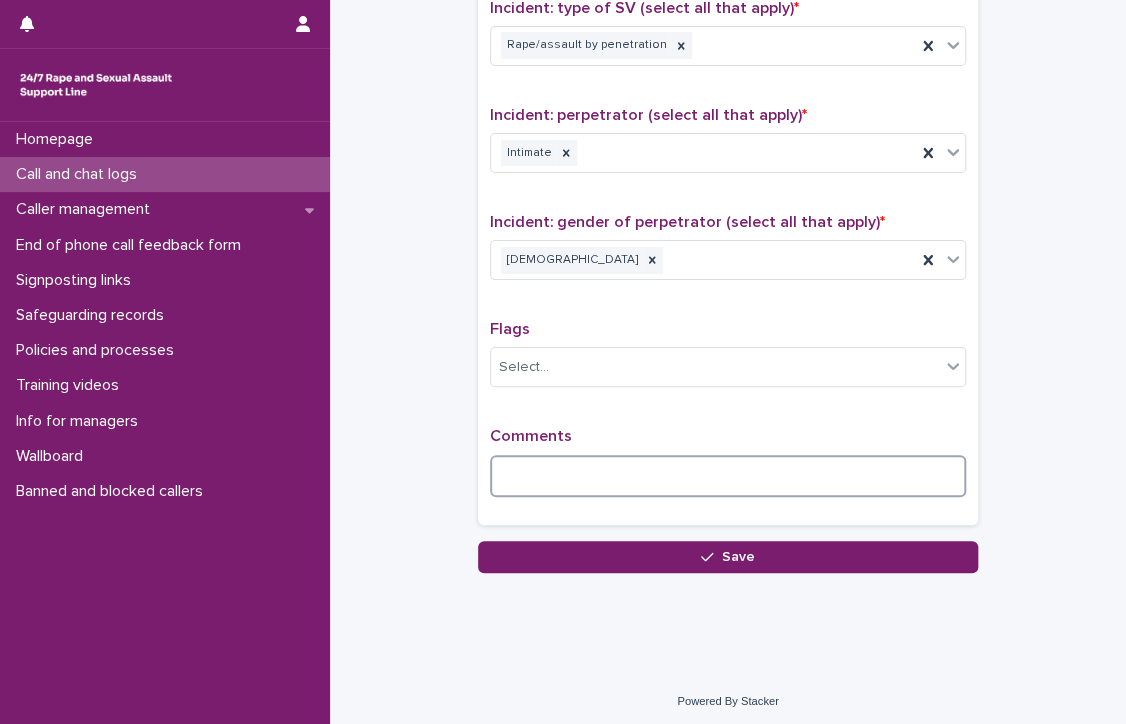 click at bounding box center (728, 476) 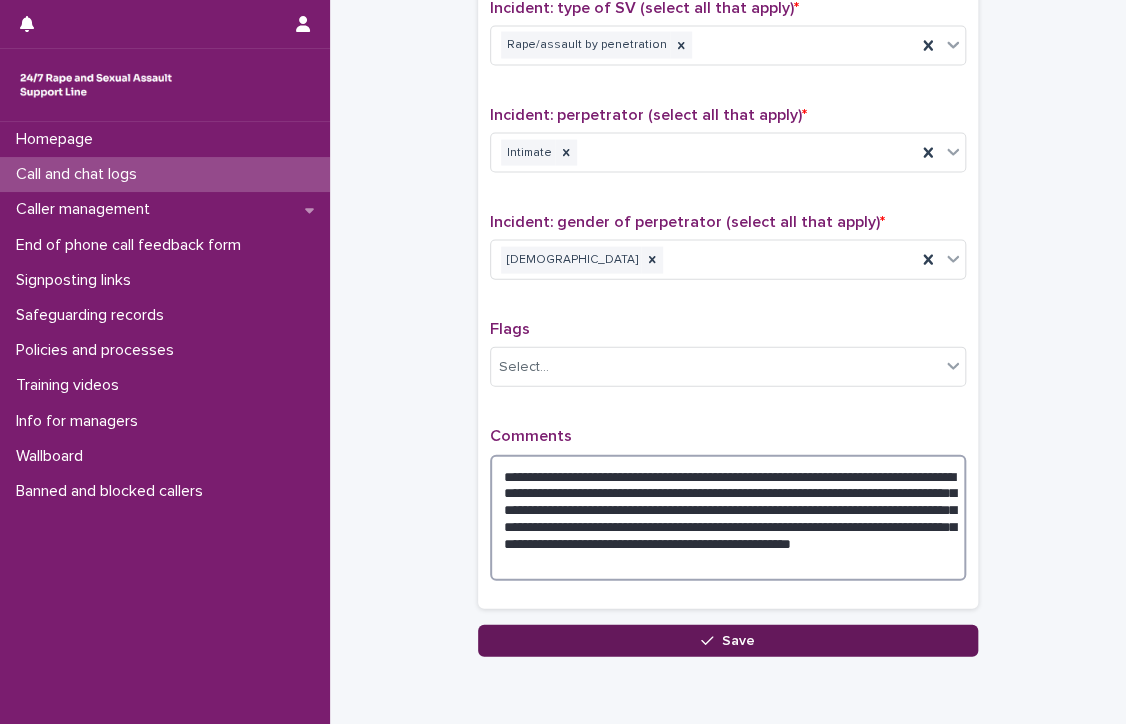 type on "**********" 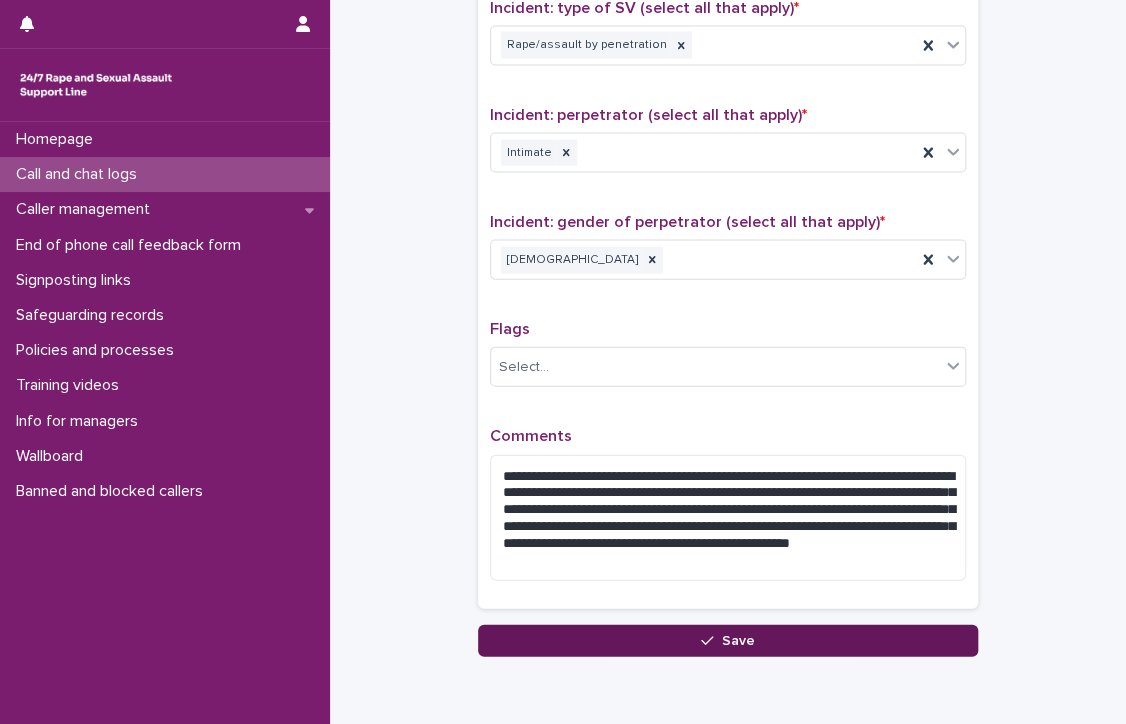 click at bounding box center (711, 641) 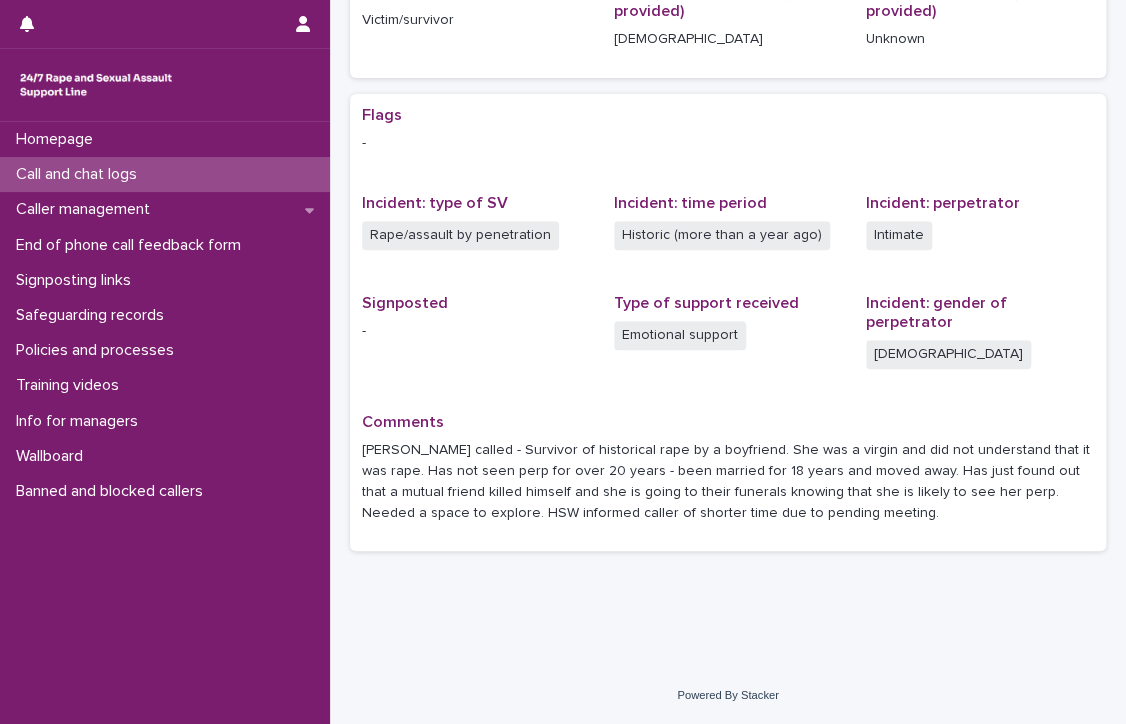 scroll, scrollTop: 0, scrollLeft: 0, axis: both 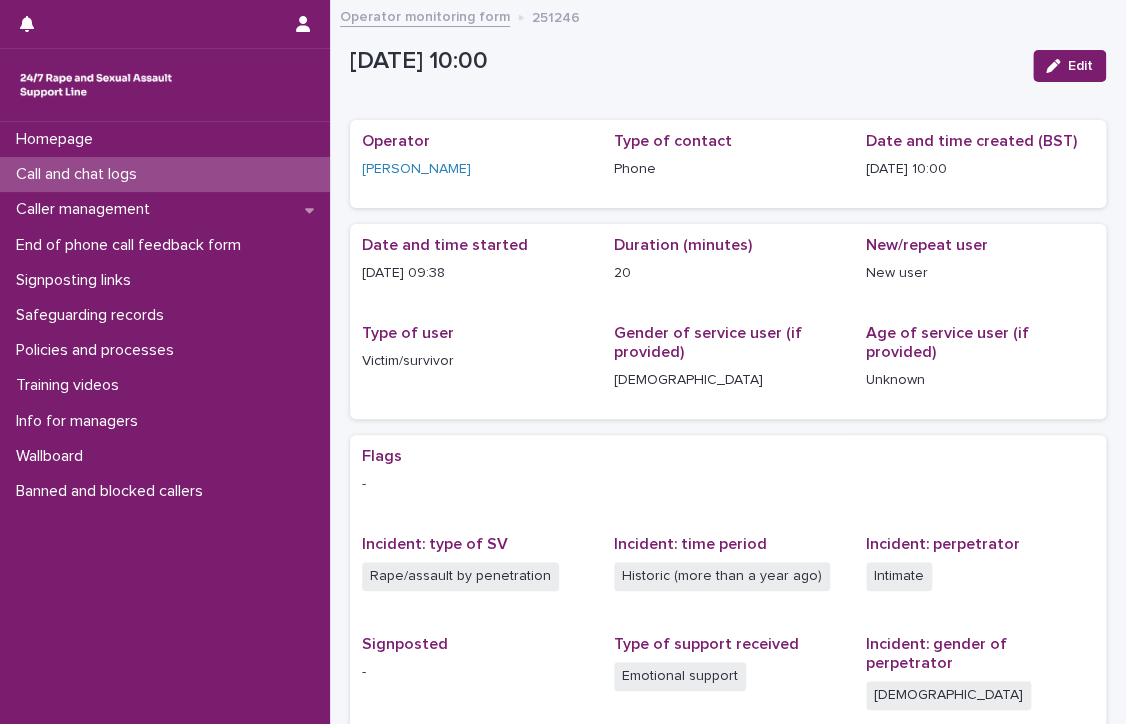 click on "Call and chat logs" at bounding box center (80, 174) 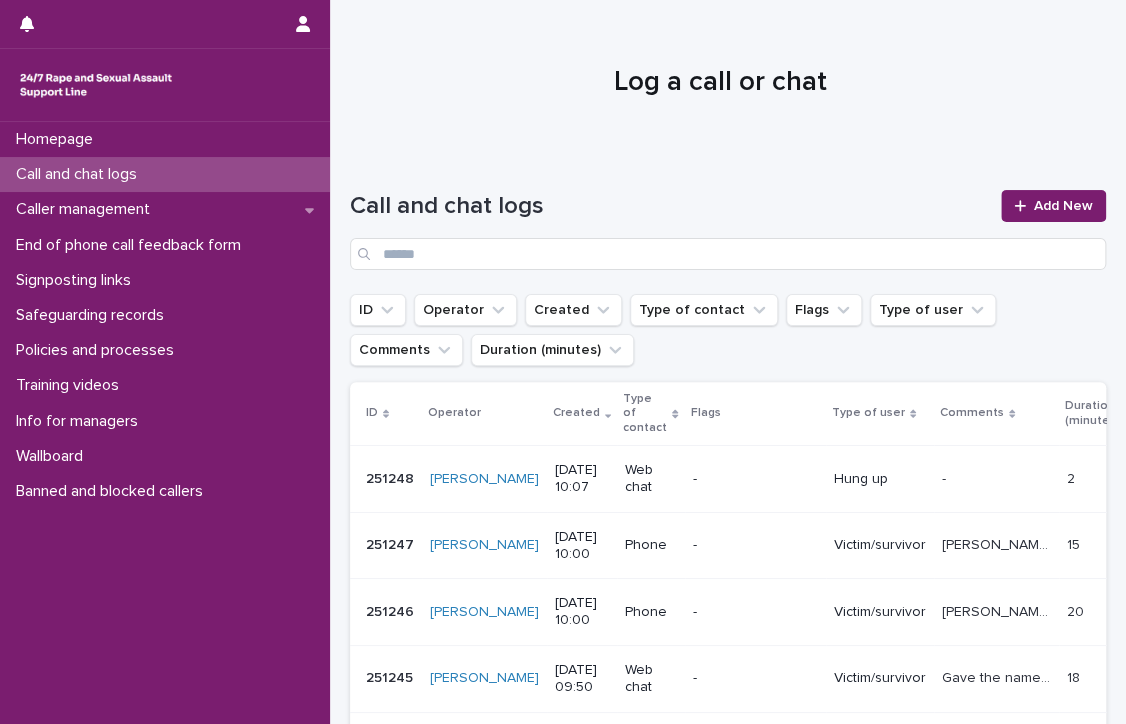 click on "Call and chat logs" at bounding box center (80, 174) 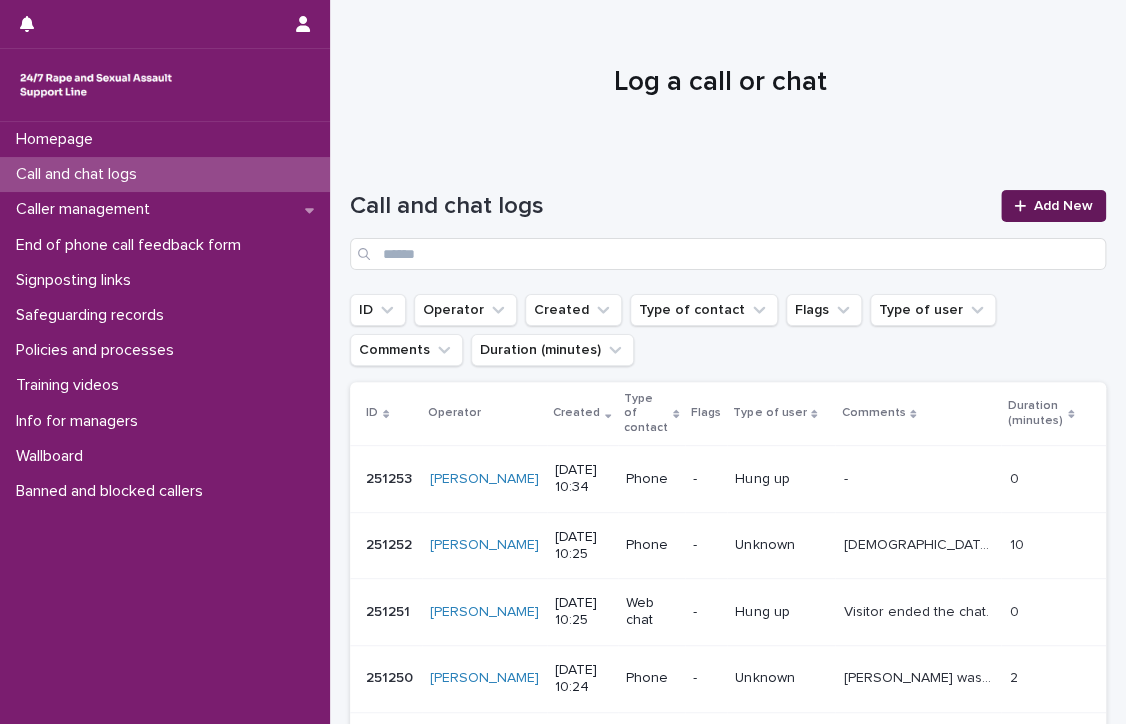 click on "Add New" at bounding box center [1063, 206] 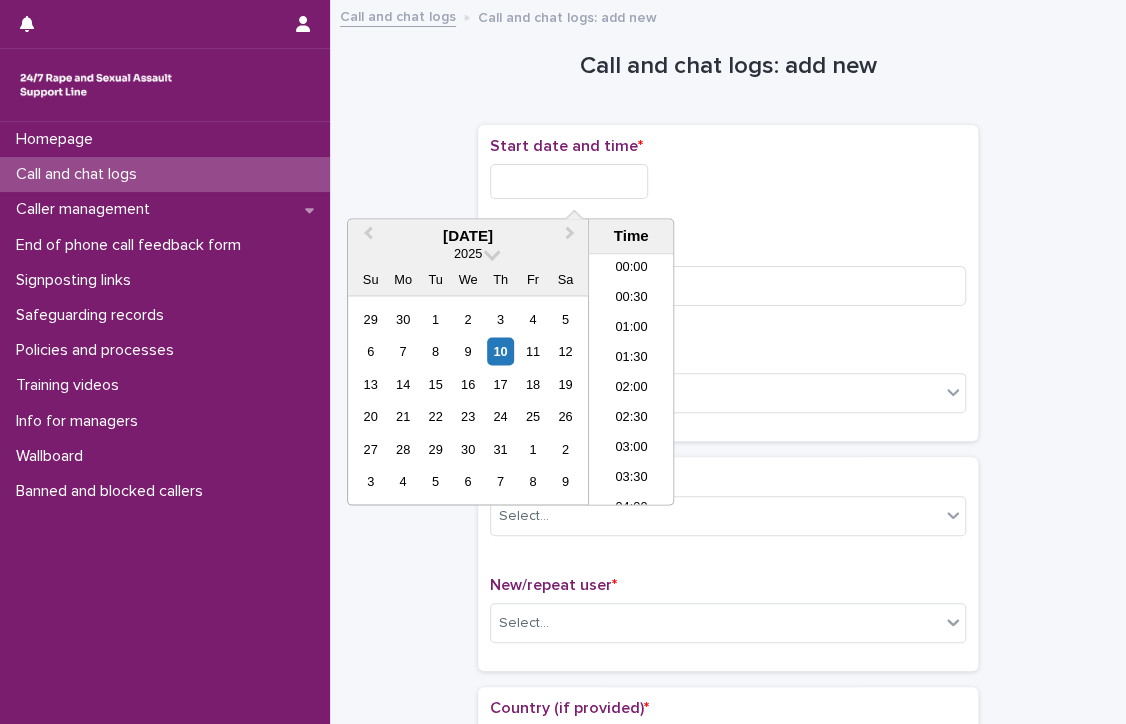 click at bounding box center [569, 181] 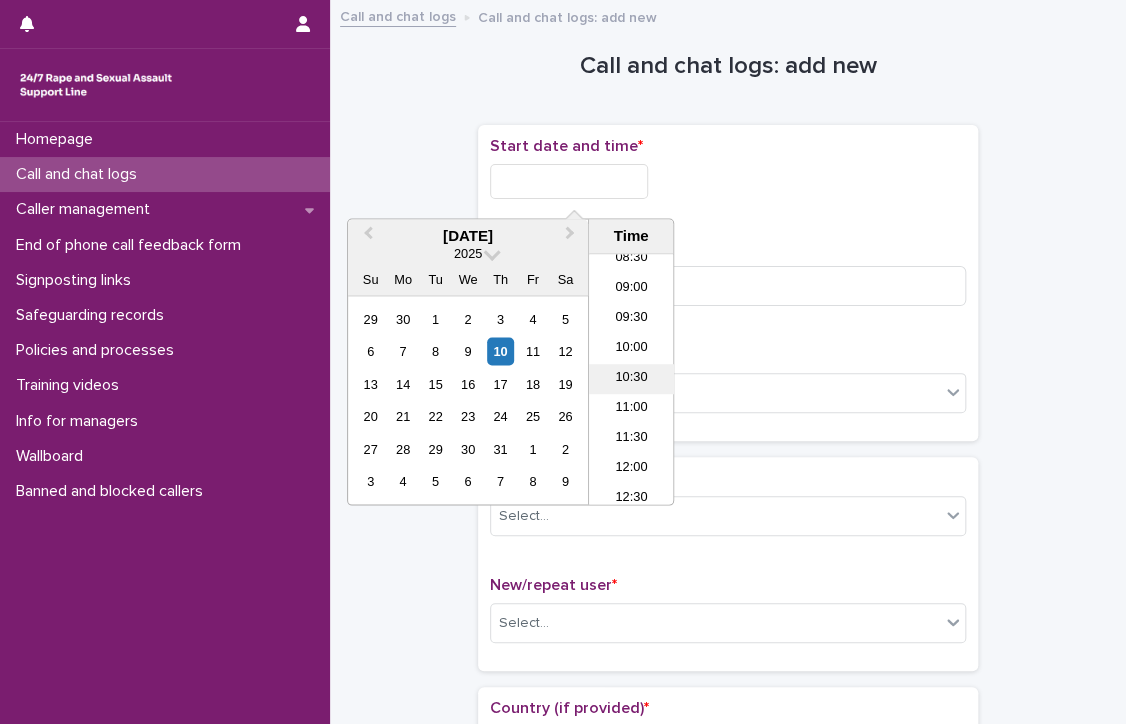 click on "10:30" at bounding box center [631, 380] 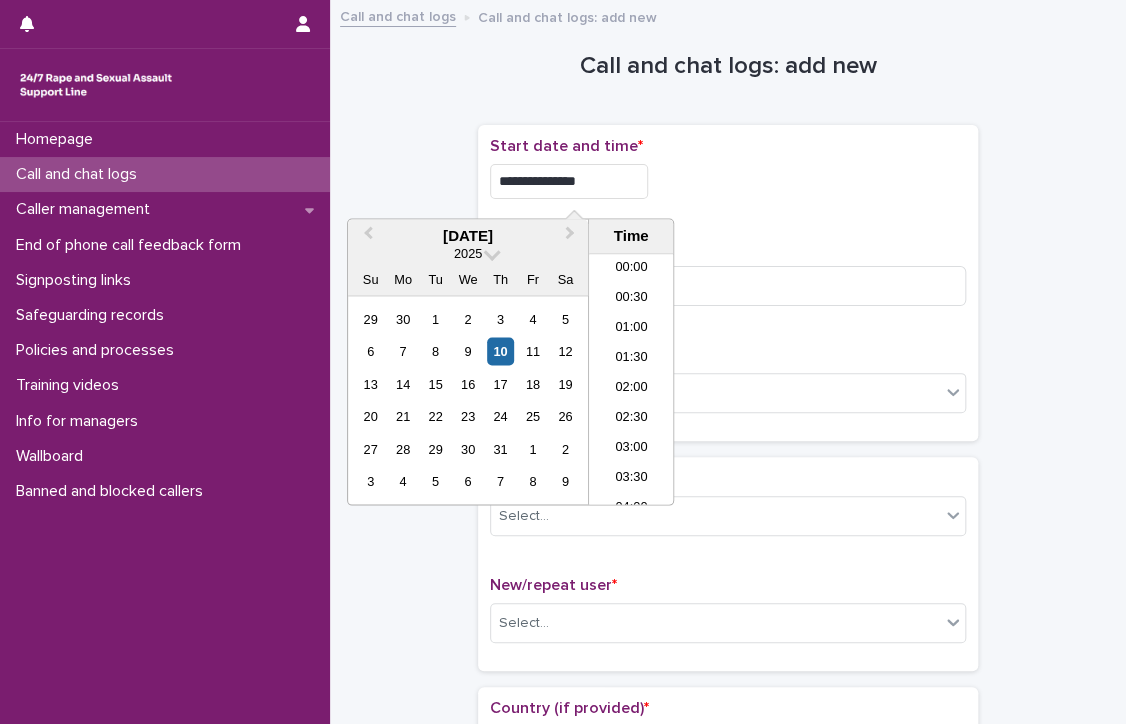 click on "**********" at bounding box center [569, 181] 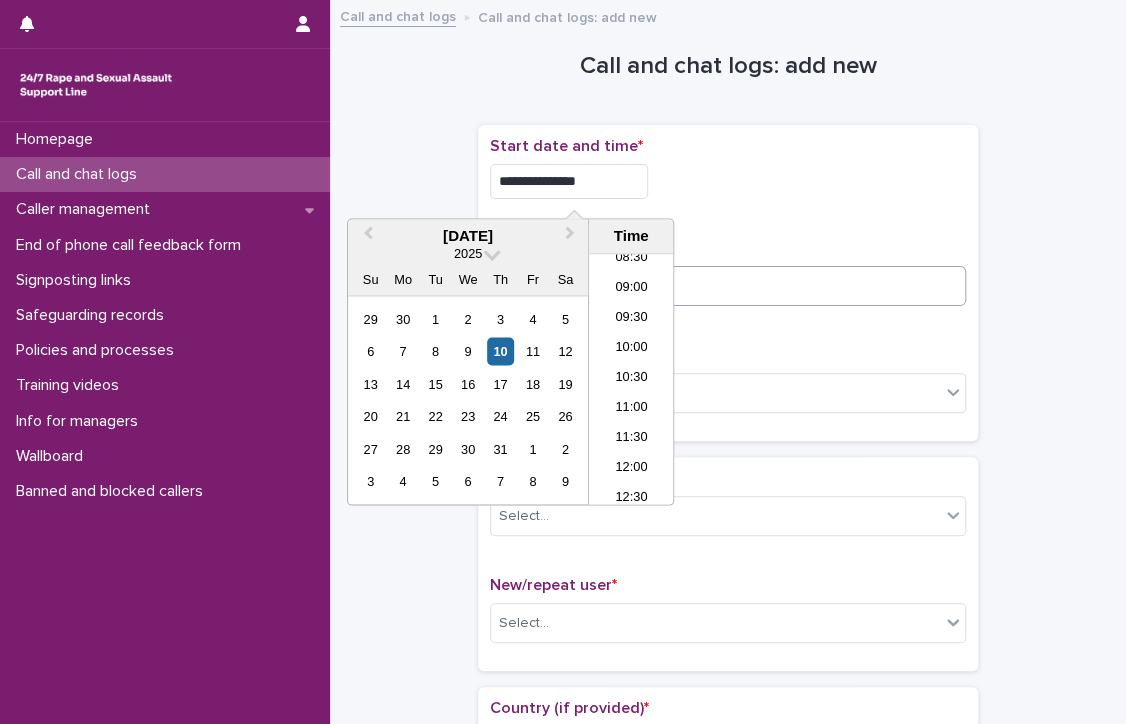 type on "**********" 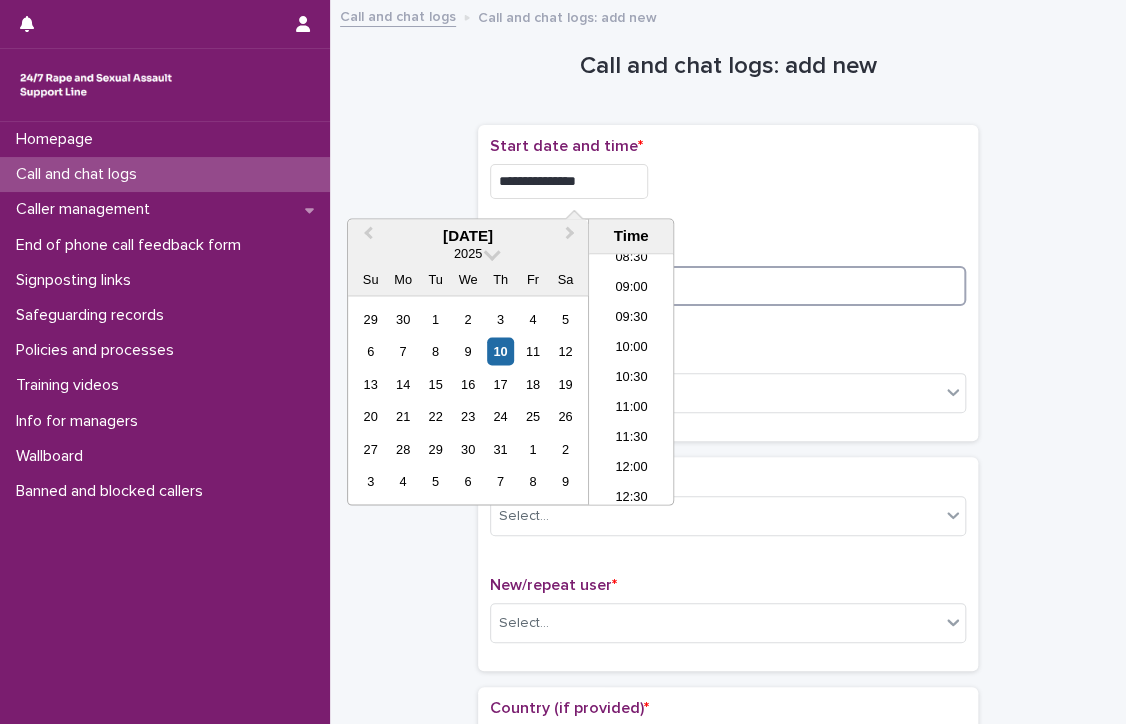 click at bounding box center (728, 286) 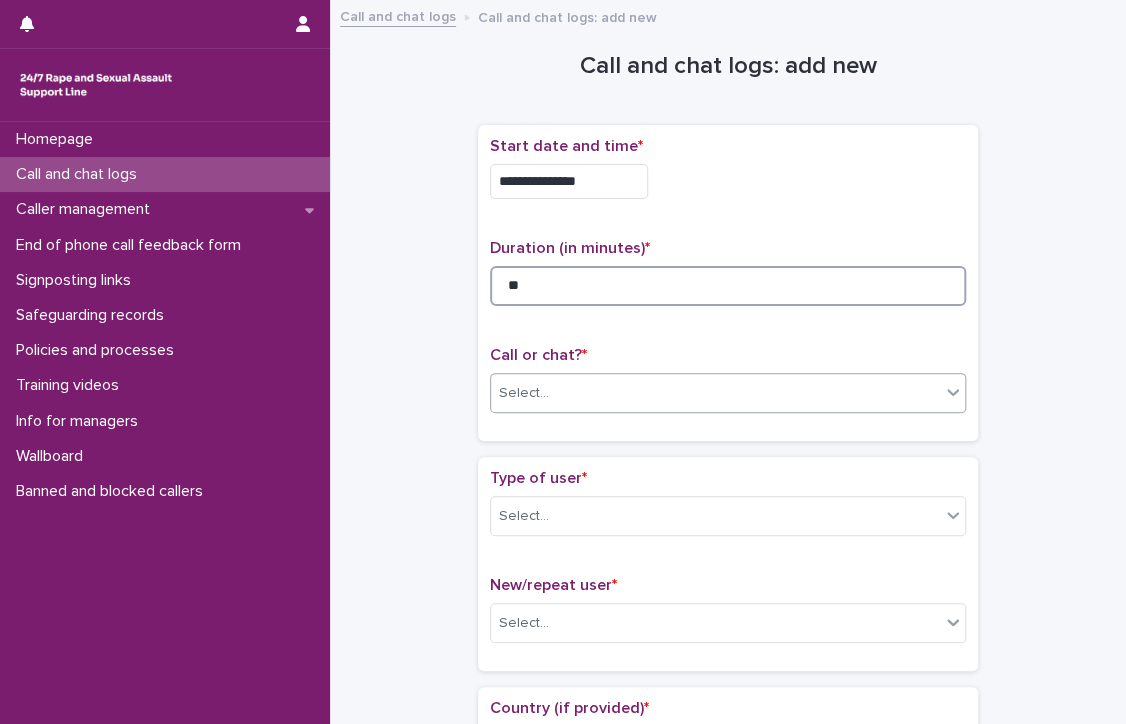type on "**" 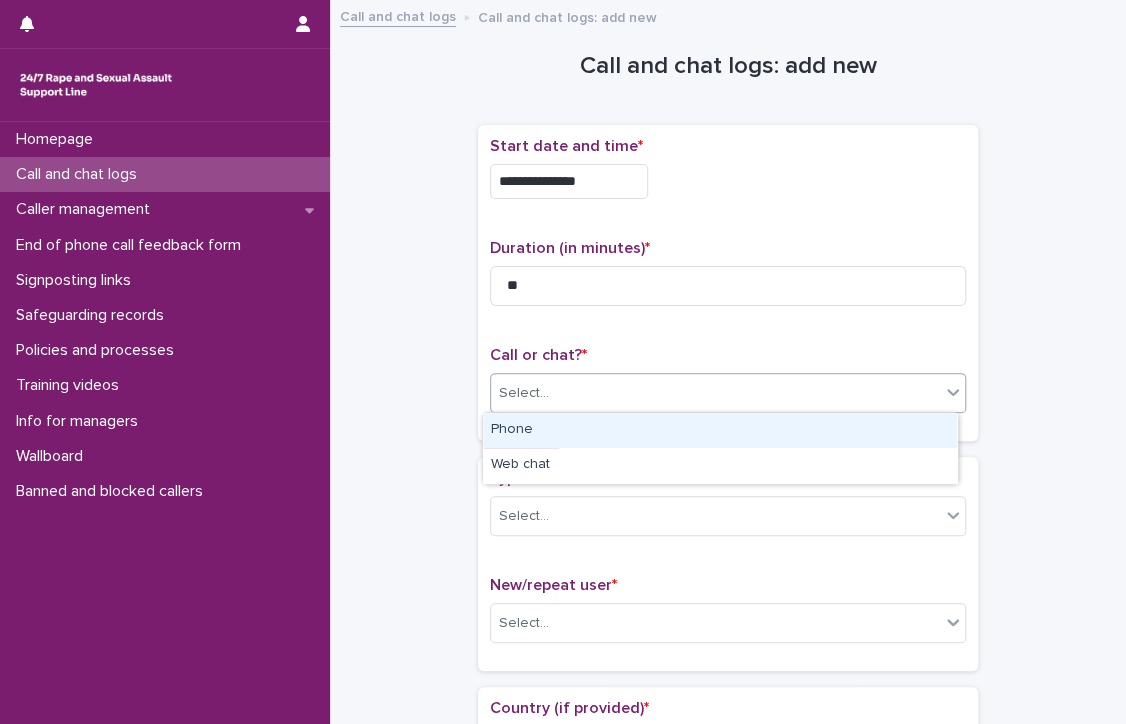 click on "Select..." at bounding box center (715, 393) 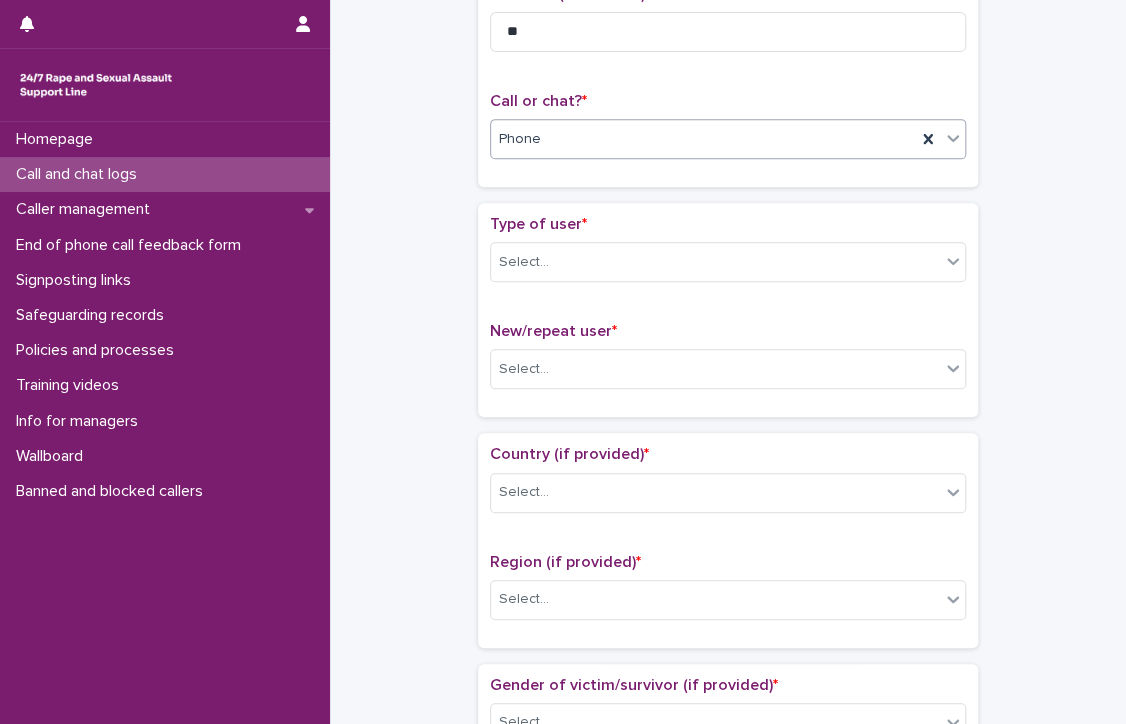 scroll, scrollTop: 300, scrollLeft: 0, axis: vertical 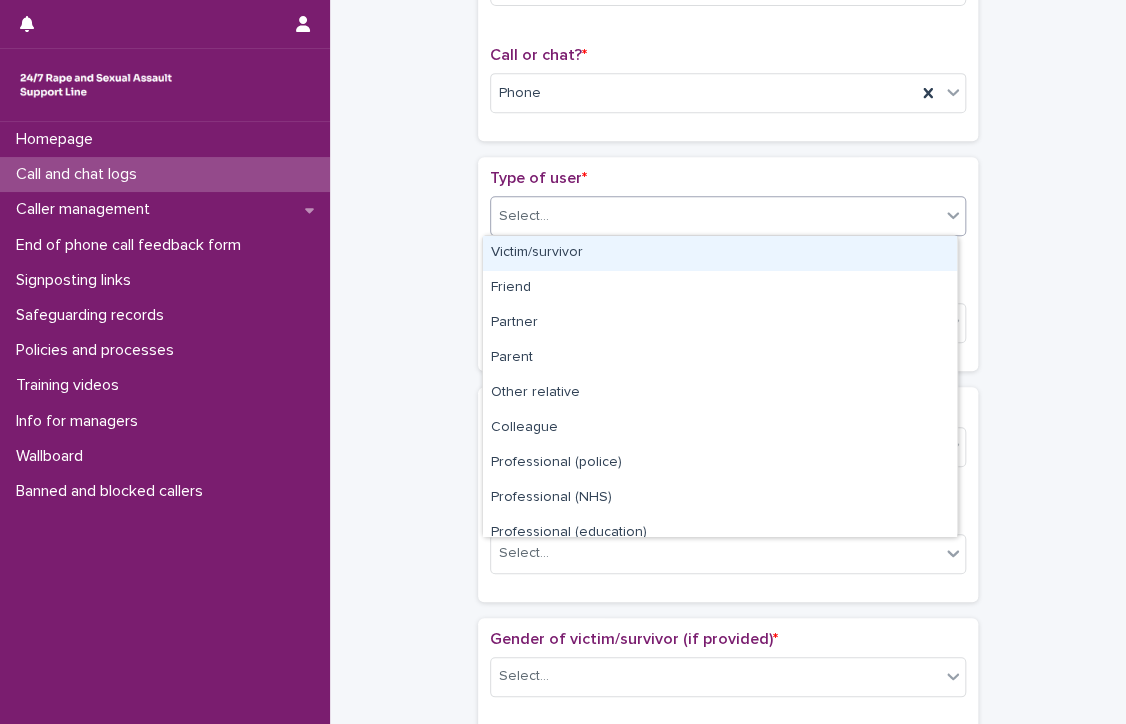 click on "Select..." at bounding box center [715, 216] 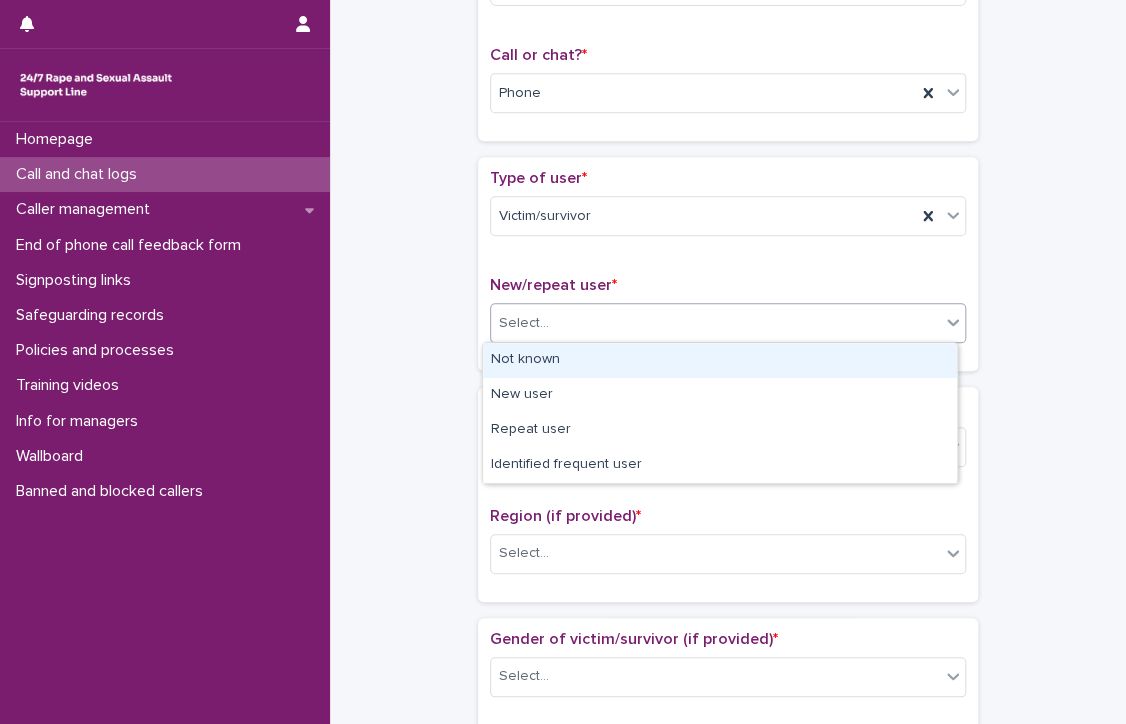 click on "Select..." at bounding box center [715, 323] 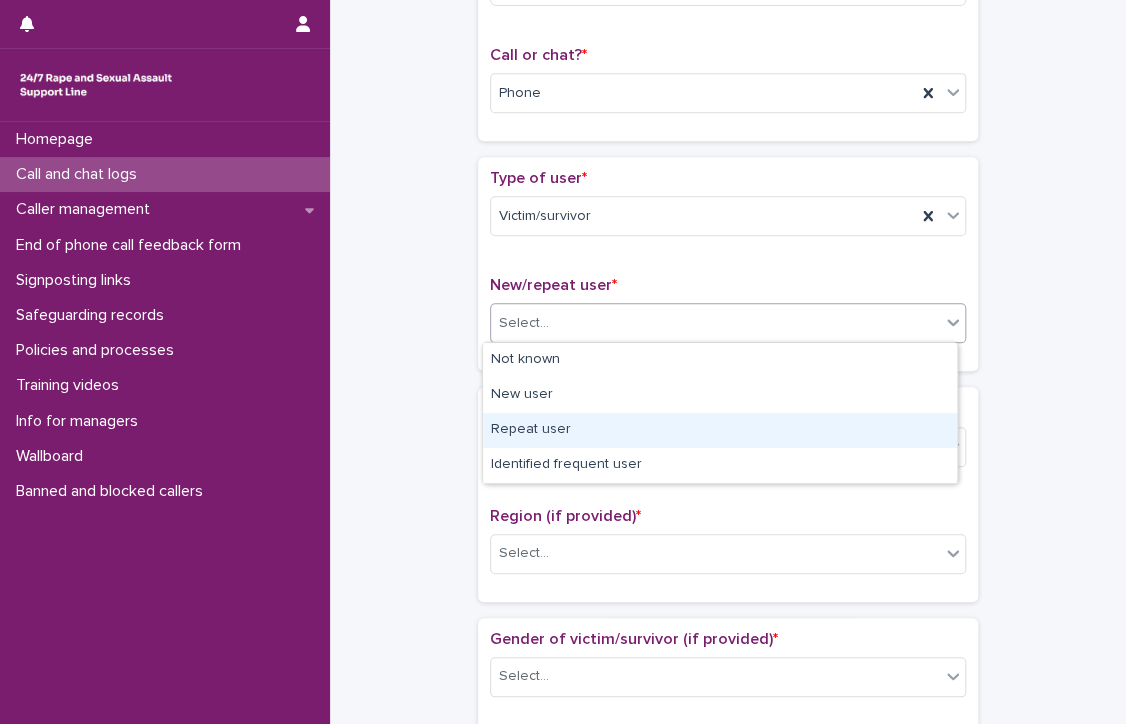 click on "Repeat user" at bounding box center [720, 430] 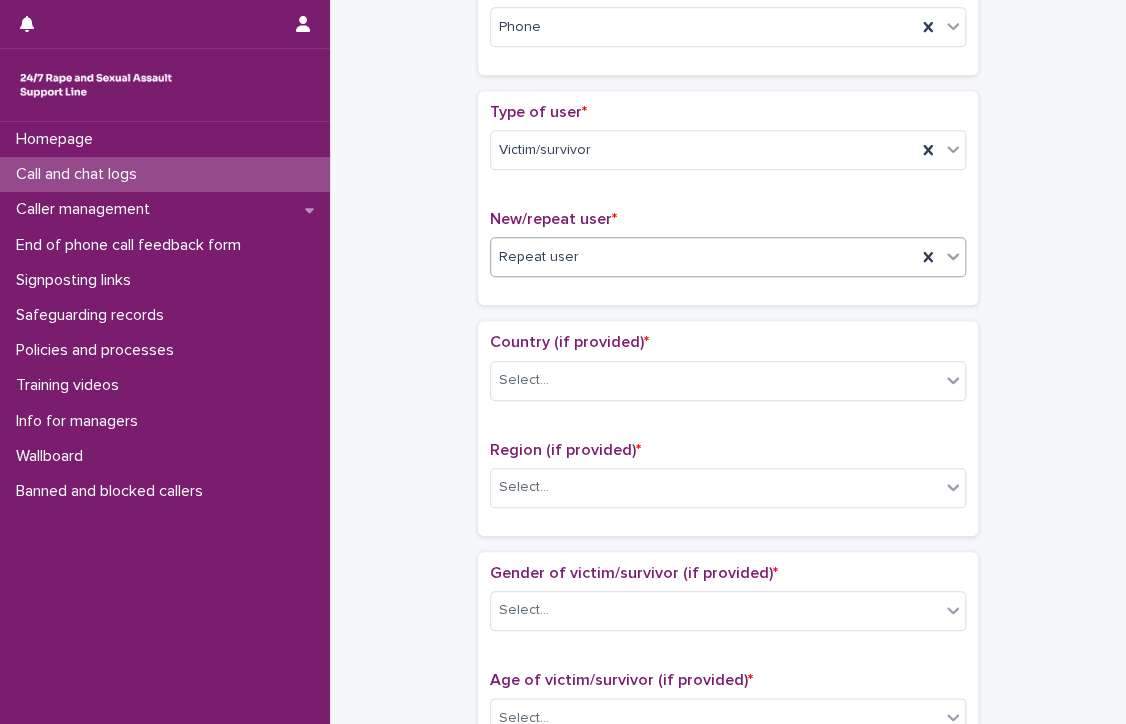 scroll, scrollTop: 400, scrollLeft: 0, axis: vertical 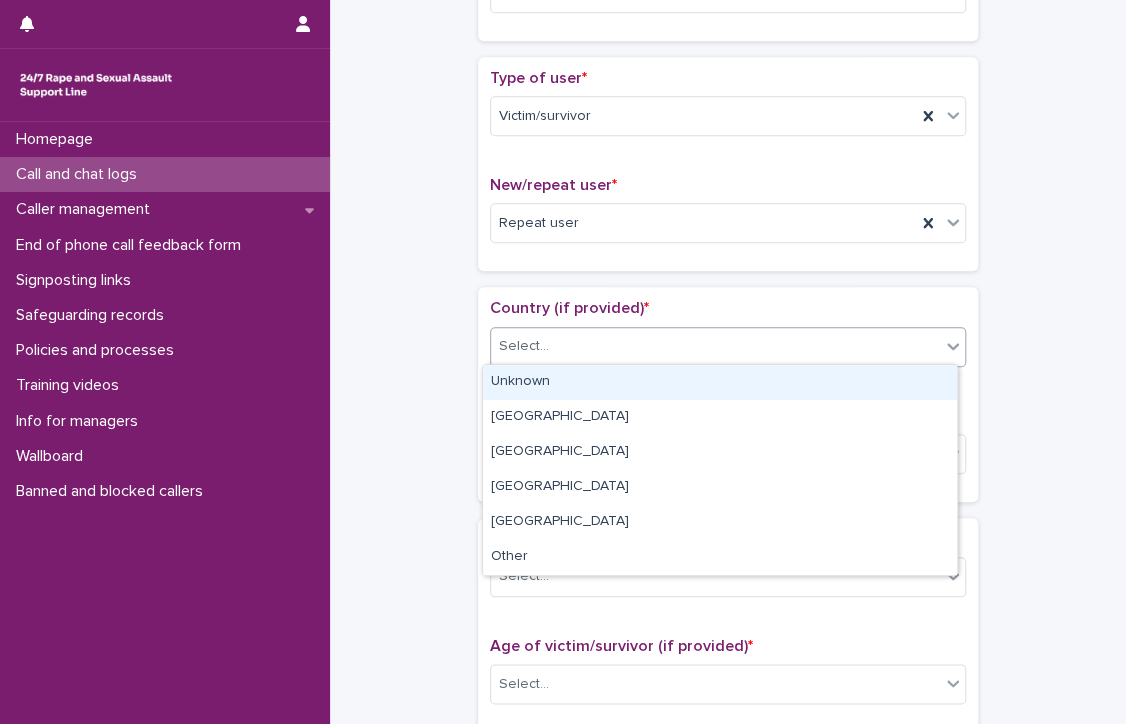 click on "Select..." at bounding box center (715, 346) 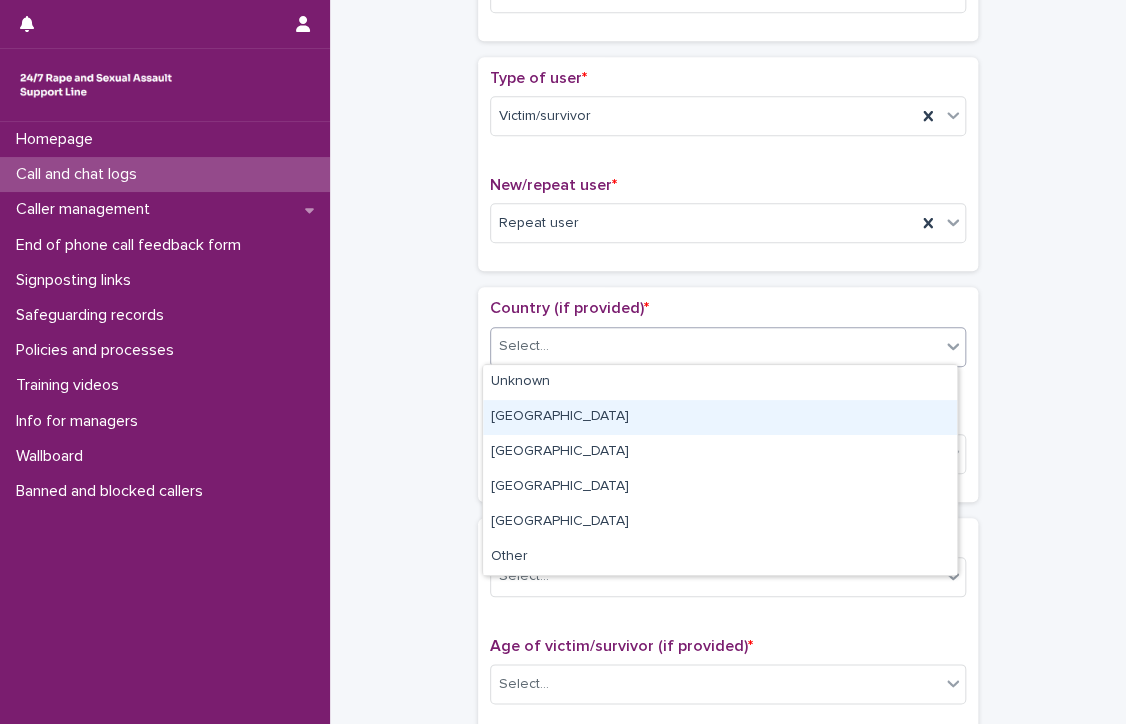 click on "[GEOGRAPHIC_DATA]" at bounding box center [720, 417] 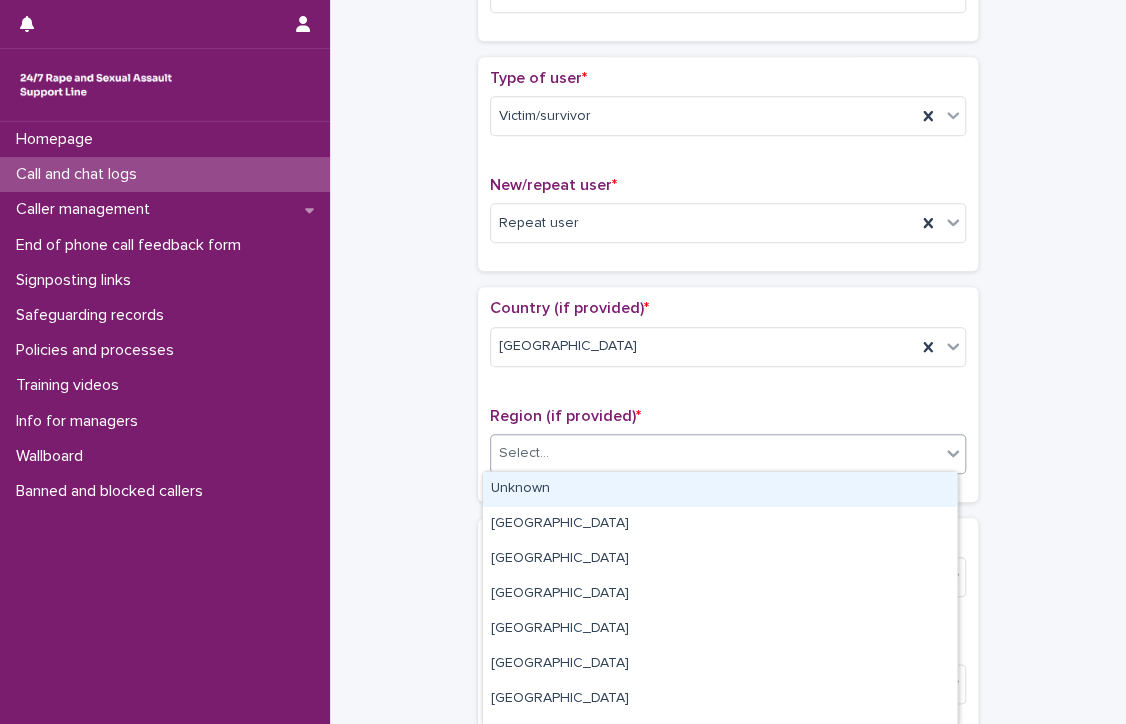 click on "Select..." at bounding box center [715, 453] 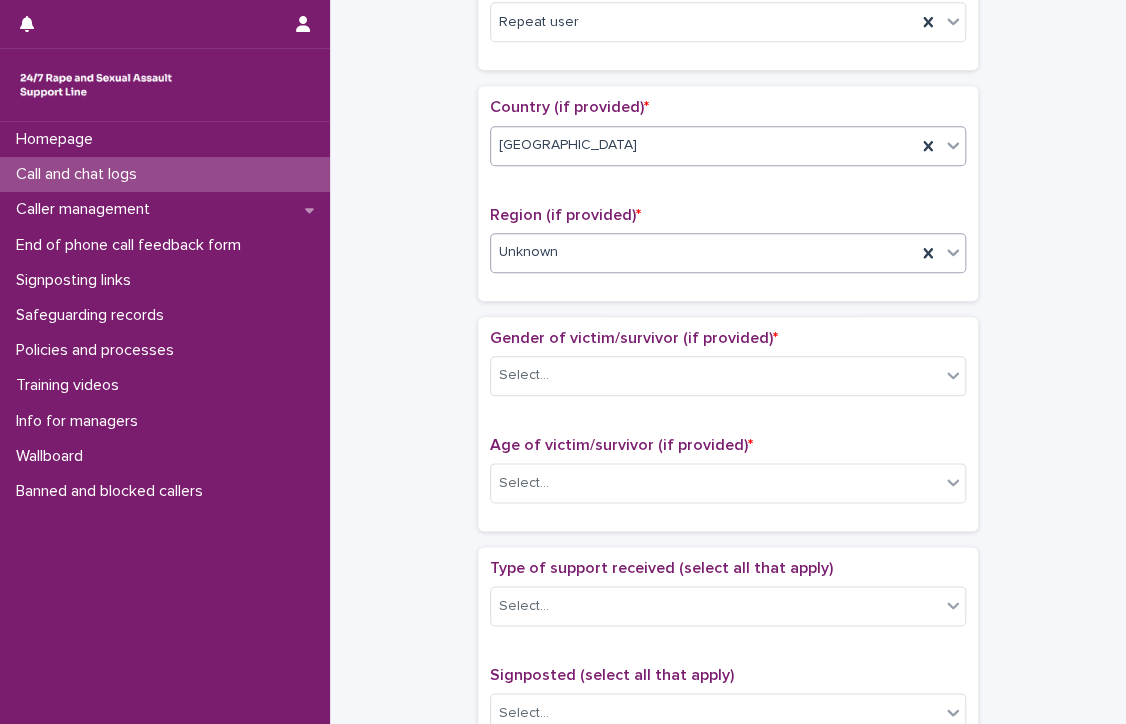 scroll, scrollTop: 700, scrollLeft: 0, axis: vertical 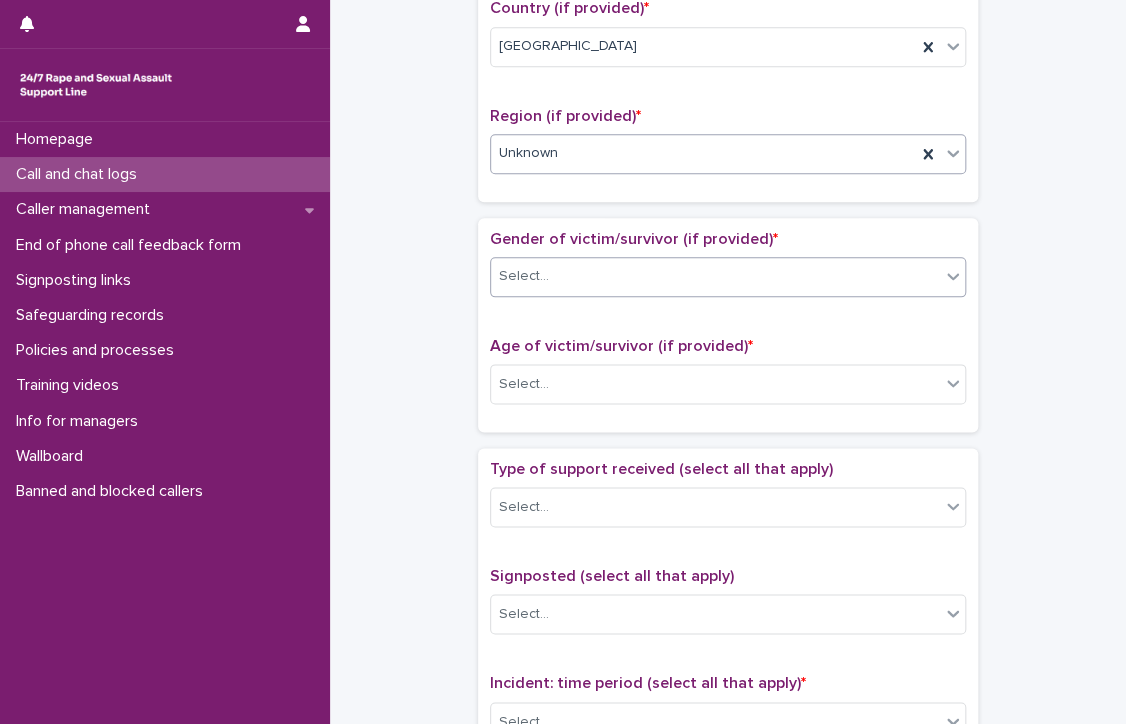 click on "Select..." at bounding box center (524, 276) 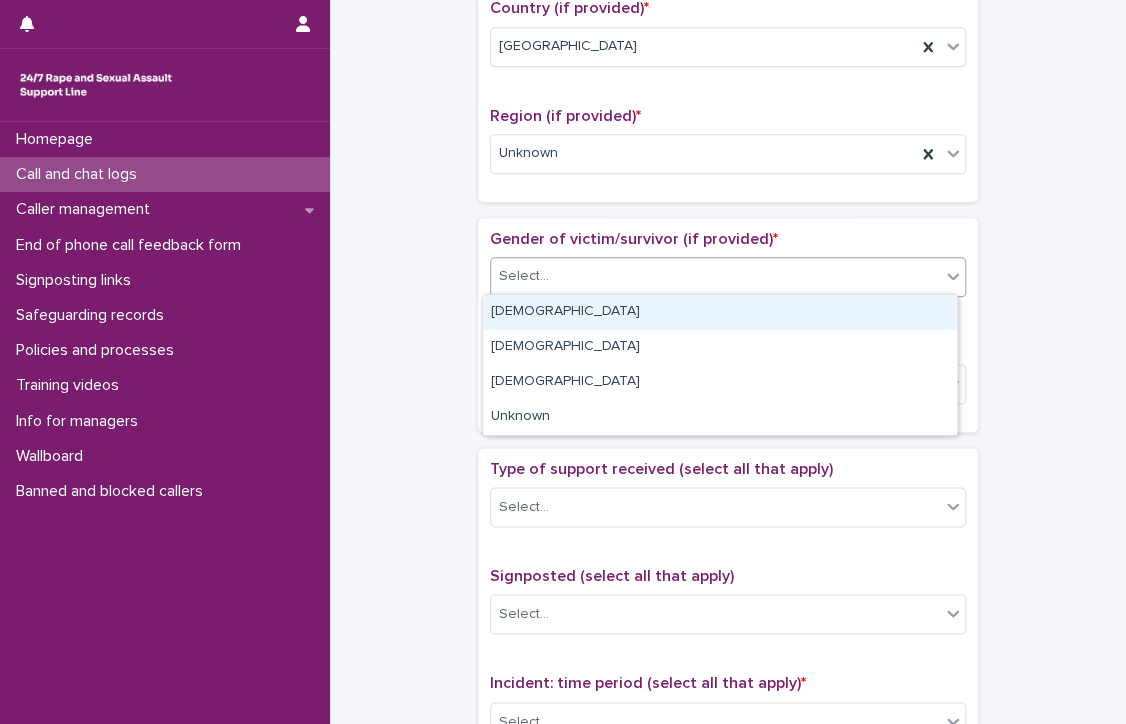 click on "[DEMOGRAPHIC_DATA]" at bounding box center (720, 312) 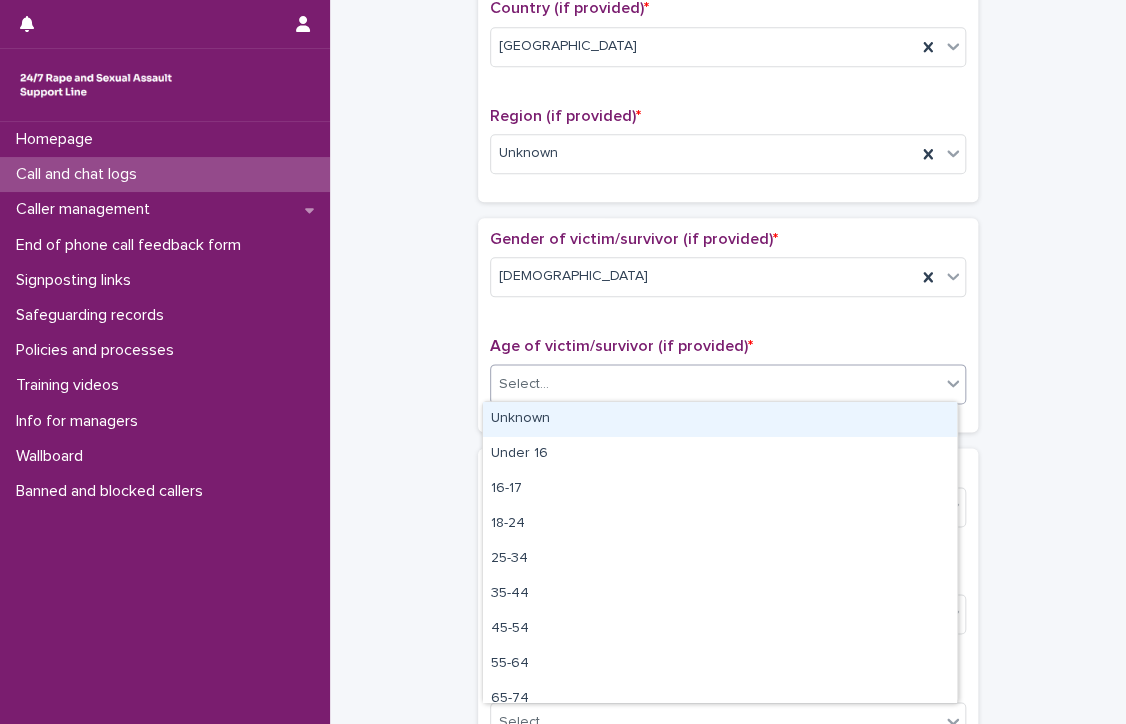 click on "Select..." at bounding box center (715, 384) 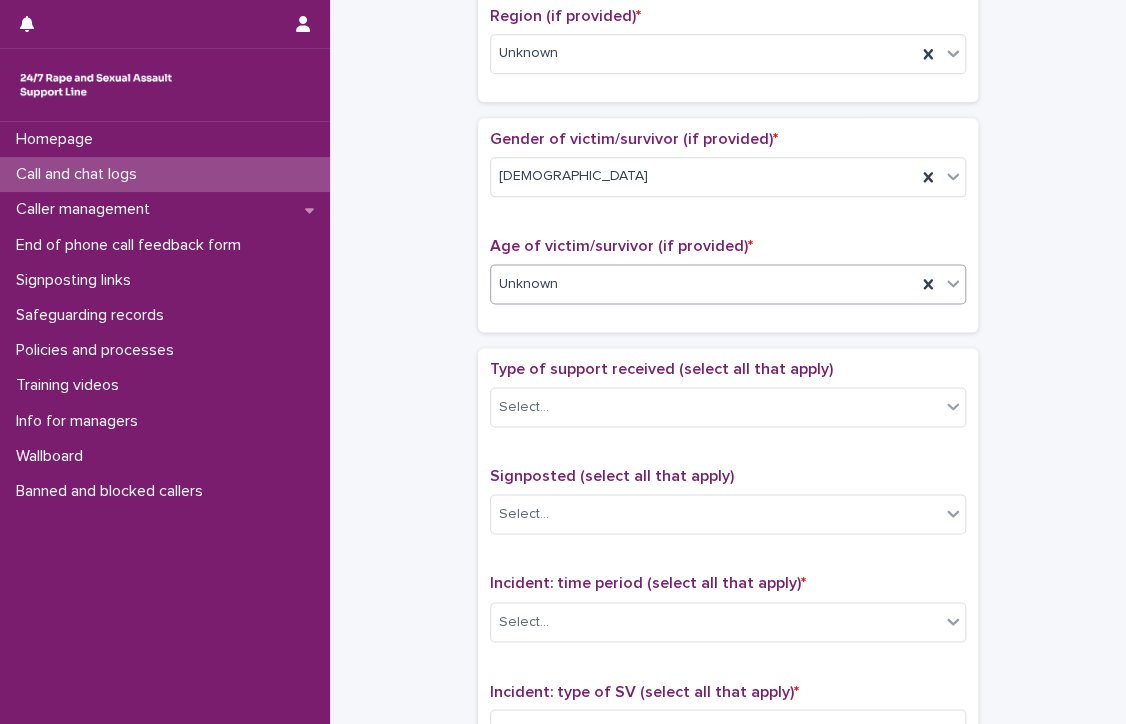 scroll, scrollTop: 900, scrollLeft: 0, axis: vertical 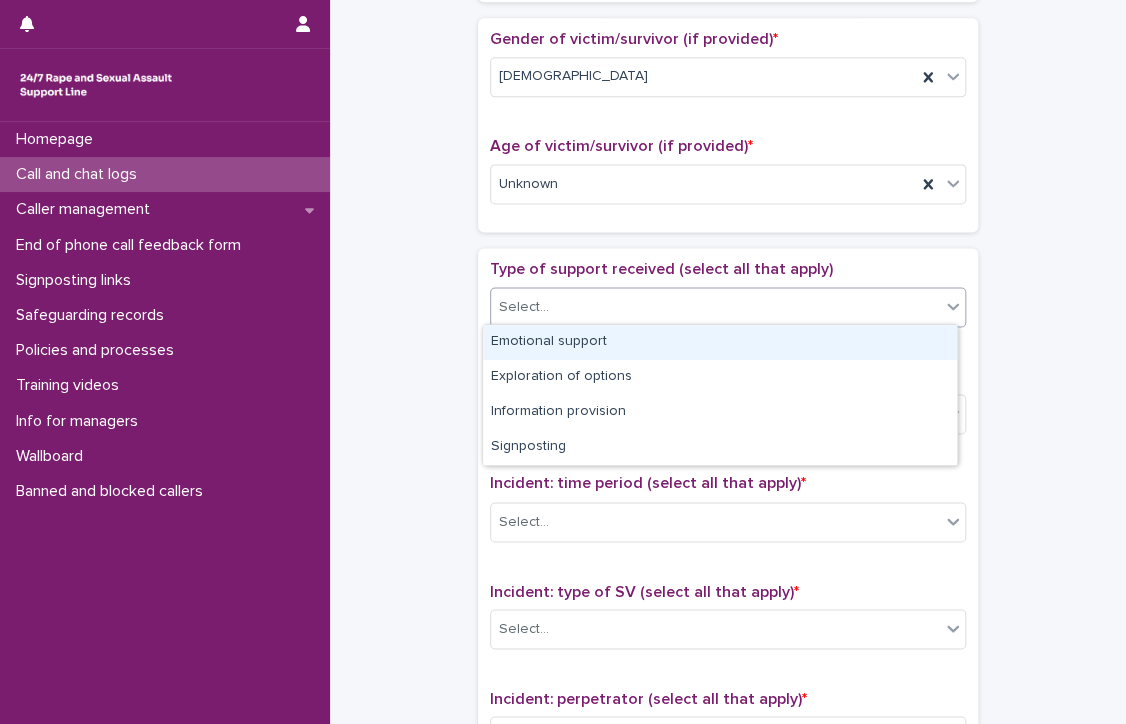 click on "Select..." at bounding box center (715, 307) 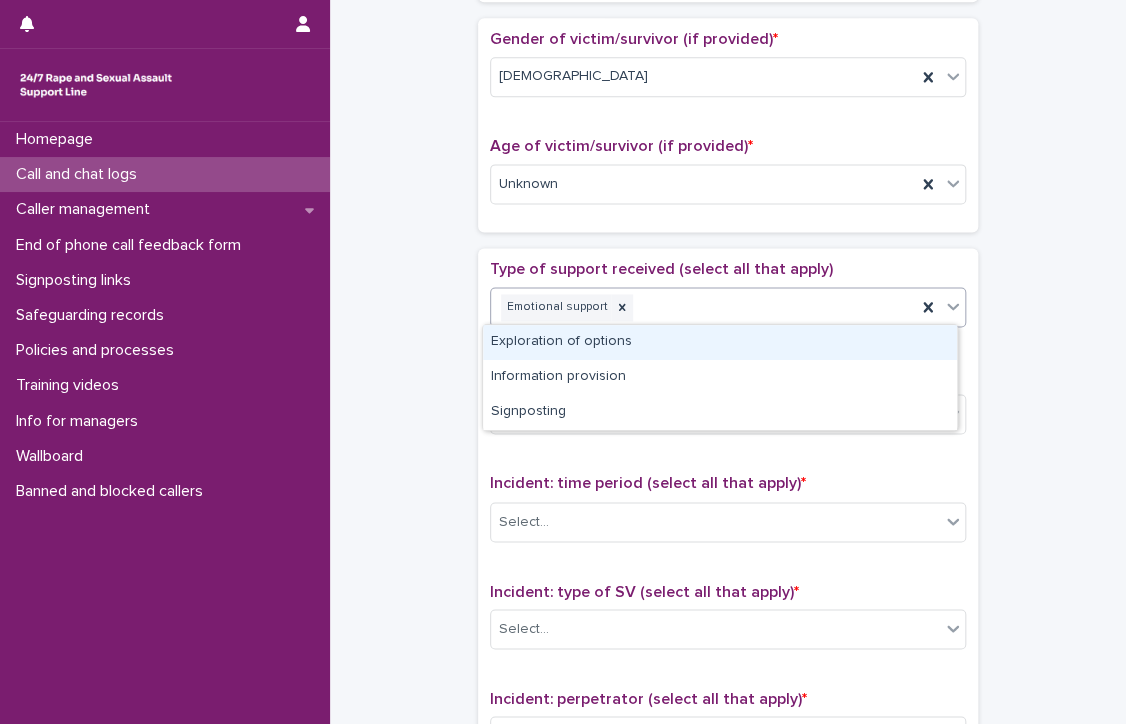 click on "Emotional support" at bounding box center [703, 307] 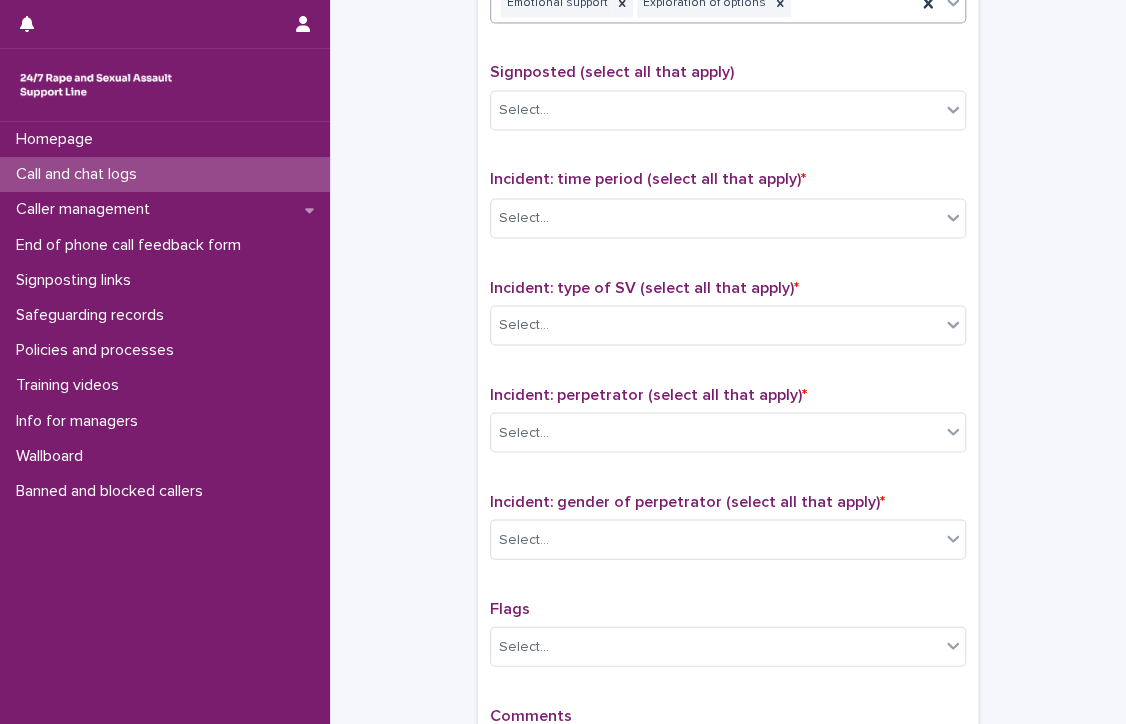 scroll, scrollTop: 1183, scrollLeft: 0, axis: vertical 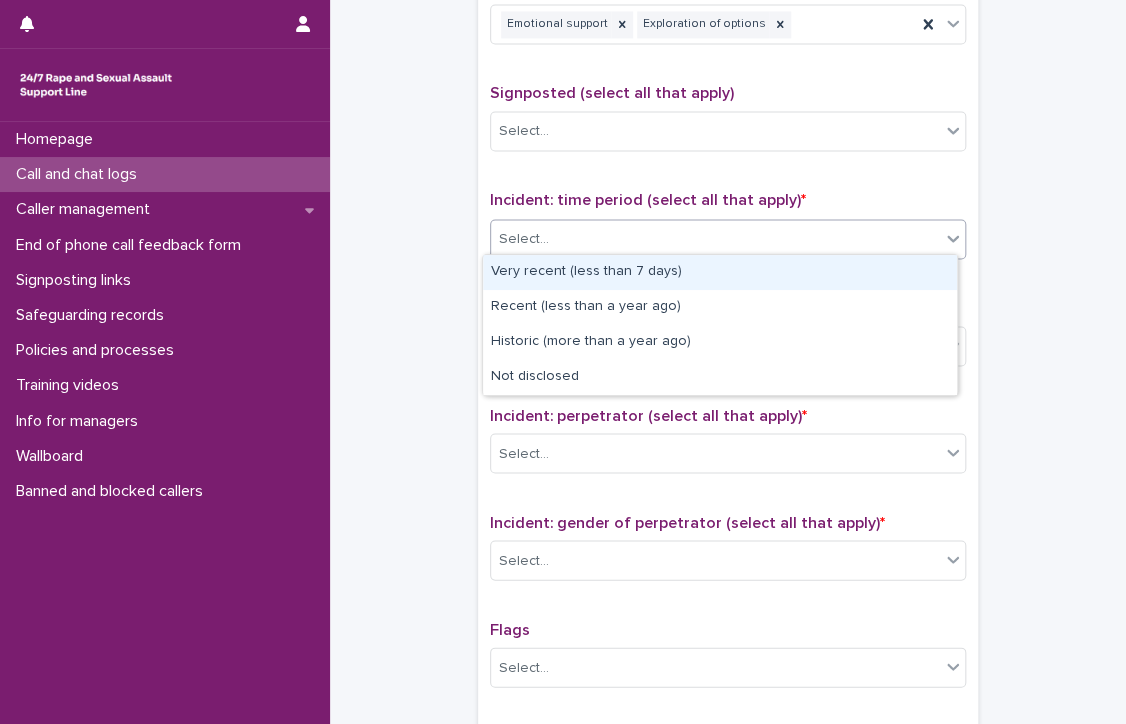 click on "Select..." at bounding box center (715, 238) 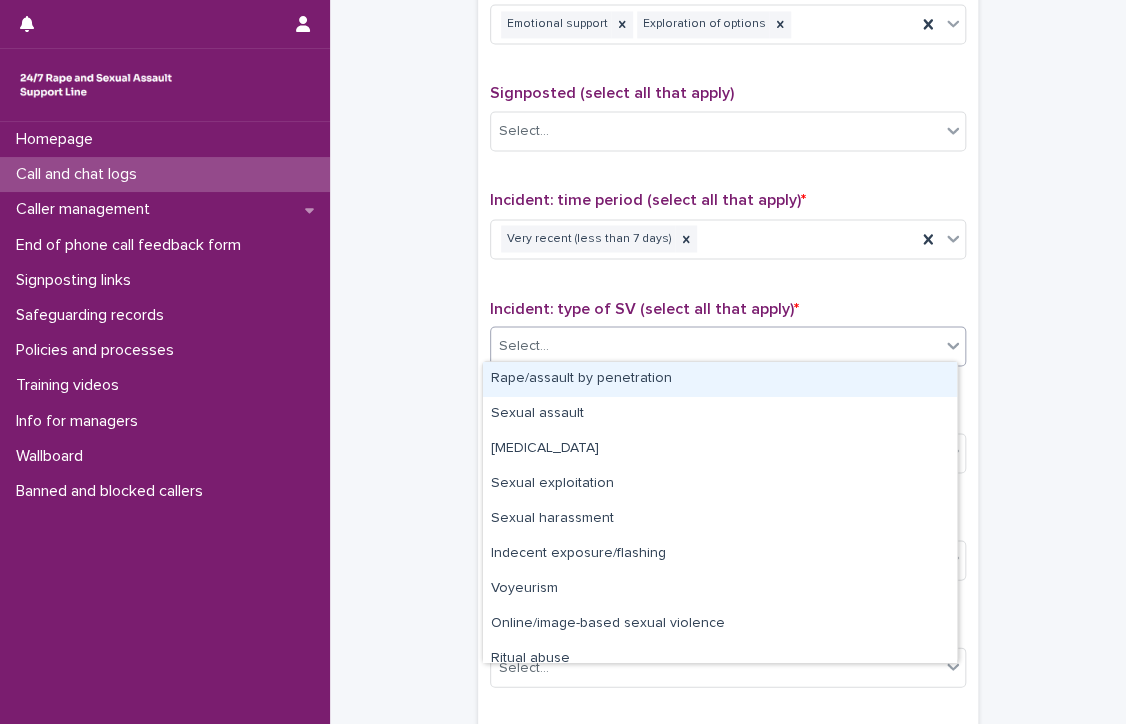 click on "Select..." at bounding box center (715, 345) 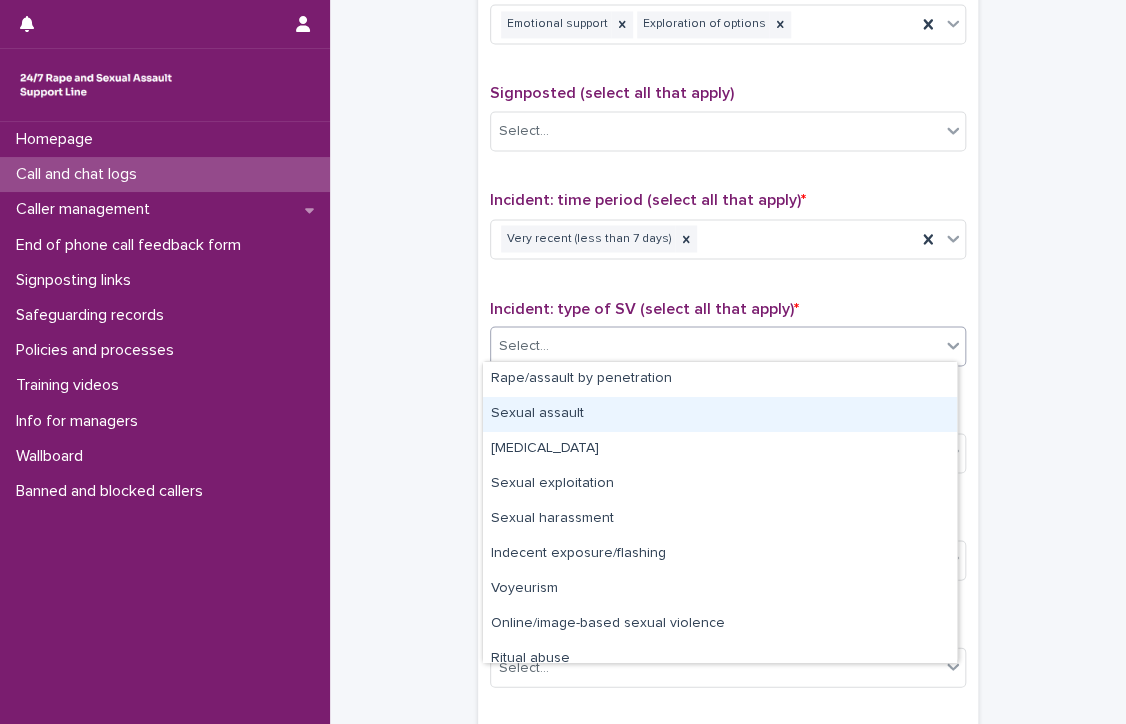 click on "Sexual assault" at bounding box center [720, 414] 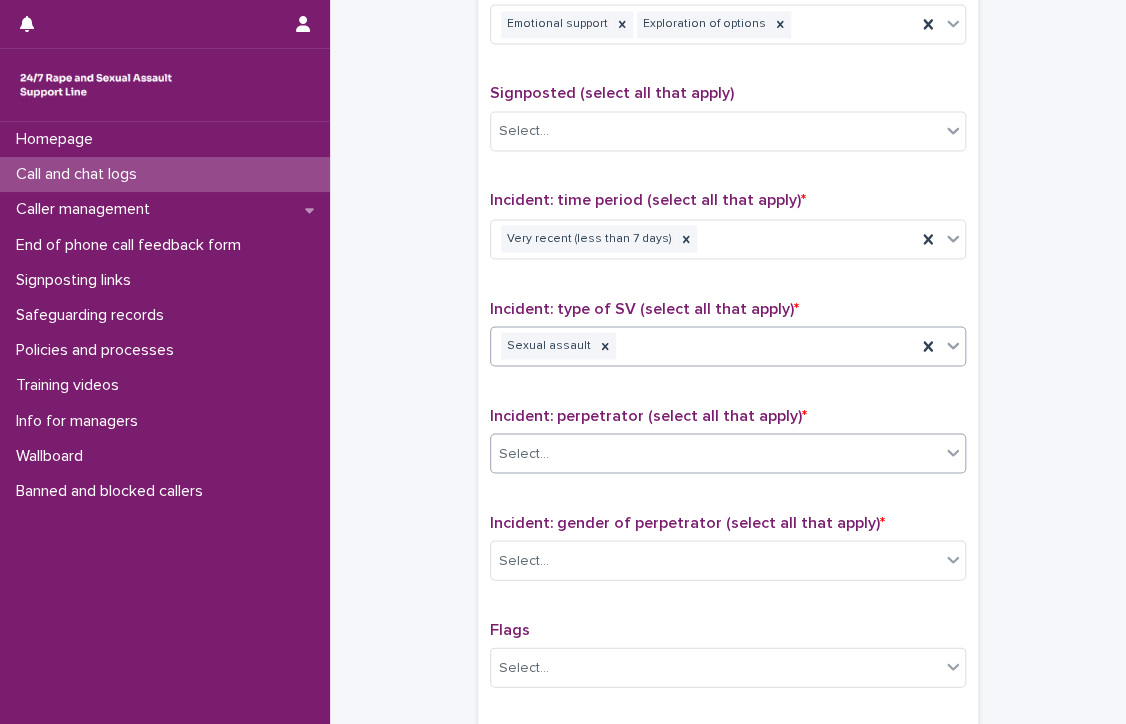 click on "Select..." at bounding box center [715, 453] 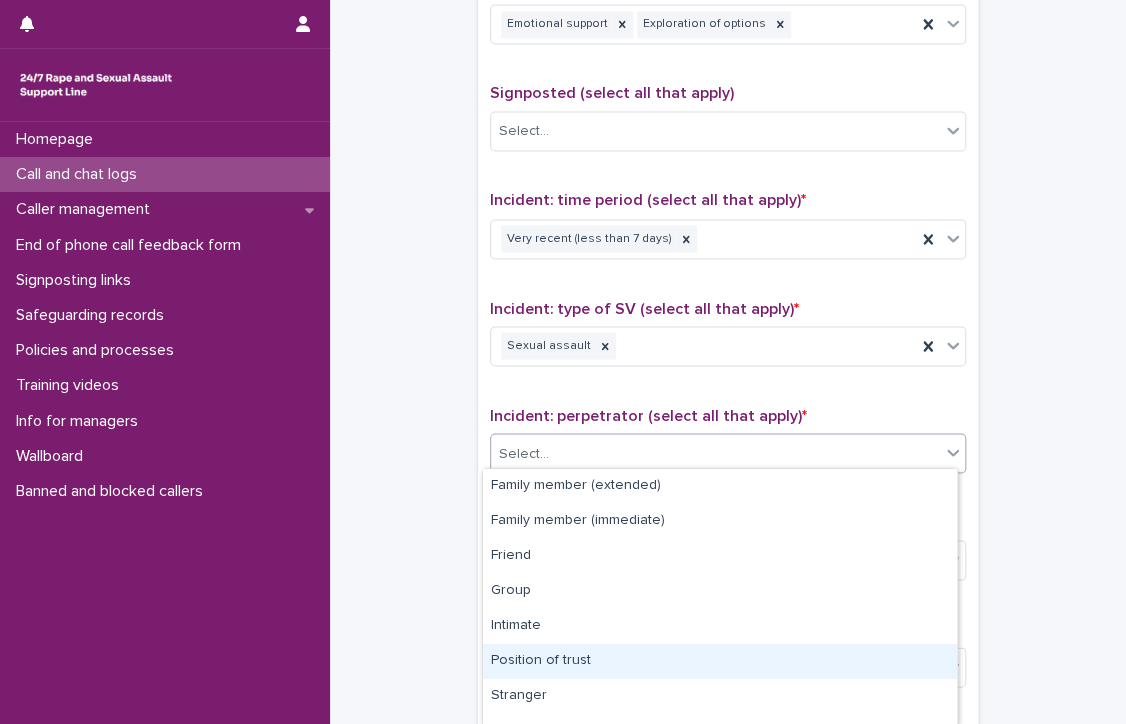 click on "Position of trust" at bounding box center [720, 661] 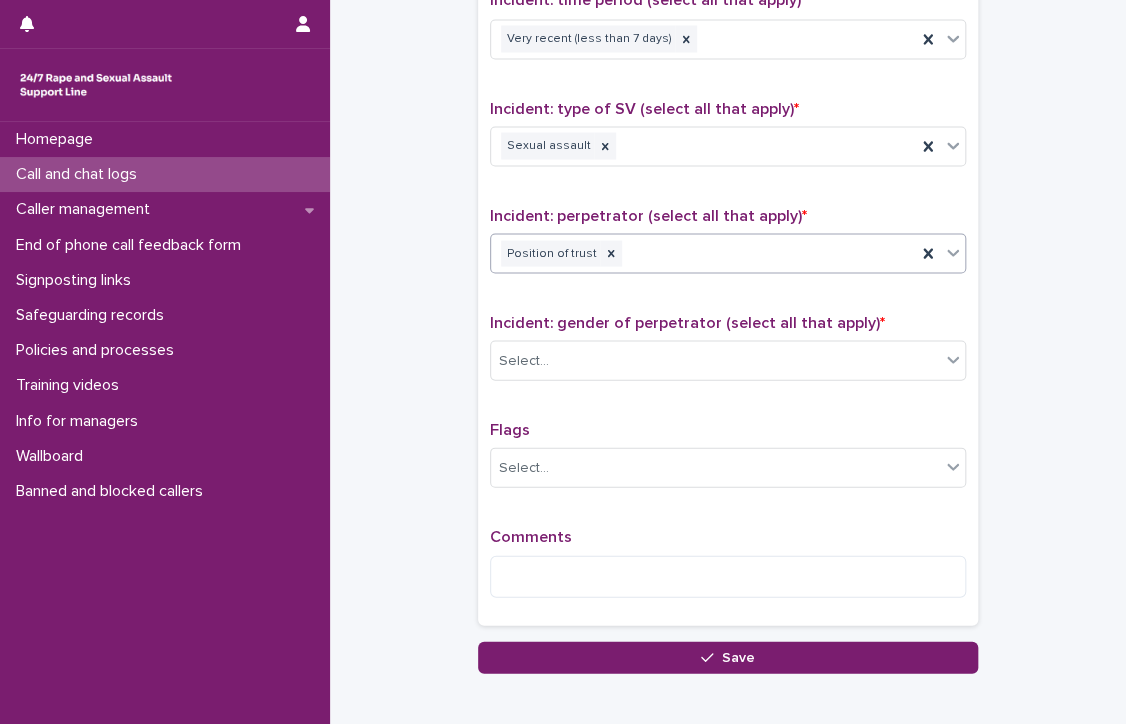 scroll, scrollTop: 1483, scrollLeft: 0, axis: vertical 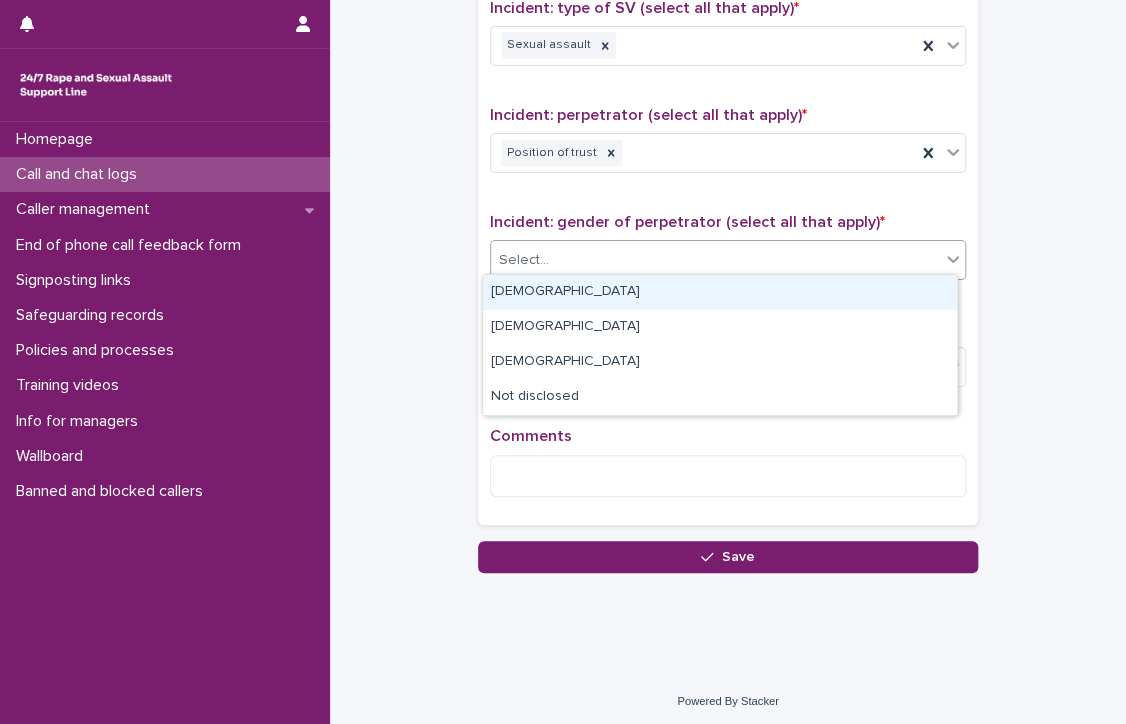 click on "Select..." at bounding box center (715, 260) 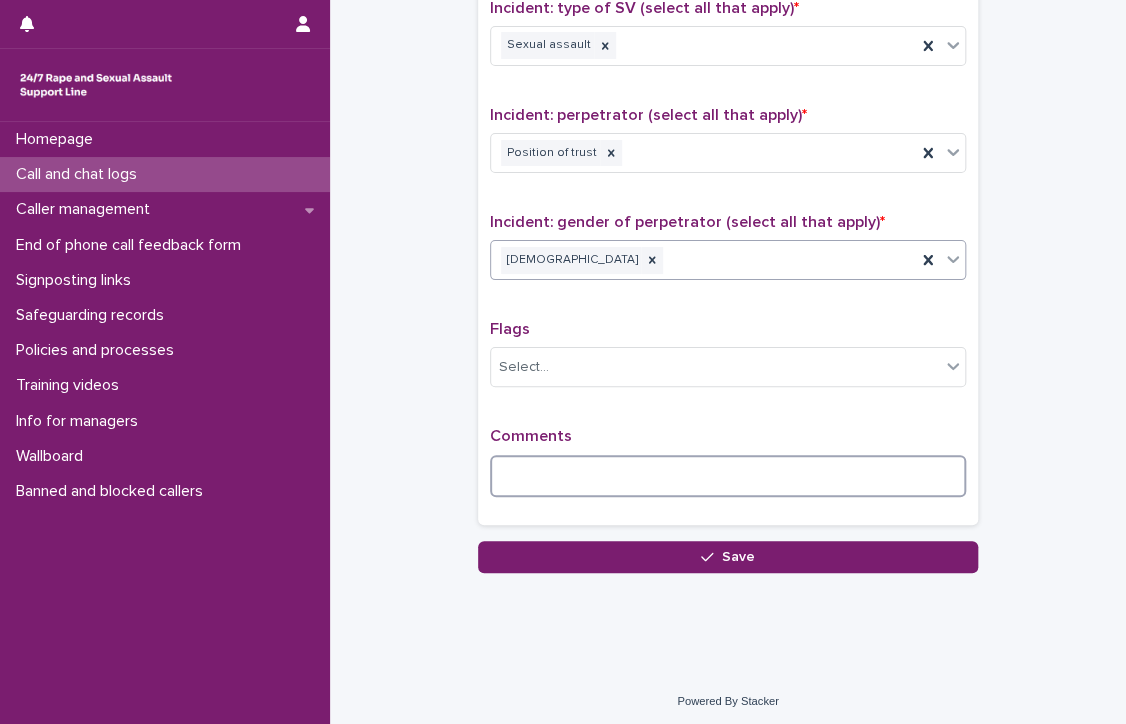 click at bounding box center [728, 476] 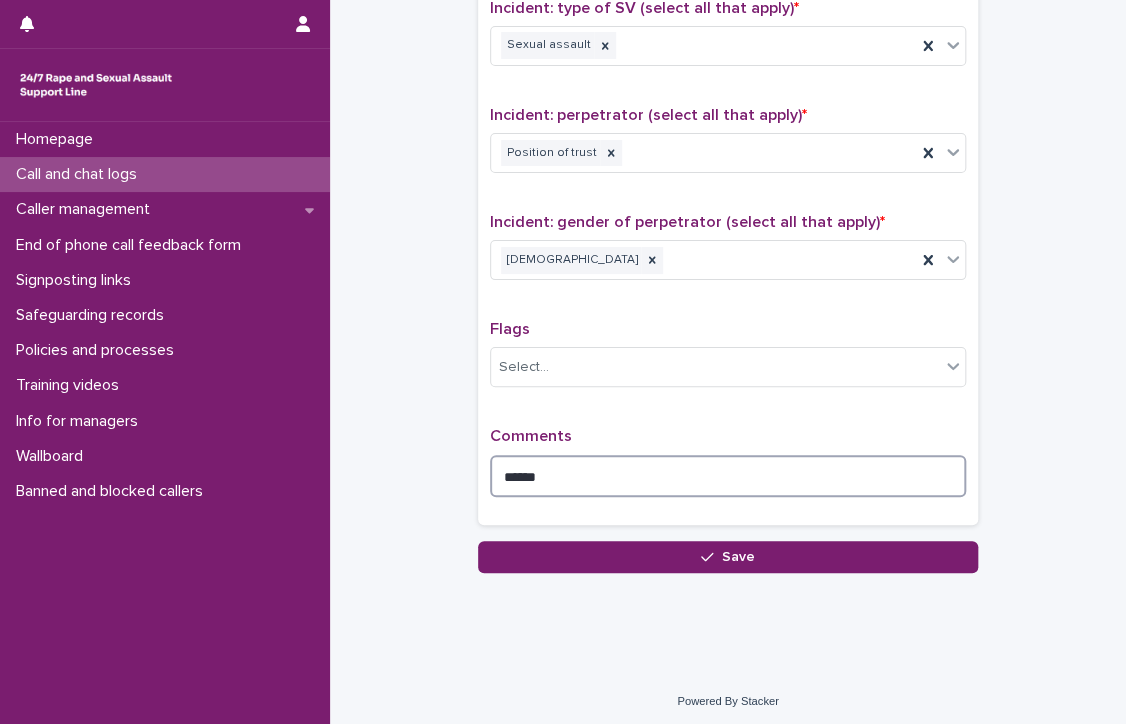 drag, startPoint x: 522, startPoint y: 472, endPoint x: 656, endPoint y: 483, distance: 134.45073 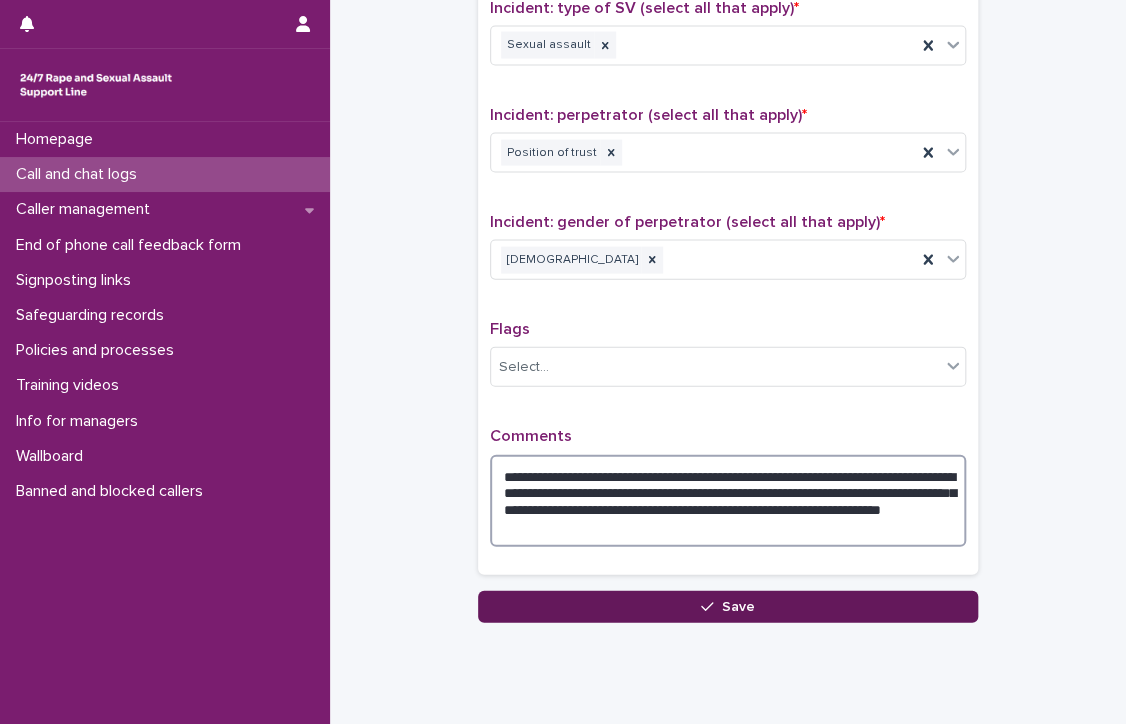 type on "**********" 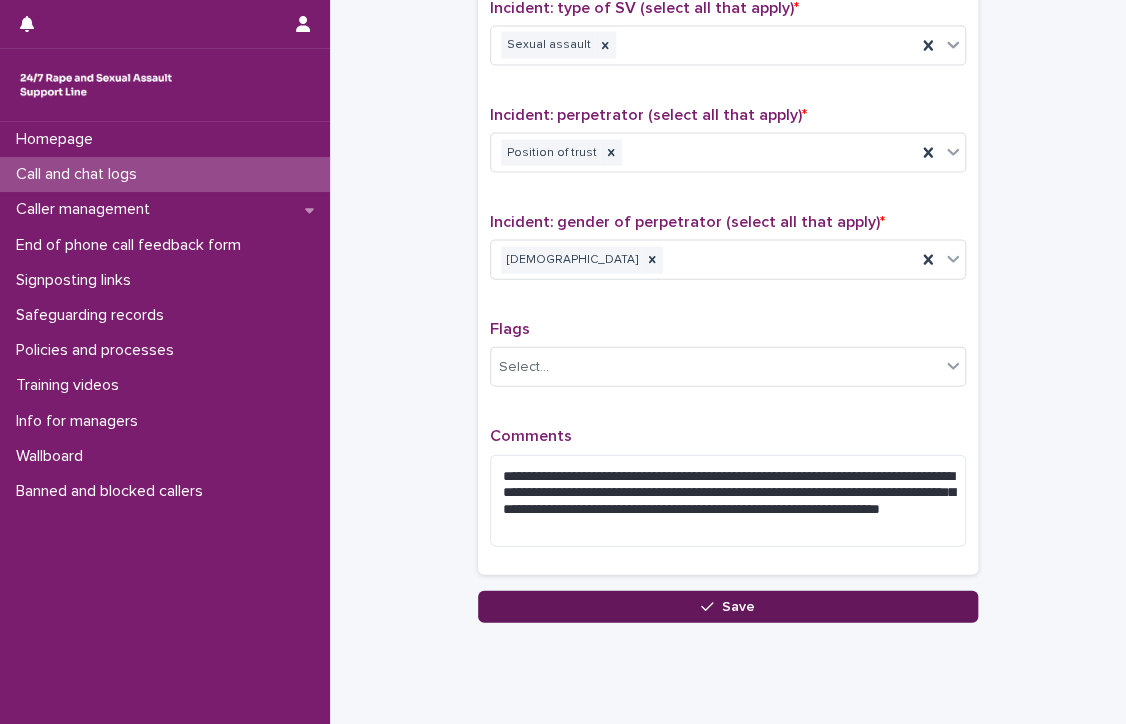 click on "Save" at bounding box center (728, 607) 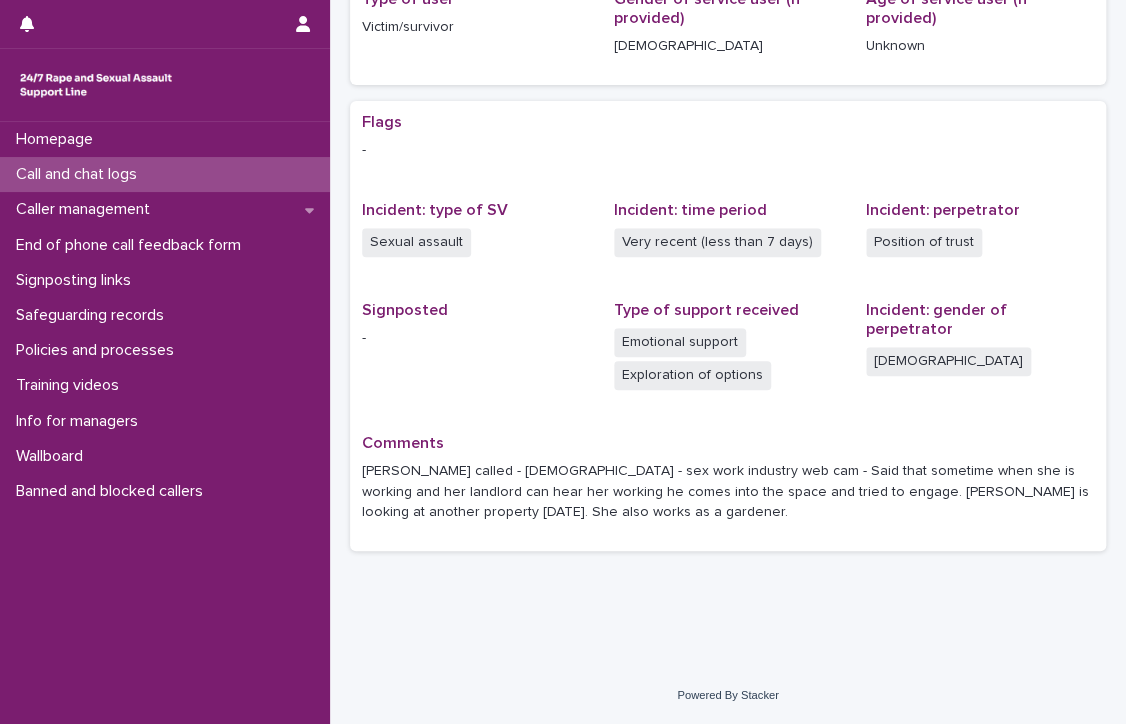 scroll, scrollTop: 0, scrollLeft: 0, axis: both 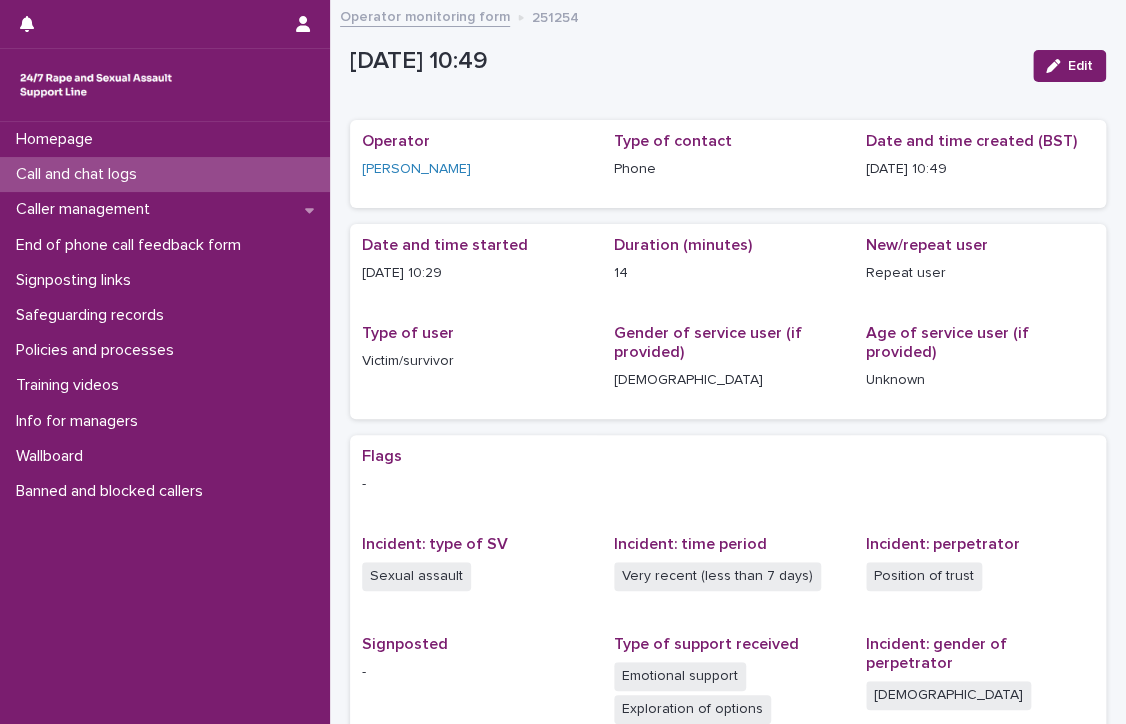 click on "Call and chat logs" at bounding box center (80, 174) 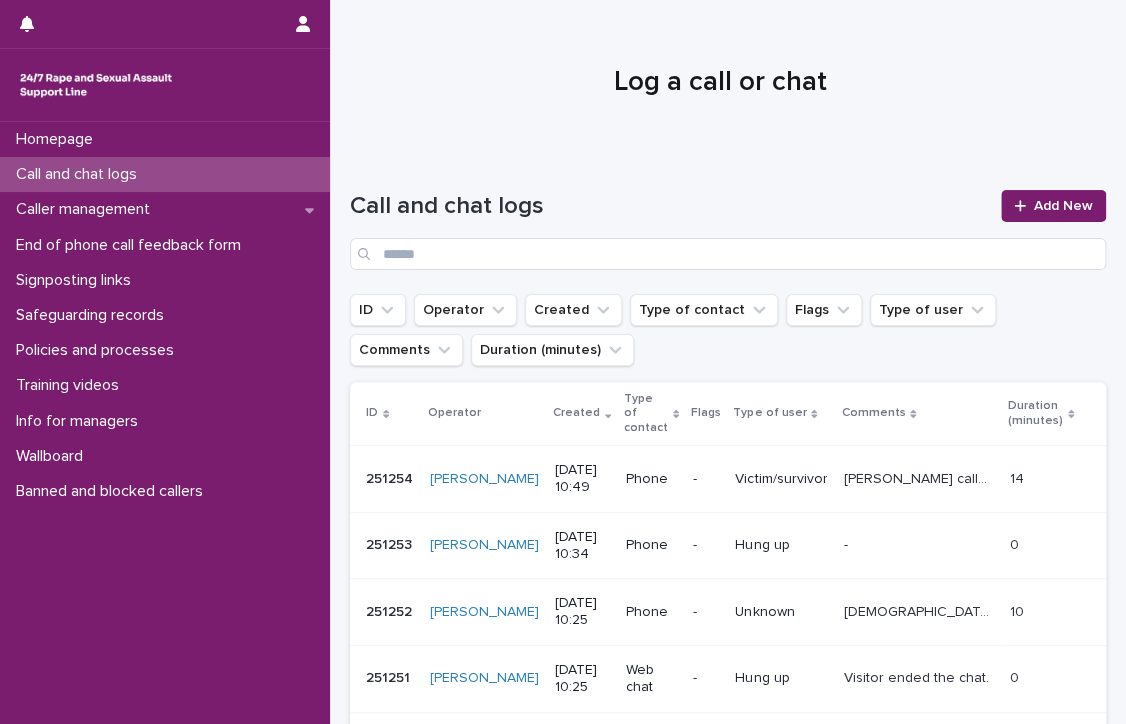click on "Call and chat logs" at bounding box center (80, 174) 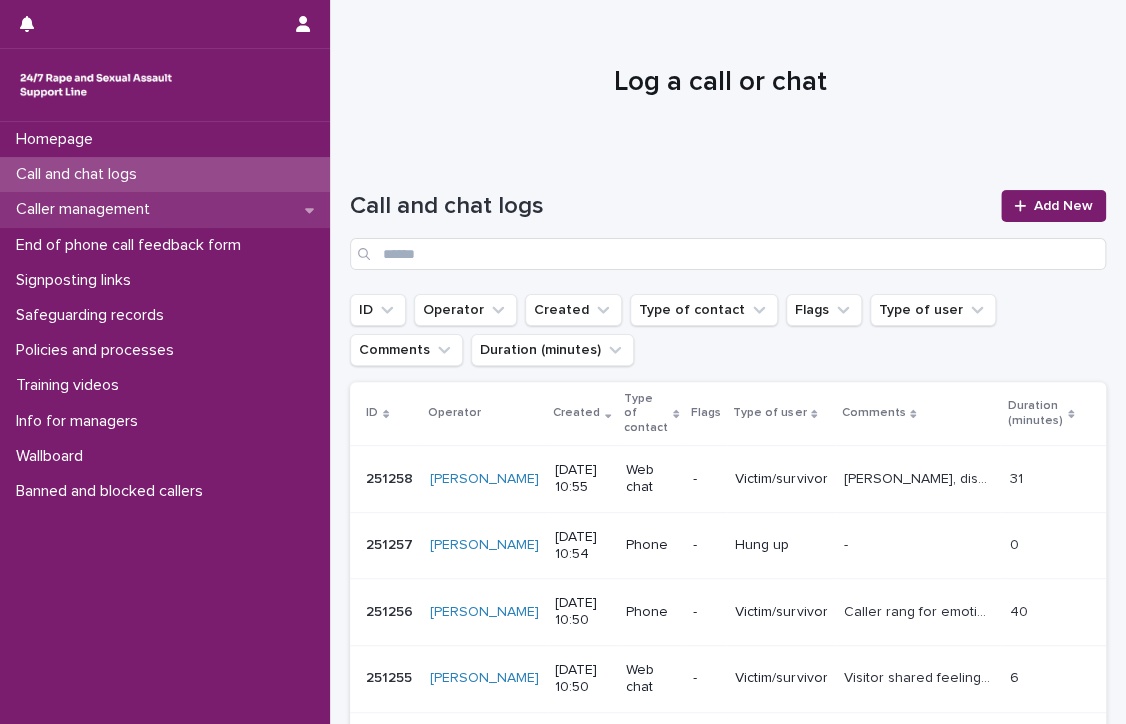 click on "Caller management" at bounding box center [165, 209] 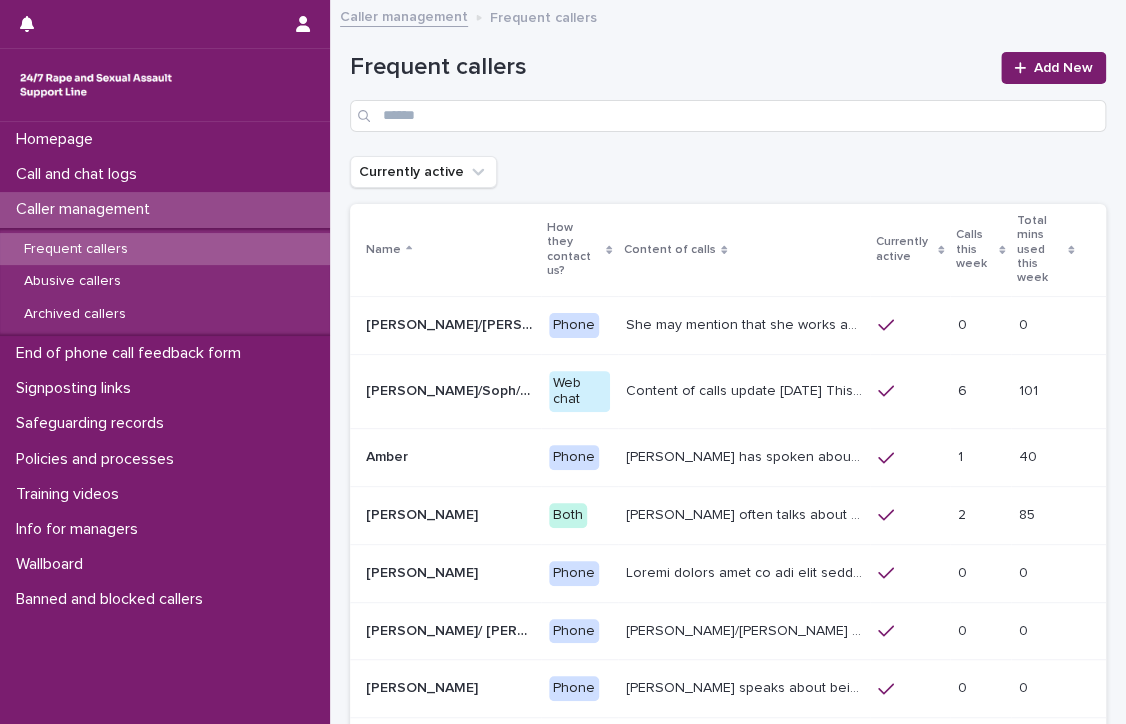 click on "Frequent callers" at bounding box center (165, 249) 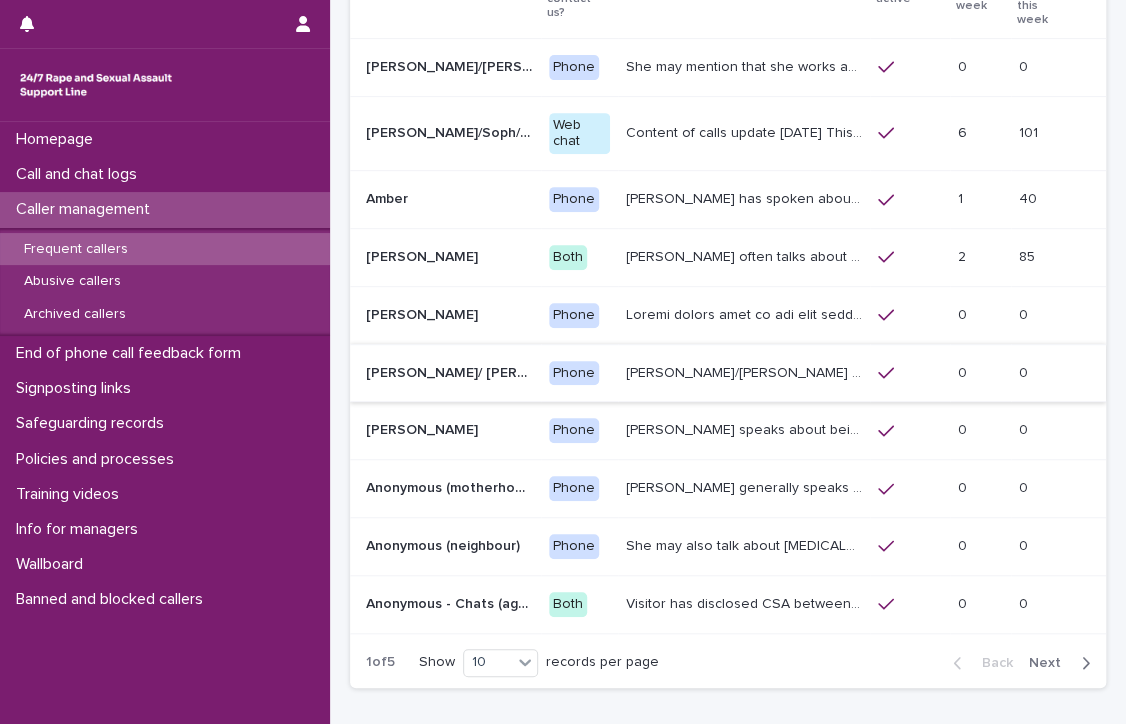 scroll, scrollTop: 346, scrollLeft: 0, axis: vertical 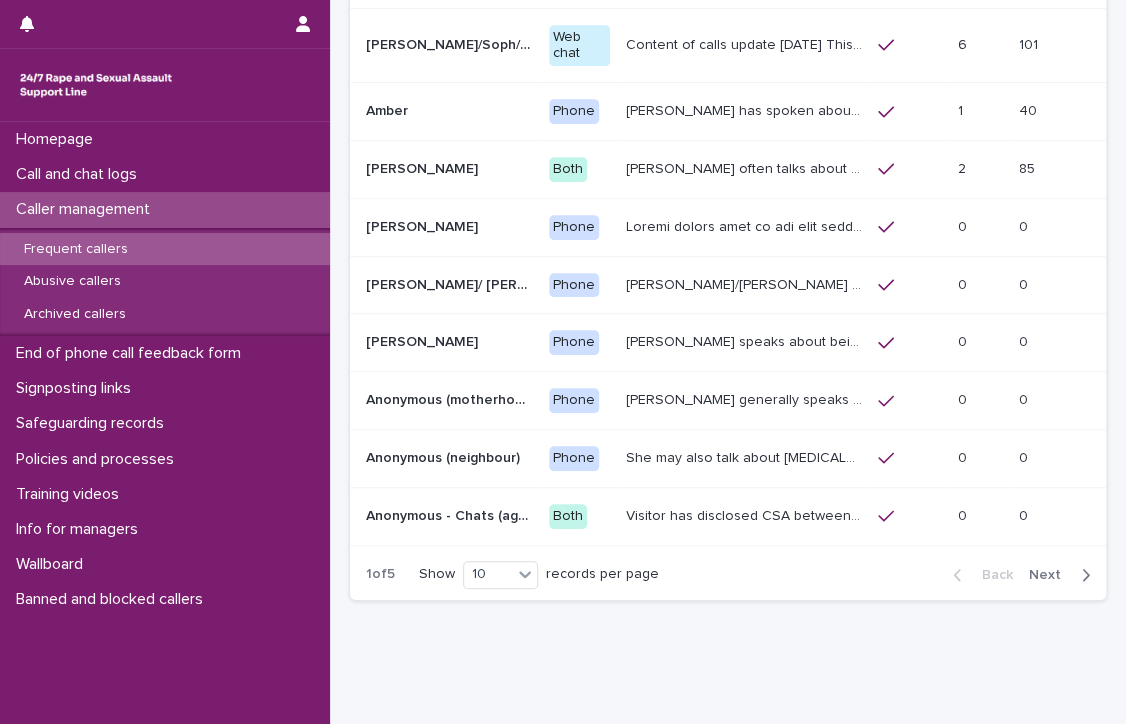 click on "Back Next" at bounding box center (1021, 575) 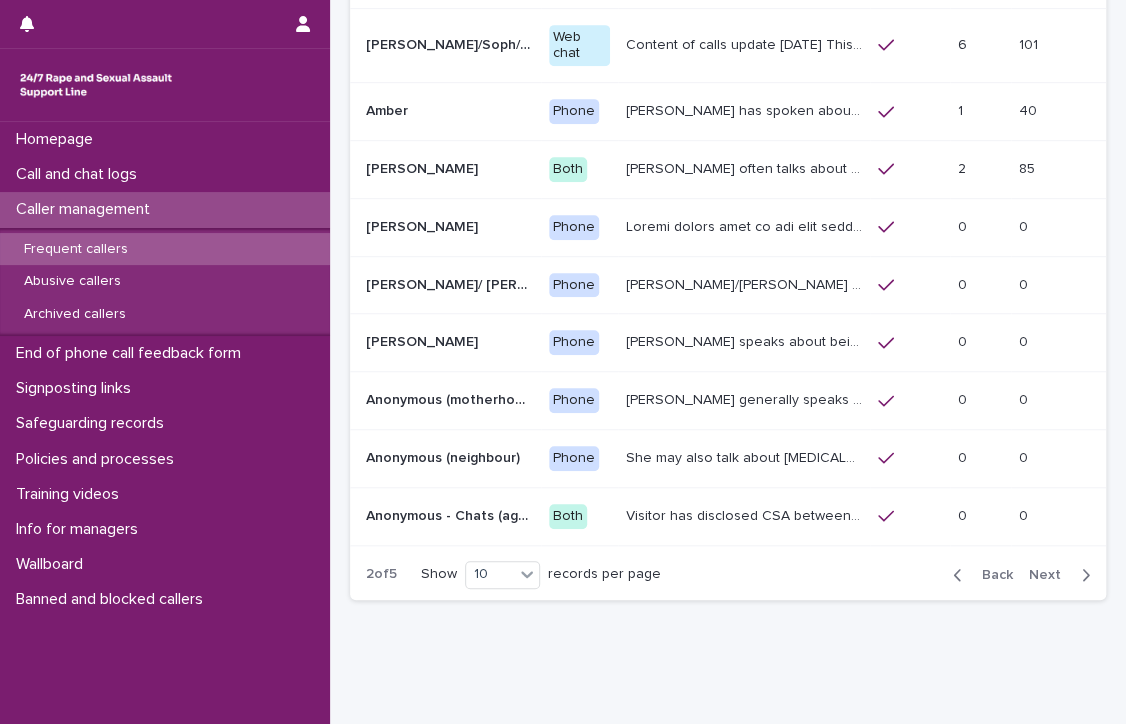 scroll, scrollTop: 361, scrollLeft: 0, axis: vertical 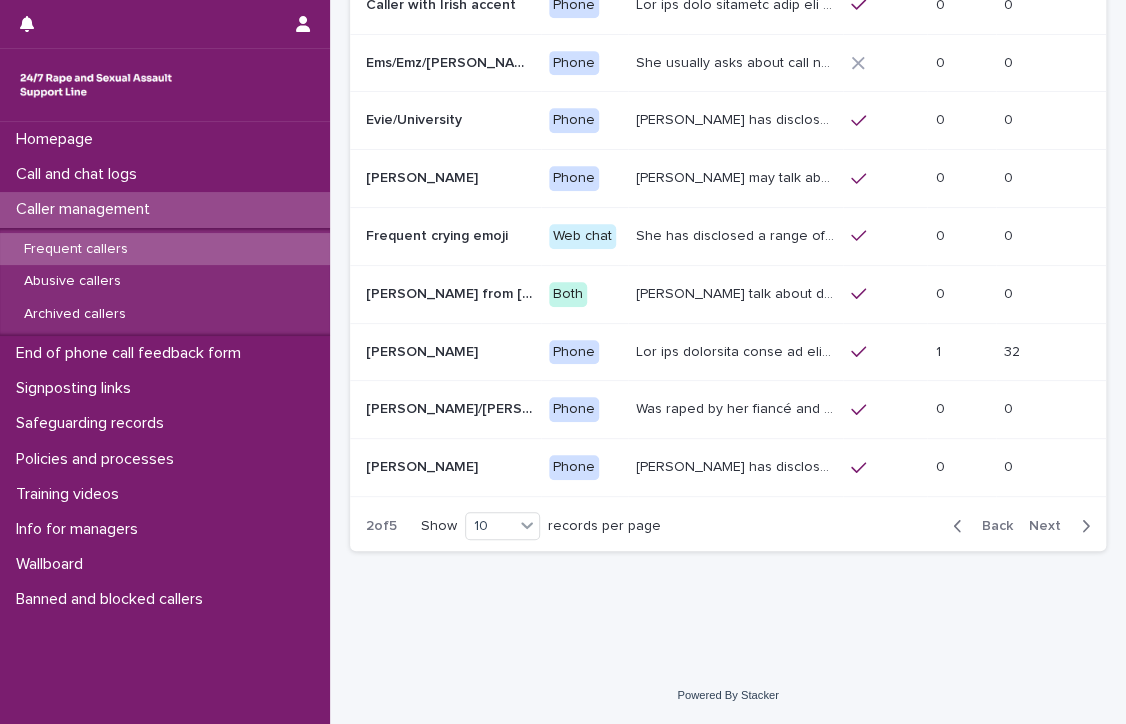 click on "[PERSON_NAME] has disclosed that he was raped by 10 men when he was homeless between the age of [DEMOGRAPHIC_DATA] -[DEMOGRAPHIC_DATA], a [DEMOGRAPHIC_DATA] offered him housing and then was raped multiple times over months, he was plied with alcohol and drugs.
He has had suicidal thoughts and uses alcohol to cope." at bounding box center [737, 465] 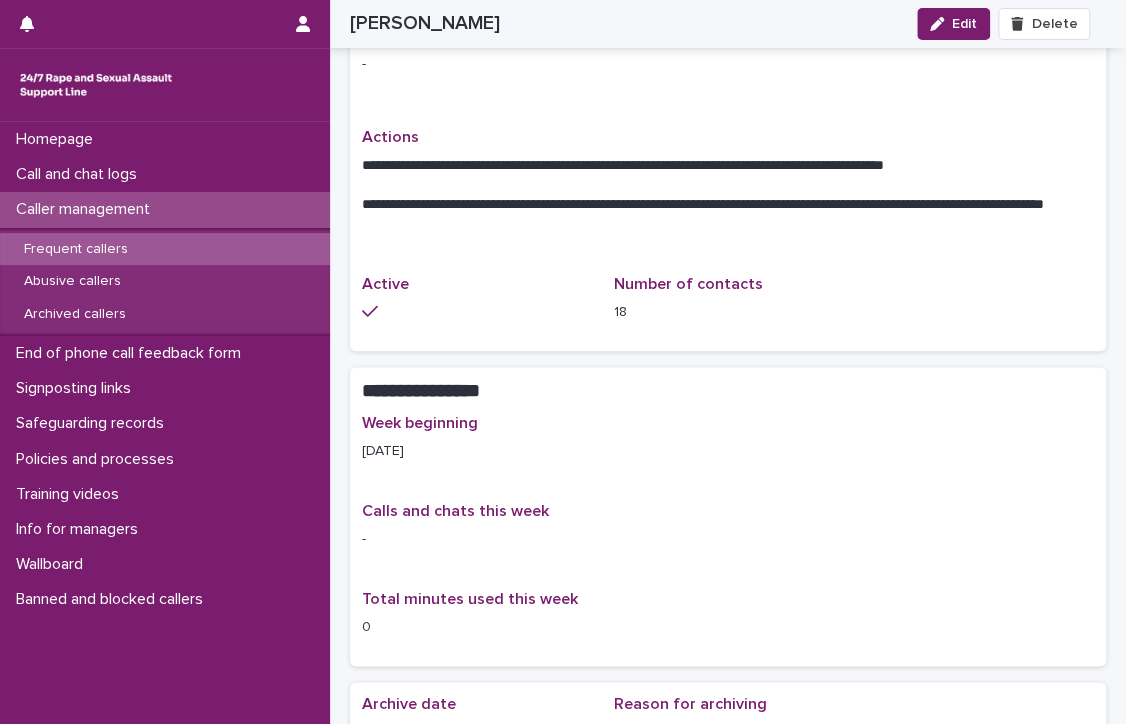 scroll, scrollTop: 600, scrollLeft: 0, axis: vertical 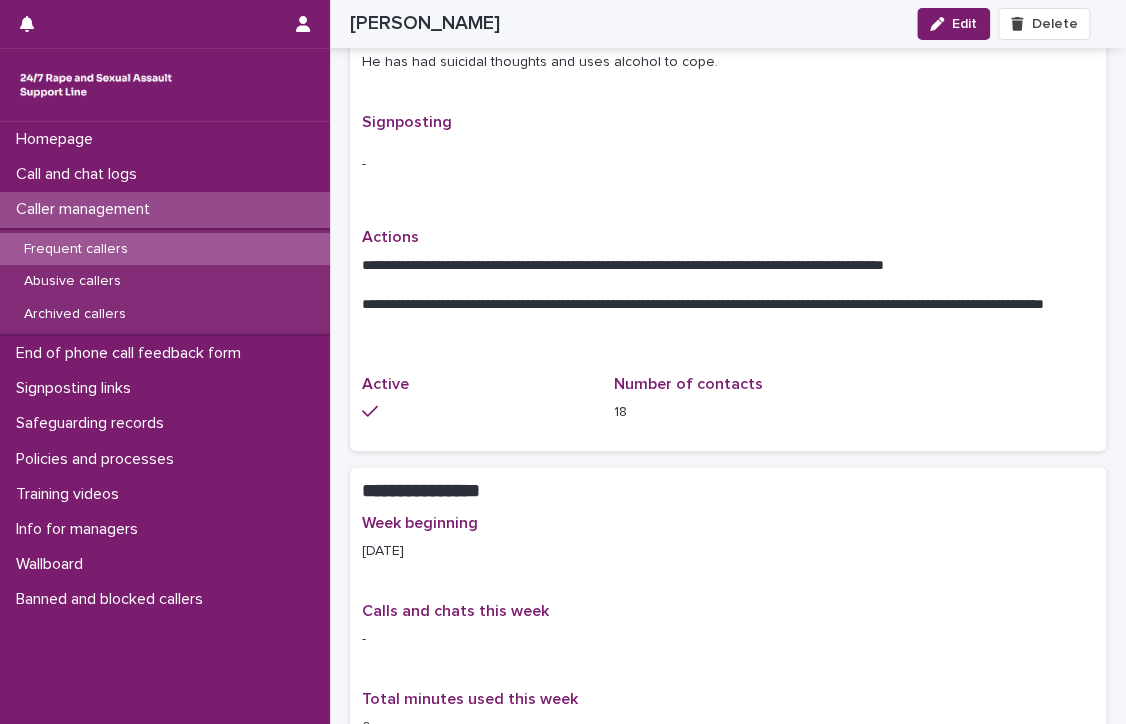 click on "Caller management" at bounding box center (87, 209) 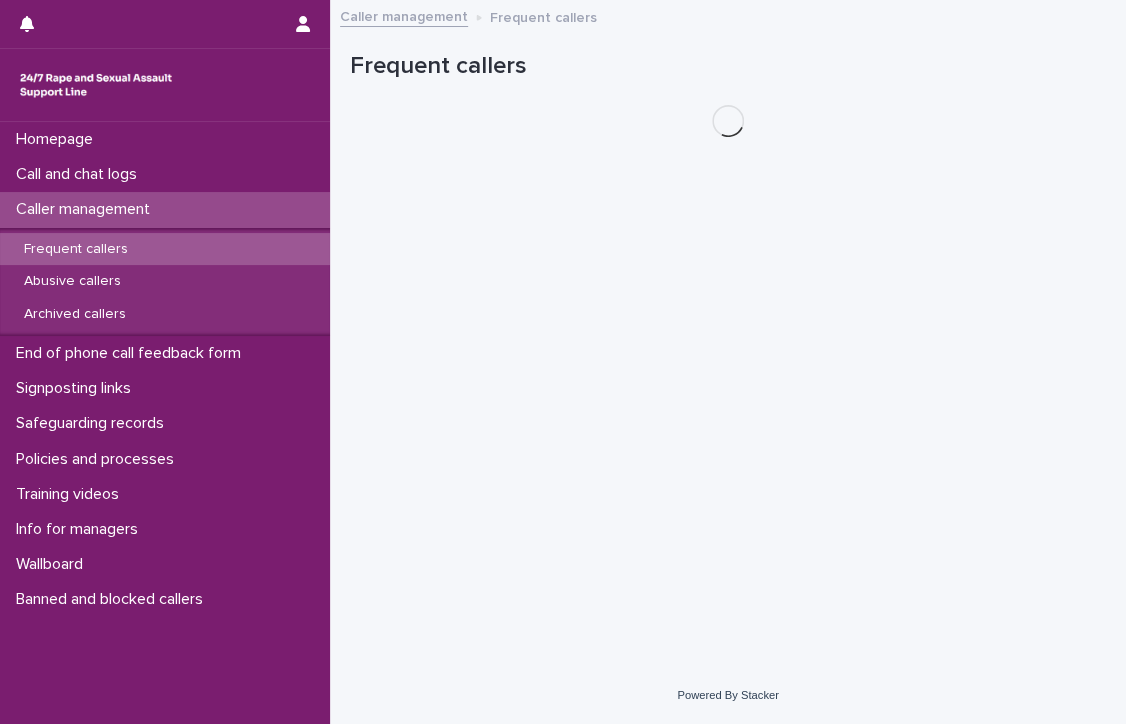 scroll, scrollTop: 0, scrollLeft: 0, axis: both 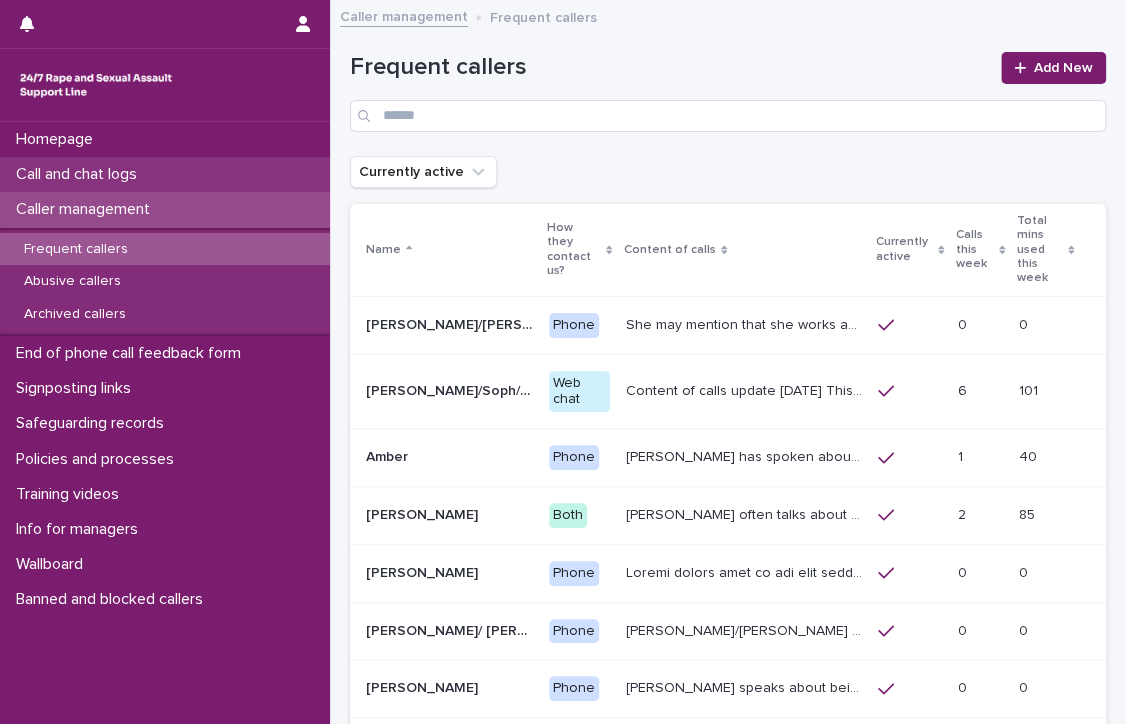 click on "Call and chat logs" at bounding box center [80, 174] 